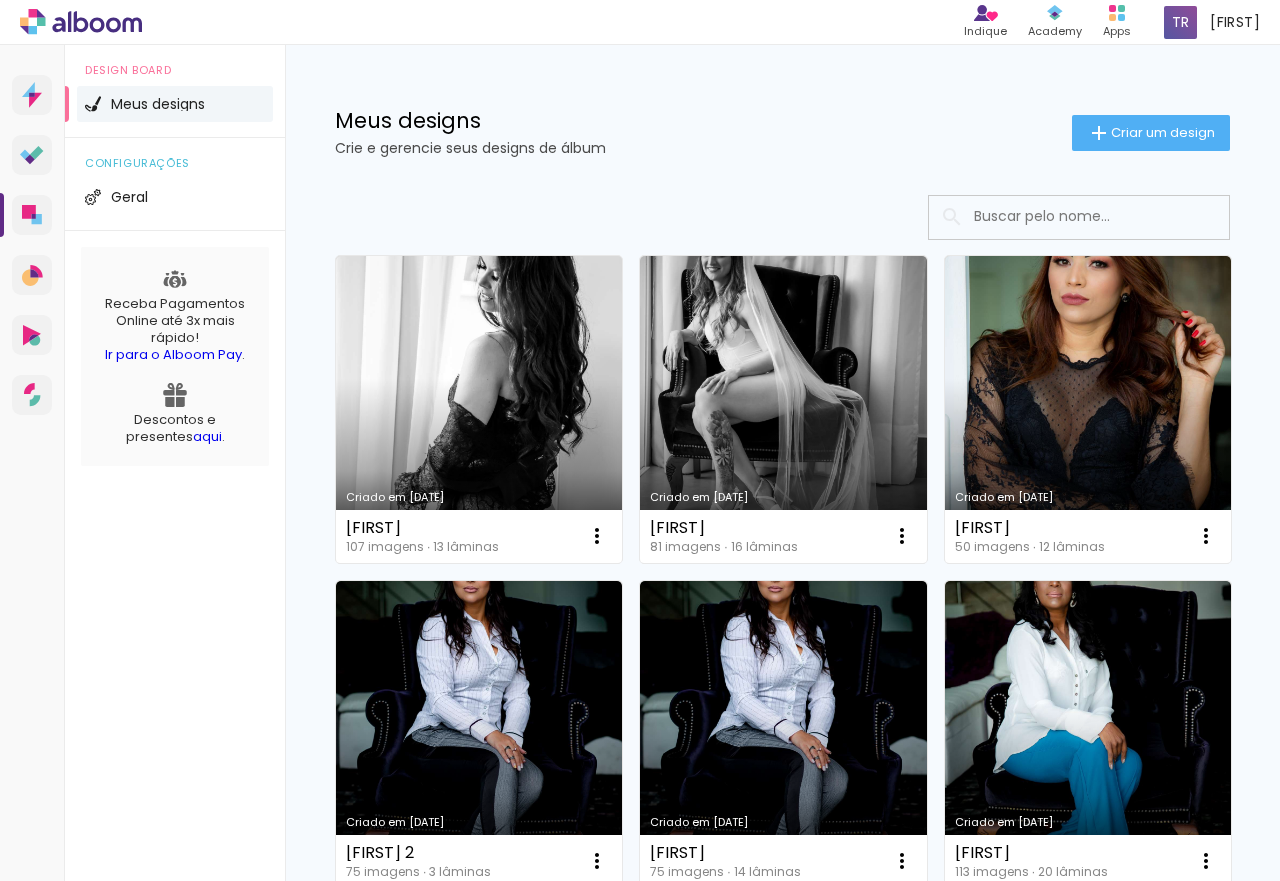 scroll, scrollTop: 0, scrollLeft: 0, axis: both 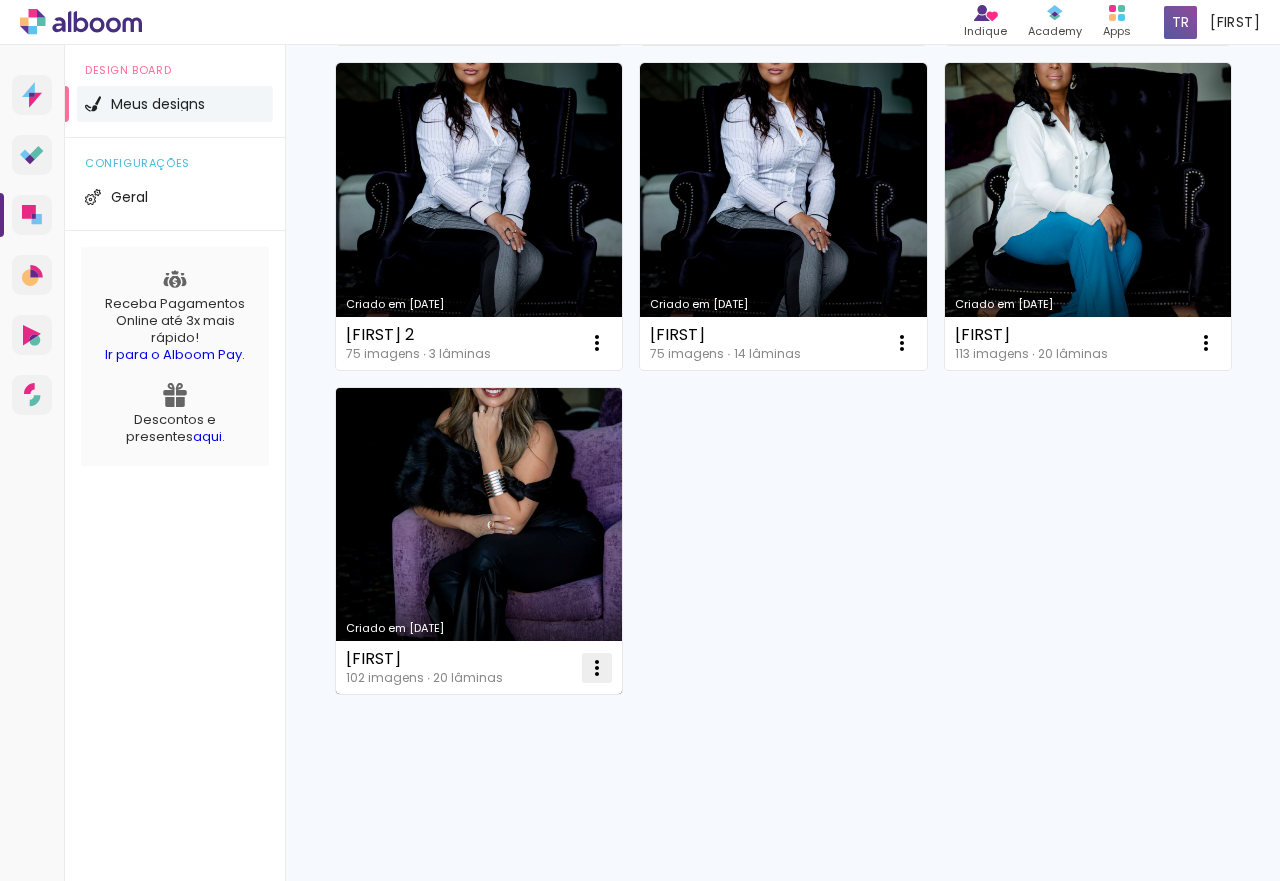 click at bounding box center [597, 18] 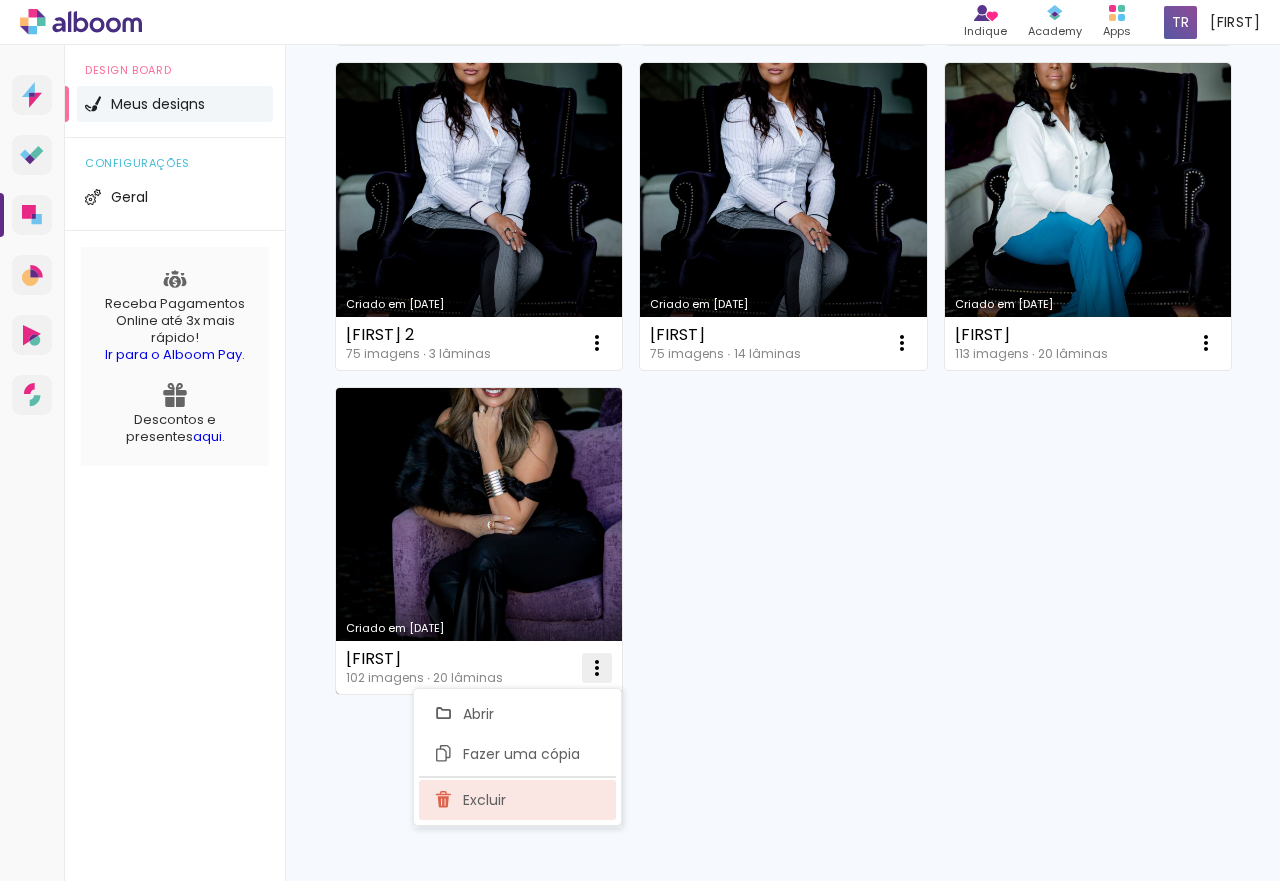 click on "Excluir" 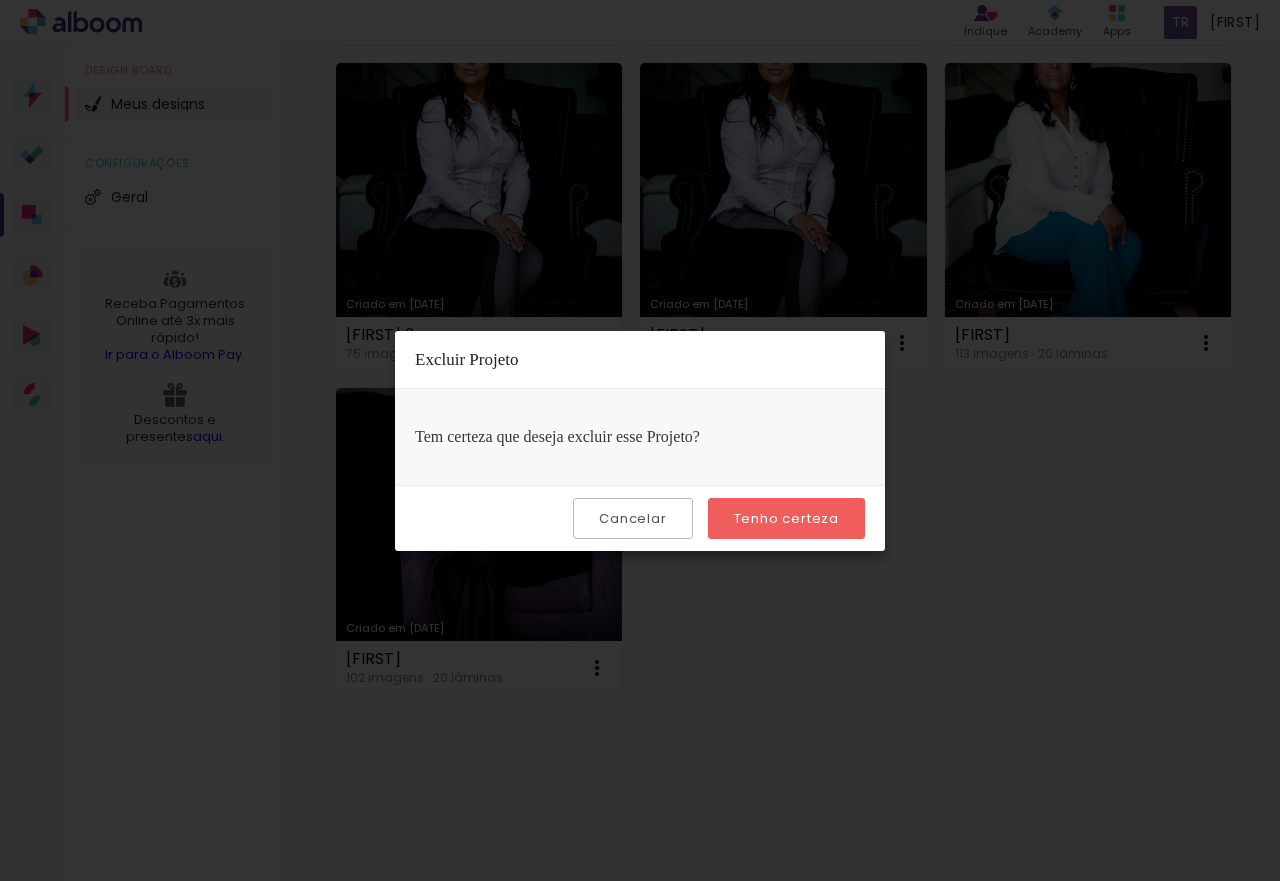 click on "Tenho certeza" at bounding box center (0, 0) 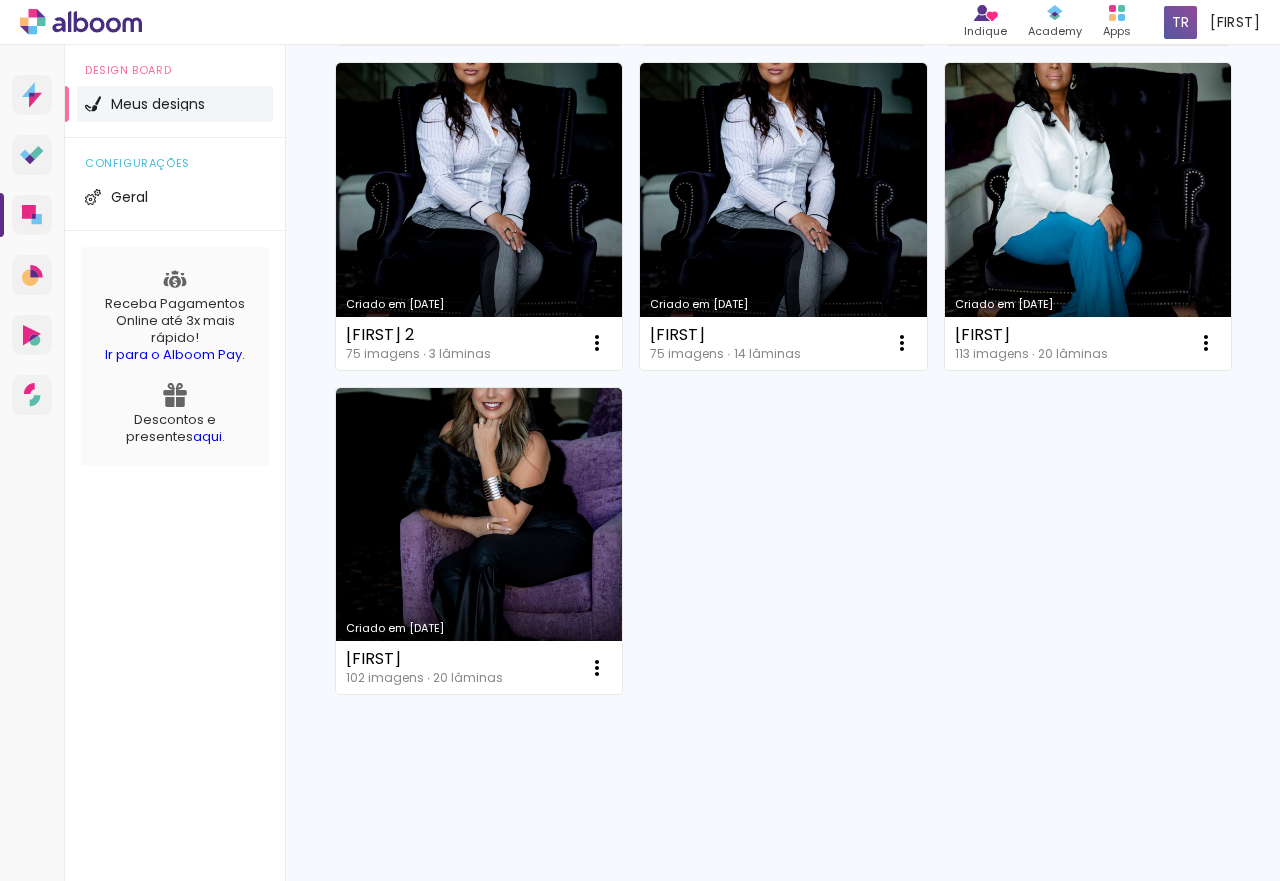 scroll, scrollTop: 518, scrollLeft: 0, axis: vertical 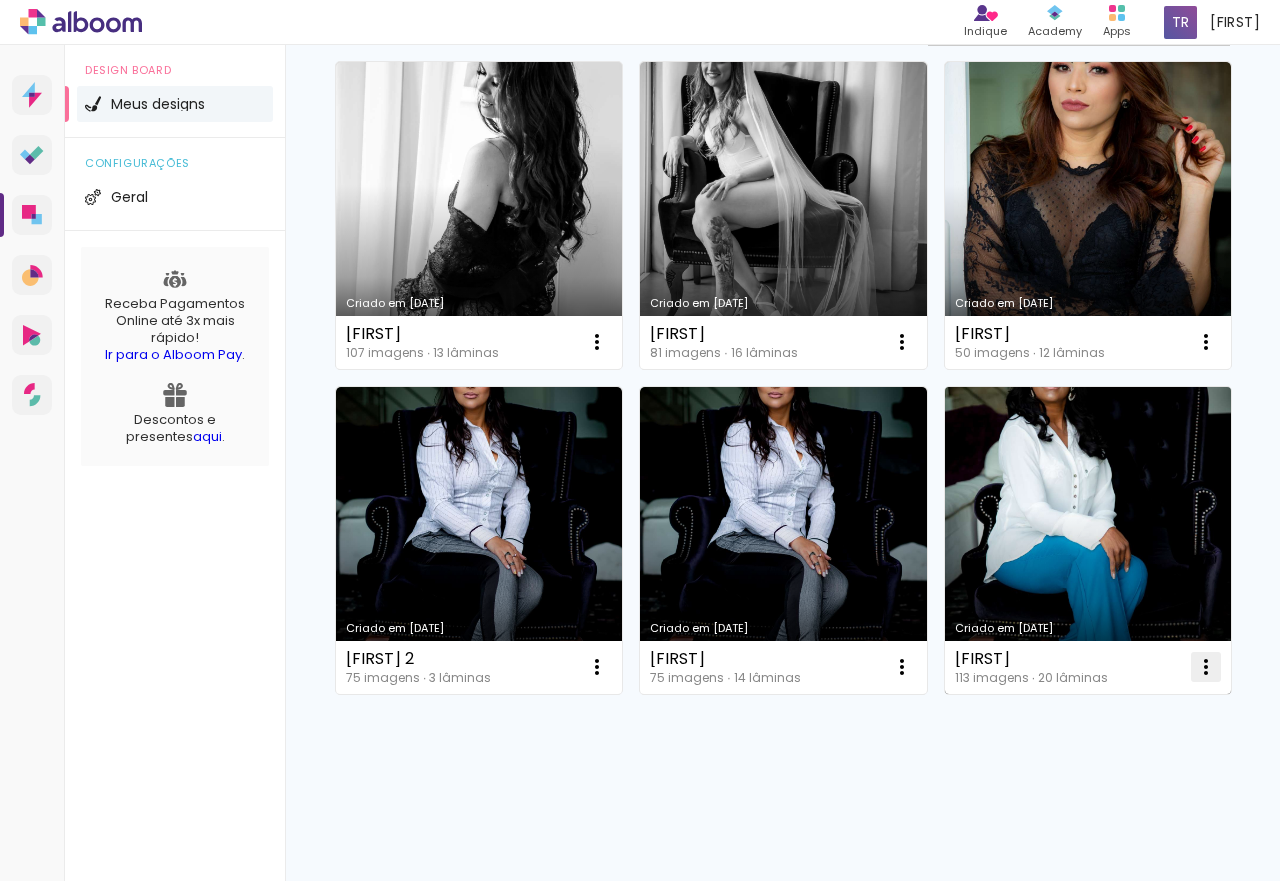 click at bounding box center [597, 342] 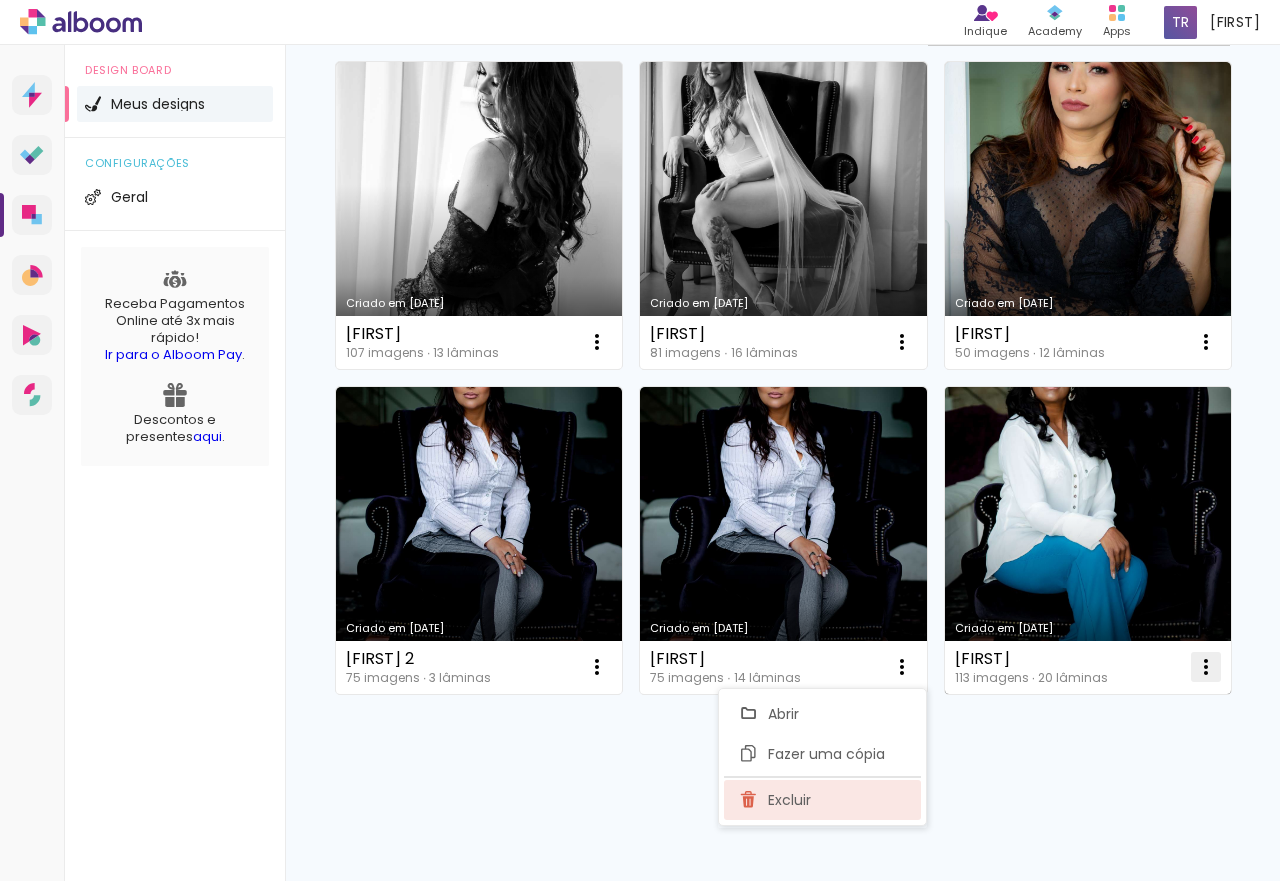 click on "Excluir" 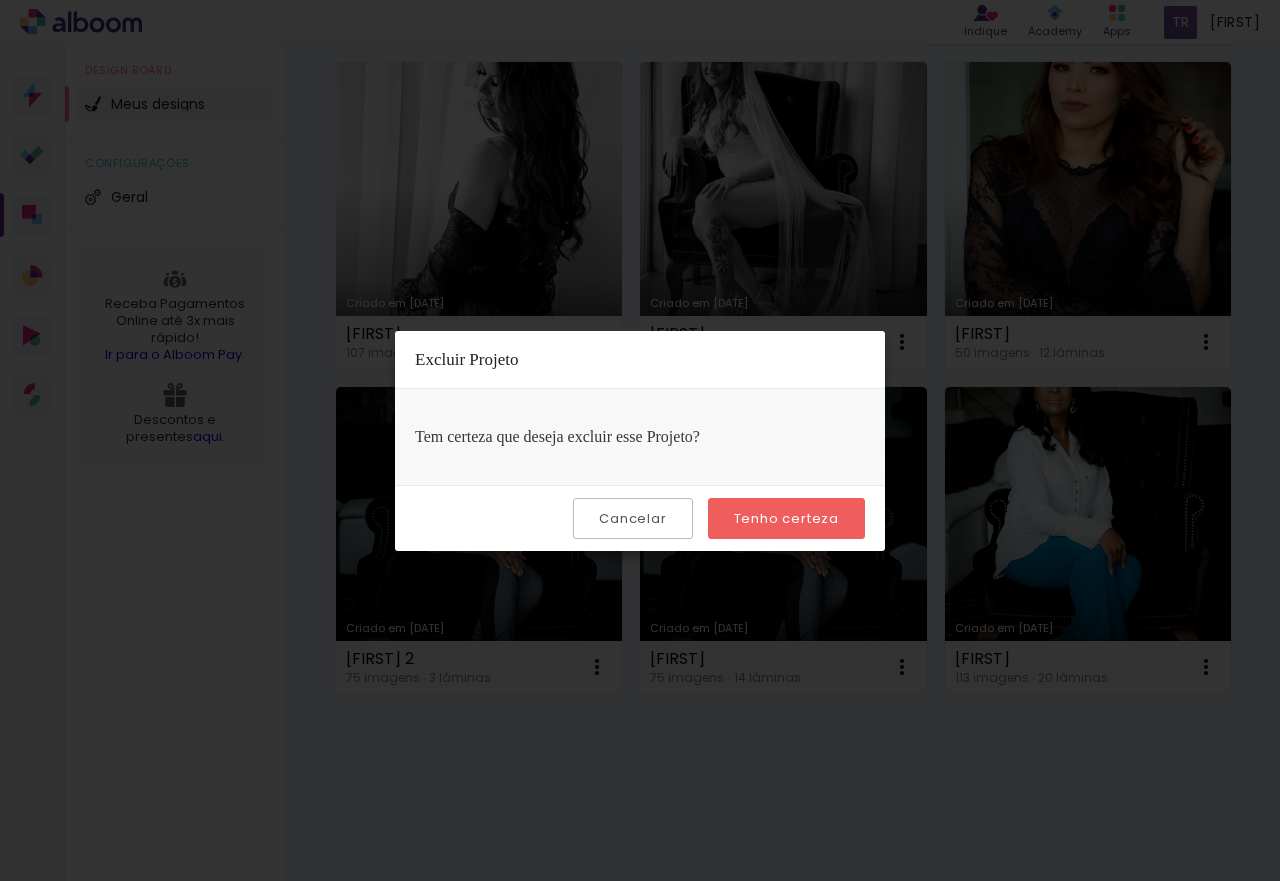 click on "Tenho certeza" at bounding box center [786, 518] 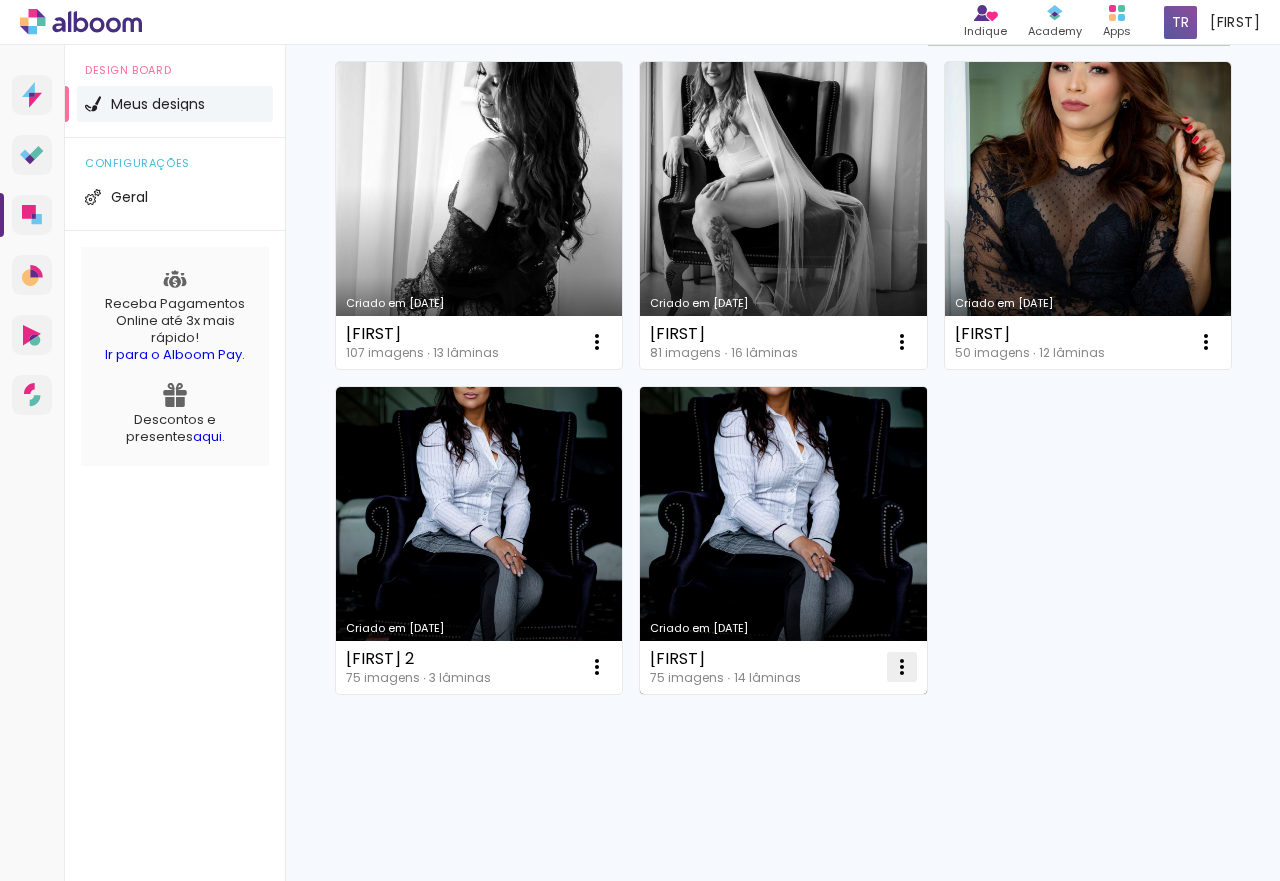 click at bounding box center [597, 342] 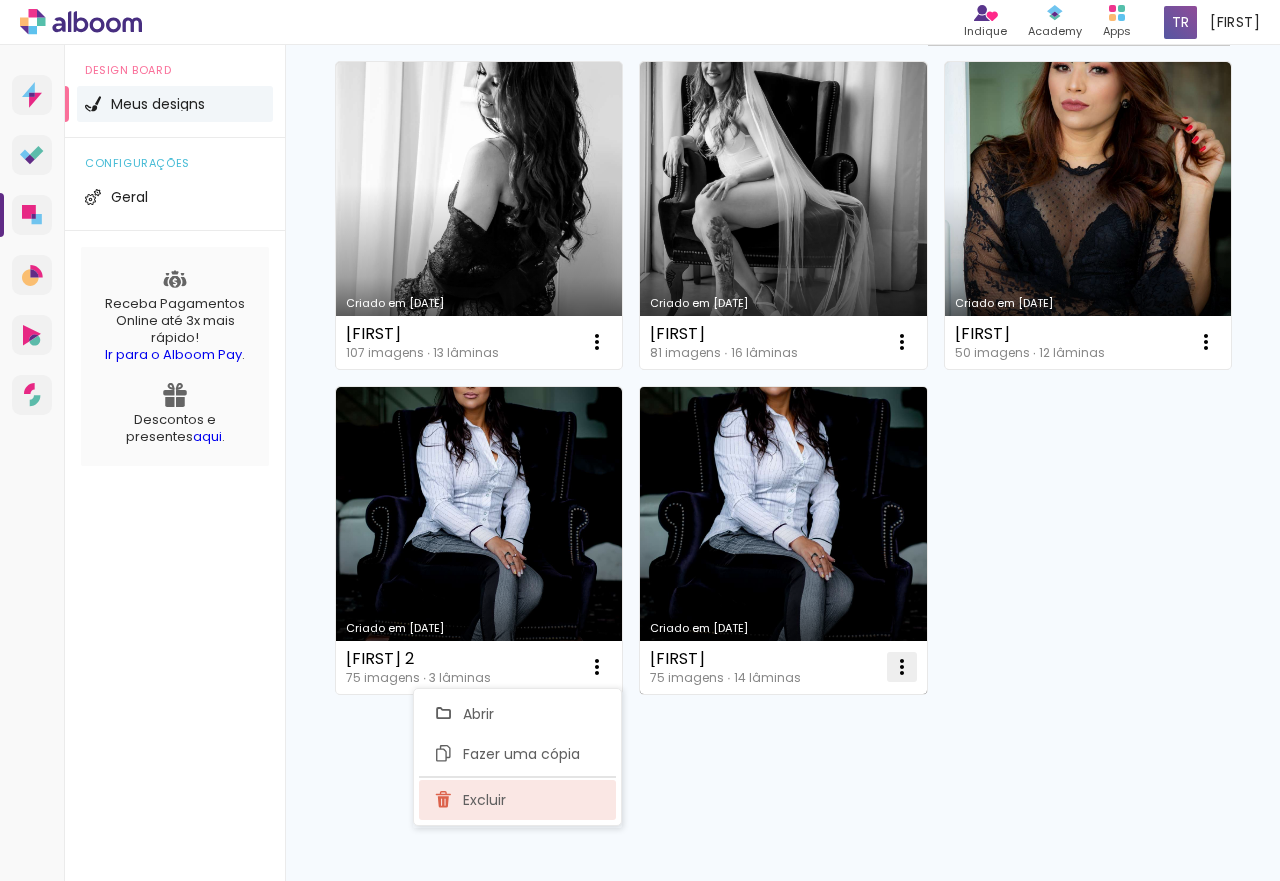 click on "Excluir" 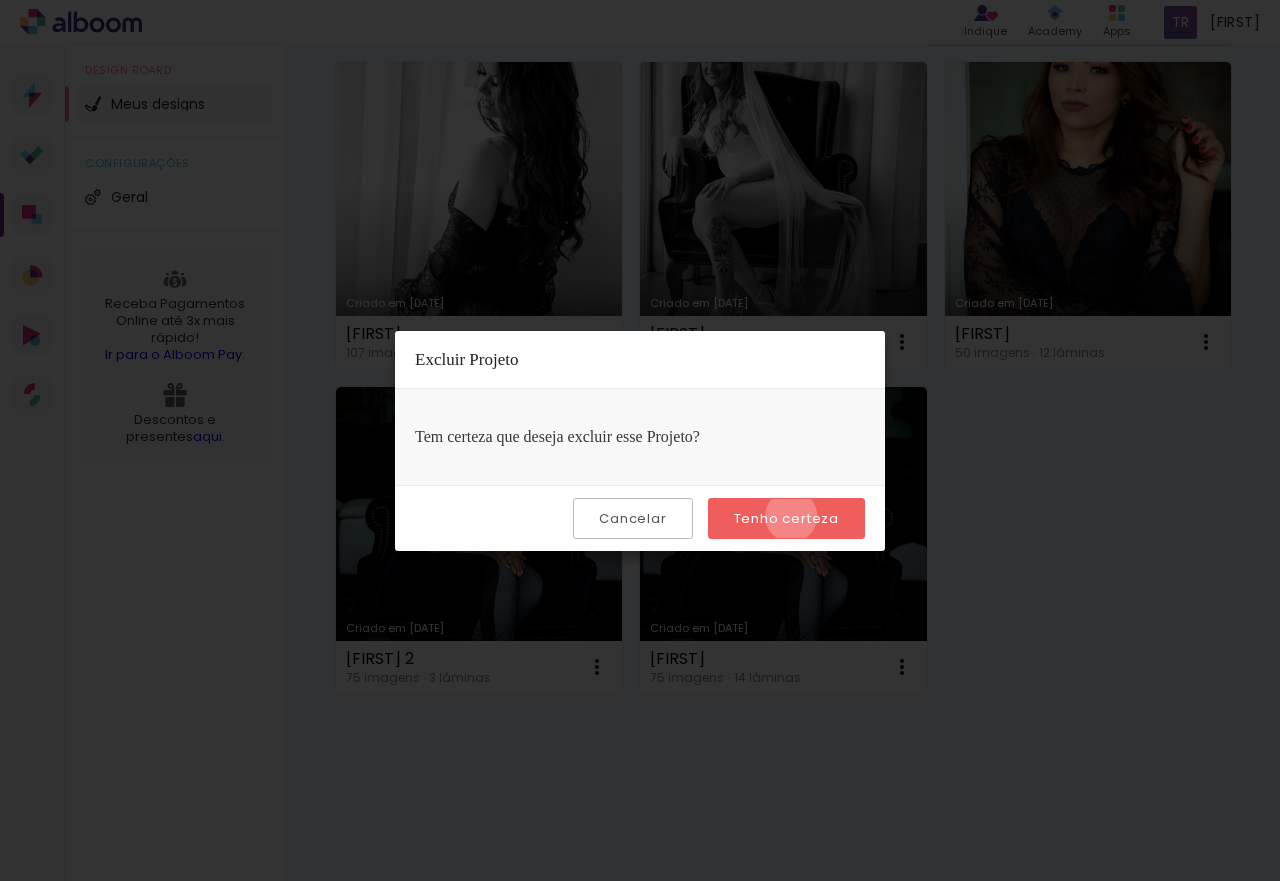 click on "Tenho certeza" at bounding box center [0, 0] 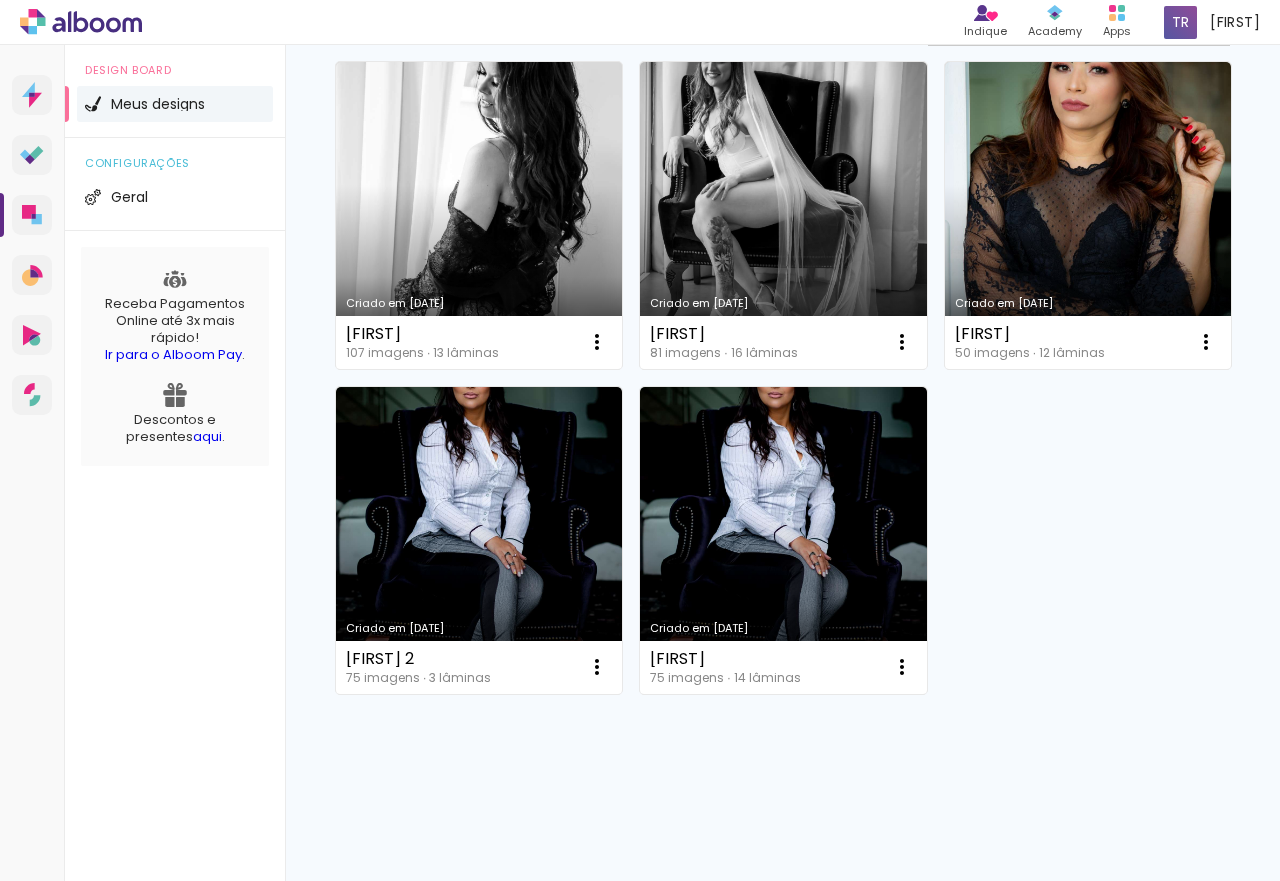 scroll, scrollTop: 194, scrollLeft: 0, axis: vertical 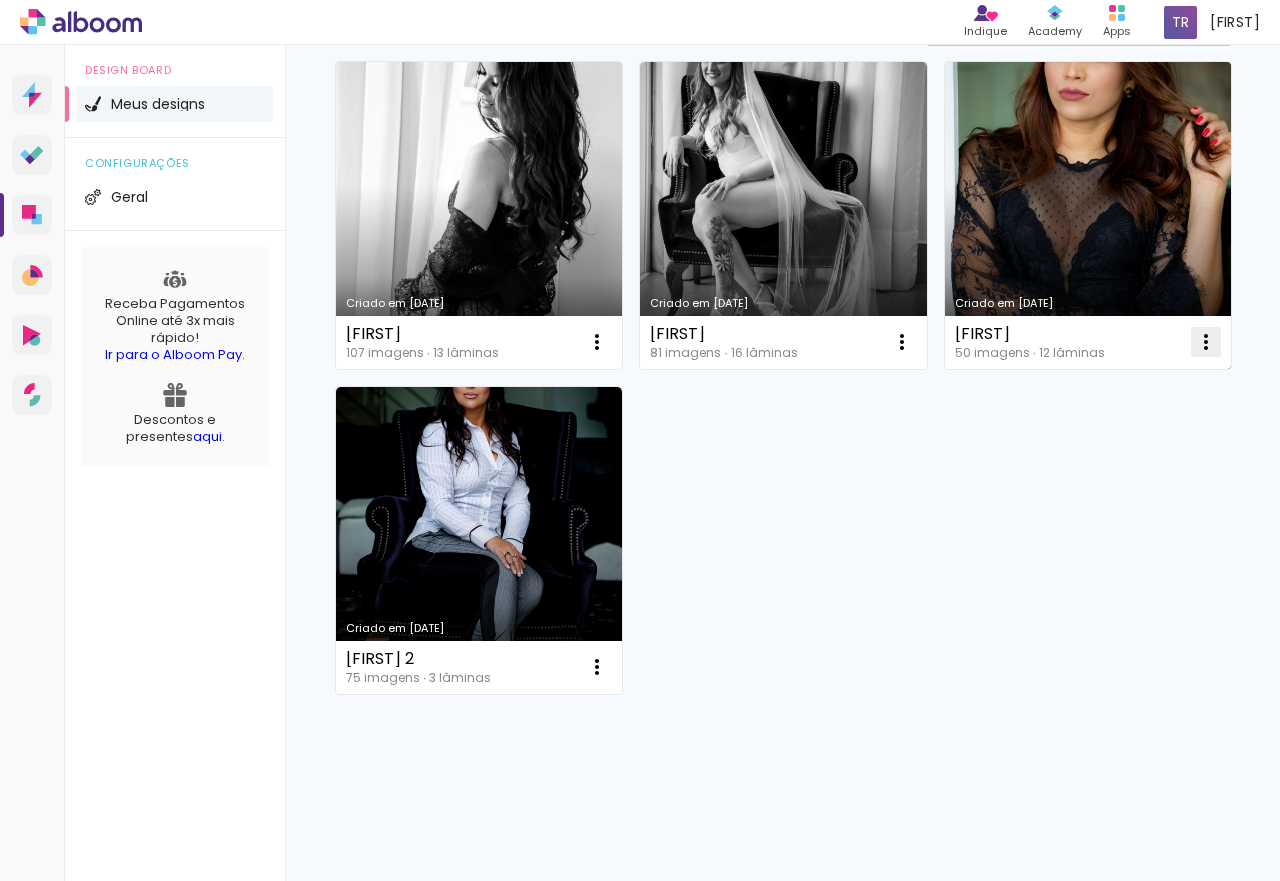 click at bounding box center (597, 342) 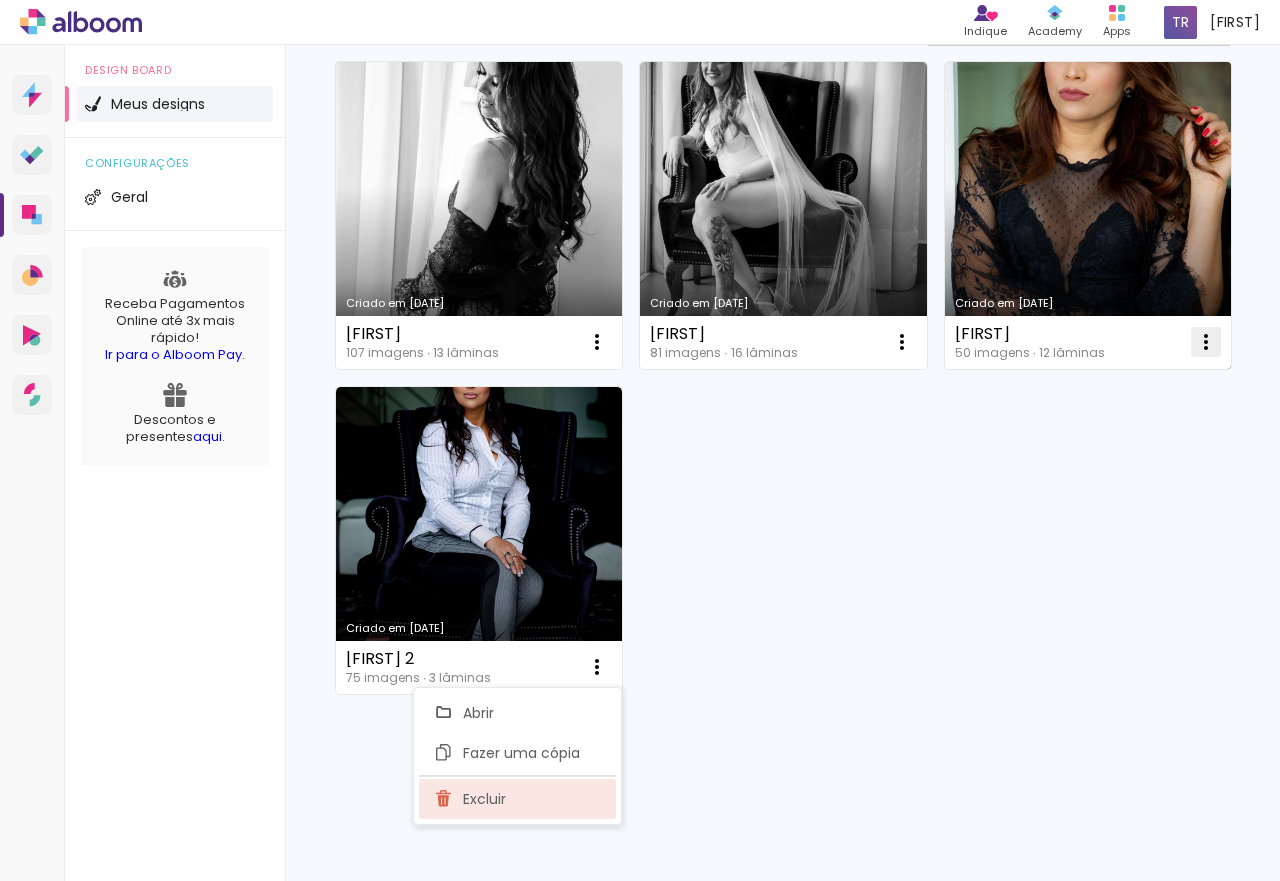 click on "Excluir" 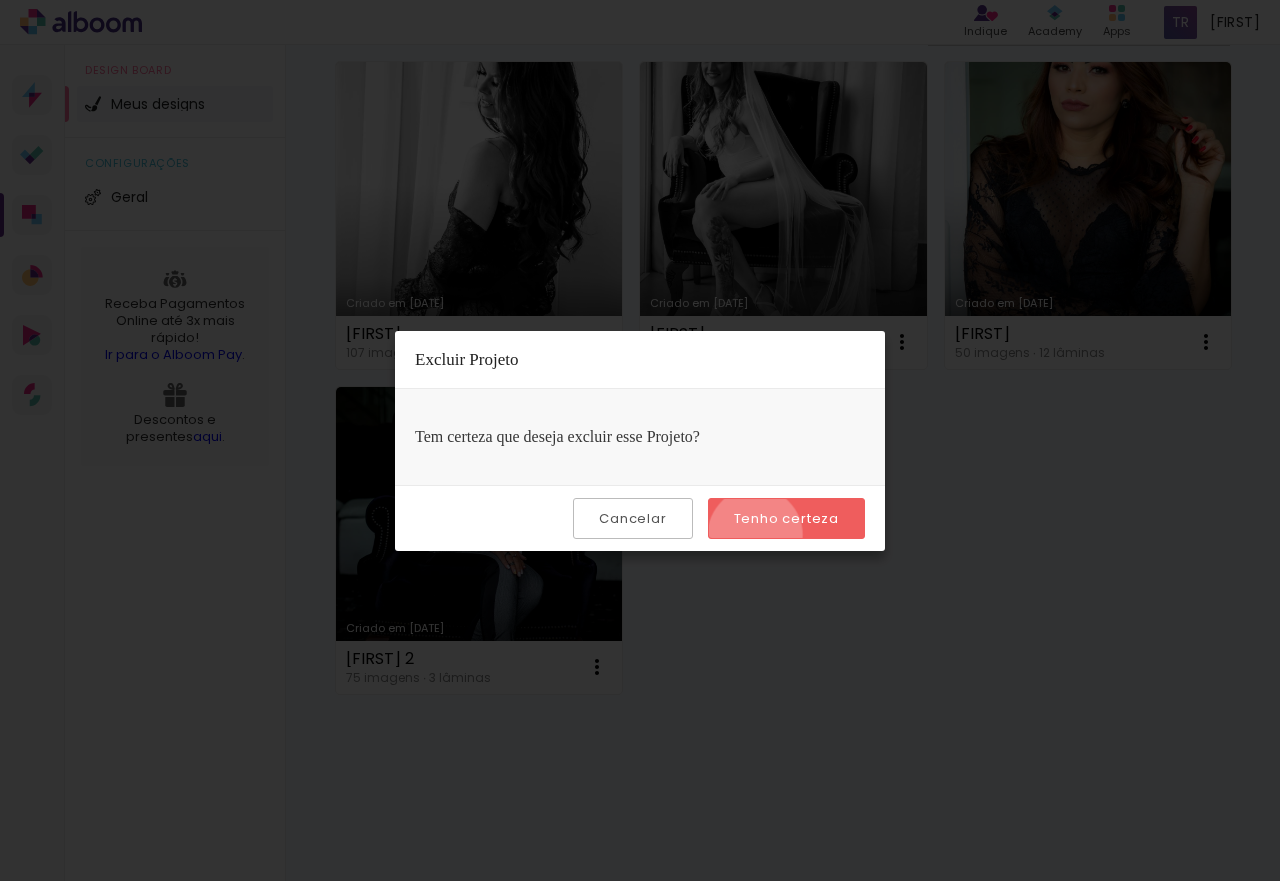 click on "Tenho certeza" at bounding box center (786, 518) 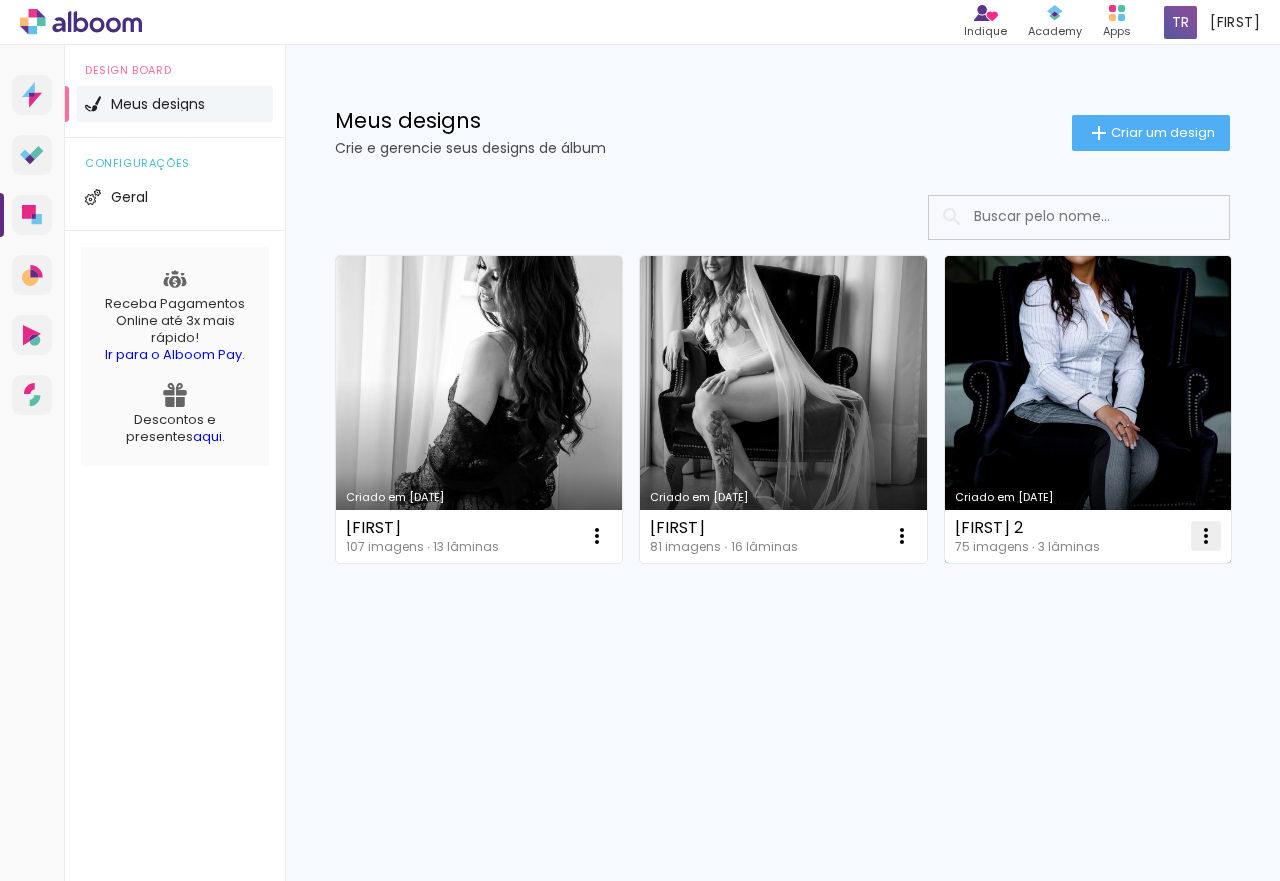 click at bounding box center (597, 536) 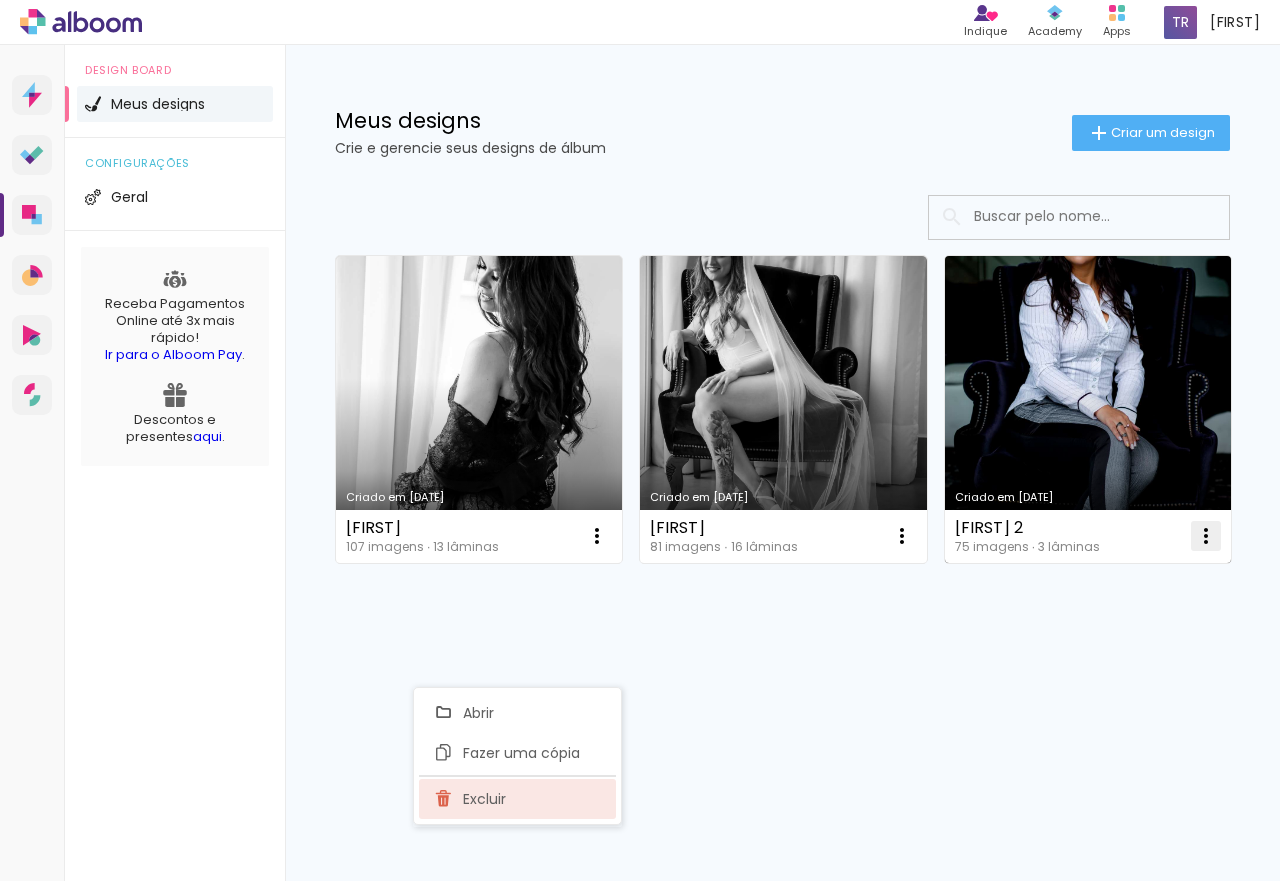click on "Excluir" 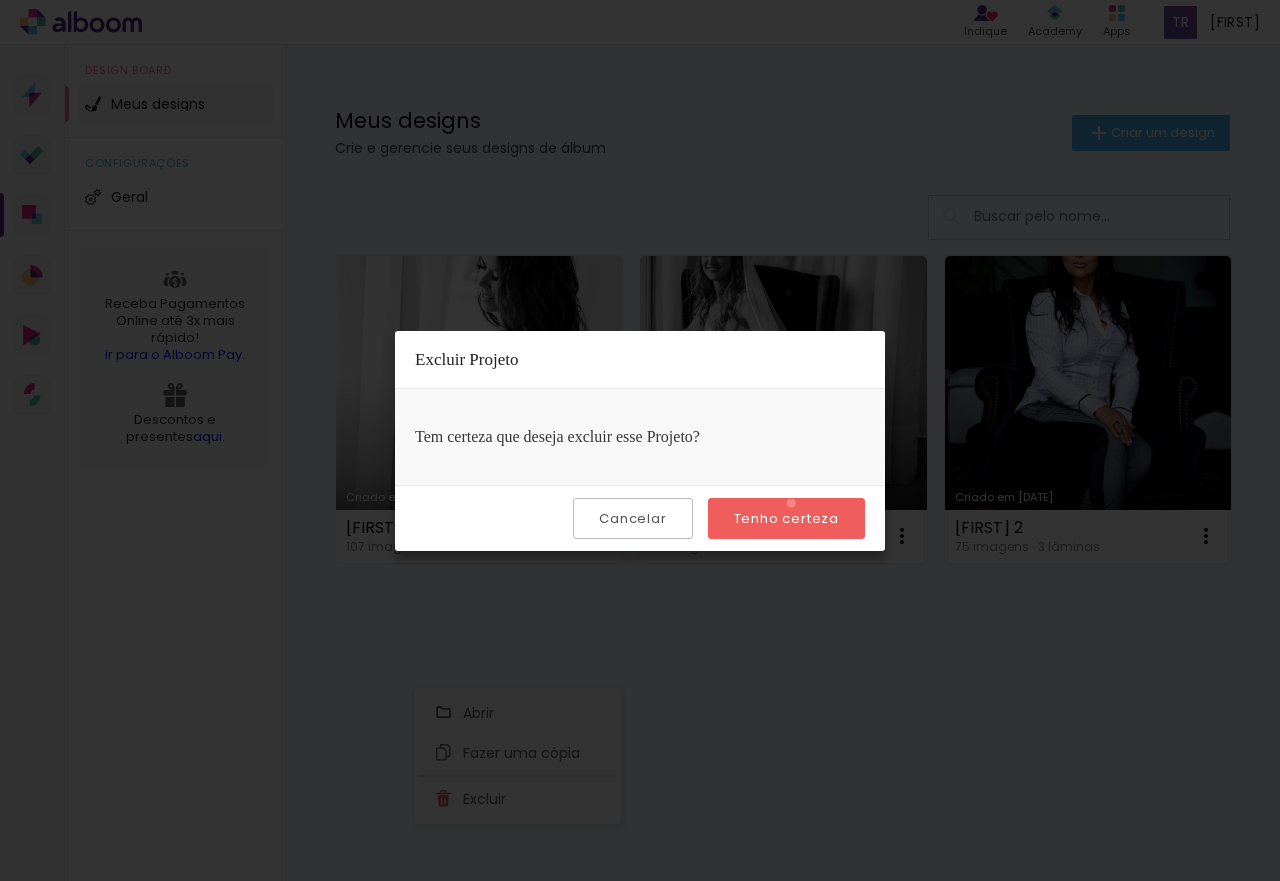 click on "Tenho certeza" at bounding box center [786, 518] 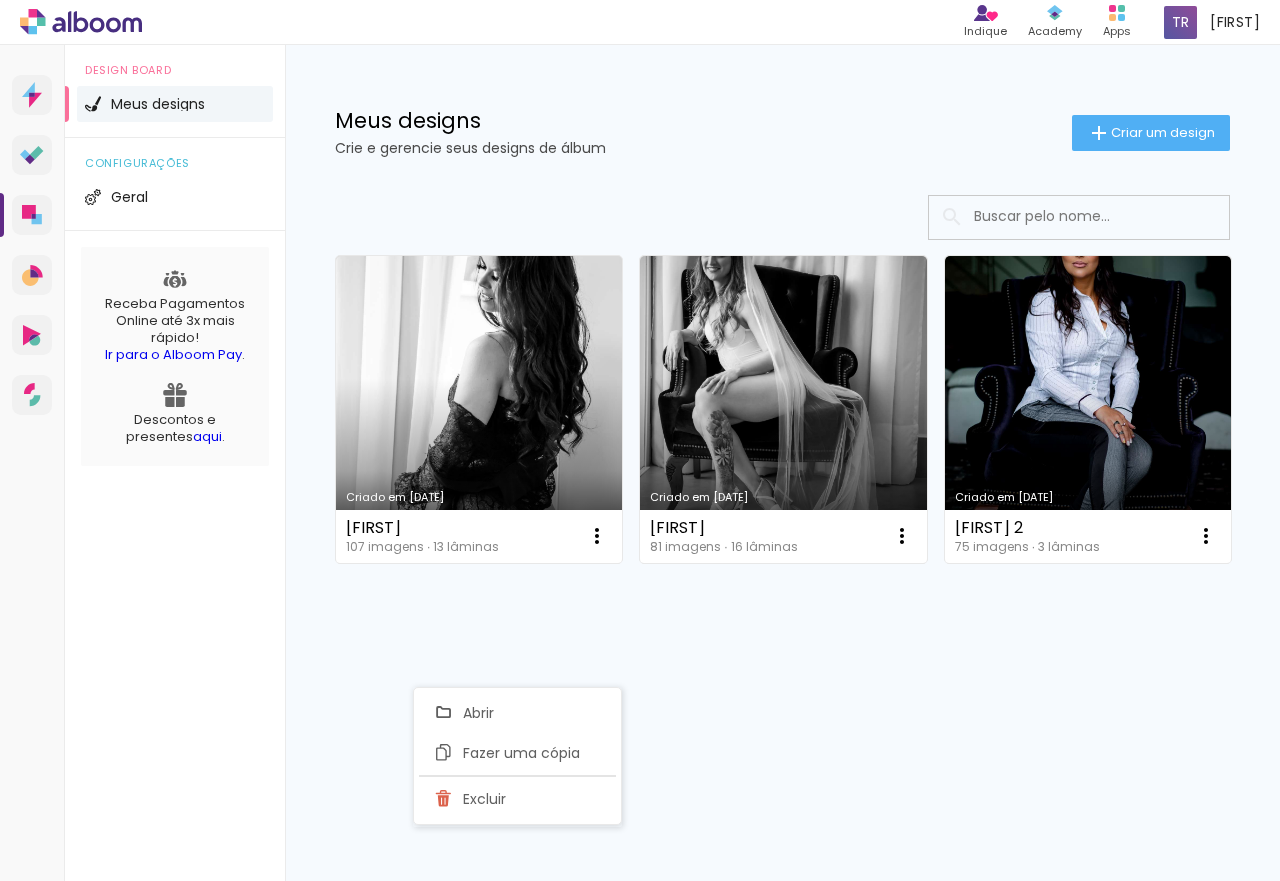 scroll, scrollTop: 0, scrollLeft: 0, axis: both 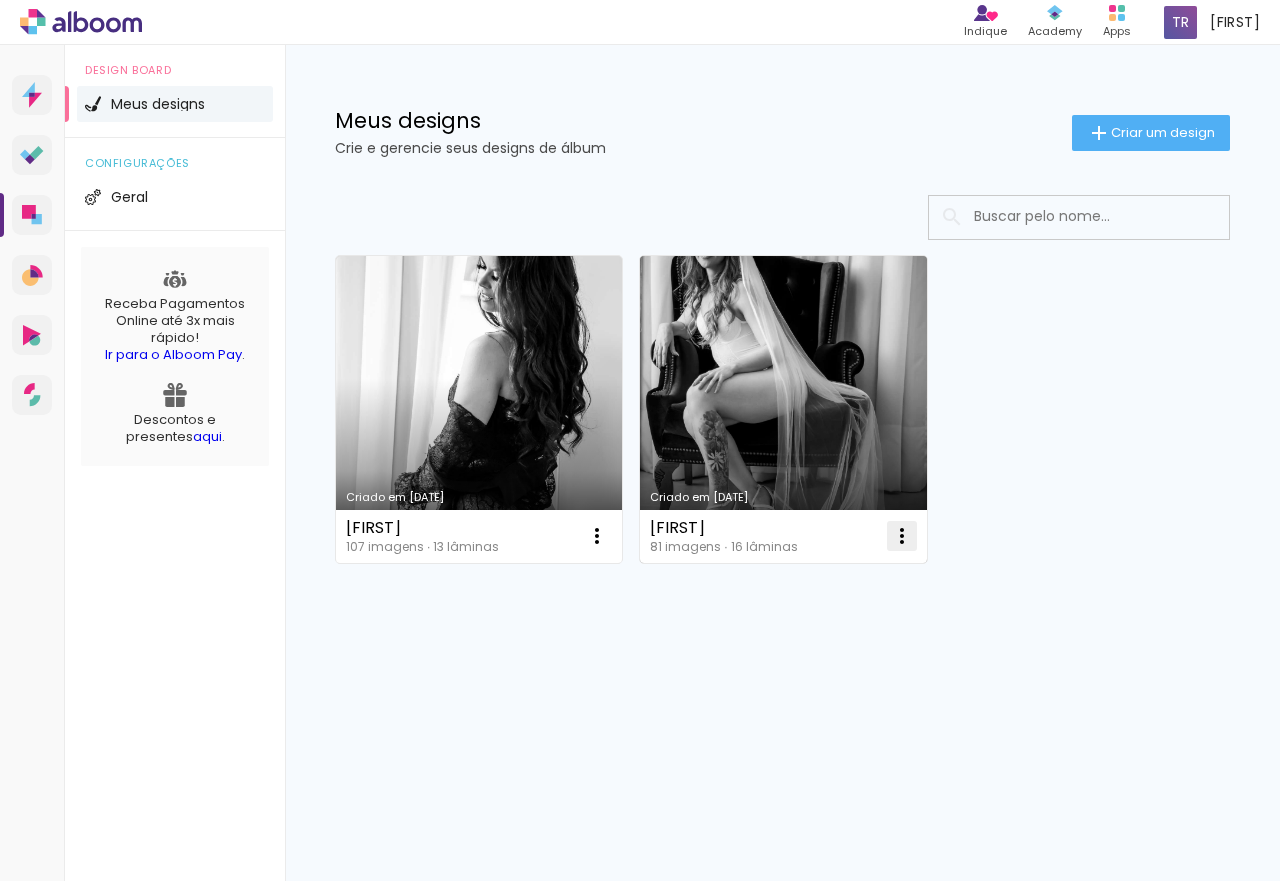 click at bounding box center (597, 536) 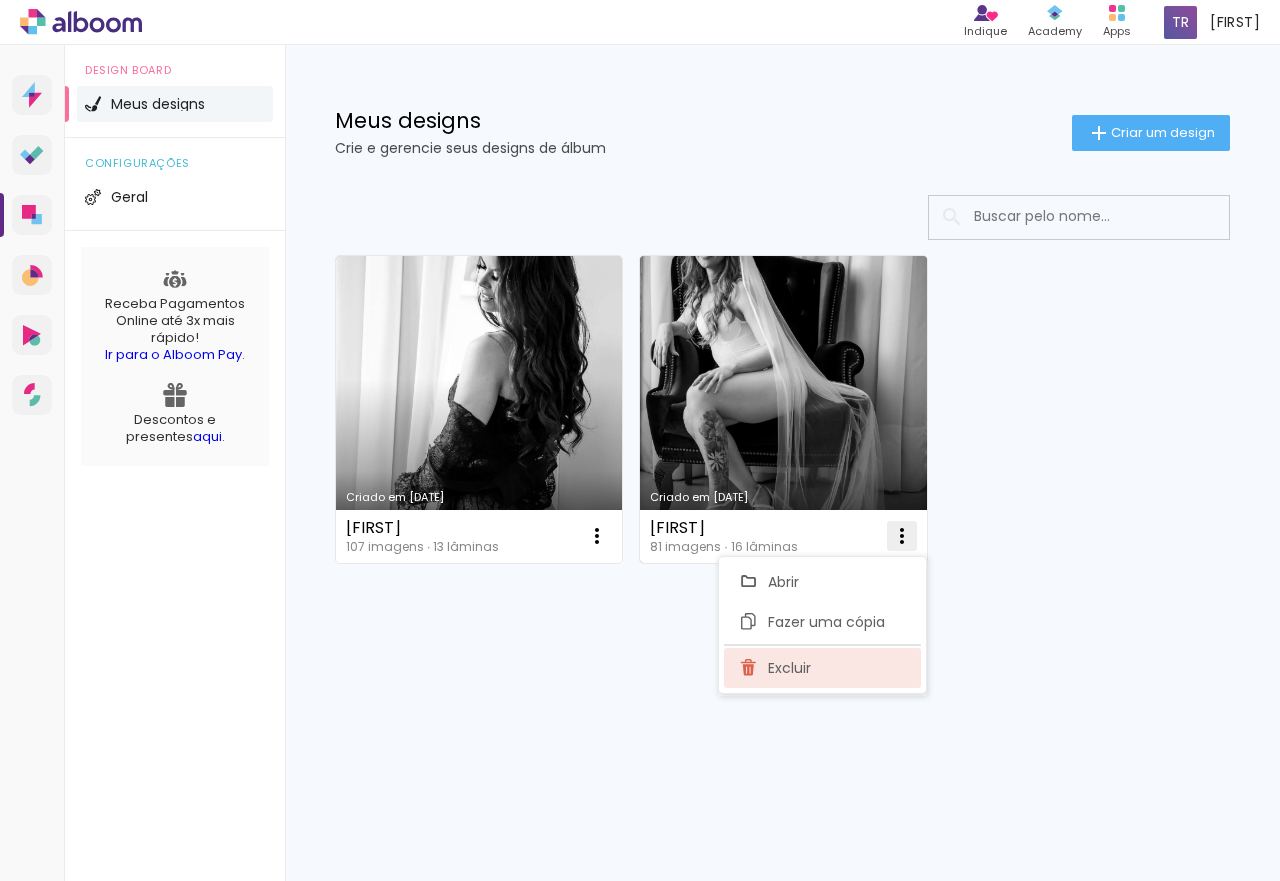 click on "Excluir" 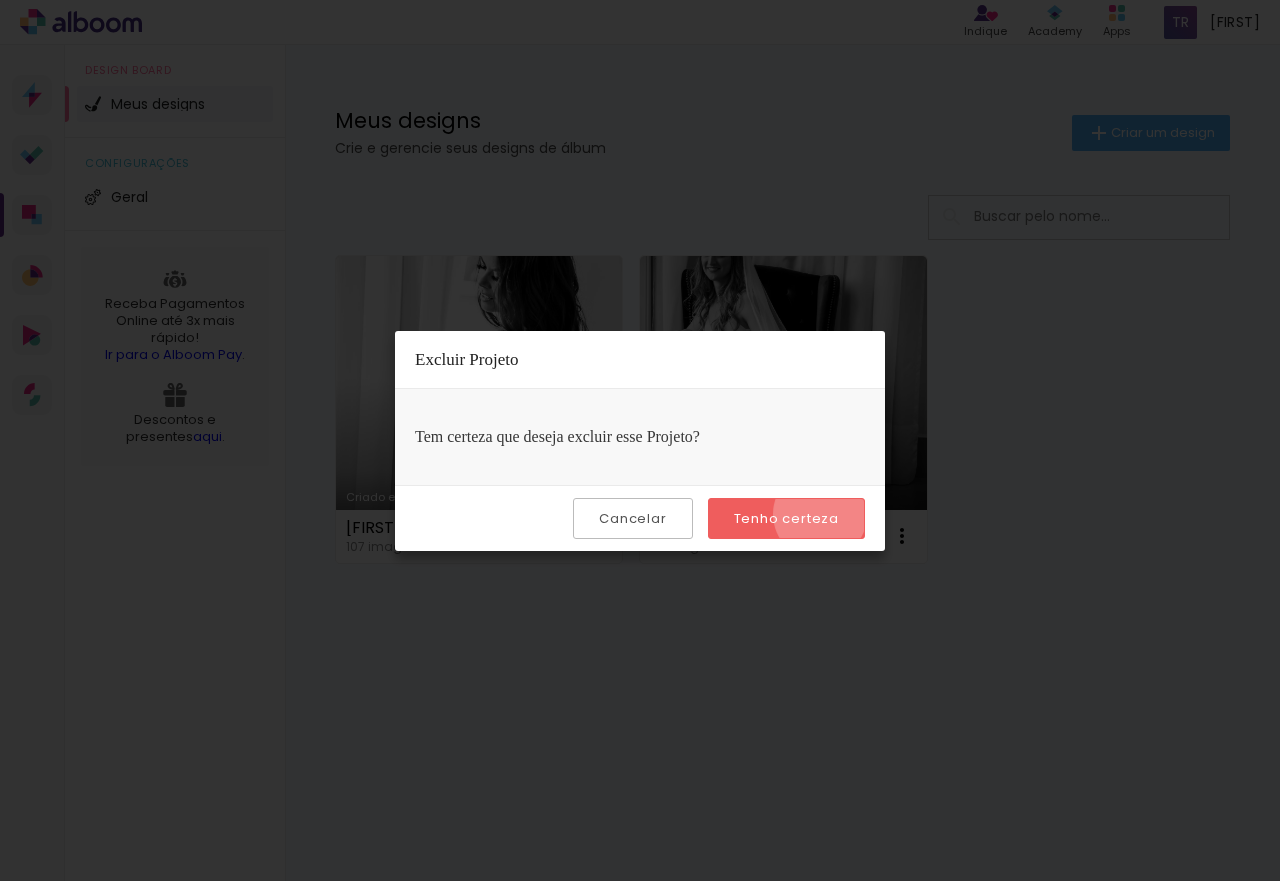 click on "Tenho certeza" at bounding box center [0, 0] 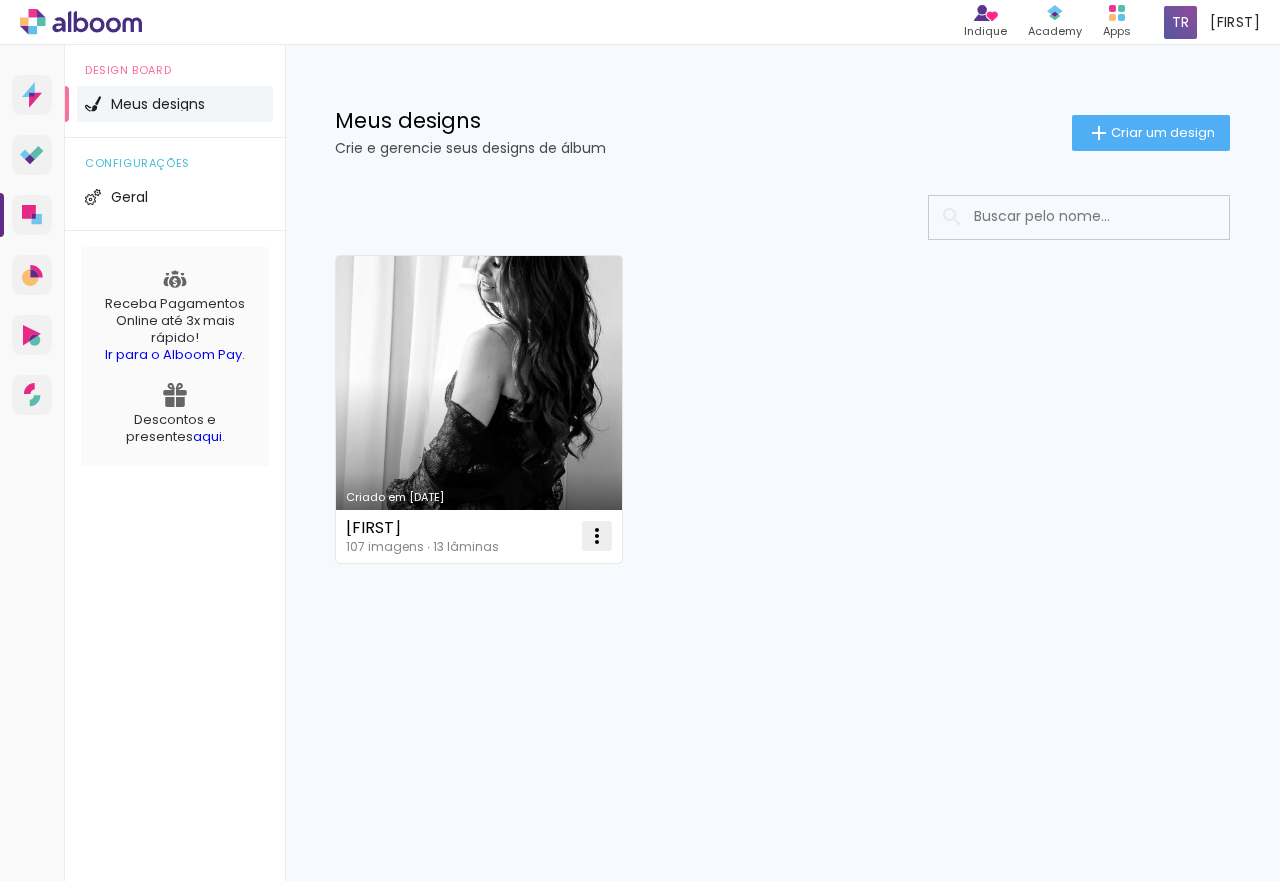 click at bounding box center (597, 536) 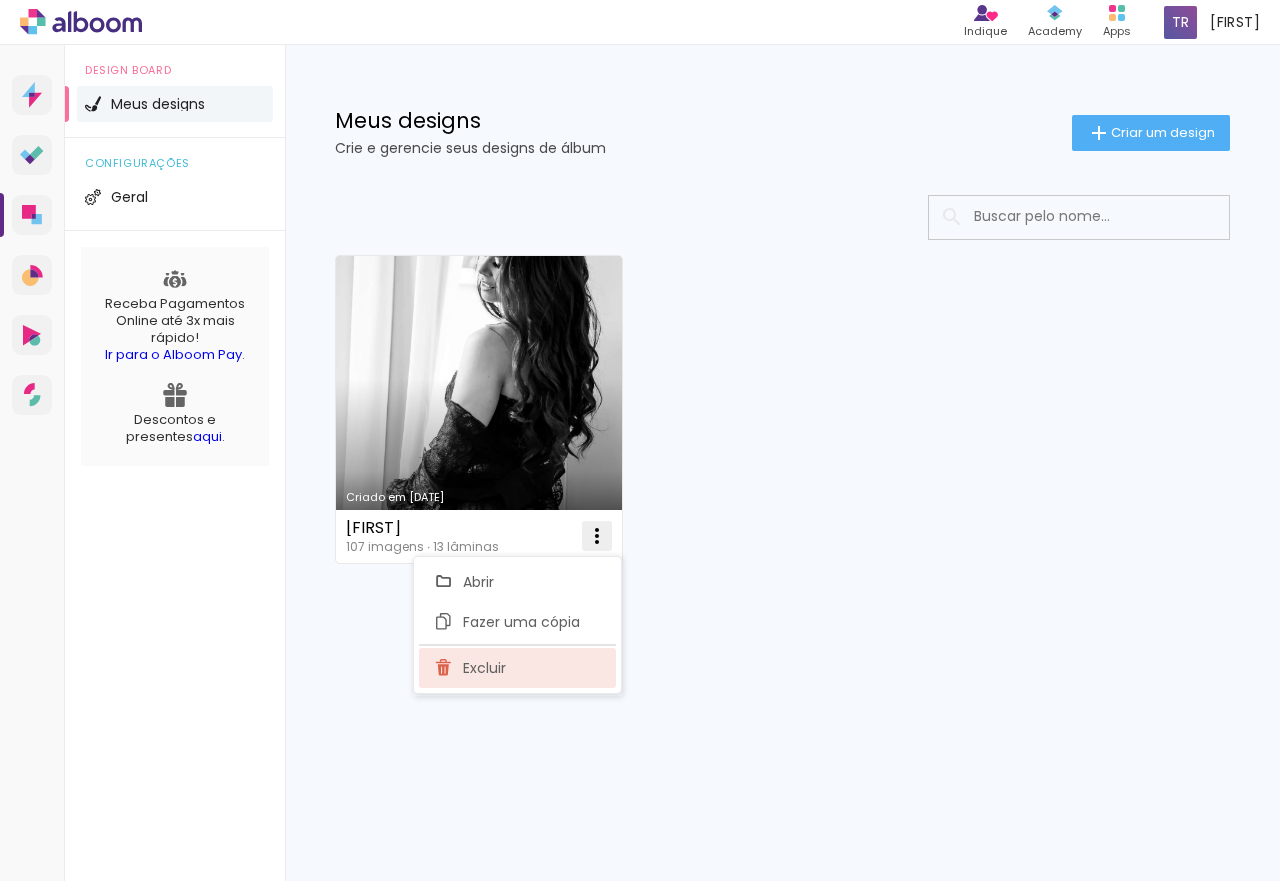 click on "Excluir" 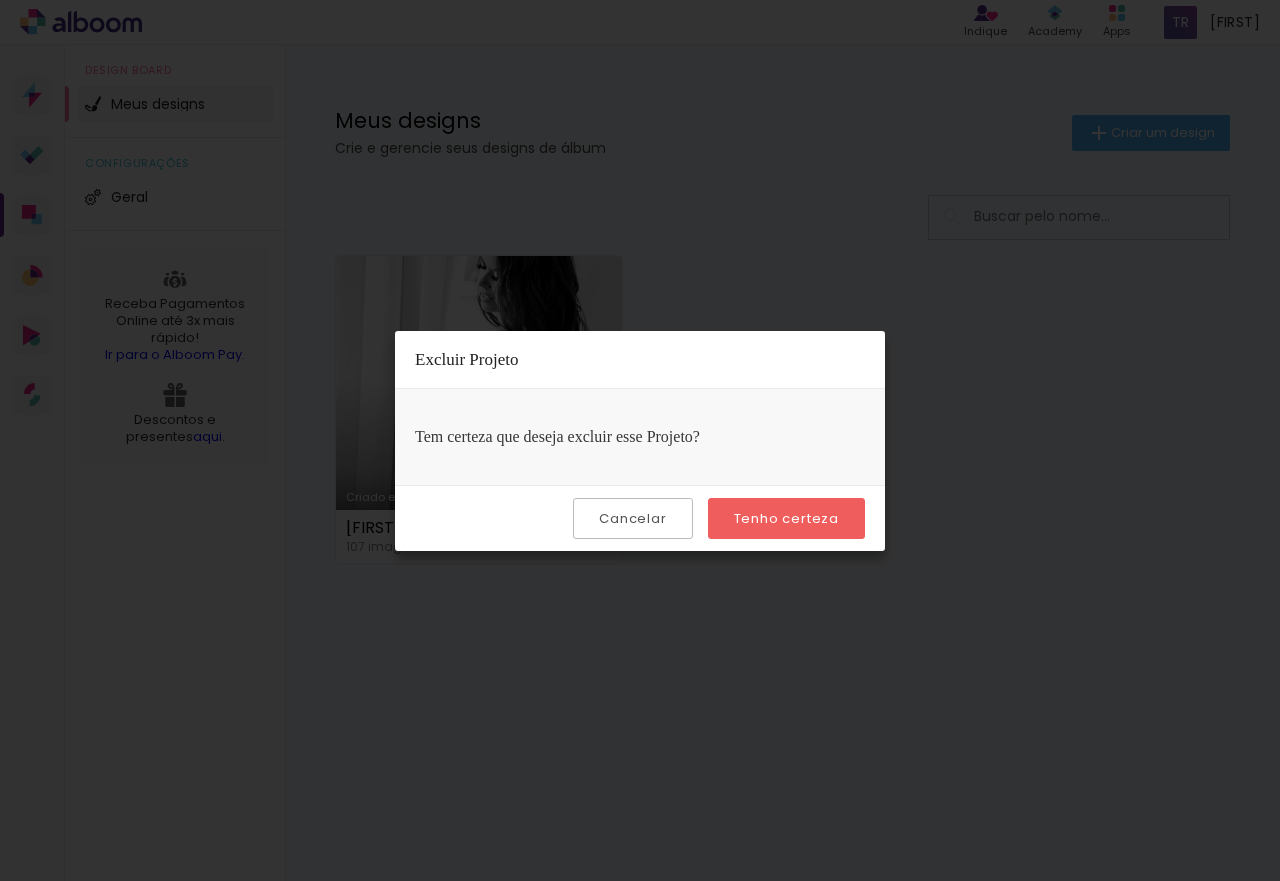 click on "Tenho certeza" at bounding box center (0, 0) 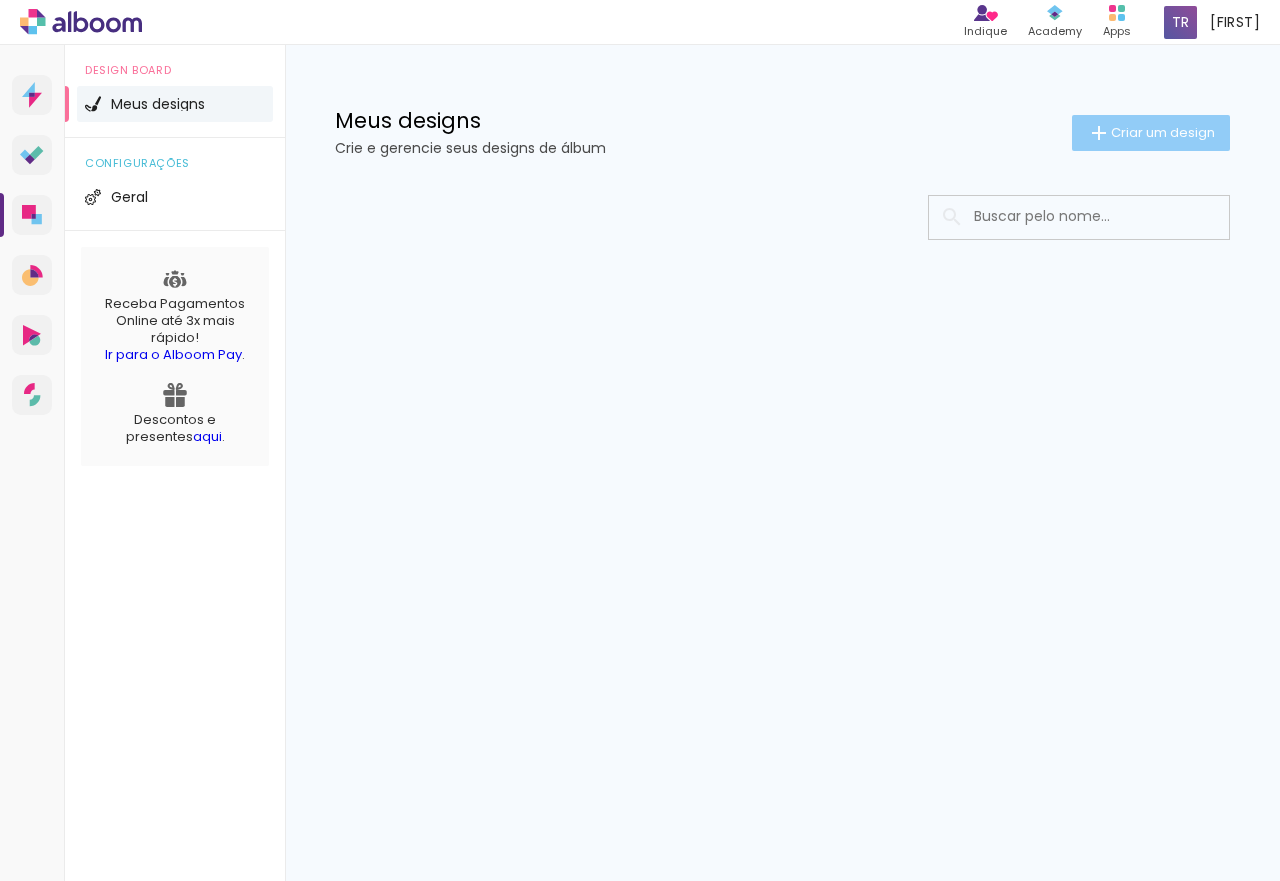 click on "Criar um design" 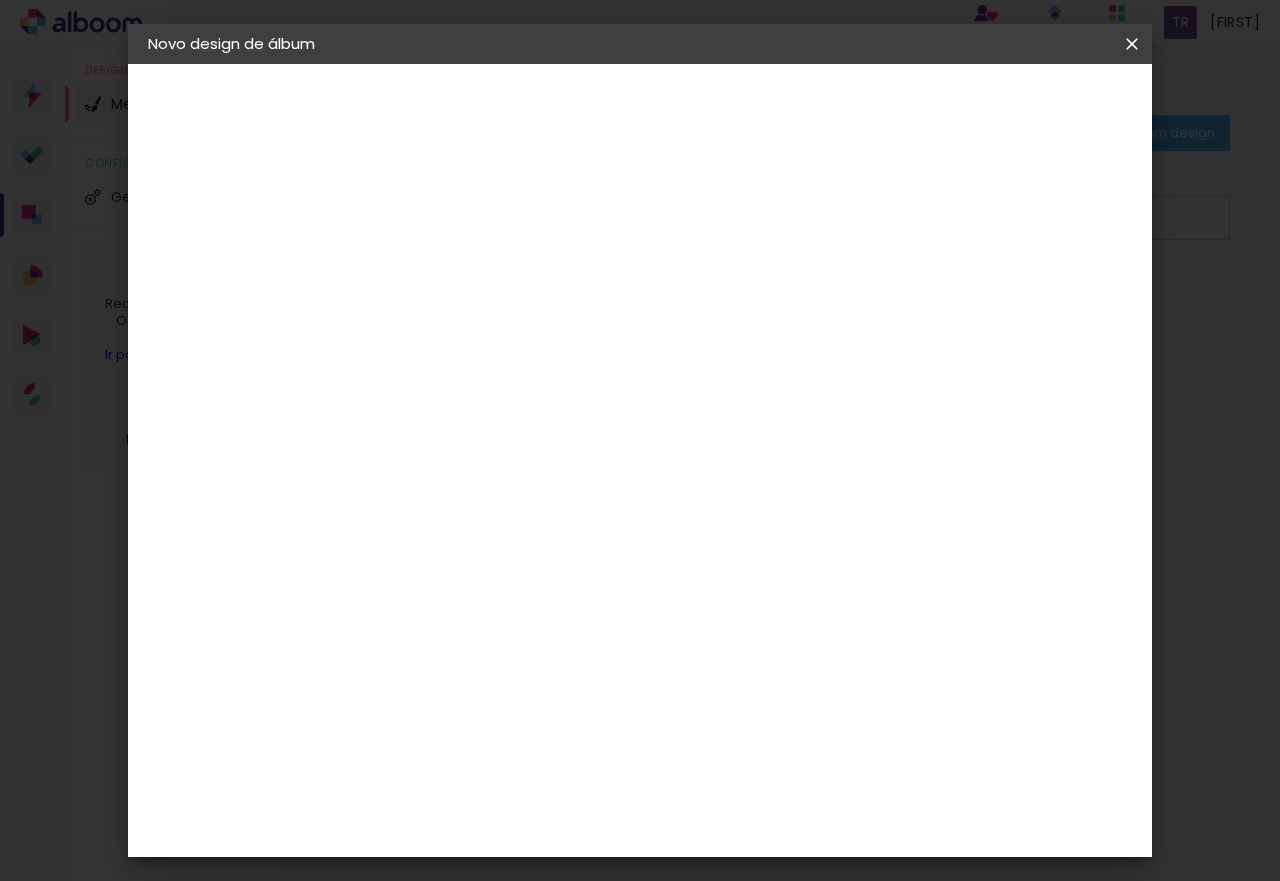 click at bounding box center (475, 268) 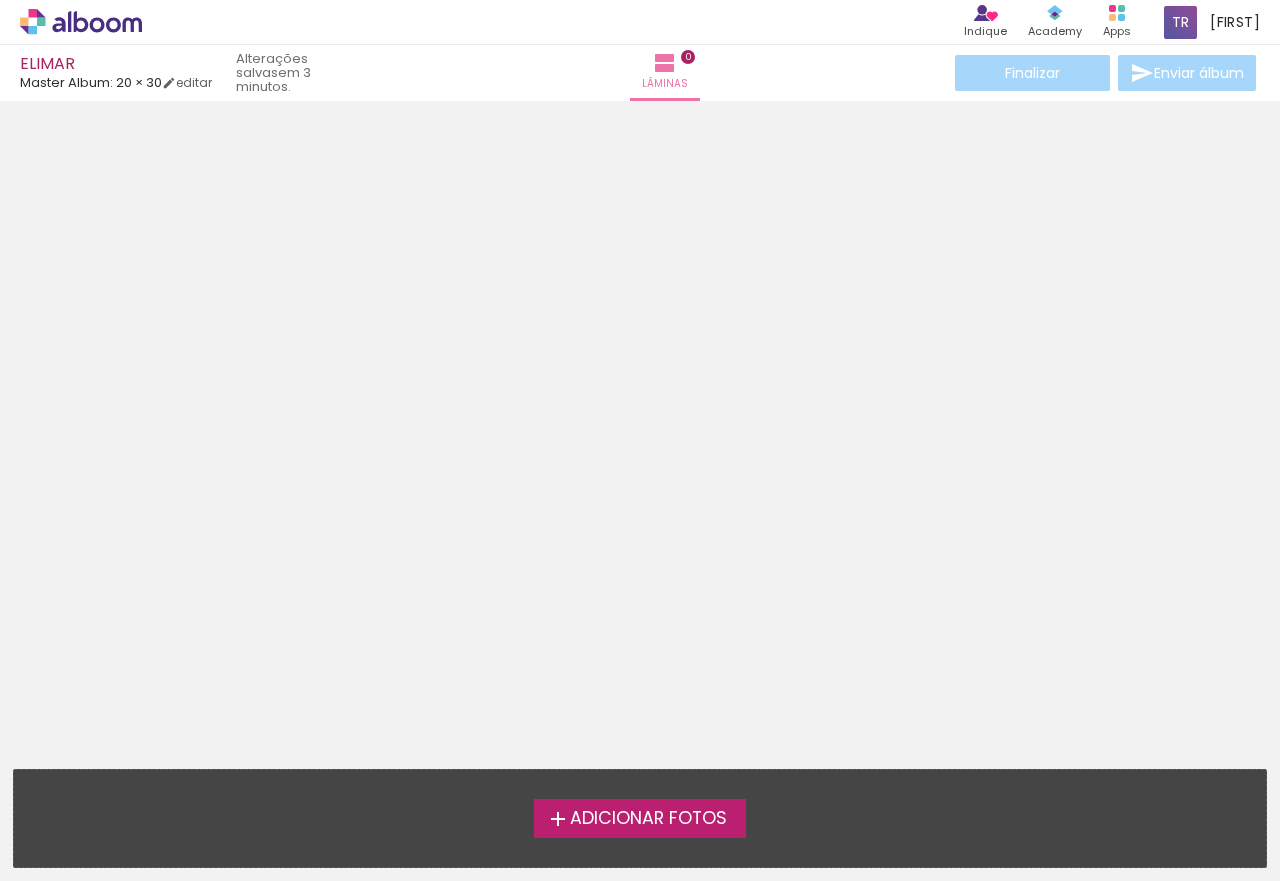 click on "Adicionar Fotos" at bounding box center [640, 818] 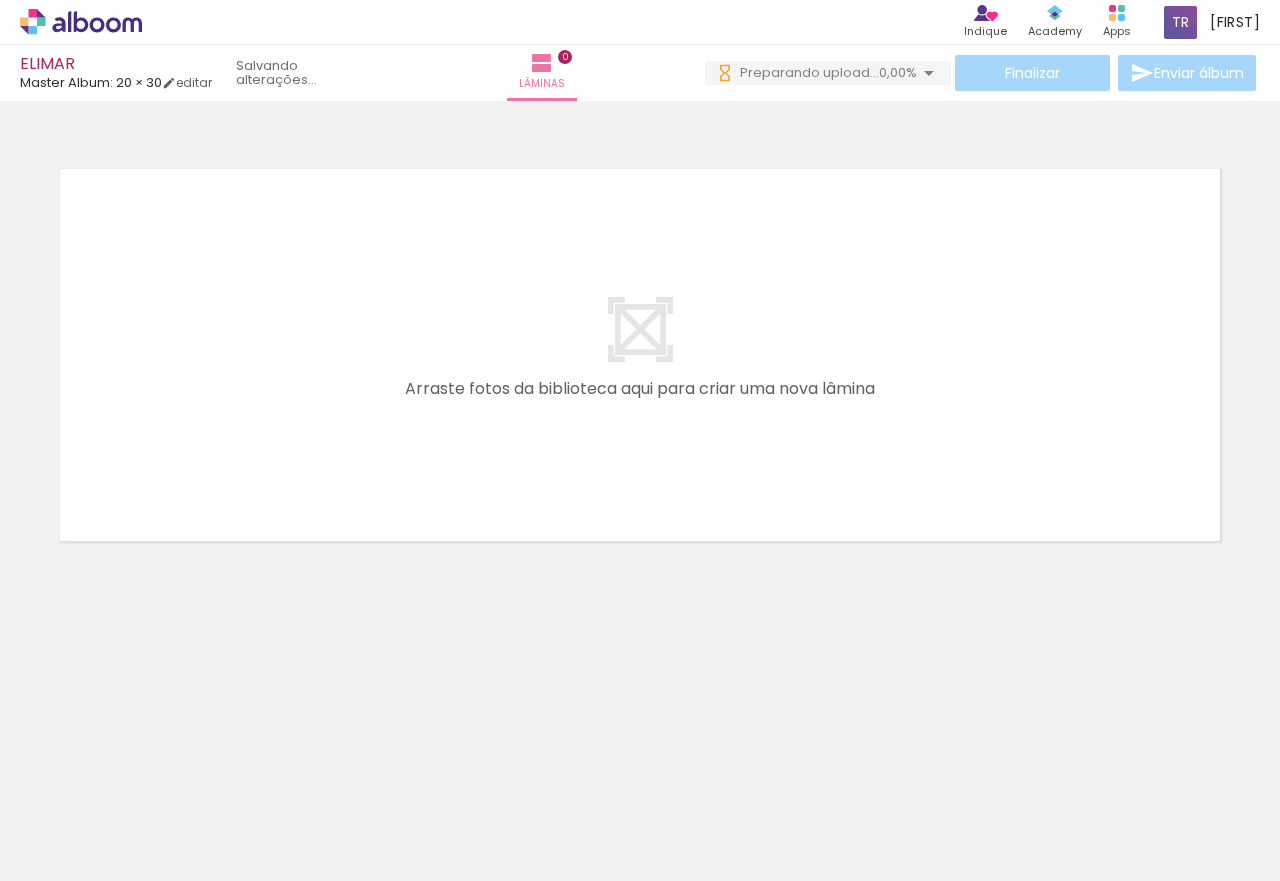 click on "Todas as fotos" at bounding box center (56, 820) 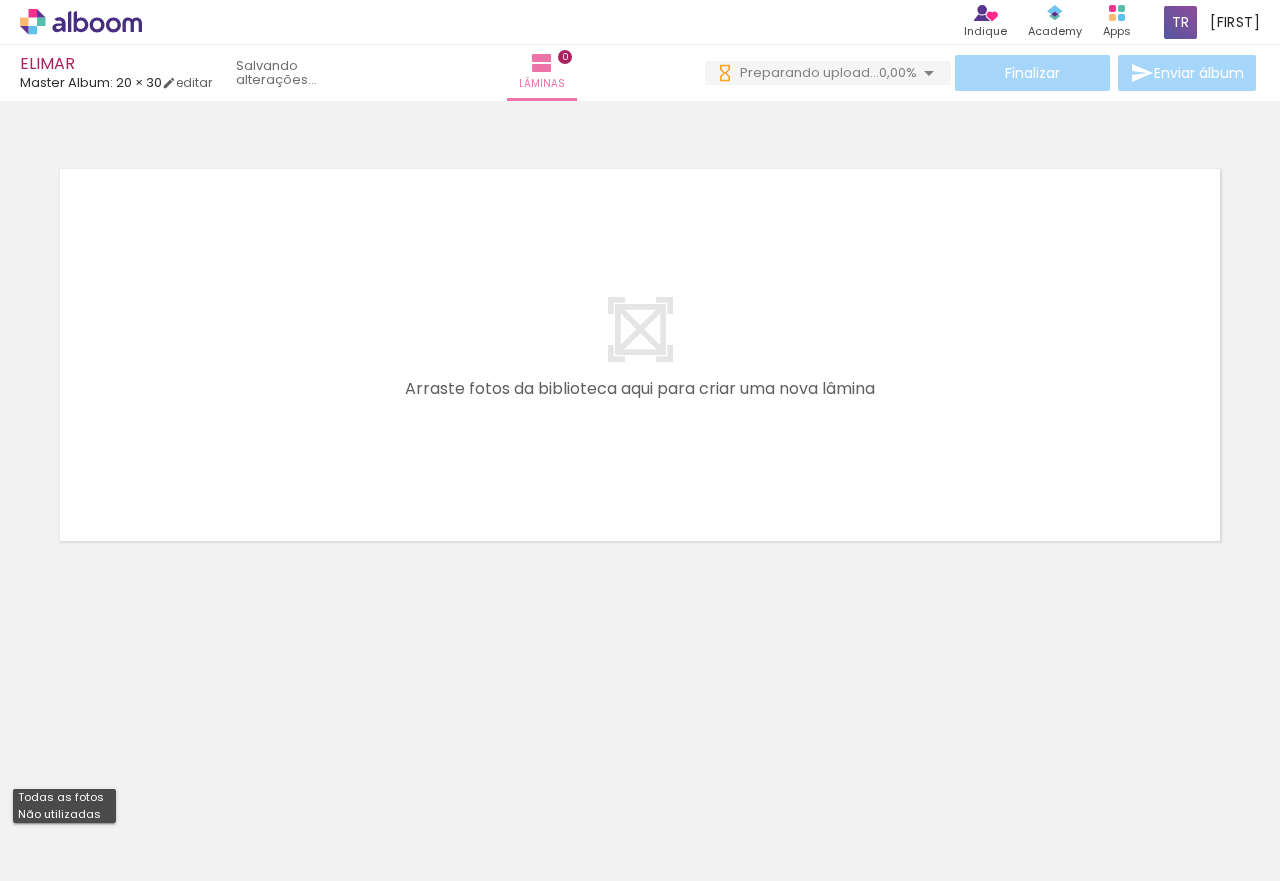 click on "Não utilizadas" at bounding box center [0, 0] 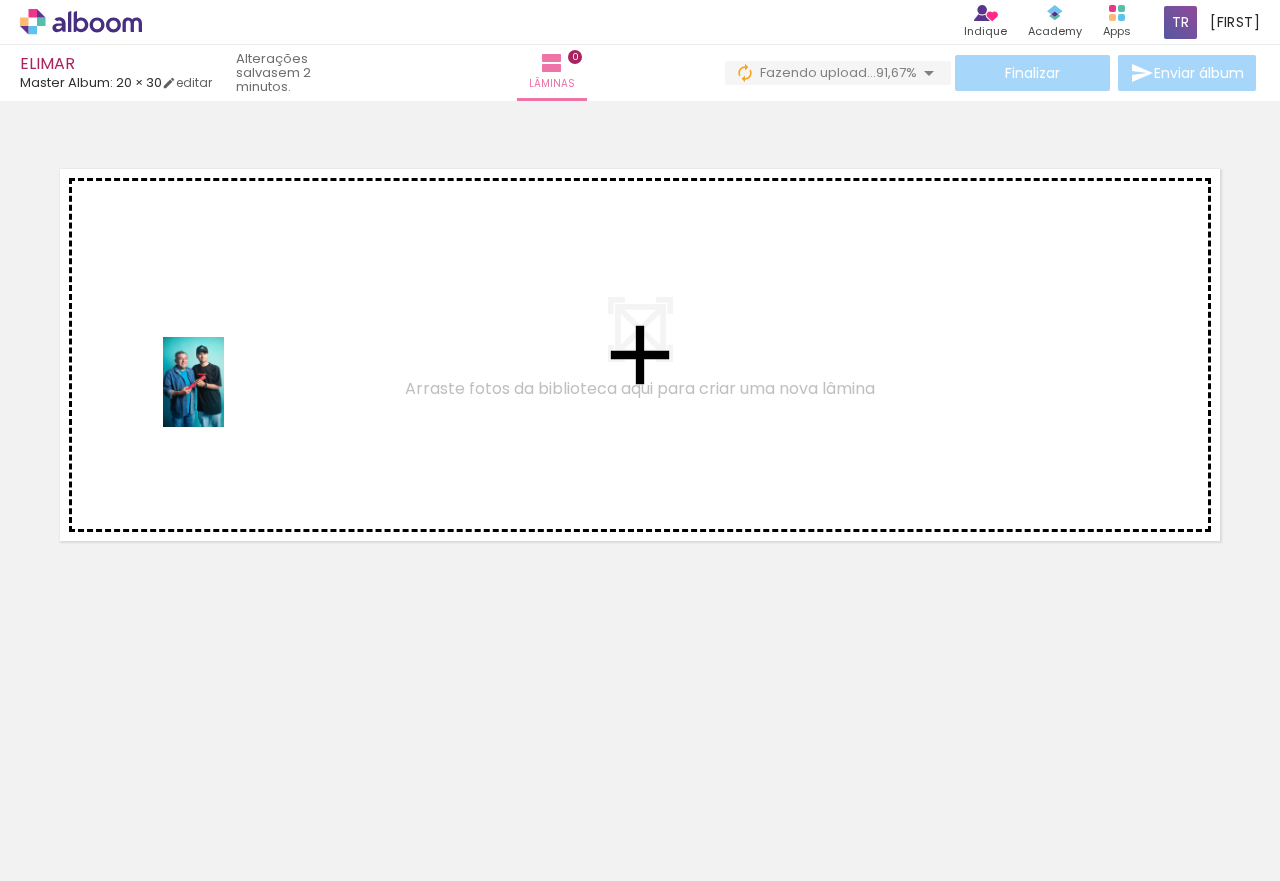 drag, startPoint x: 206, startPoint y: 824, endPoint x: 223, endPoint y: 397, distance: 427.3383 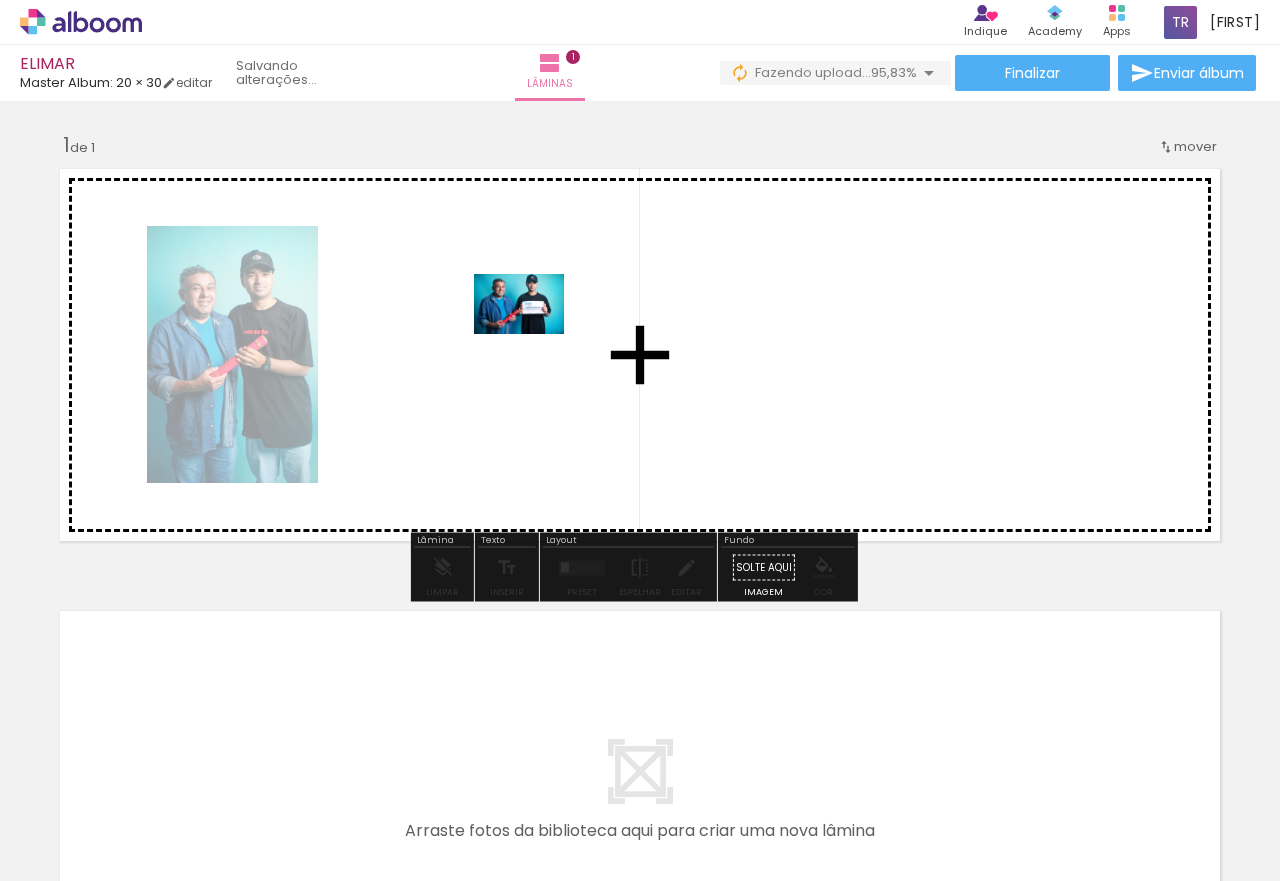drag, startPoint x: 283, startPoint y: 761, endPoint x: 456, endPoint y: 471, distance: 337.6818 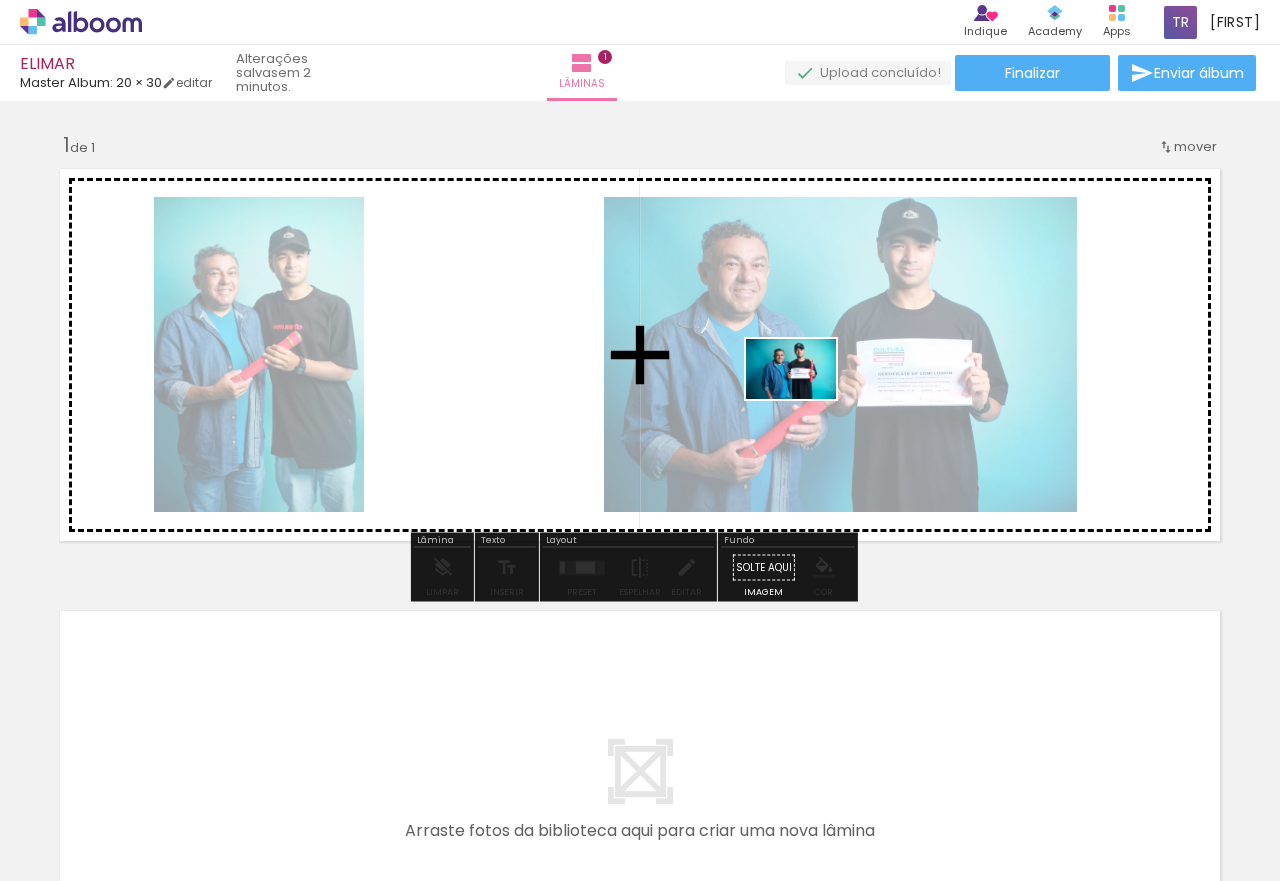 drag, startPoint x: 220, startPoint y: 811, endPoint x: 753, endPoint y: 482, distance: 626.3625 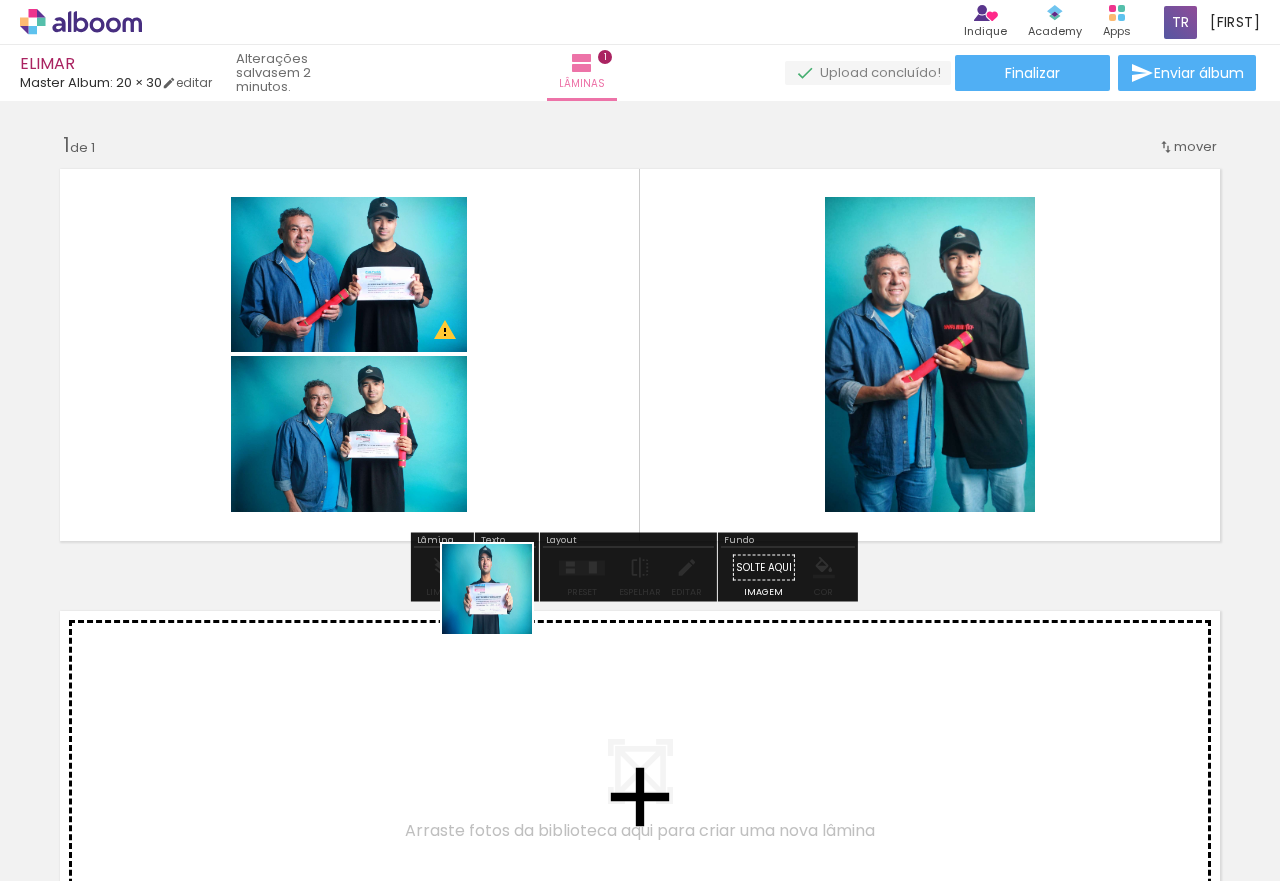 drag, startPoint x: 202, startPoint y: 798, endPoint x: 739, endPoint y: 433, distance: 649.3027 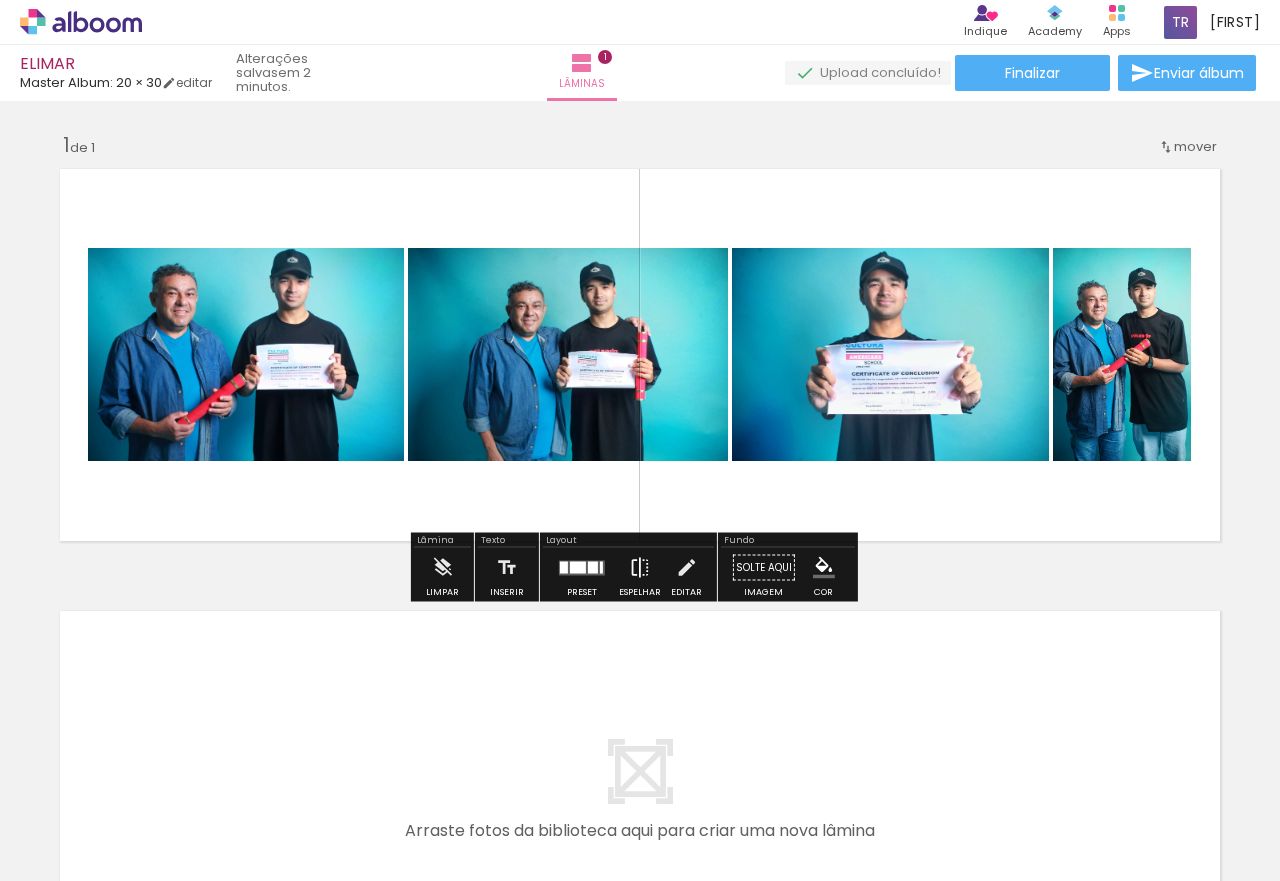 click at bounding box center [640, 568] 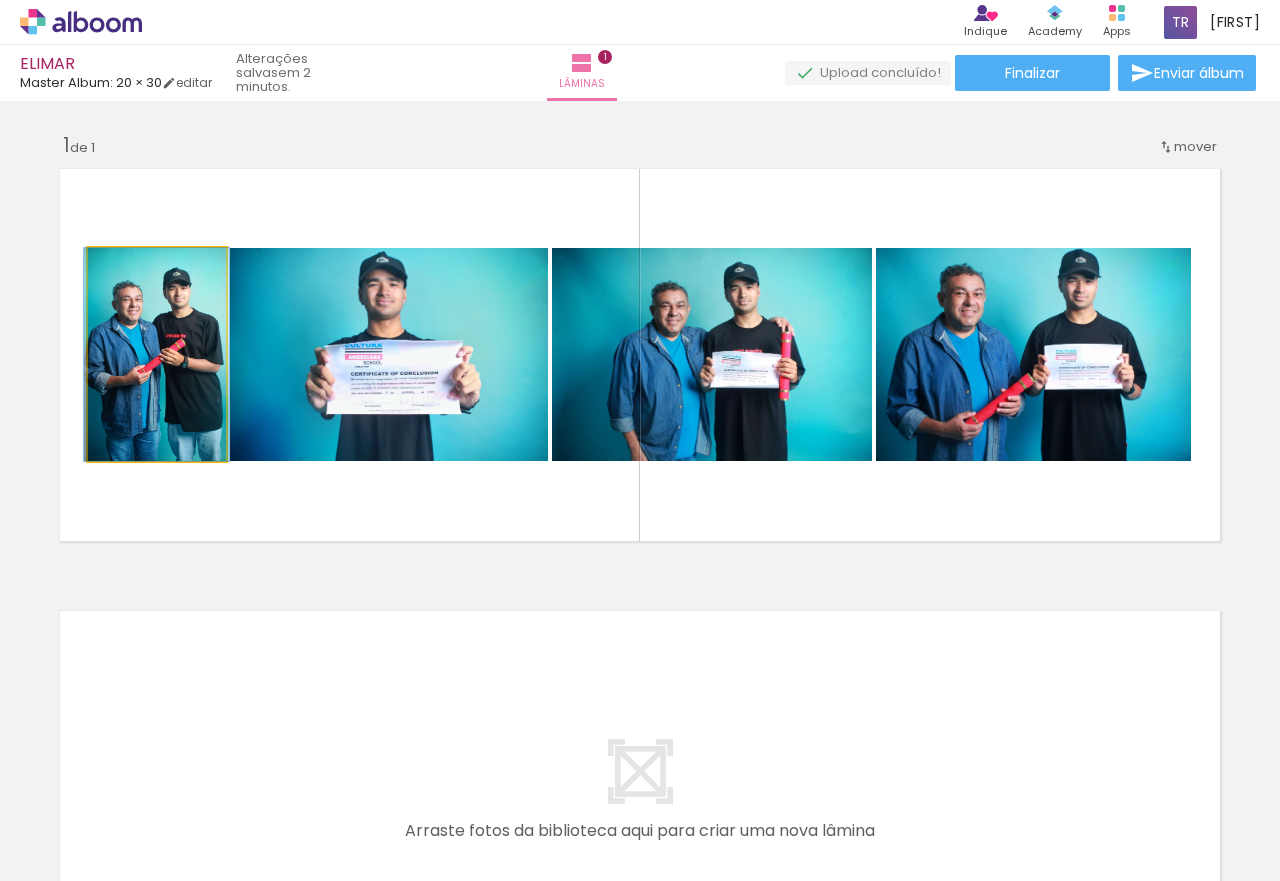 click 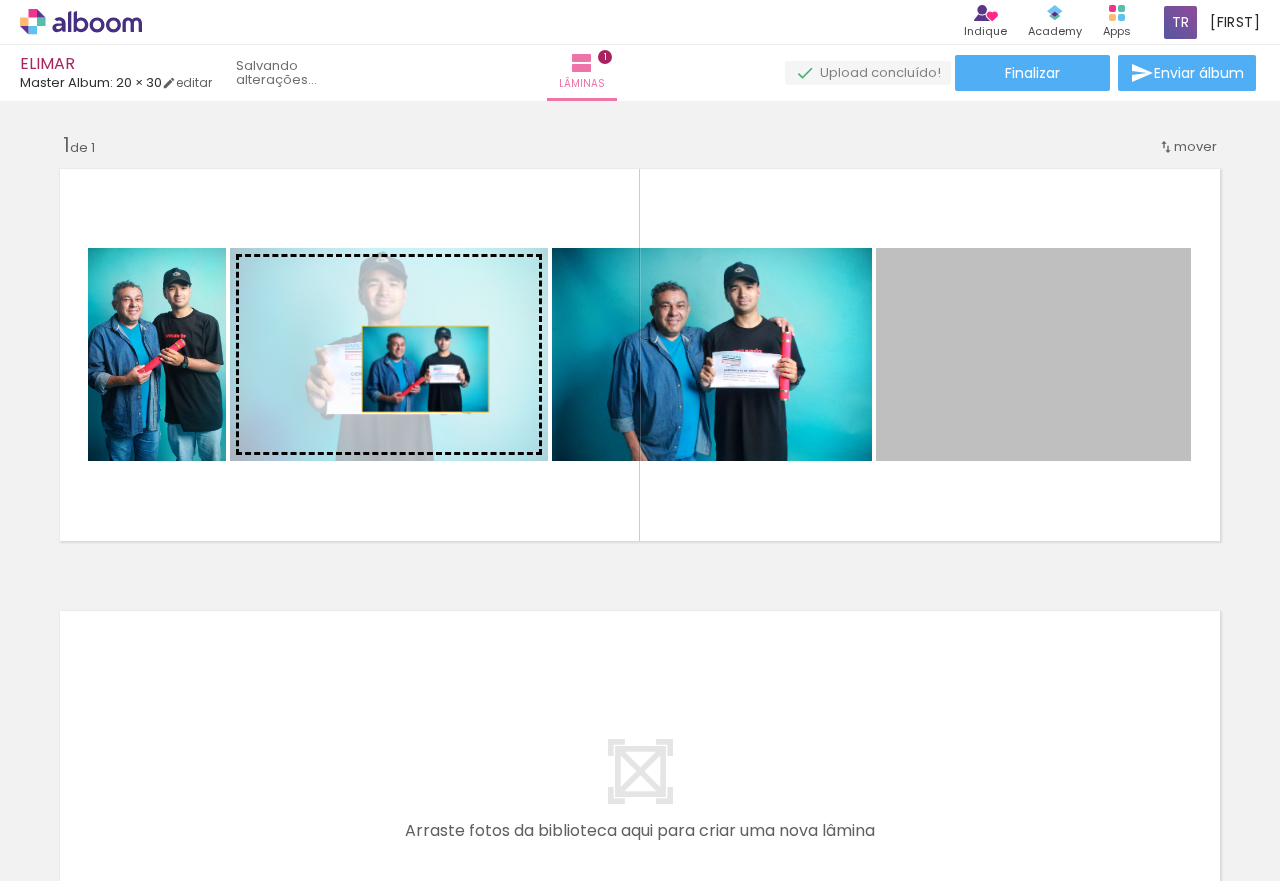 drag, startPoint x: 1081, startPoint y: 418, endPoint x: 413, endPoint y: 368, distance: 669.86865 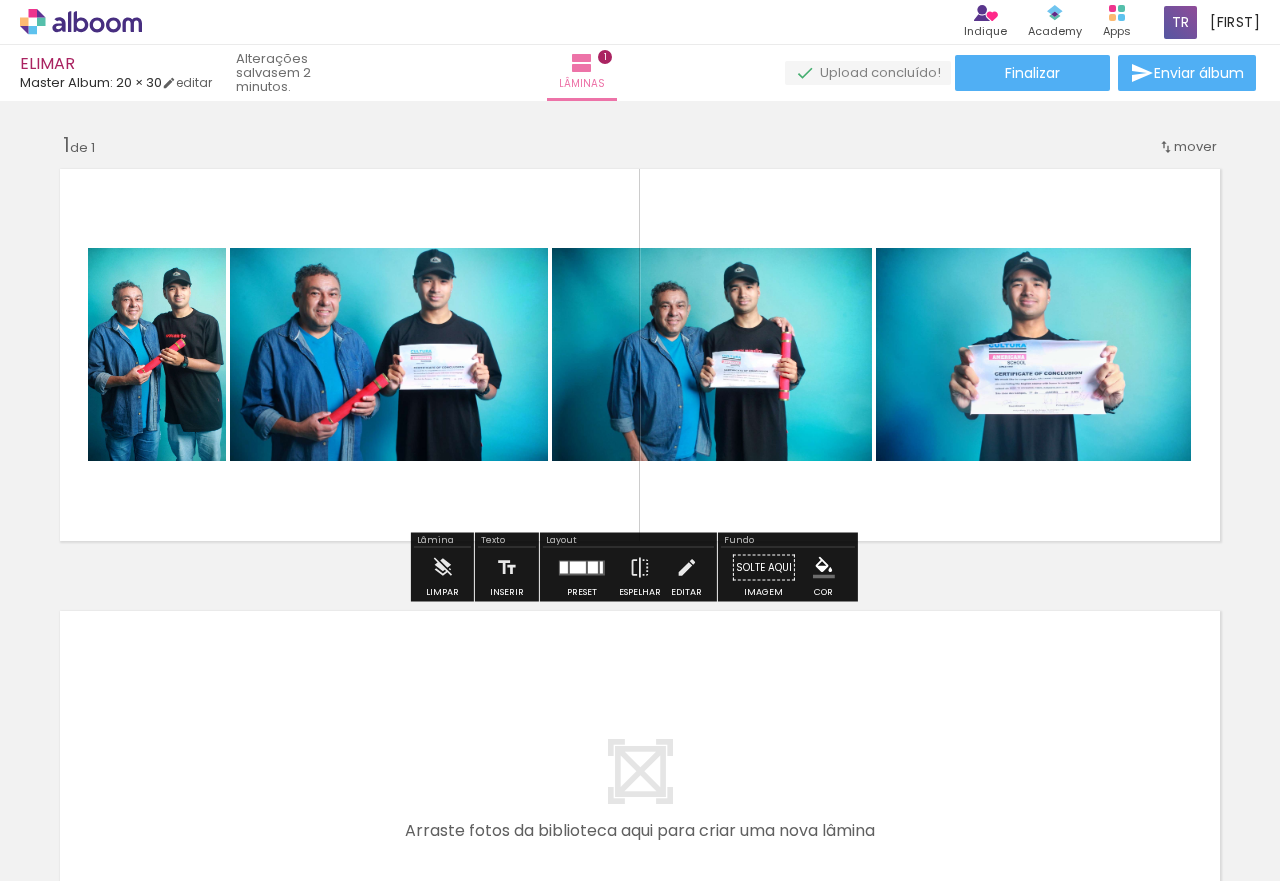 click at bounding box center [564, 567] 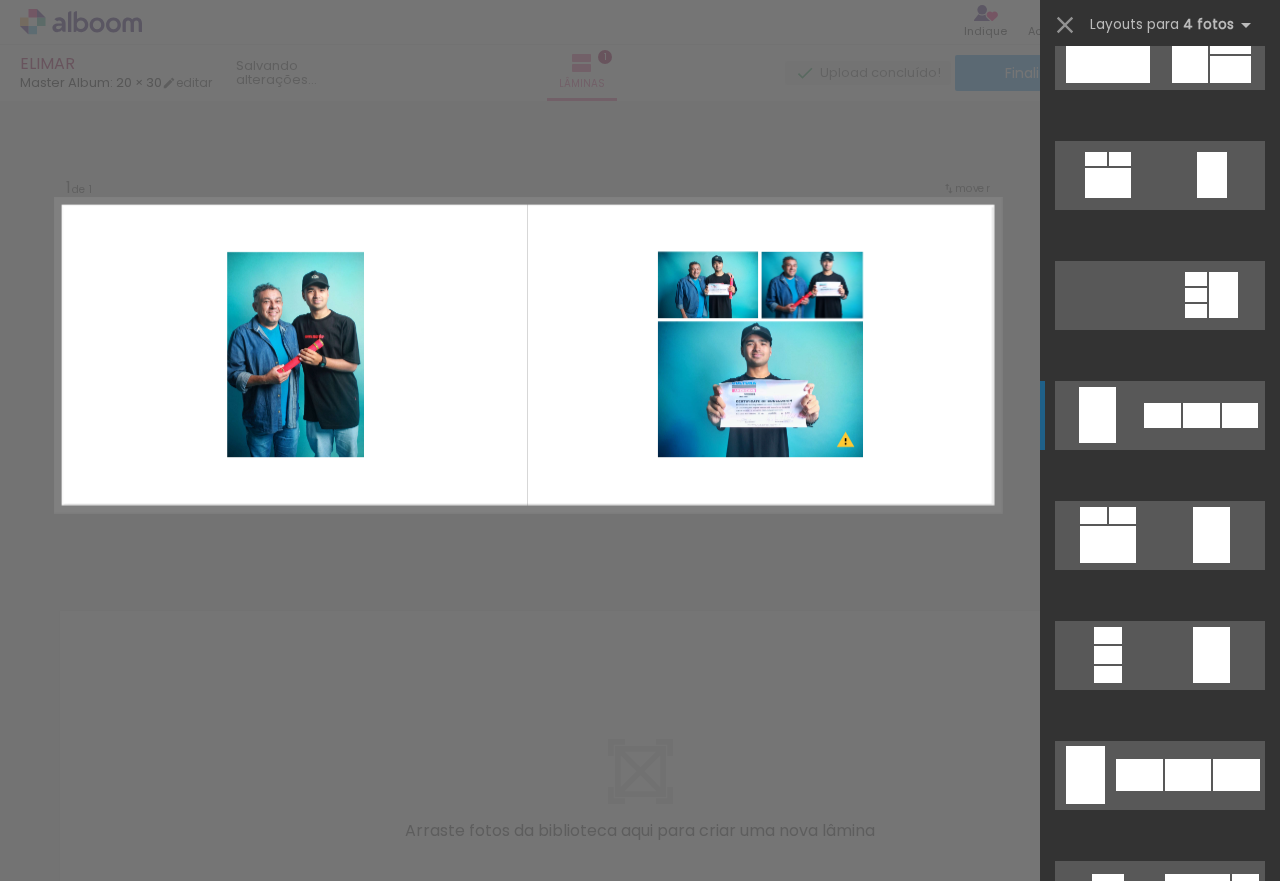 scroll, scrollTop: 0, scrollLeft: 0, axis: both 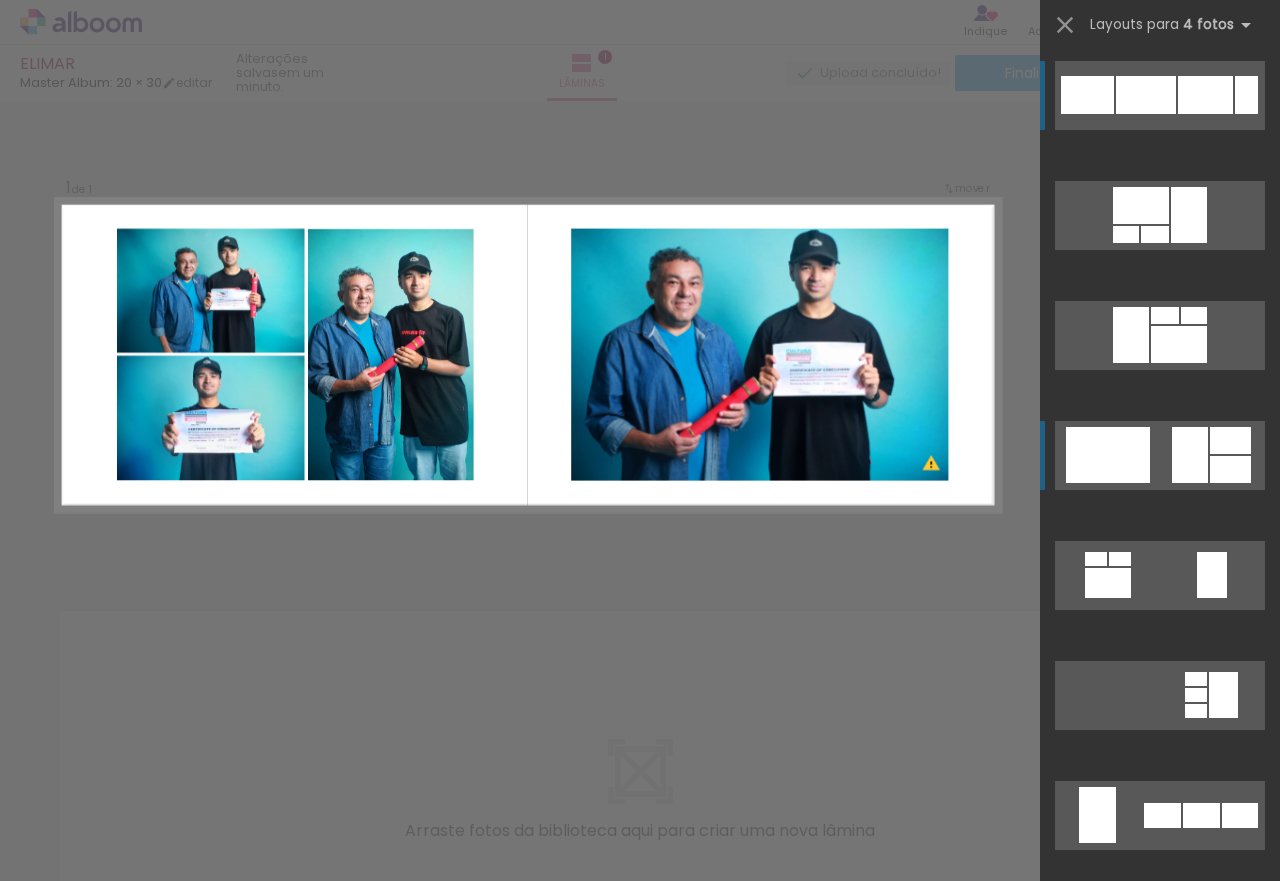 click at bounding box center [1205, 95] 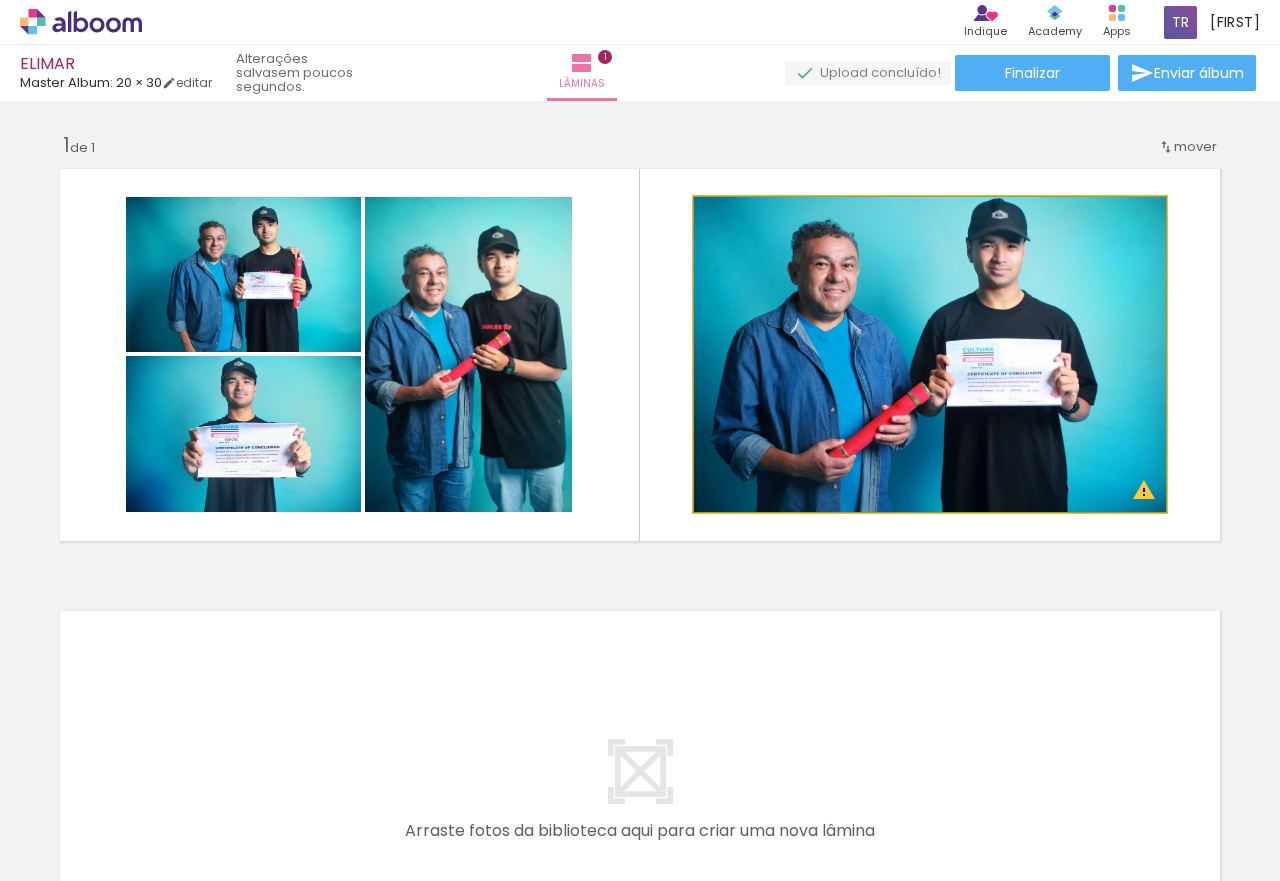 drag, startPoint x: 955, startPoint y: 386, endPoint x: 946, endPoint y: 430, distance: 44.911022 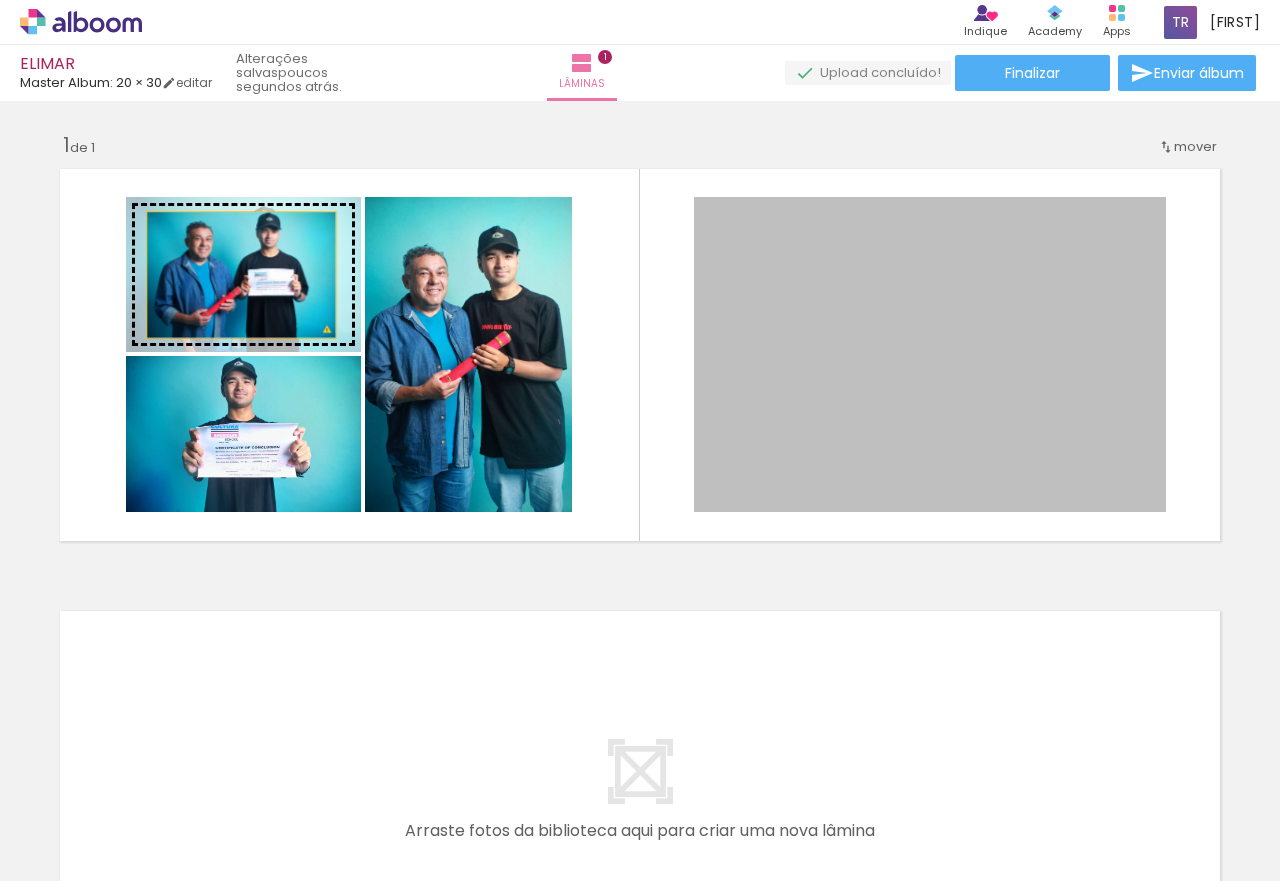 drag, startPoint x: 864, startPoint y: 381, endPoint x: 225, endPoint y: 269, distance: 648.7411 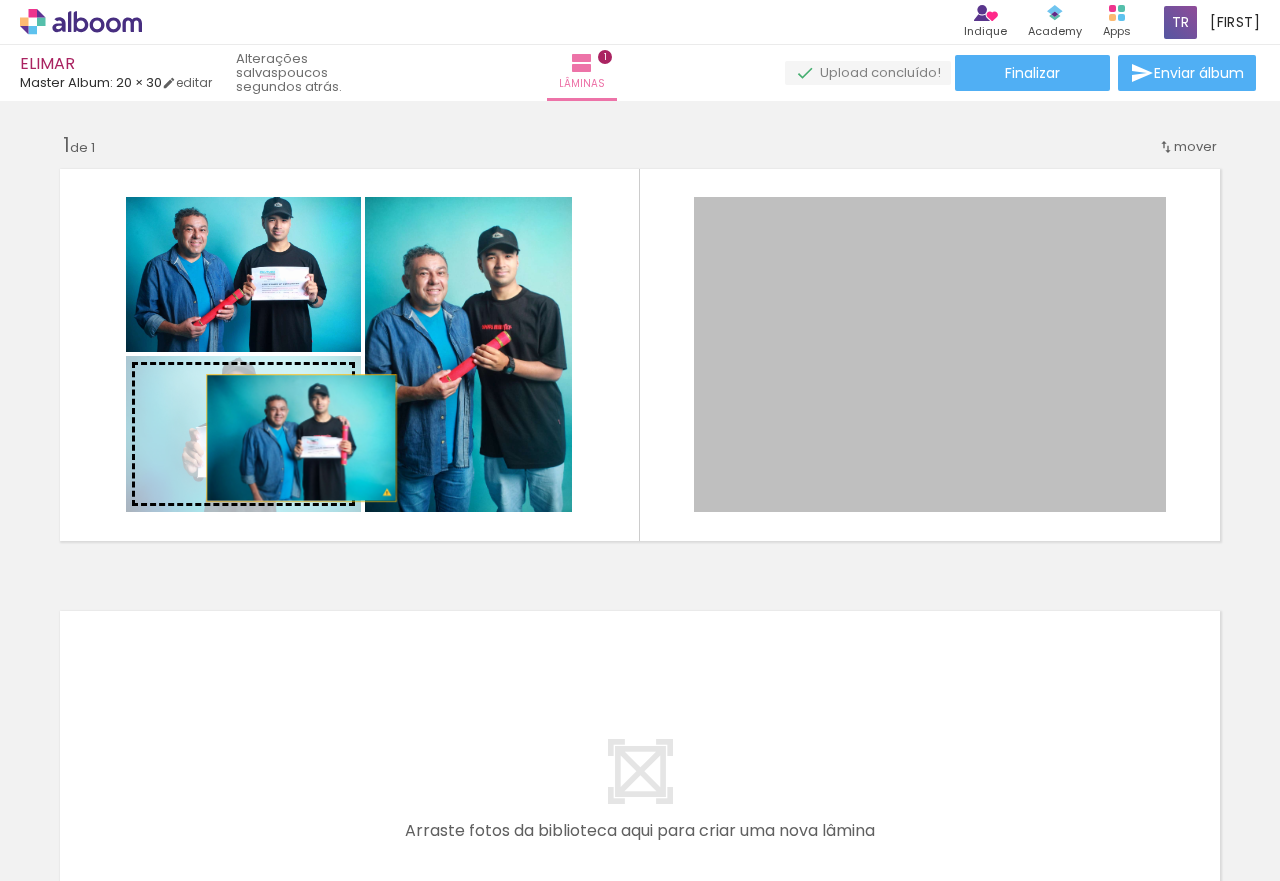 drag, startPoint x: 965, startPoint y: 448, endPoint x: 293, endPoint y: 438, distance: 672.0744 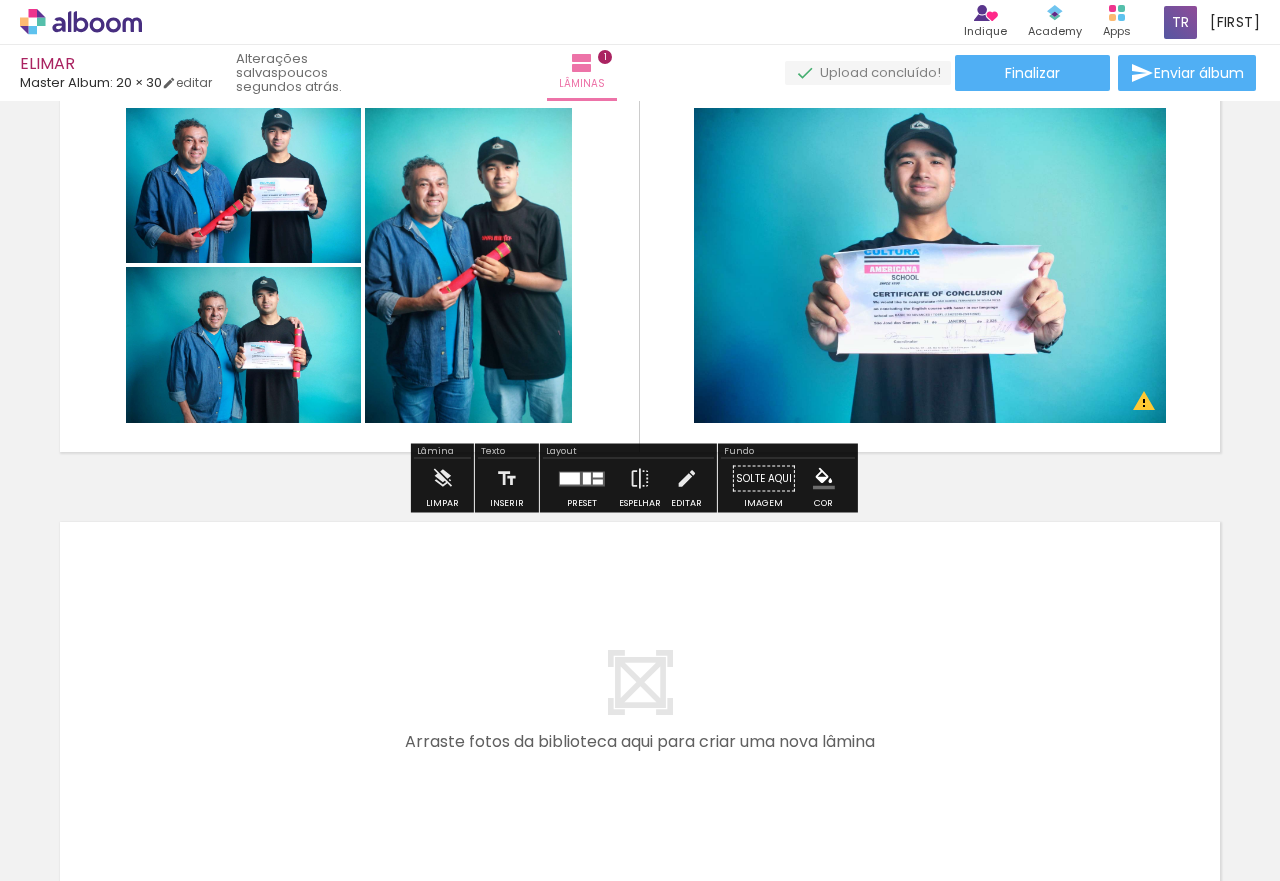scroll, scrollTop: 0, scrollLeft: 0, axis: both 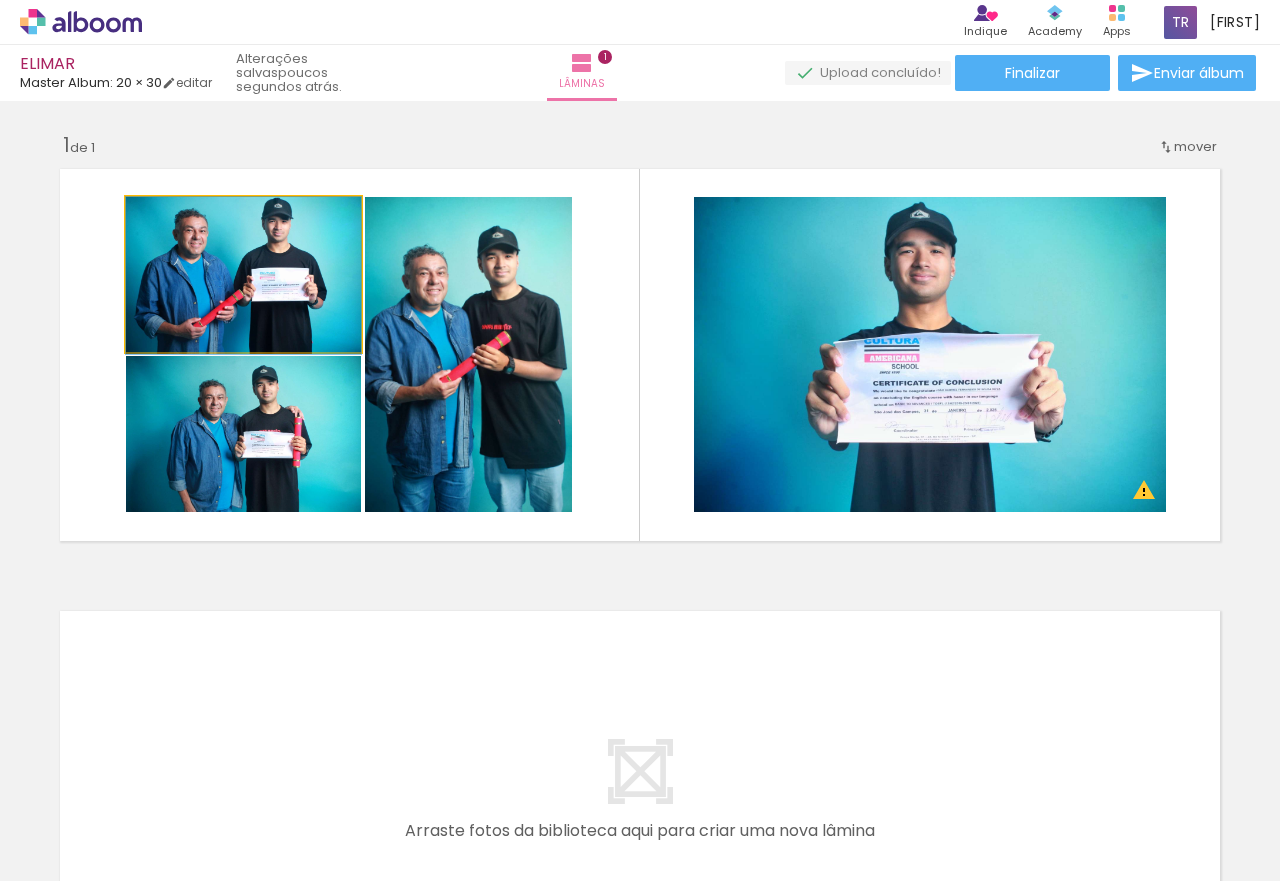 drag, startPoint x: 271, startPoint y: 278, endPoint x: 271, endPoint y: 302, distance: 24 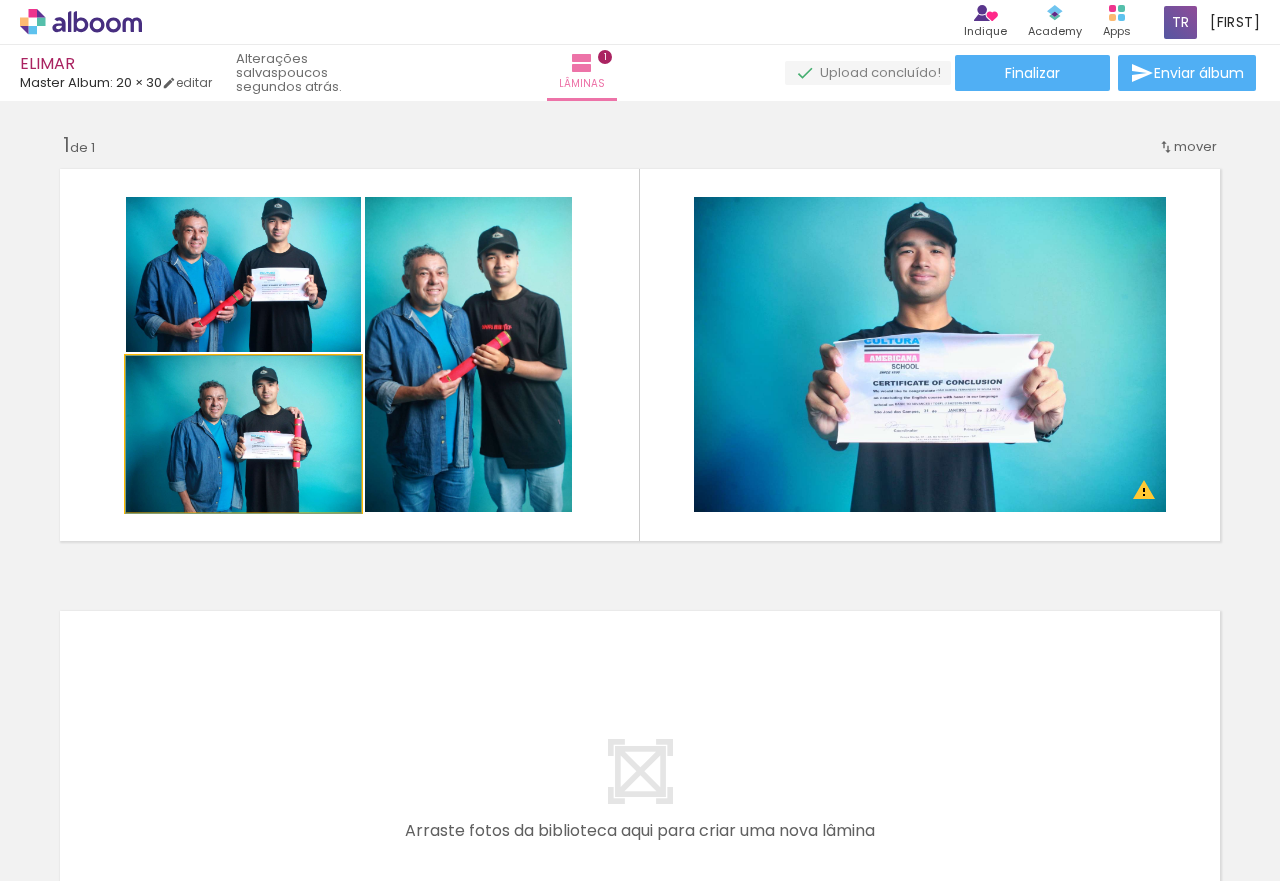 drag, startPoint x: 277, startPoint y: 429, endPoint x: 425, endPoint y: 403, distance: 150.26643 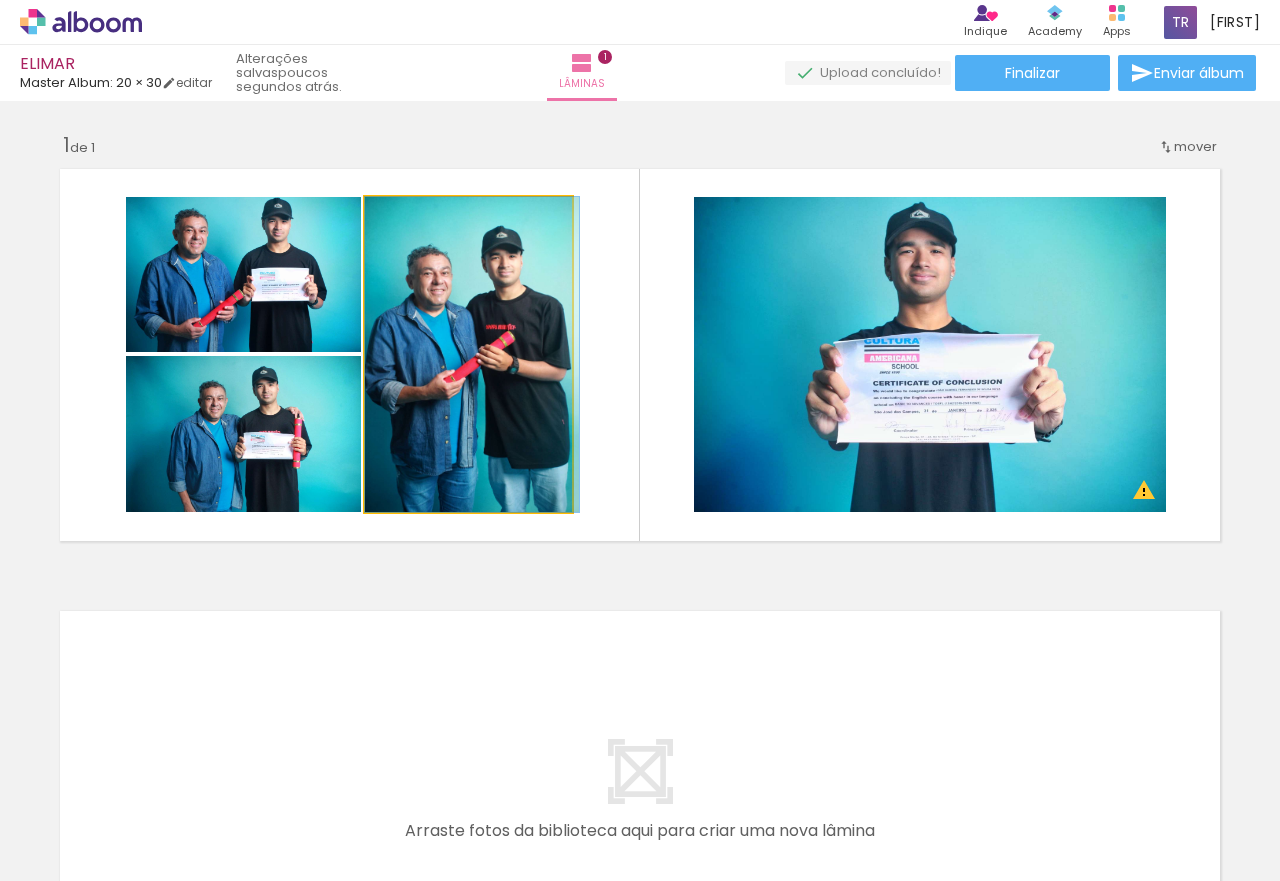 drag, startPoint x: 492, startPoint y: 344, endPoint x: 516, endPoint y: 347, distance: 24.186773 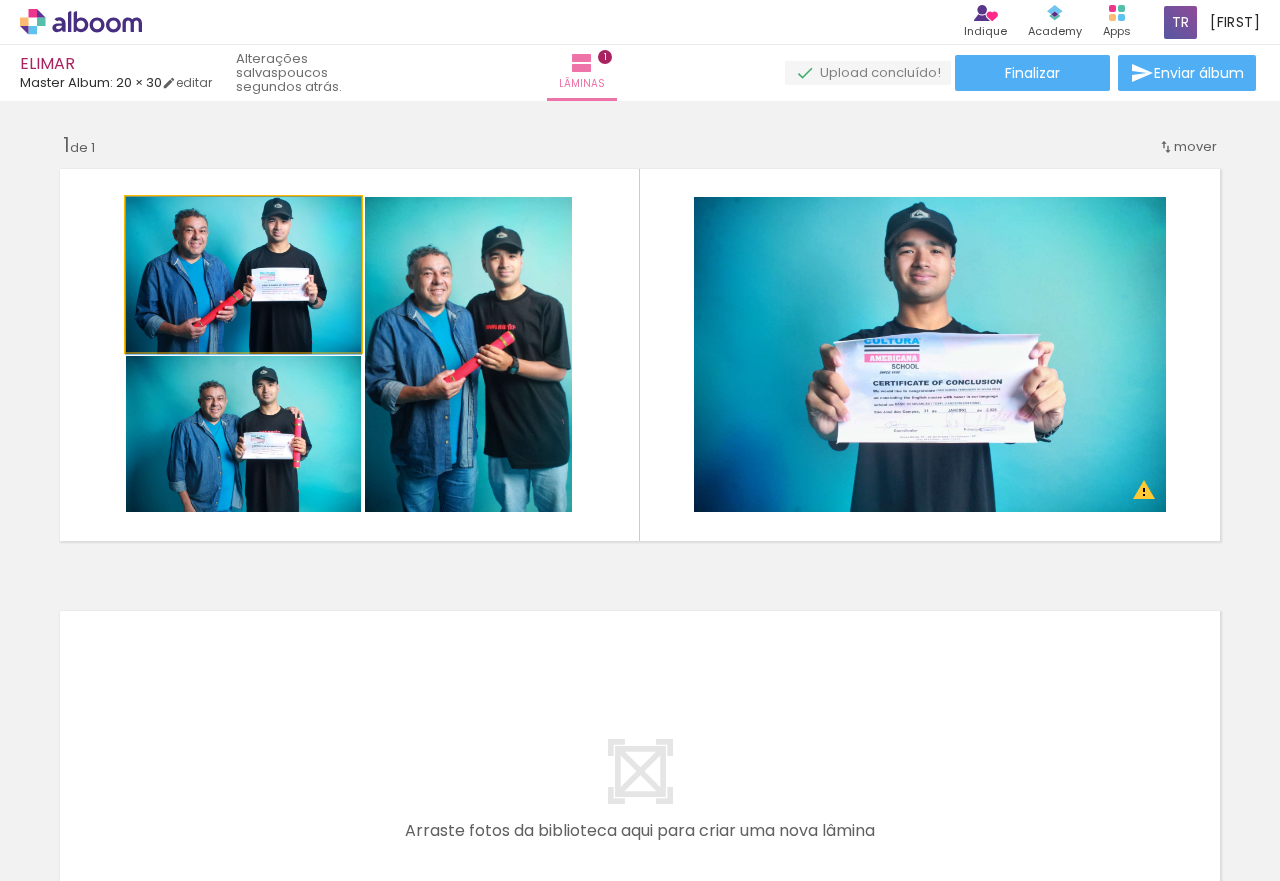 drag, startPoint x: 250, startPoint y: 301, endPoint x: 292, endPoint y: 305, distance: 42.190044 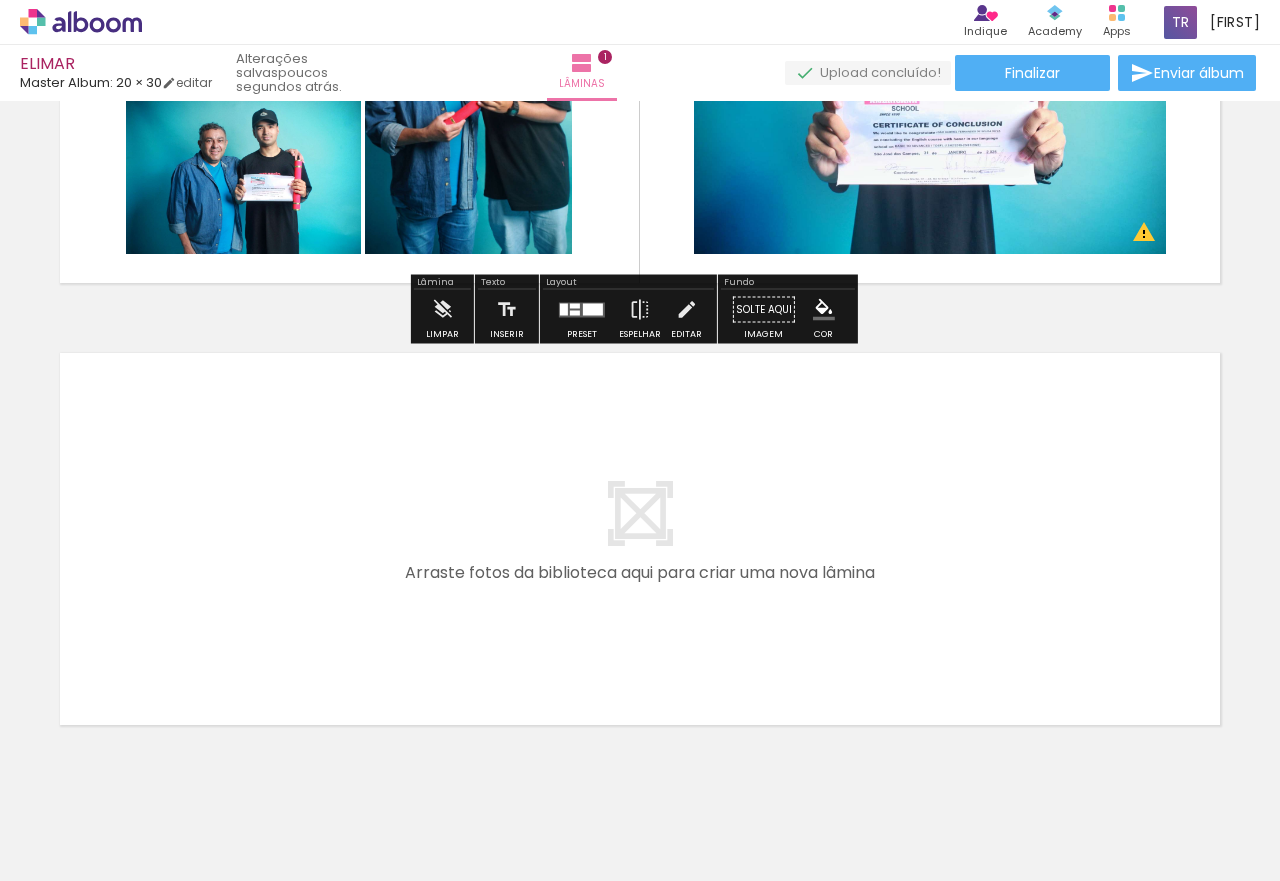 scroll, scrollTop: 307, scrollLeft: 0, axis: vertical 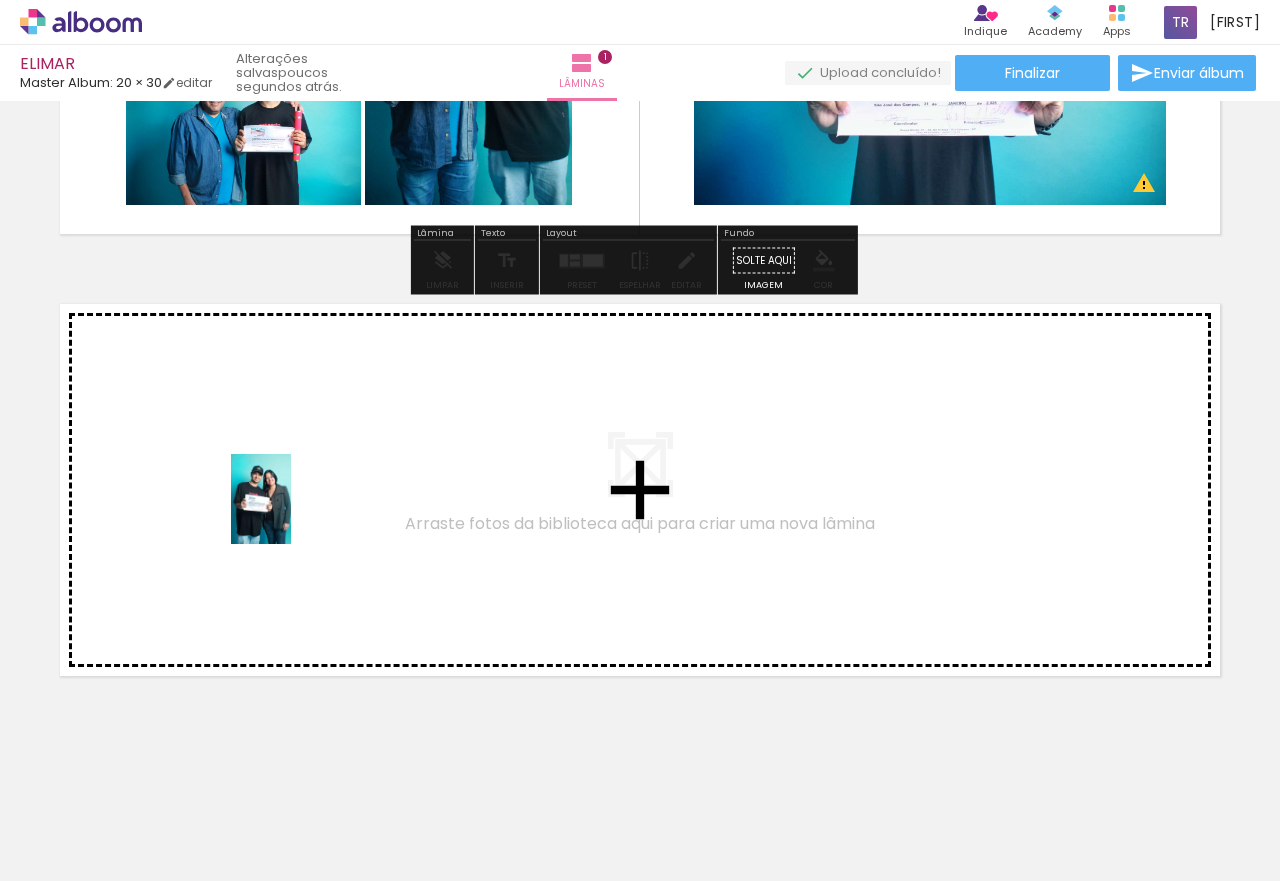 drag, startPoint x: 224, startPoint y: 810, endPoint x: 291, endPoint y: 514, distance: 303.48807 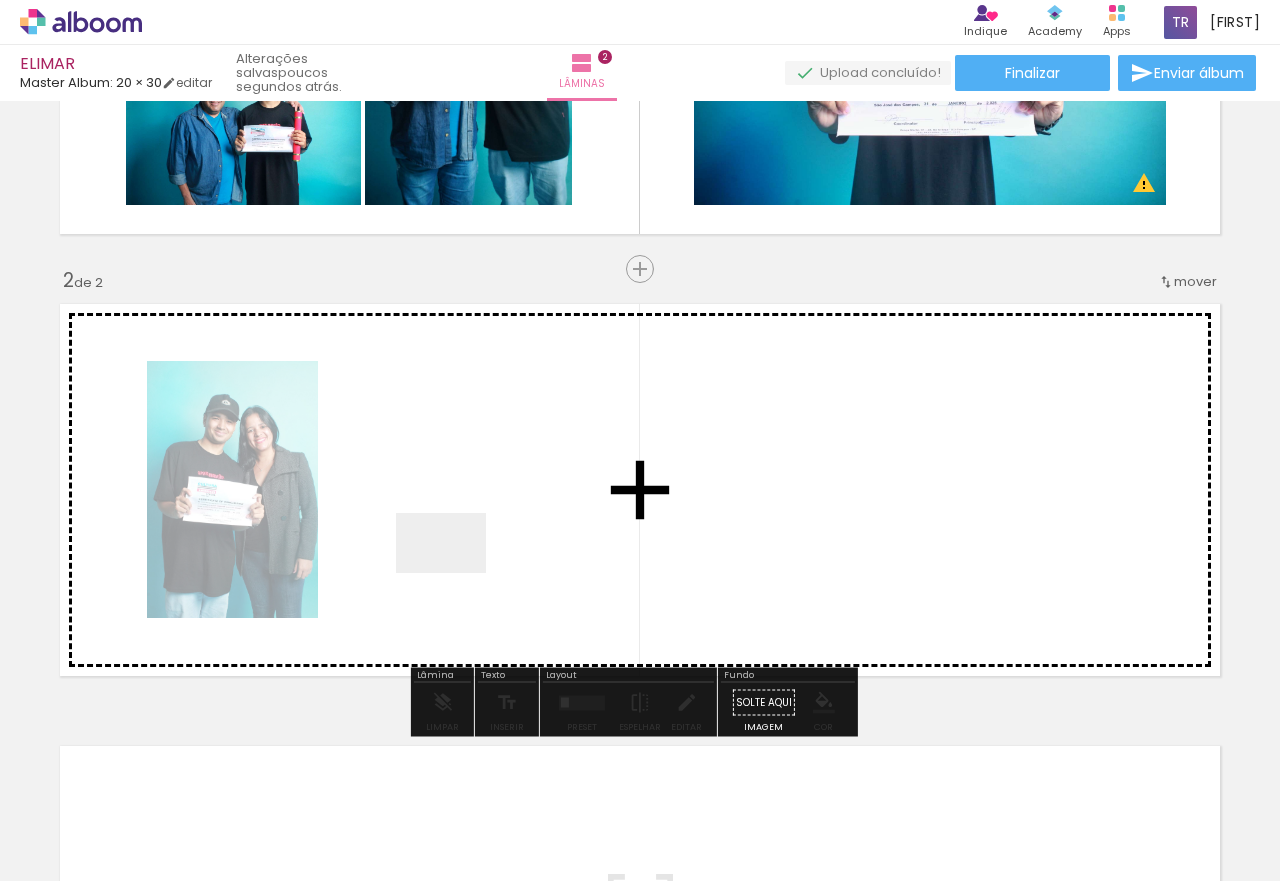 scroll, scrollTop: 368, scrollLeft: 0, axis: vertical 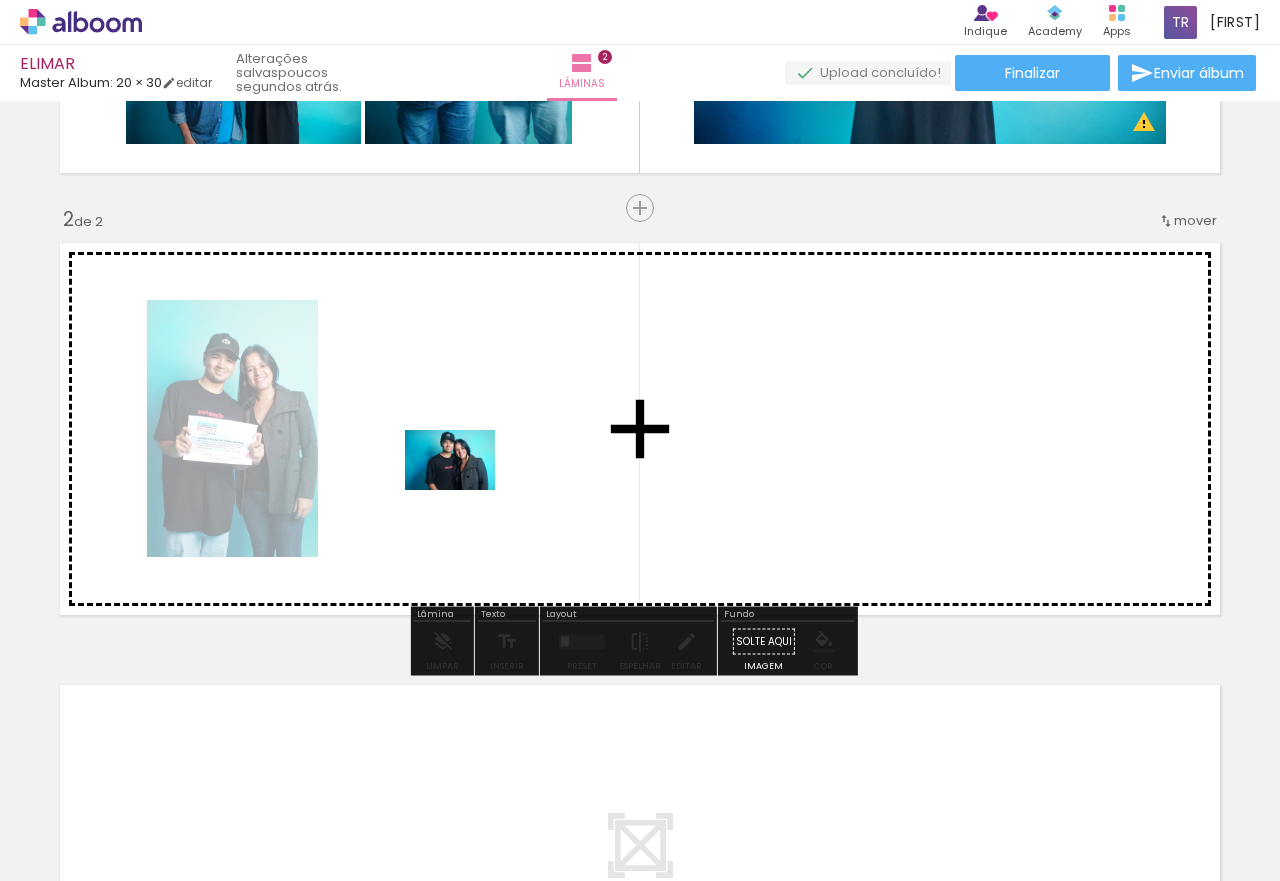 drag, startPoint x: 216, startPoint y: 819, endPoint x: 465, endPoint y: 490, distance: 412.6039 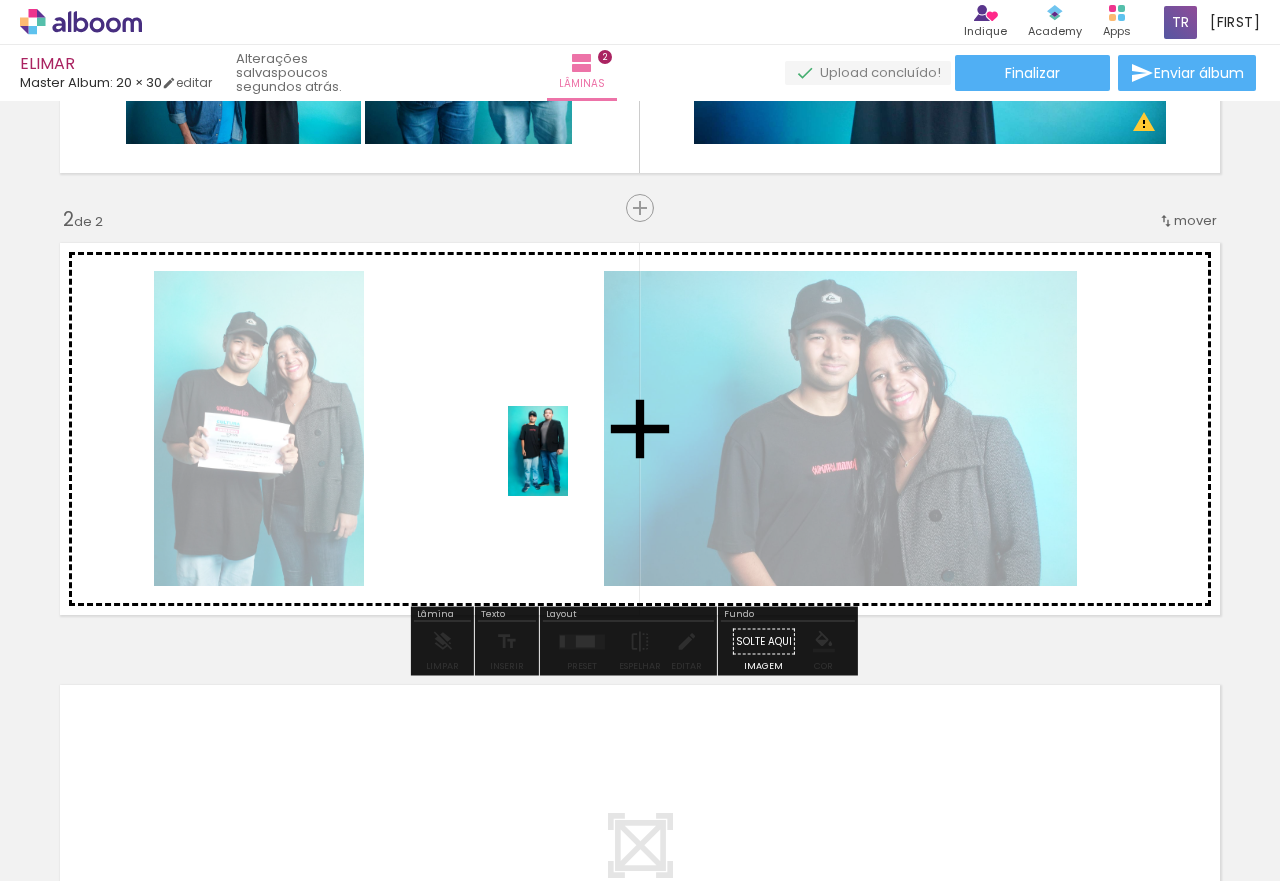 drag, startPoint x: 219, startPoint y: 810, endPoint x: 568, endPoint y: 466, distance: 490.03775 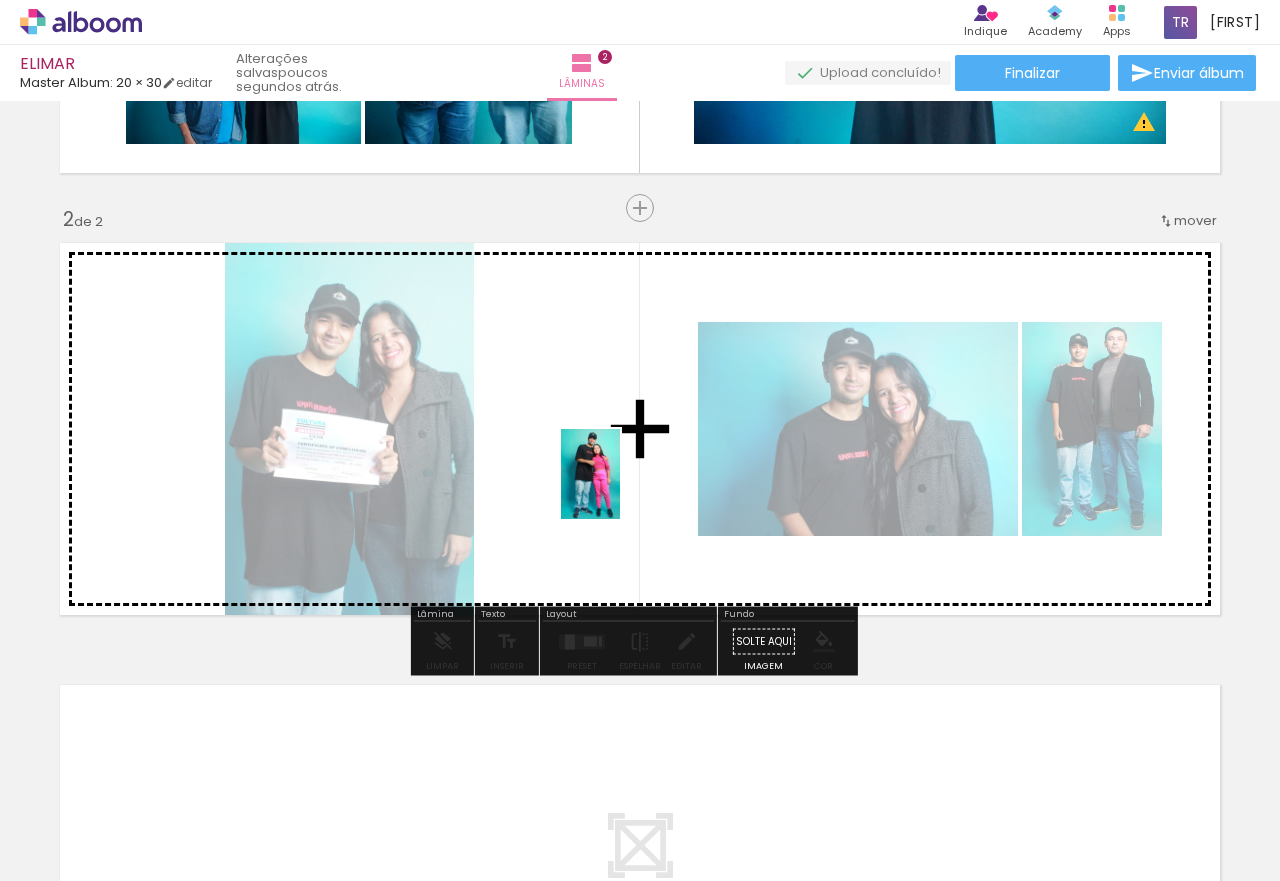 drag, startPoint x: 233, startPoint y: 821, endPoint x: 621, endPoint y: 489, distance: 510.65448 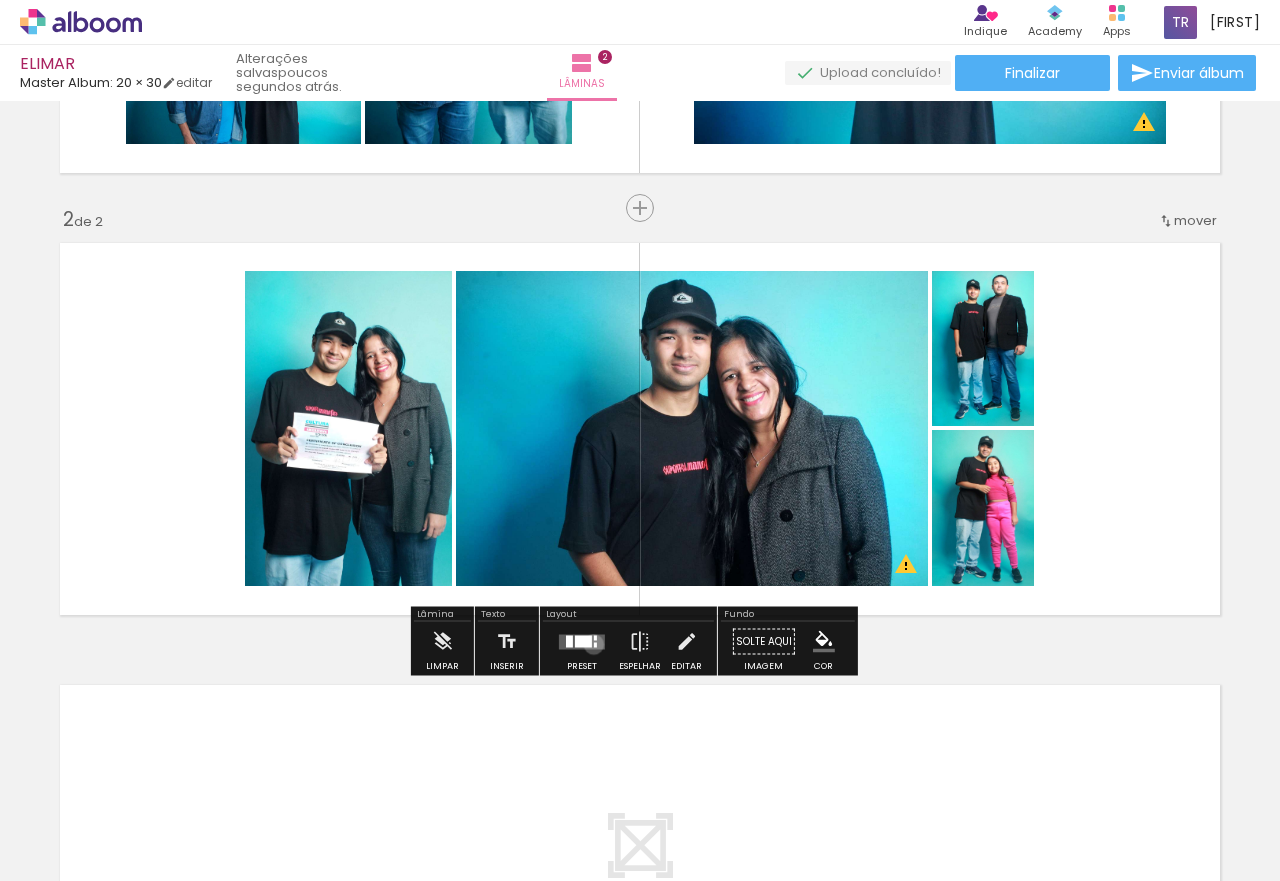 click at bounding box center [595, 644] 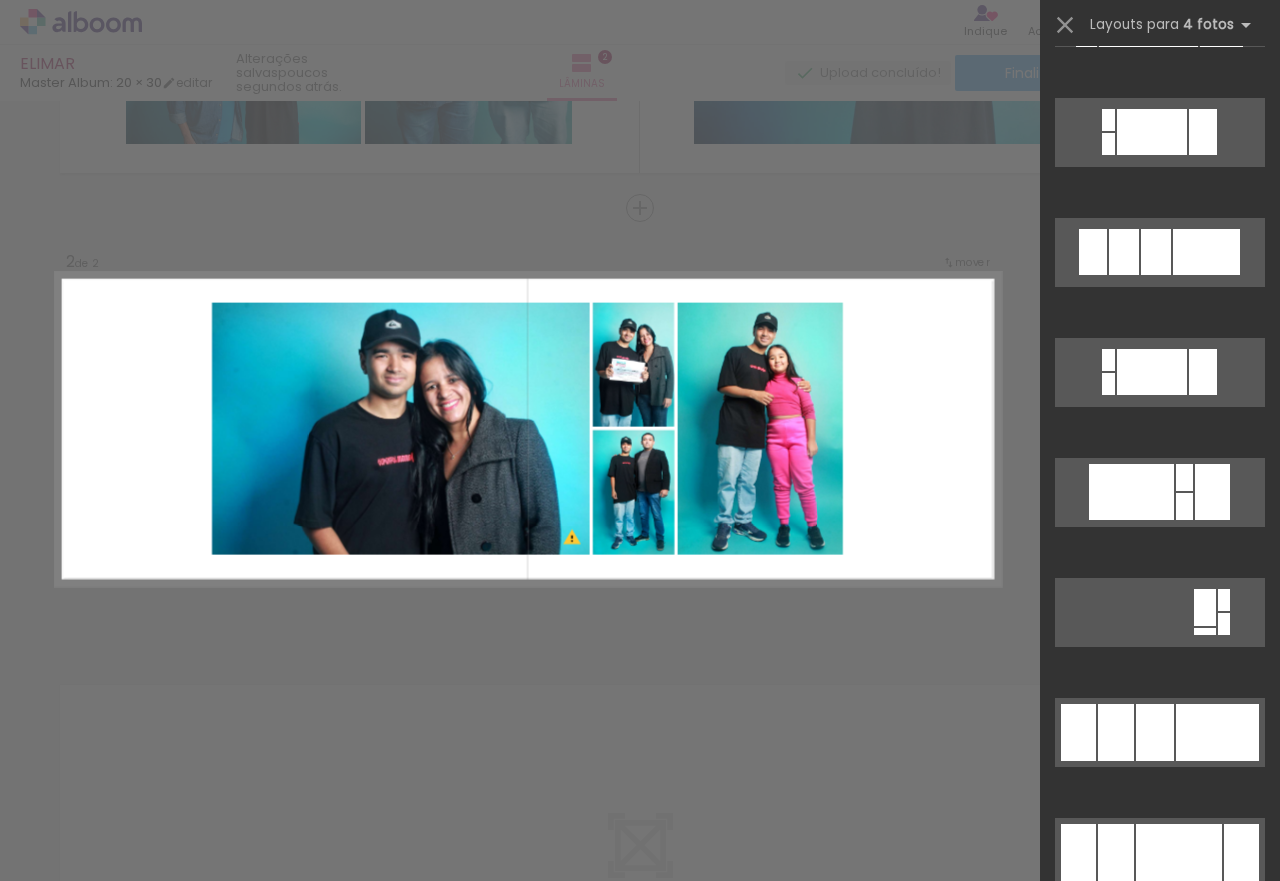 scroll, scrollTop: 800, scrollLeft: 0, axis: vertical 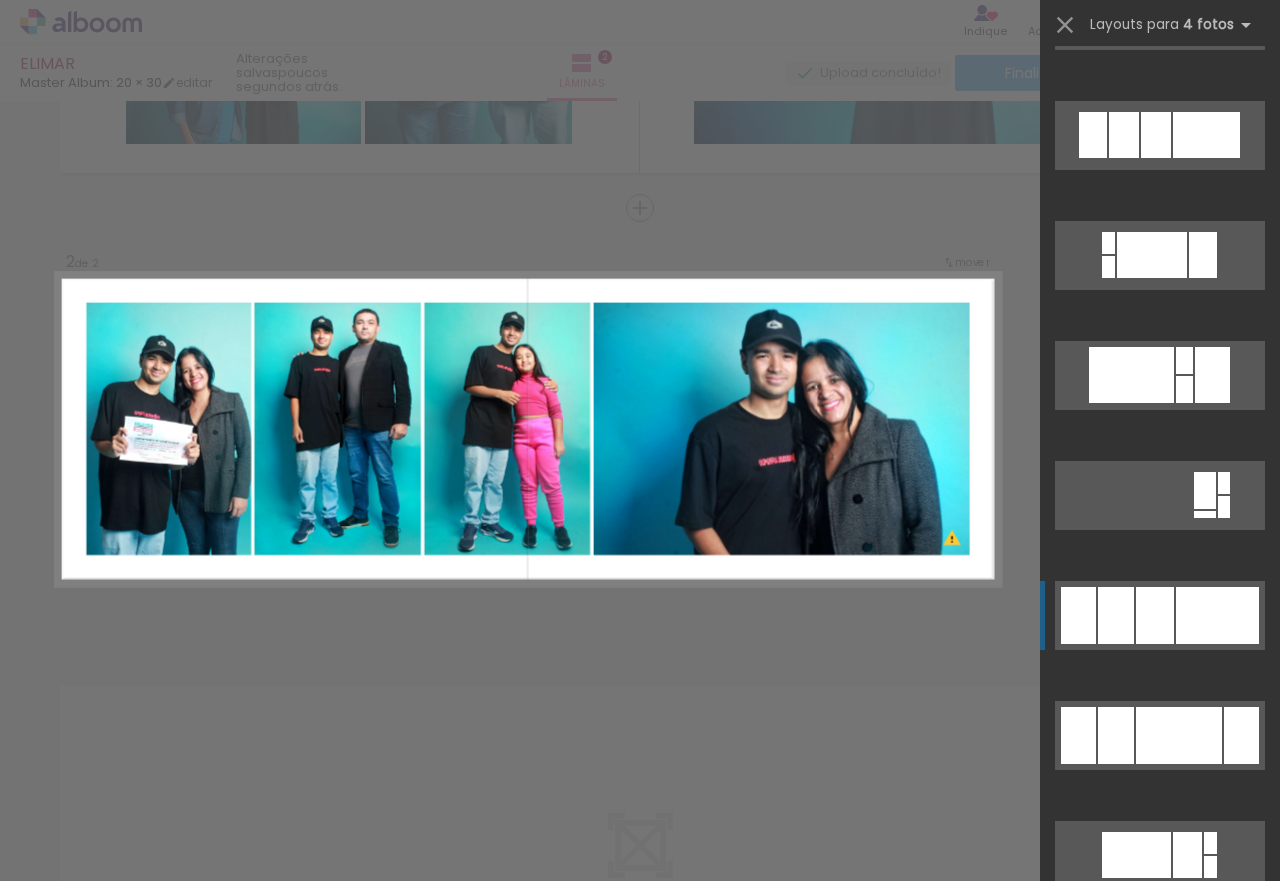 click at bounding box center (1221, -10691) 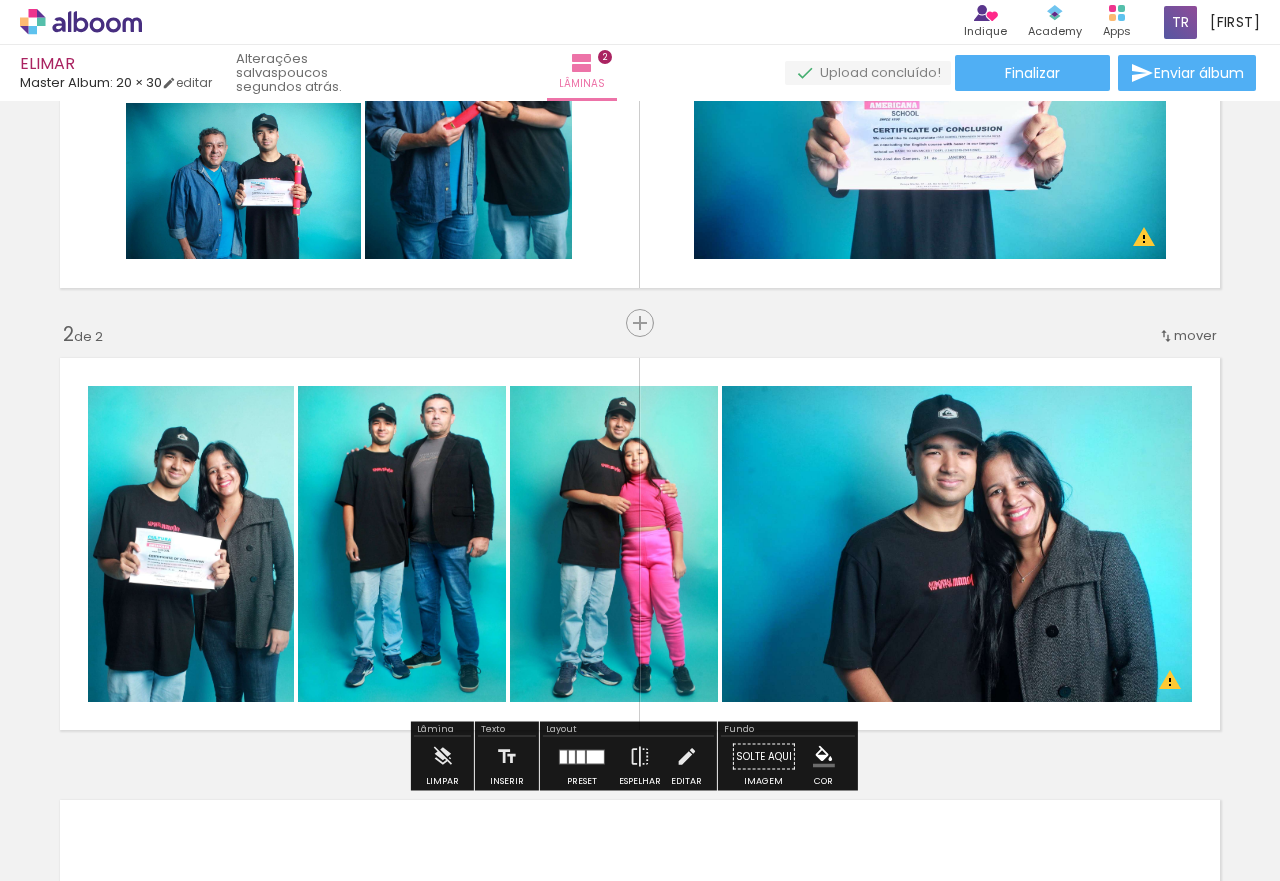 scroll, scrollTop: 368, scrollLeft: 0, axis: vertical 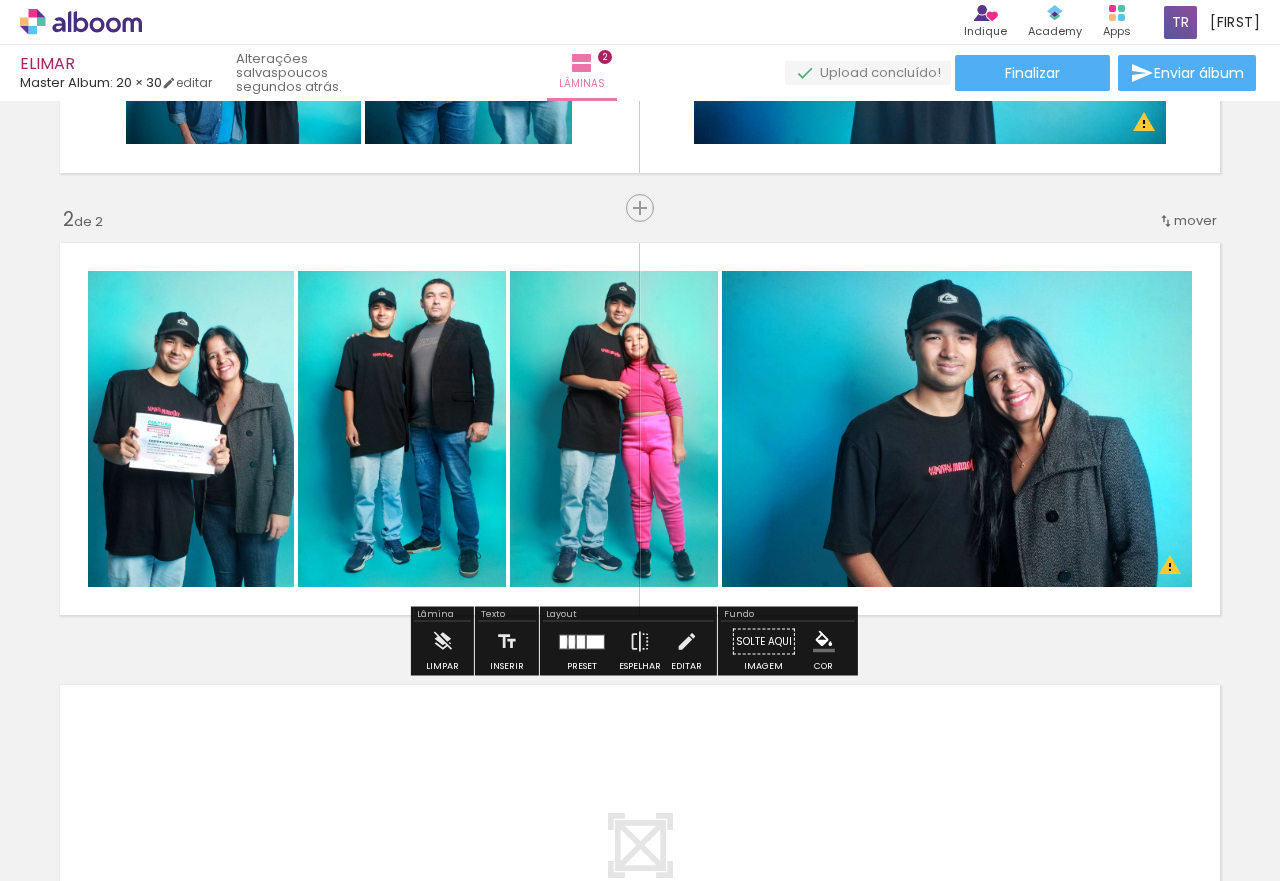 click at bounding box center [572, 641] 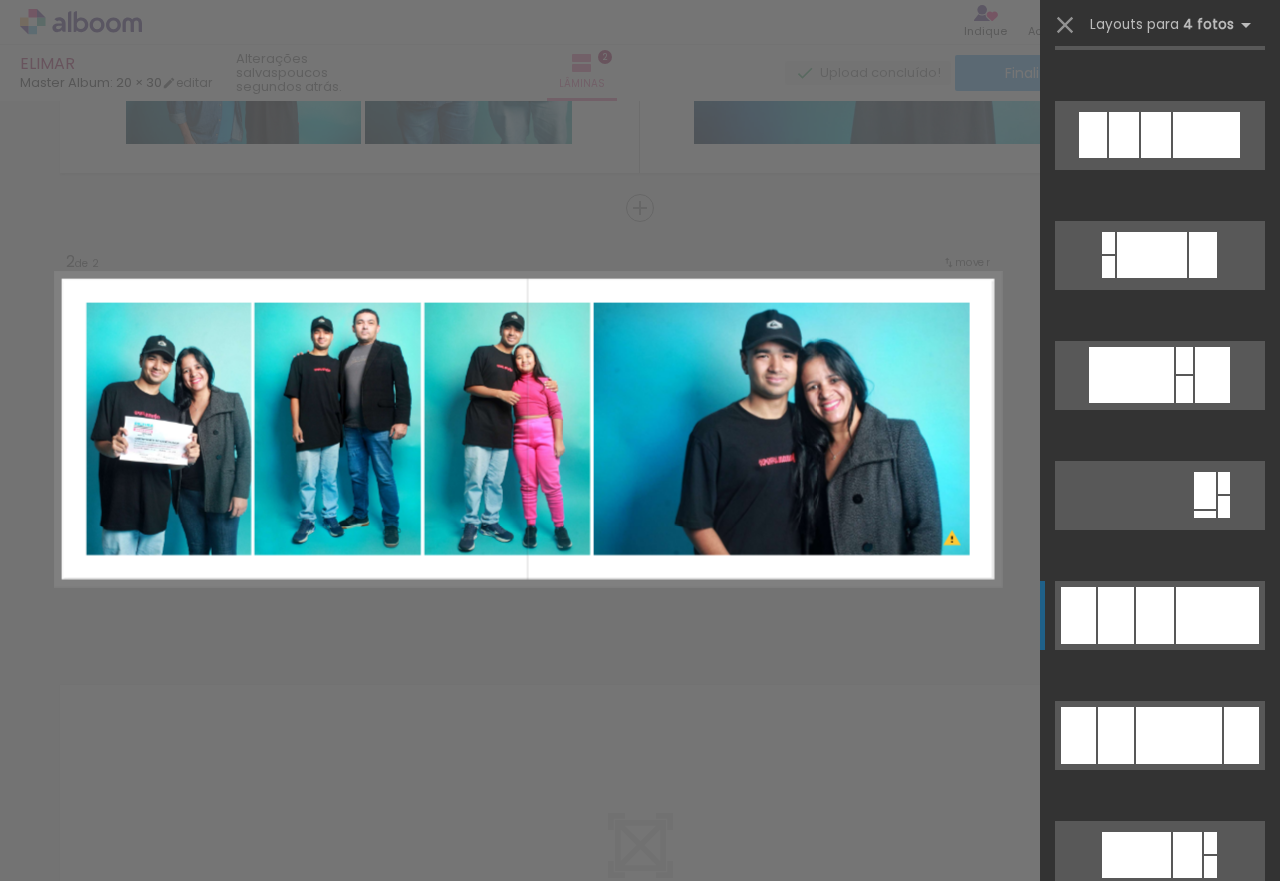 scroll, scrollTop: 1320, scrollLeft: 0, axis: vertical 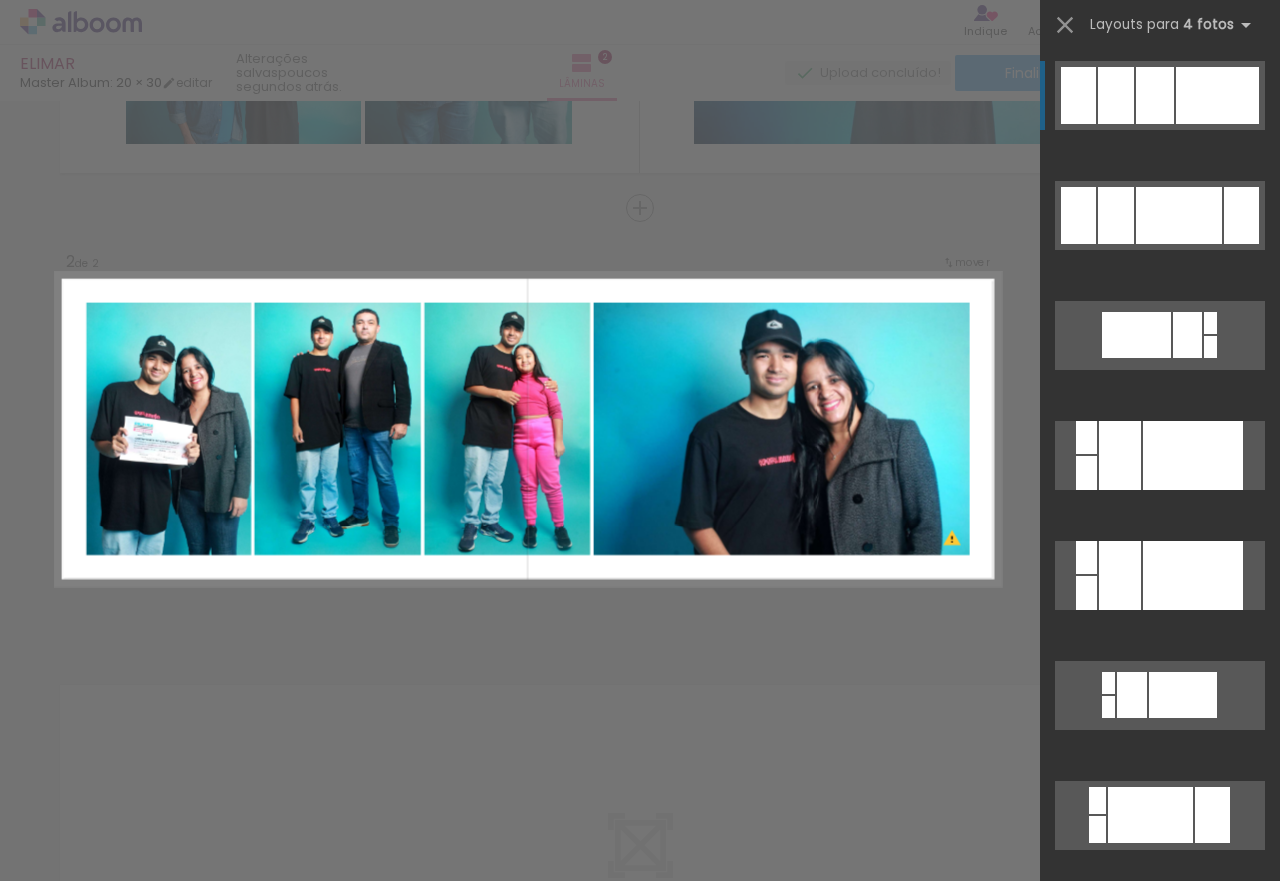 click on "Confirmar Cancelar" at bounding box center (640, 420) 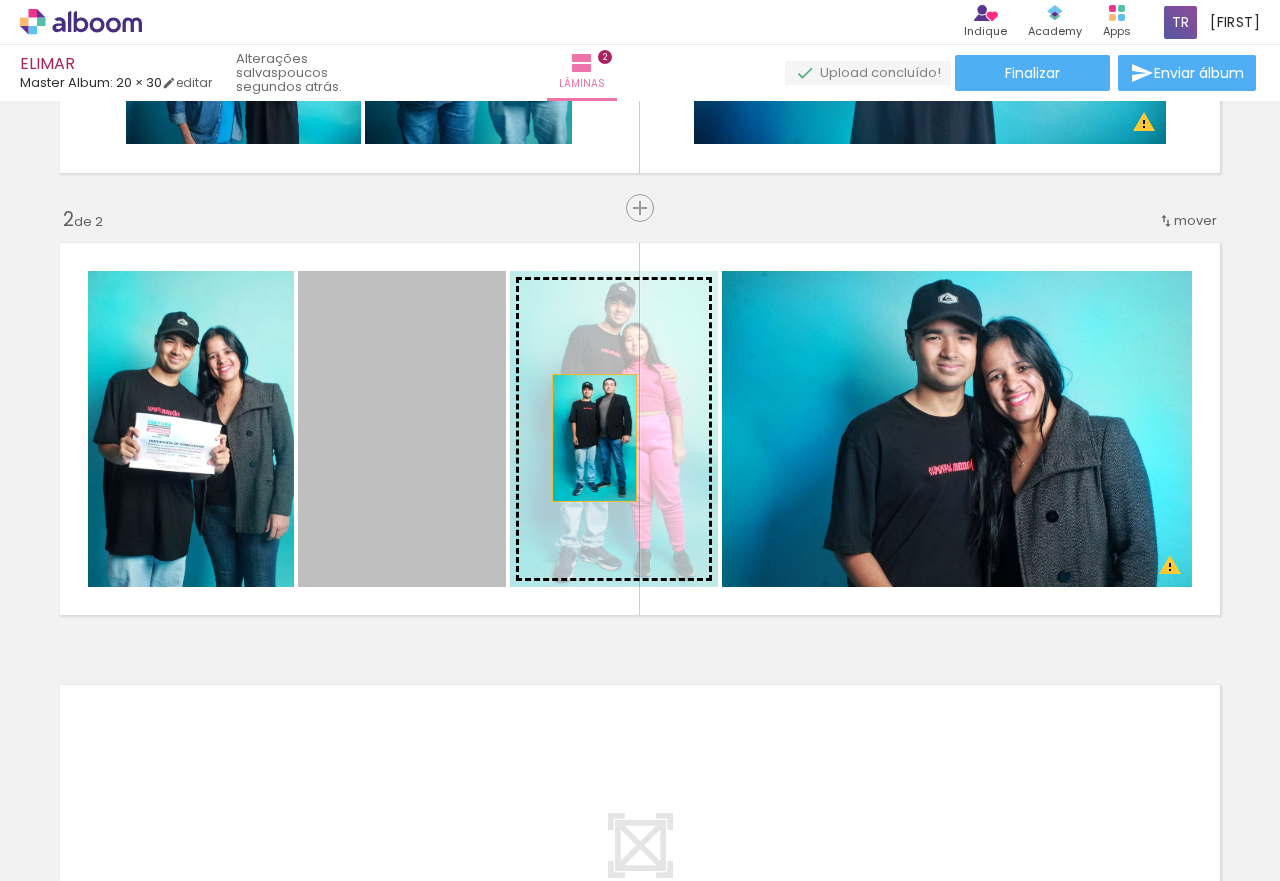 drag, startPoint x: 421, startPoint y: 445, endPoint x: 586, endPoint y: 438, distance: 165.14842 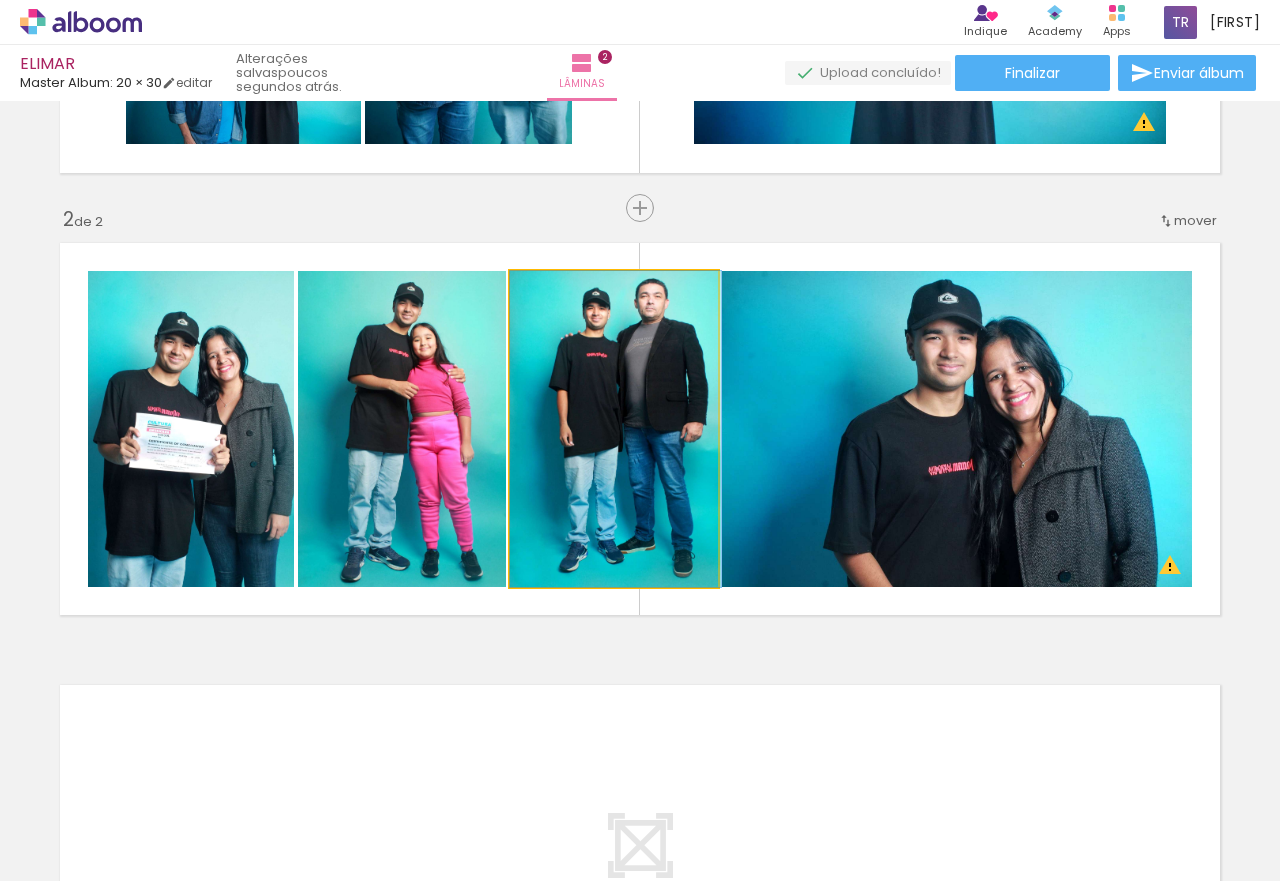 drag, startPoint x: 638, startPoint y: 464, endPoint x: 662, endPoint y: 464, distance: 24 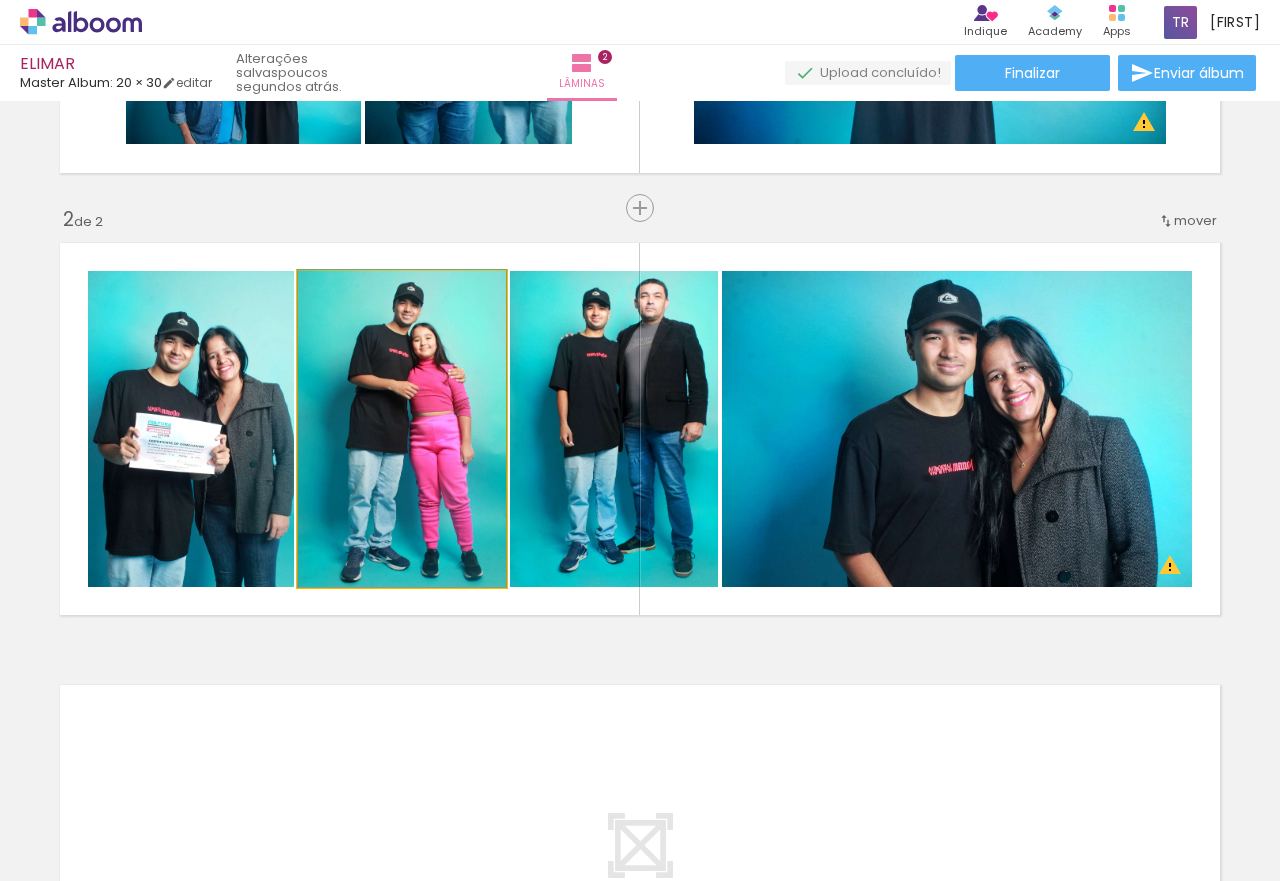 drag, startPoint x: 421, startPoint y: 437, endPoint x: 387, endPoint y: 424, distance: 36.40055 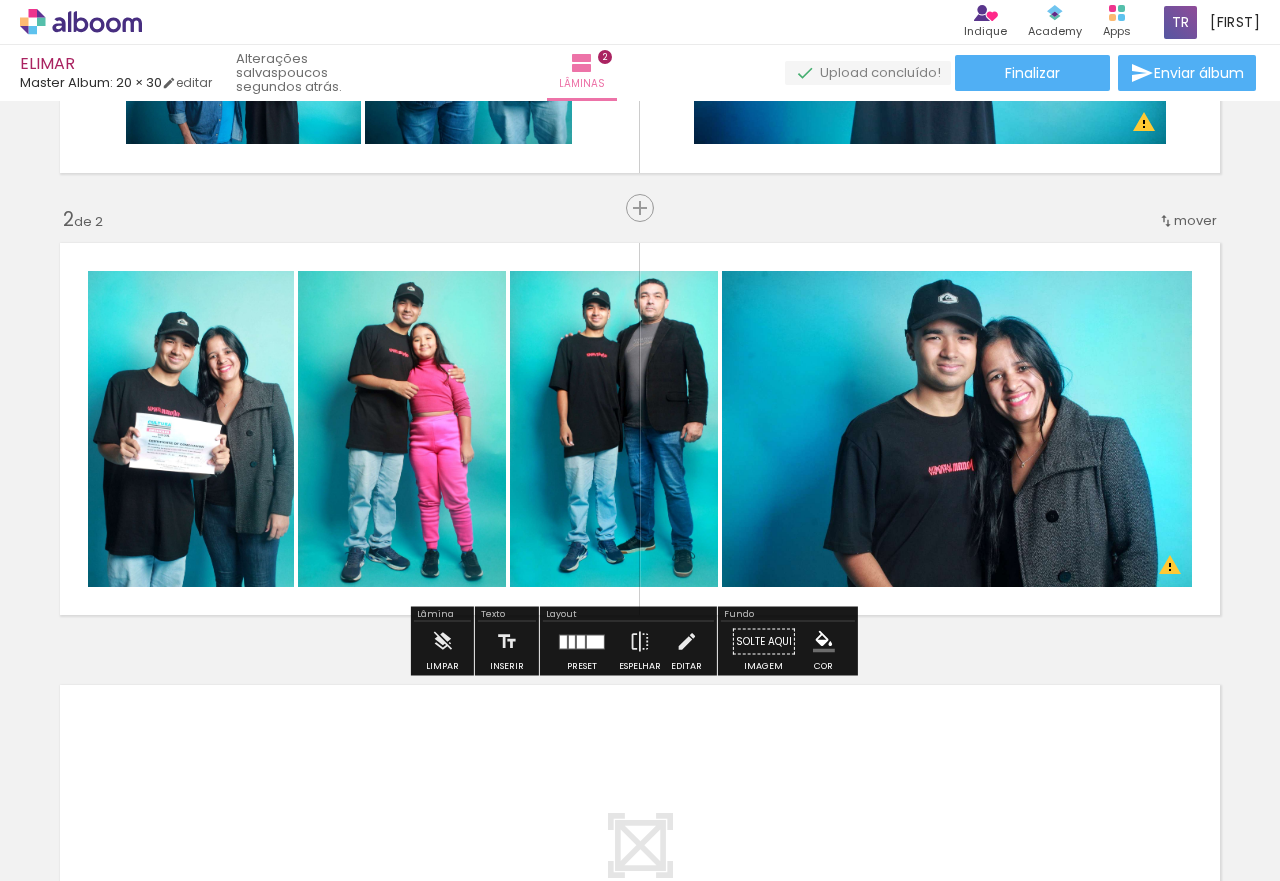 click at bounding box center [595, 641] 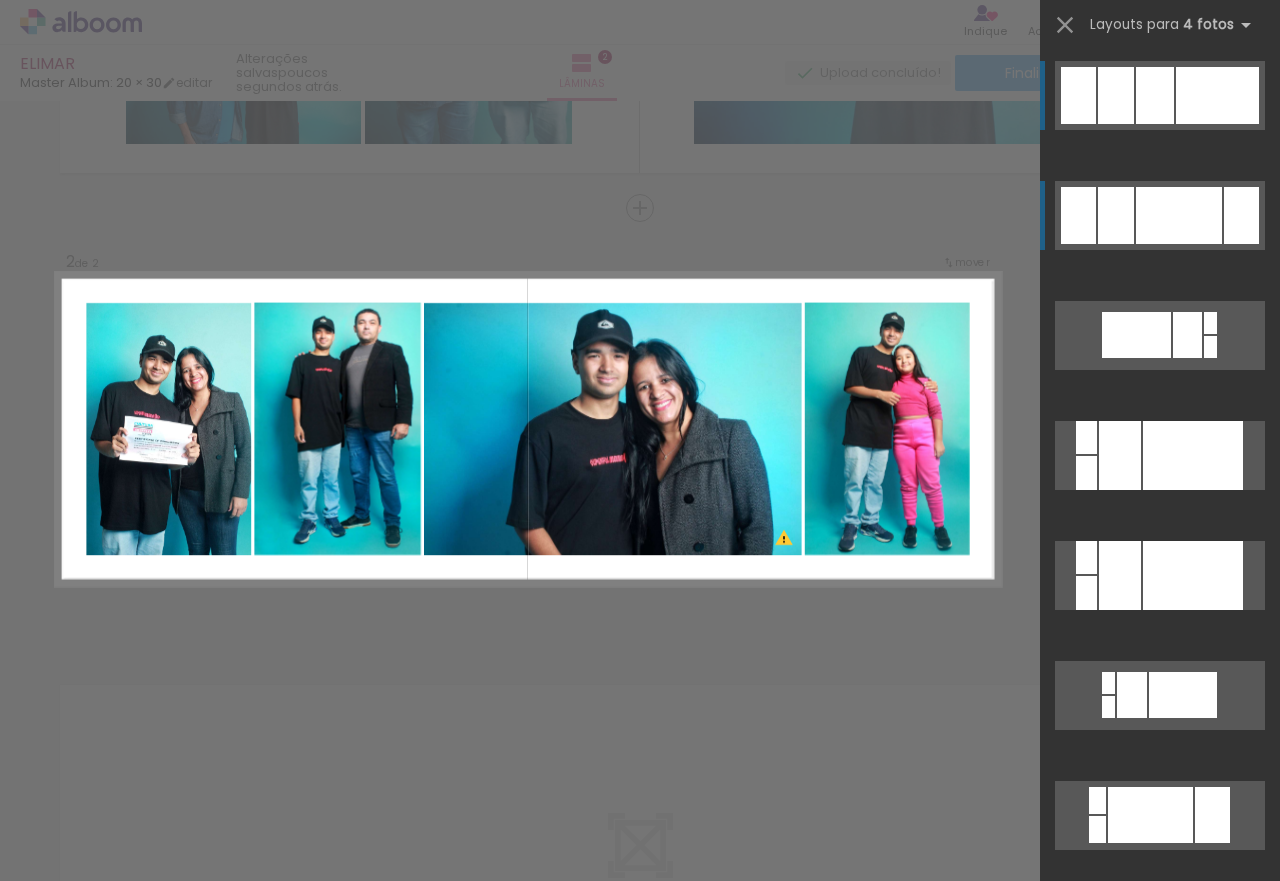 click at bounding box center [1156, -385] 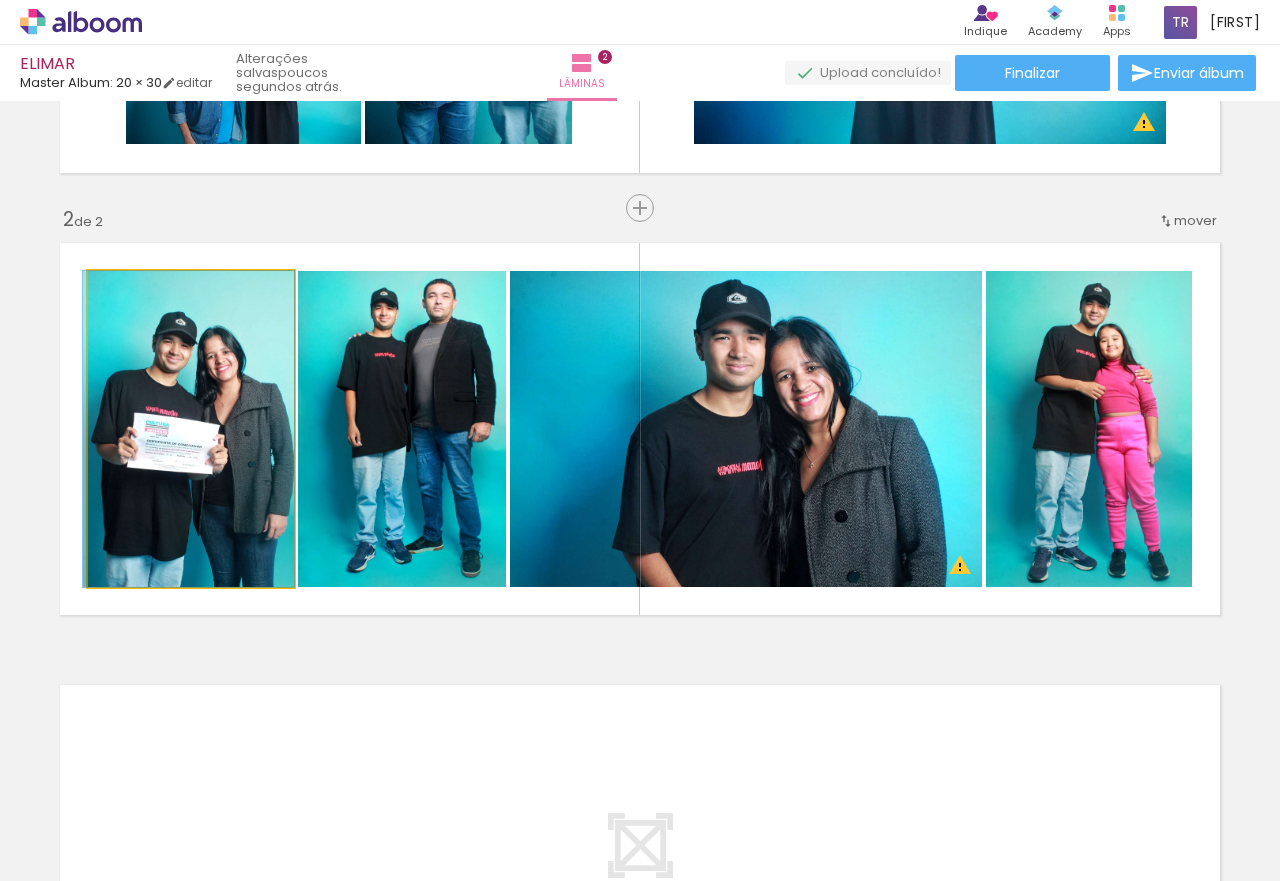 drag, startPoint x: 242, startPoint y: 448, endPoint x: 227, endPoint y: 397, distance: 53.160137 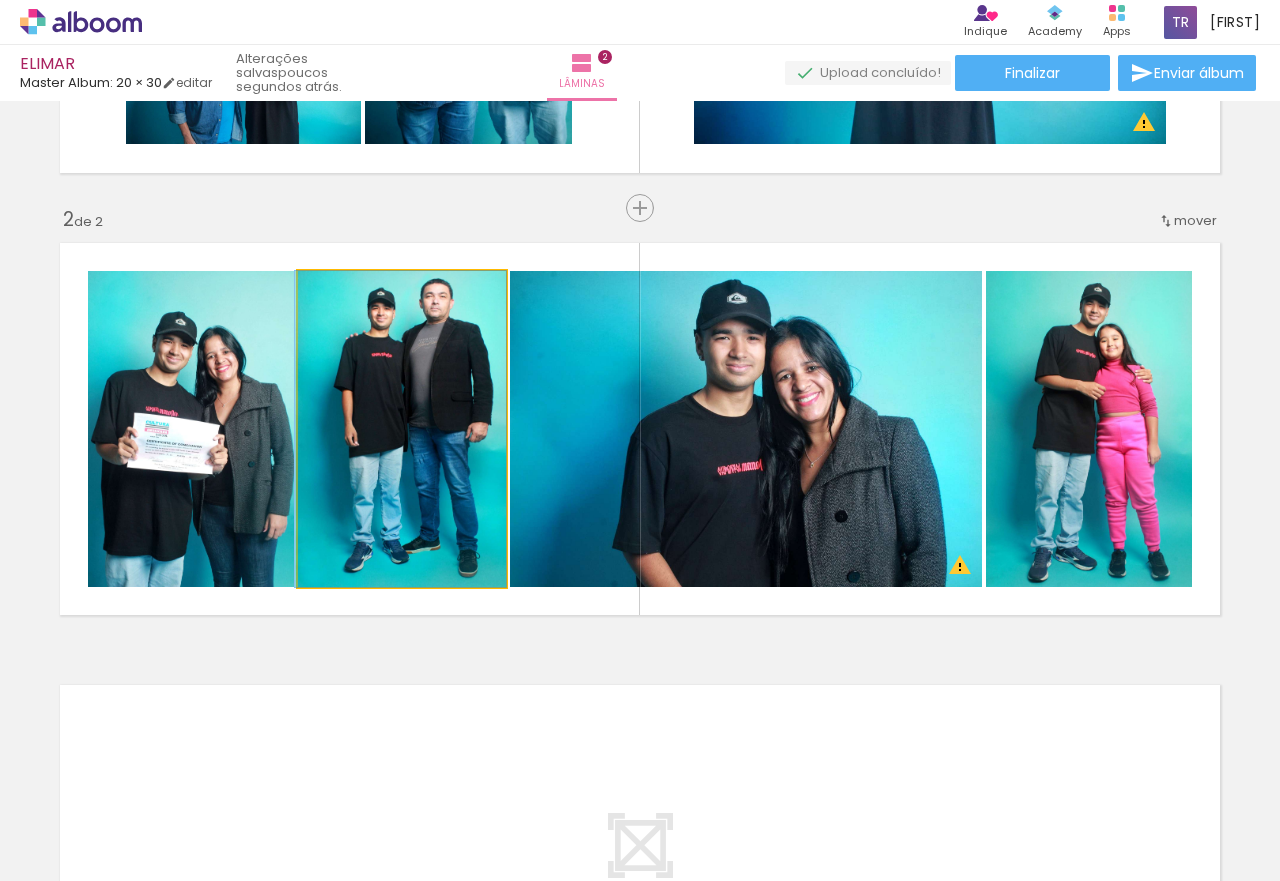 drag, startPoint x: 414, startPoint y: 417, endPoint x: 383, endPoint y: 415, distance: 31.06445 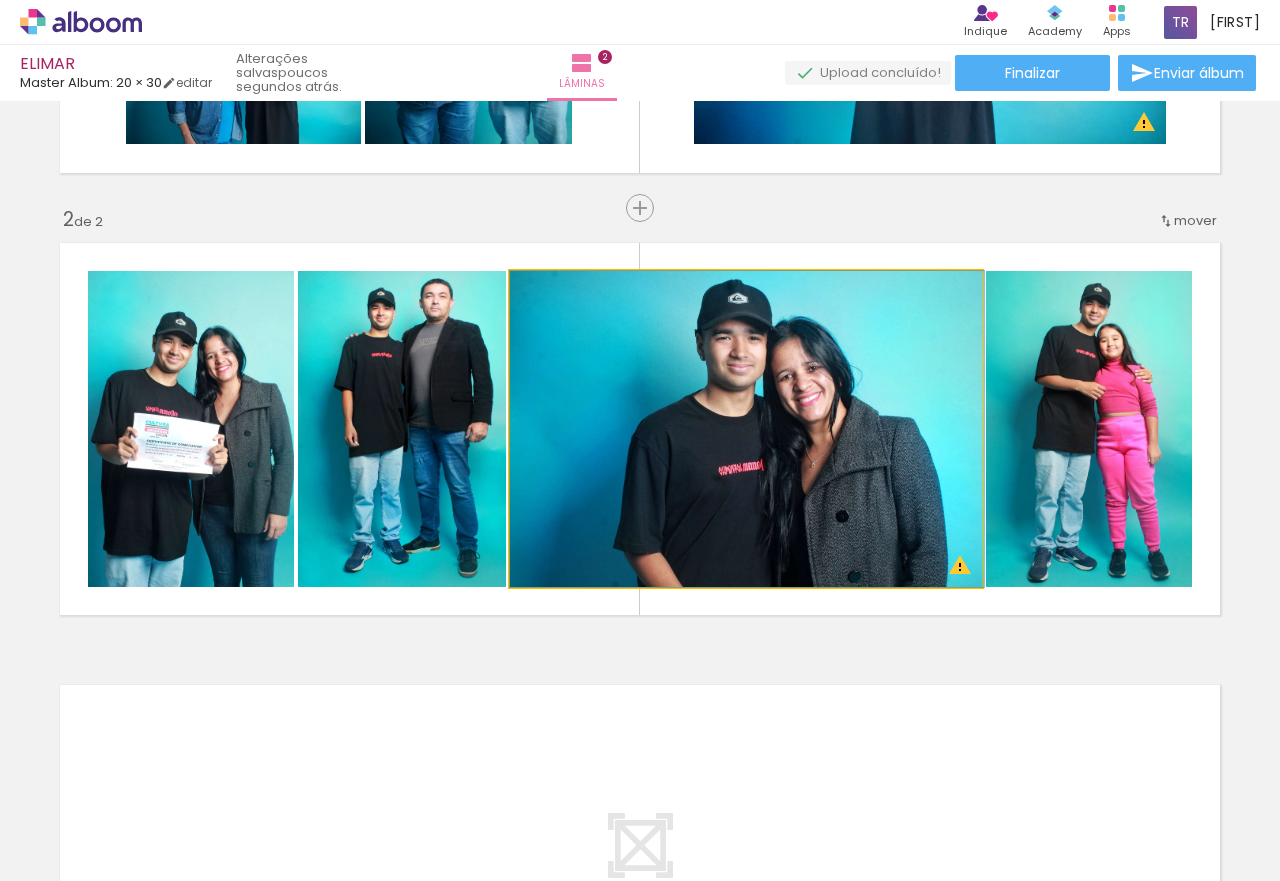drag, startPoint x: 764, startPoint y: 428, endPoint x: 1006, endPoint y: 438, distance: 242.20653 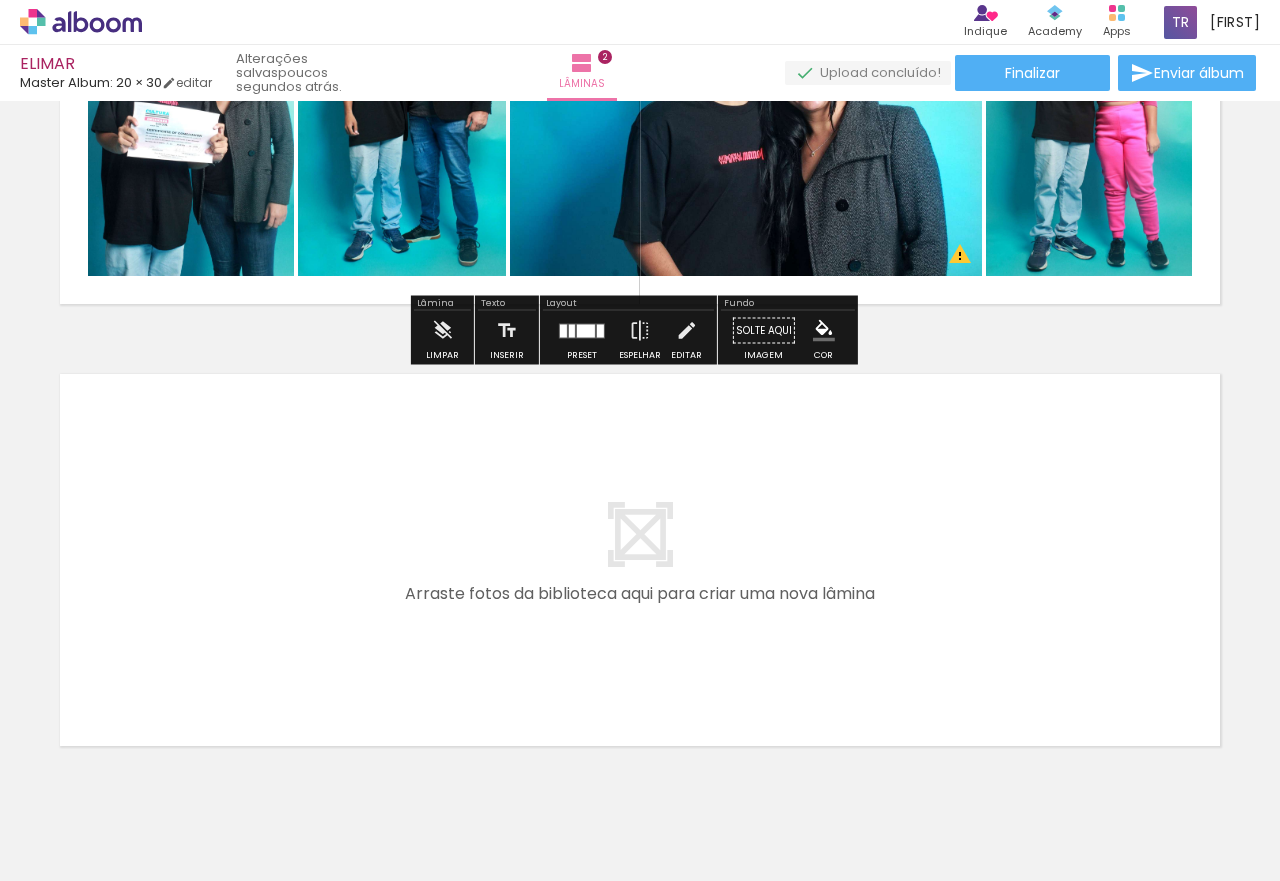 scroll, scrollTop: 749, scrollLeft: 0, axis: vertical 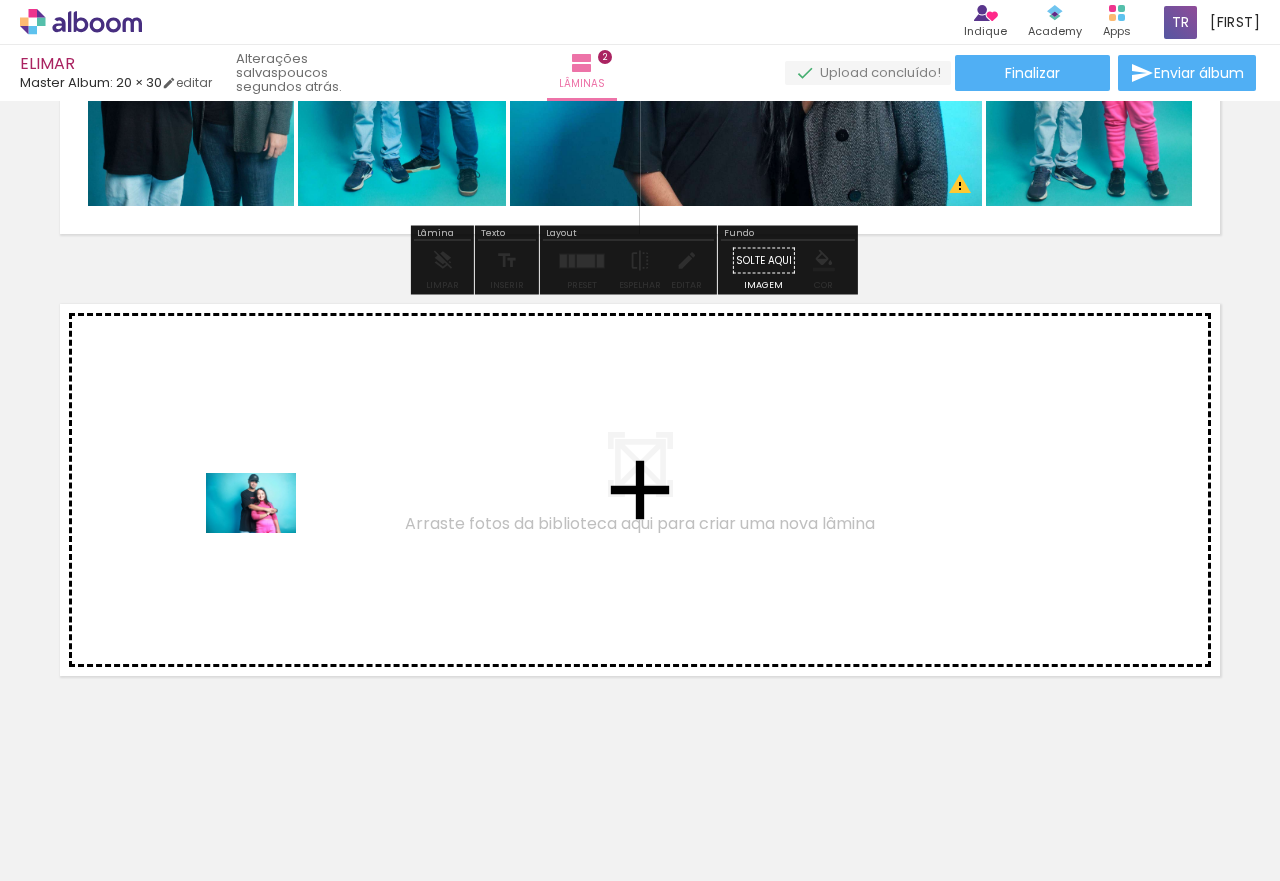 drag, startPoint x: 217, startPoint y: 750, endPoint x: 266, endPoint y: 533, distance: 222.46349 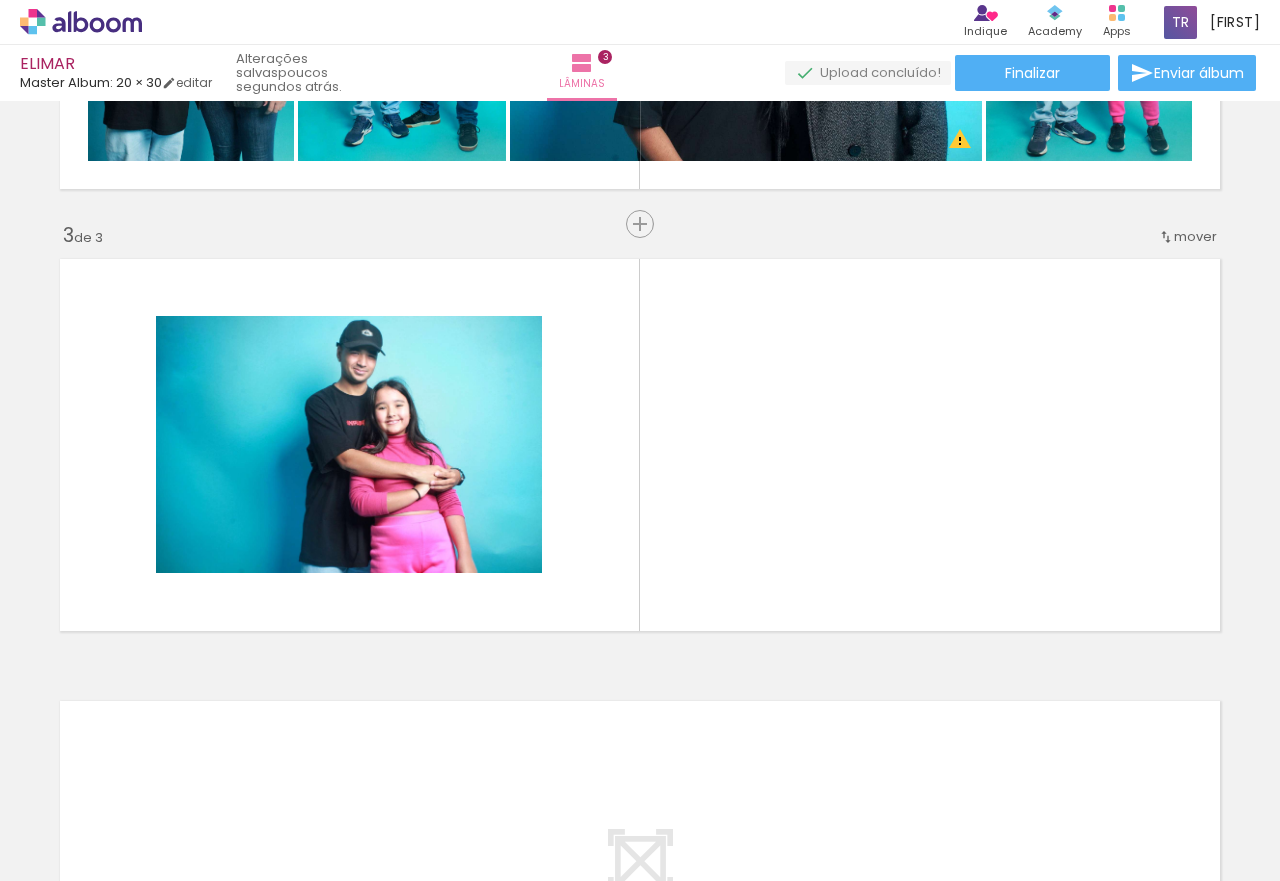 scroll, scrollTop: 810, scrollLeft: 0, axis: vertical 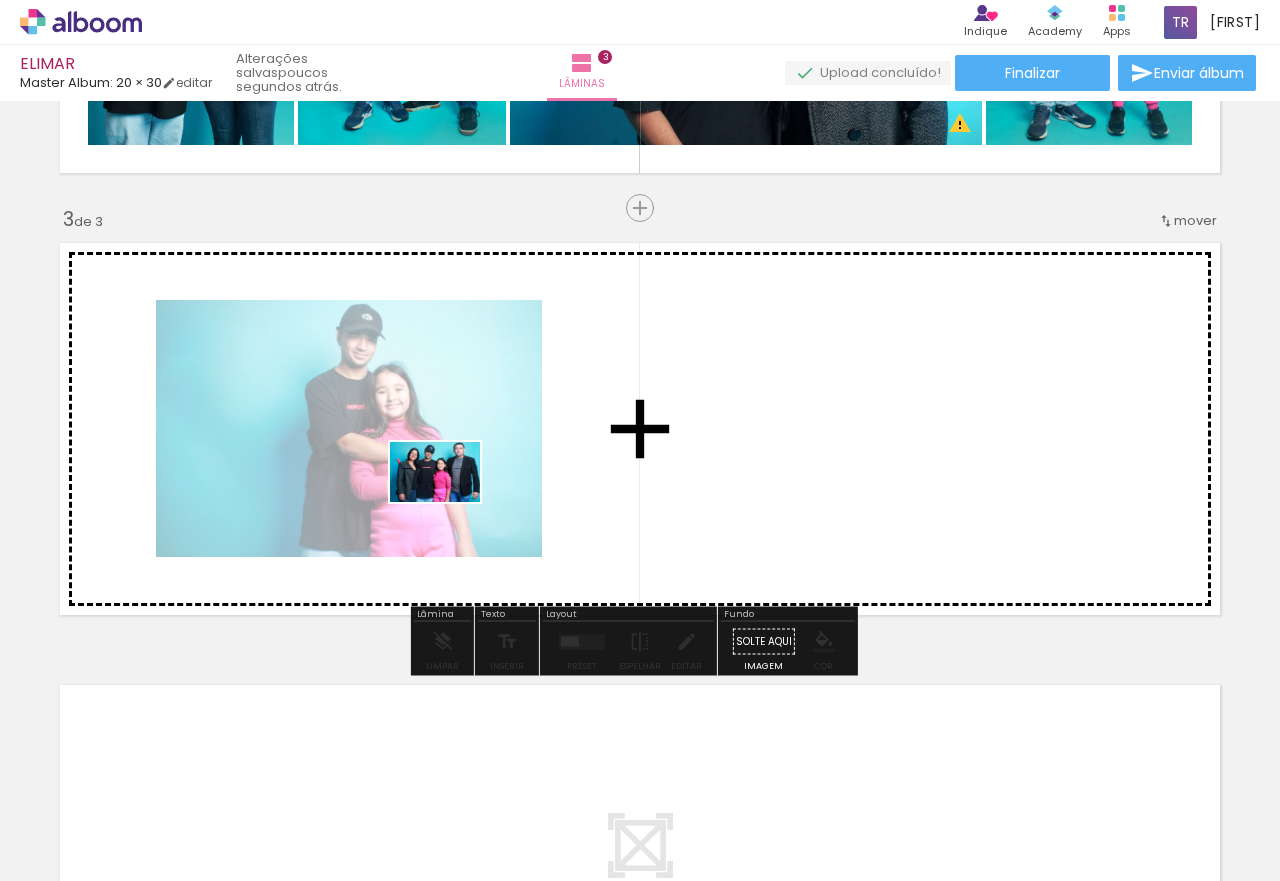 drag, startPoint x: 251, startPoint y: 791, endPoint x: 356, endPoint y: 616, distance: 204.08331 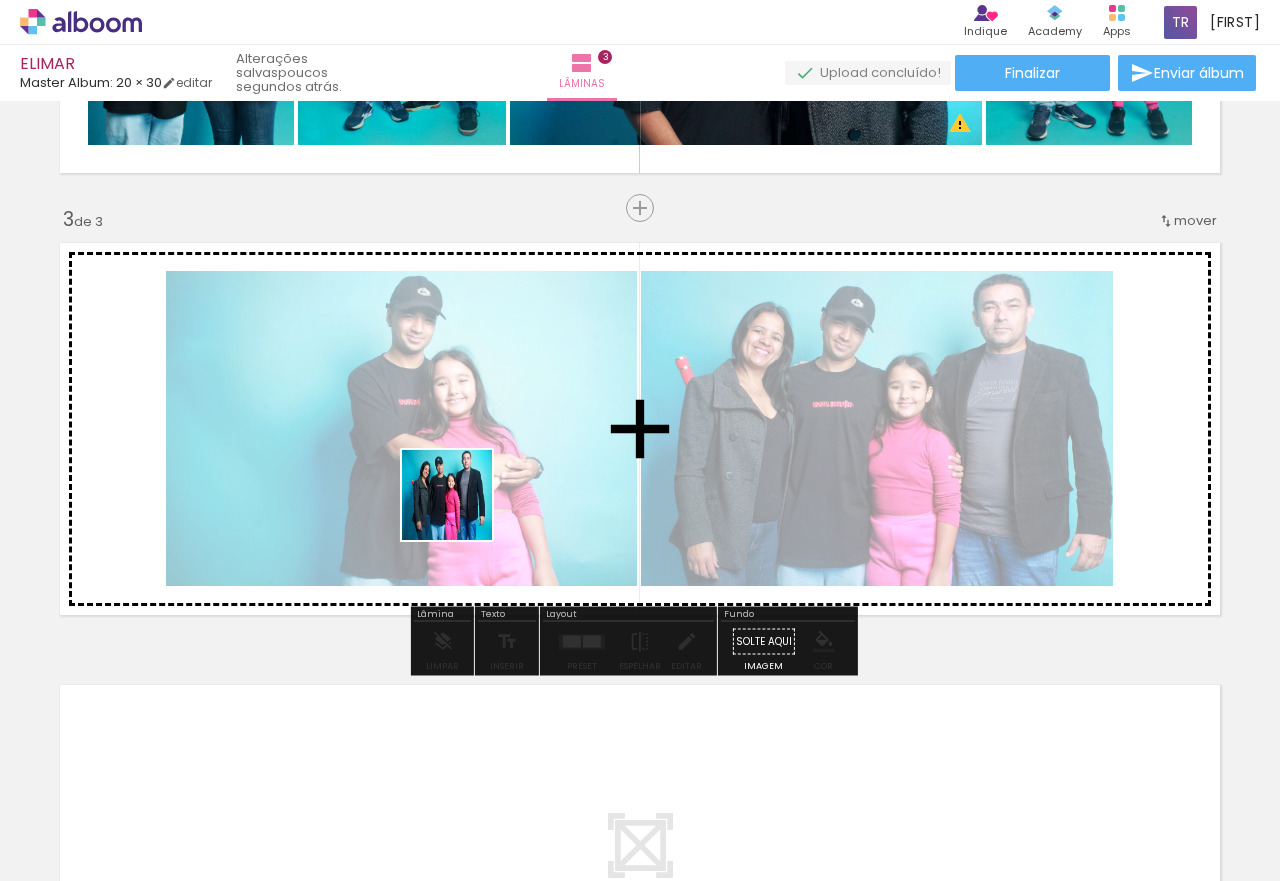 drag, startPoint x: 225, startPoint y: 820, endPoint x: 497, endPoint y: 458, distance: 452.80017 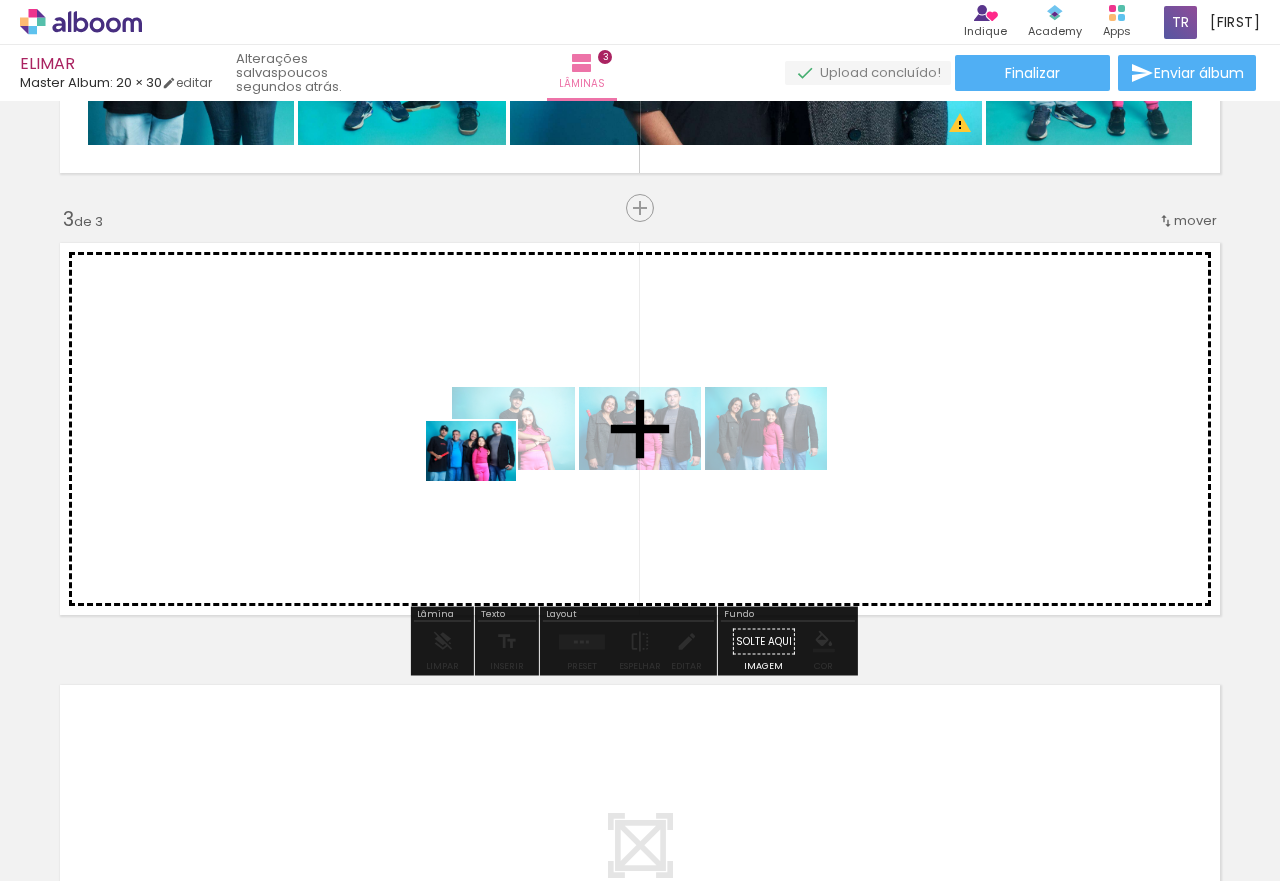 drag, startPoint x: 217, startPoint y: 803, endPoint x: 486, endPoint y: 481, distance: 419.57718 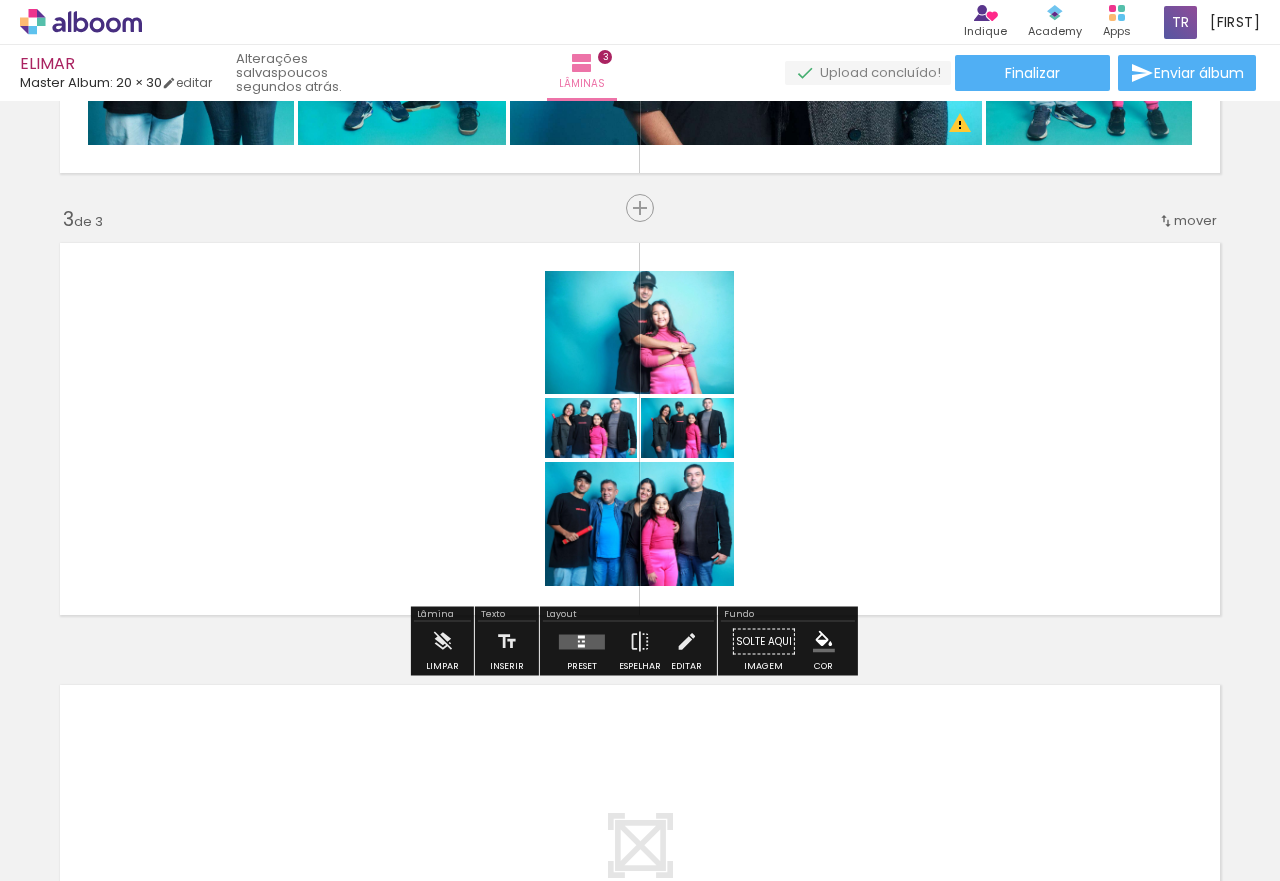 click at bounding box center [582, 641] 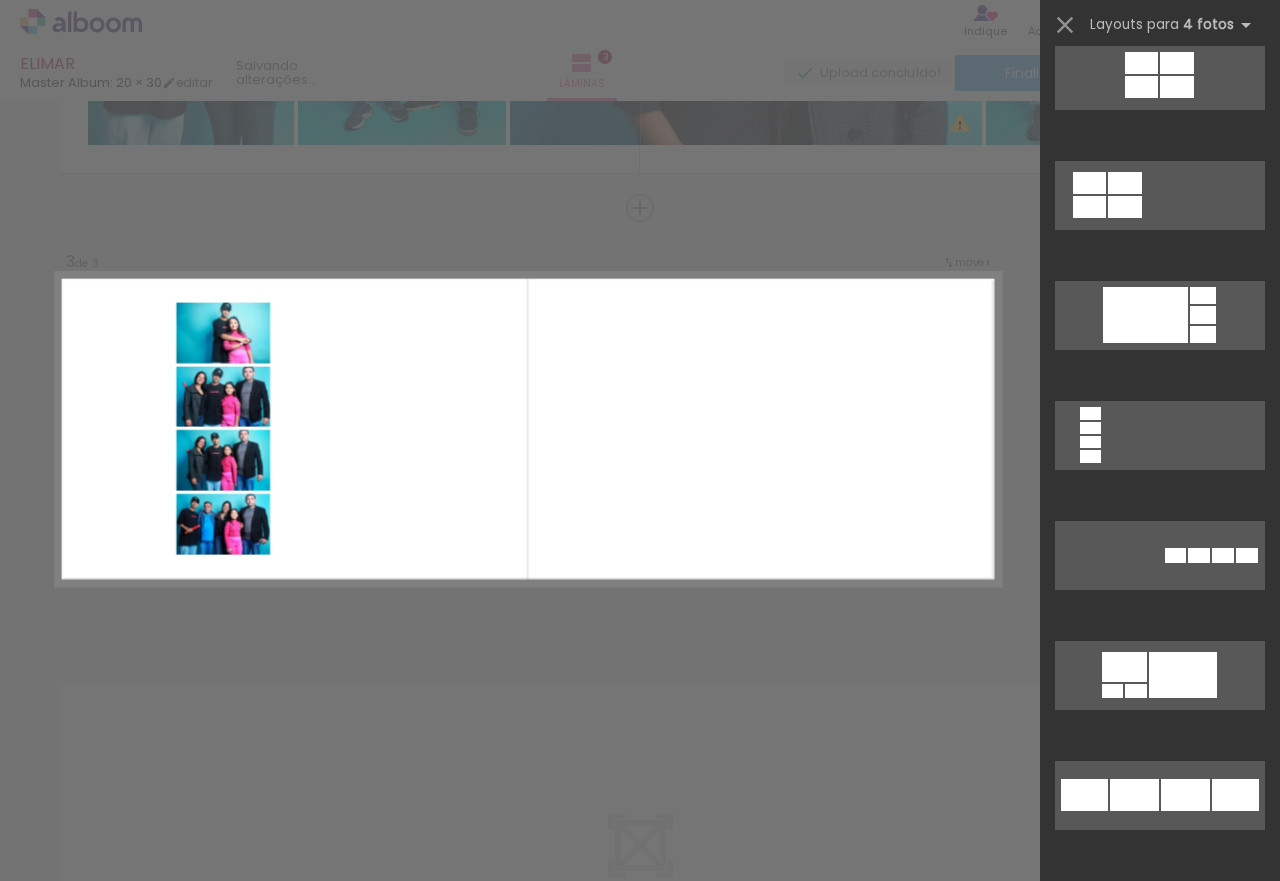 scroll, scrollTop: 3700, scrollLeft: 0, axis: vertical 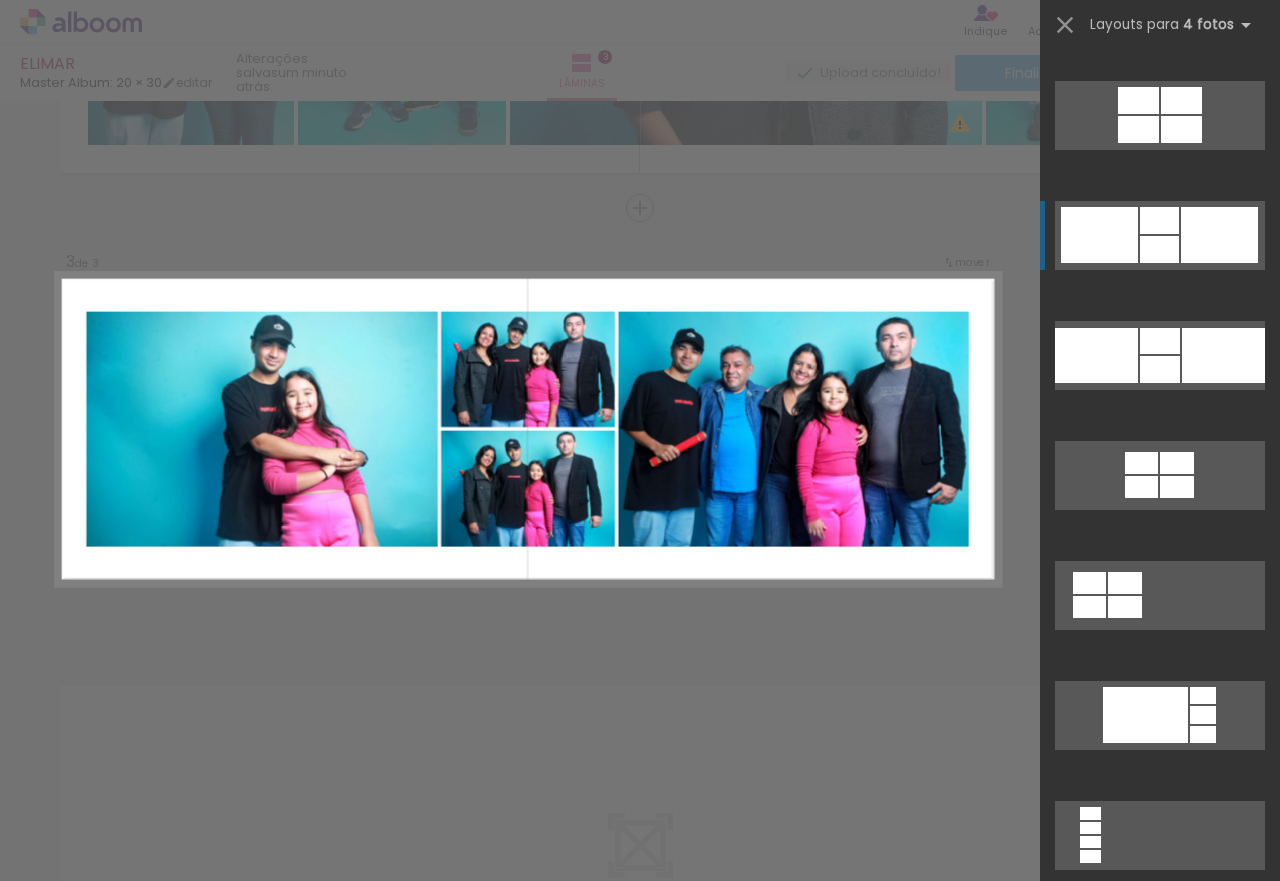 click at bounding box center (1090, 856) 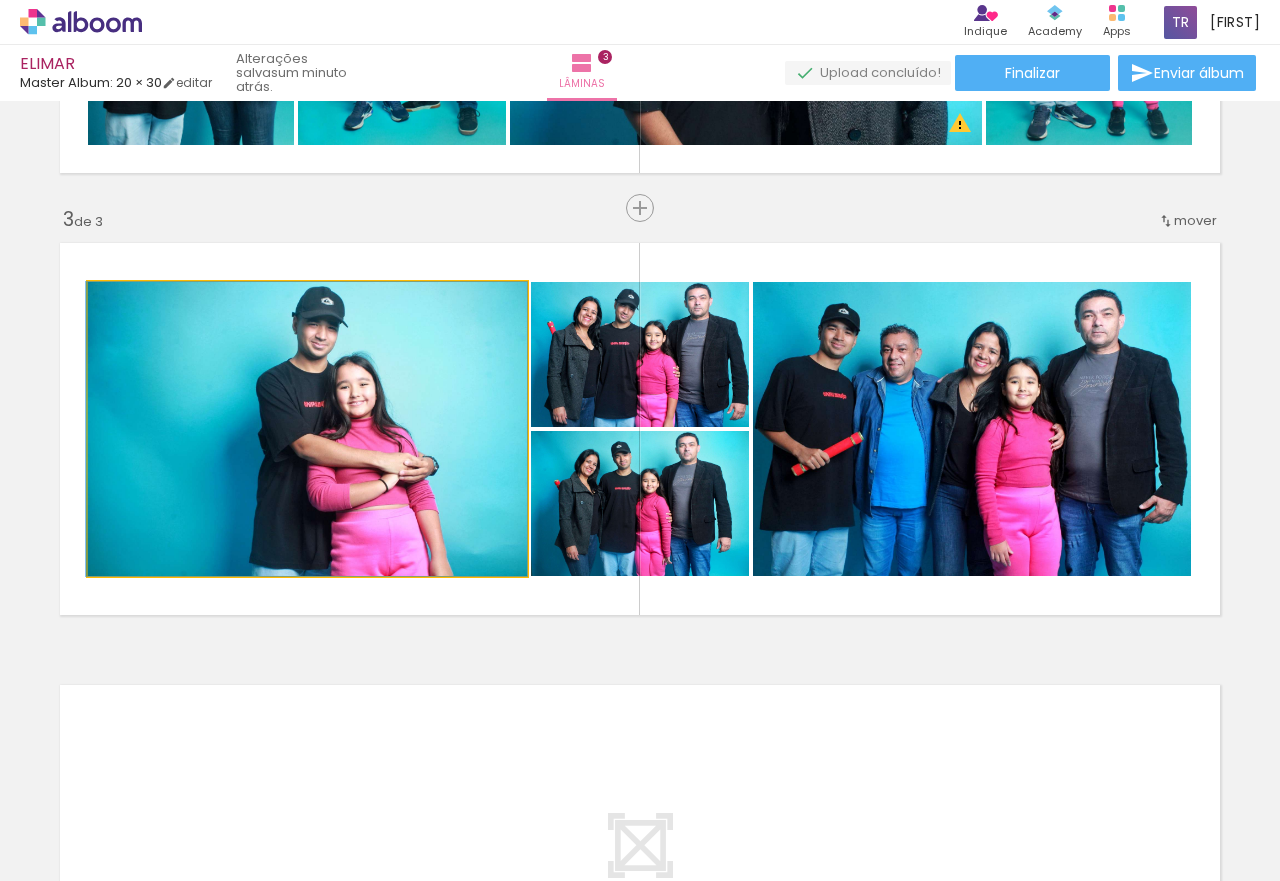 drag, startPoint x: 360, startPoint y: 381, endPoint x: 303, endPoint y: 380, distance: 57.00877 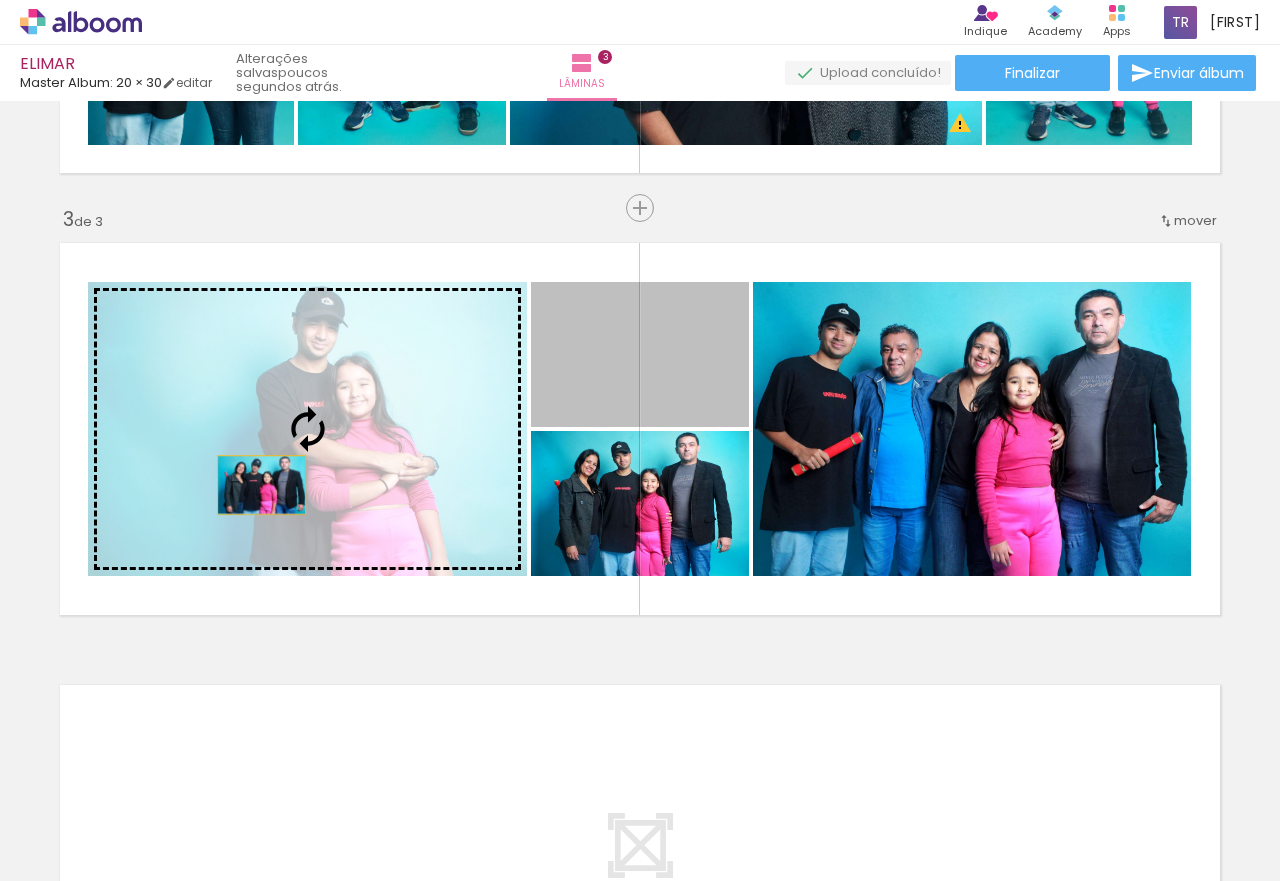drag, startPoint x: 687, startPoint y: 372, endPoint x: 180, endPoint y: 492, distance: 521.0077 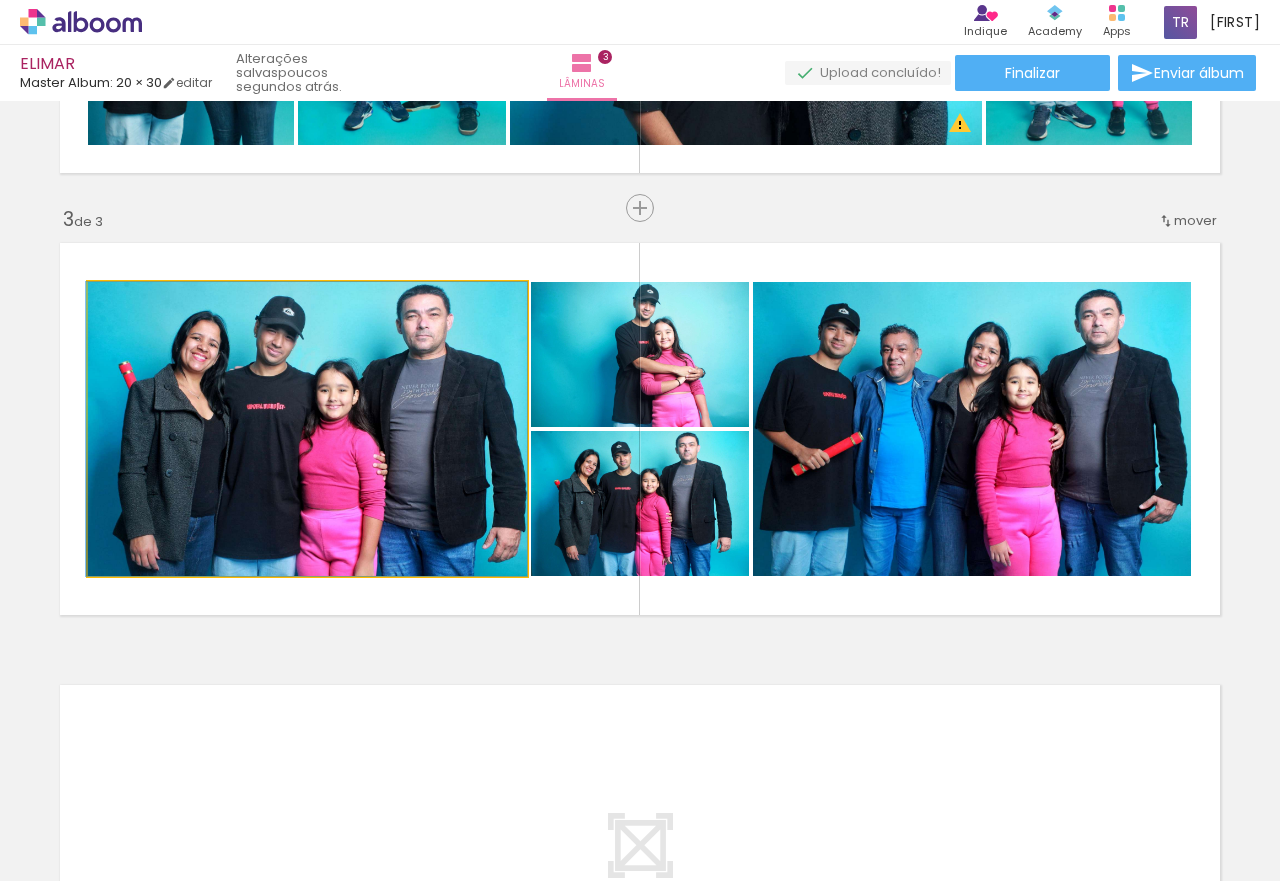 drag, startPoint x: 403, startPoint y: 412, endPoint x: 375, endPoint y: 453, distance: 49.648766 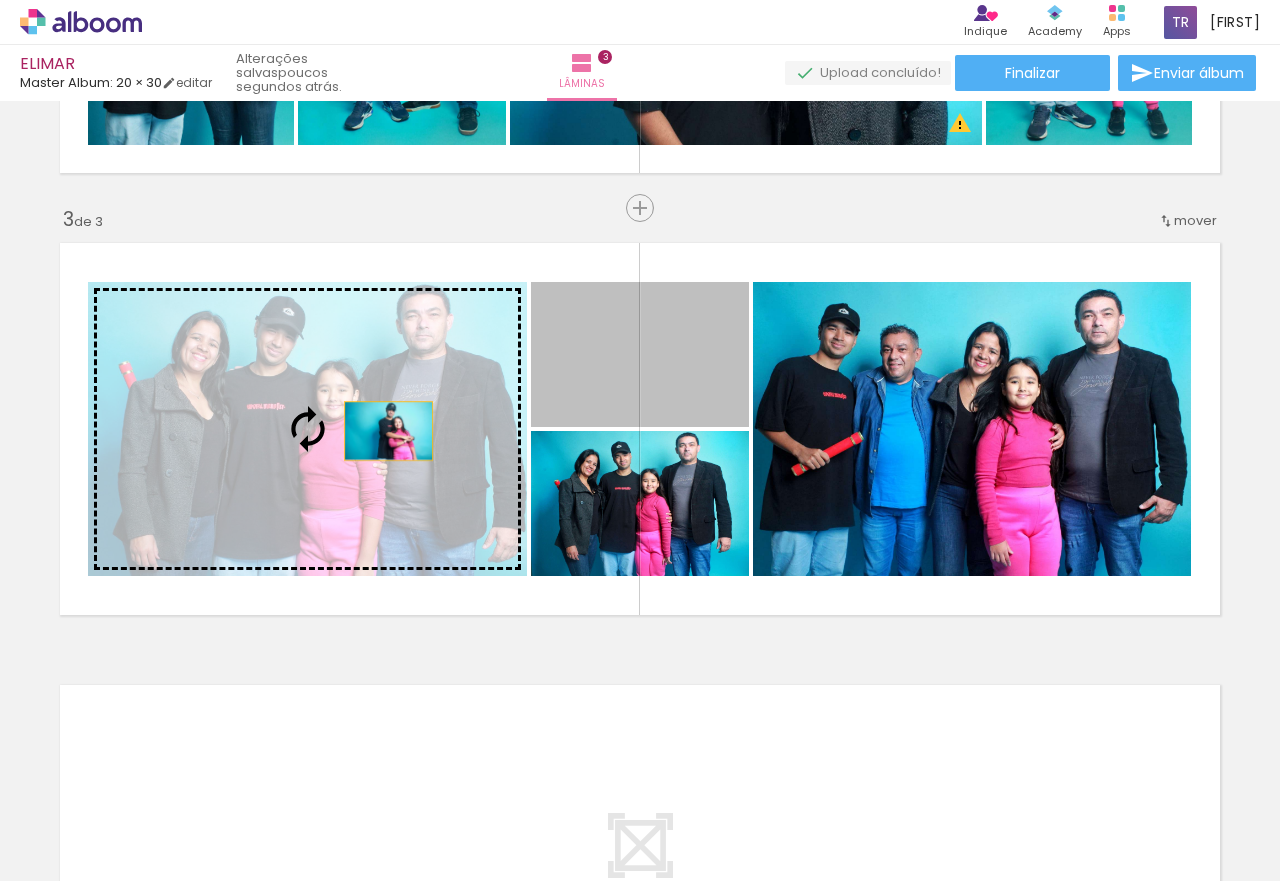 drag, startPoint x: 689, startPoint y: 378, endPoint x: 360, endPoint y: 437, distance: 334.2484 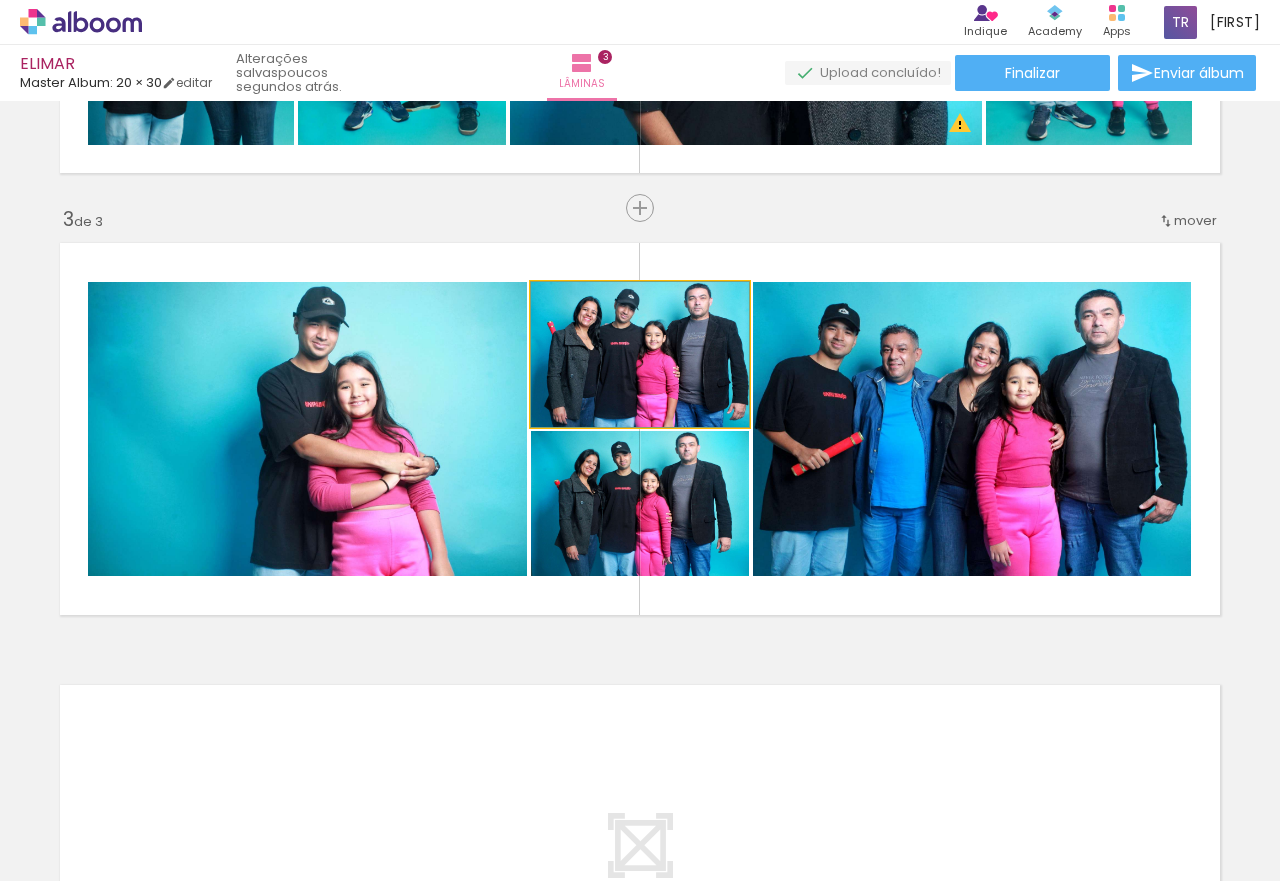 drag, startPoint x: 690, startPoint y: 378, endPoint x: 705, endPoint y: 378, distance: 15 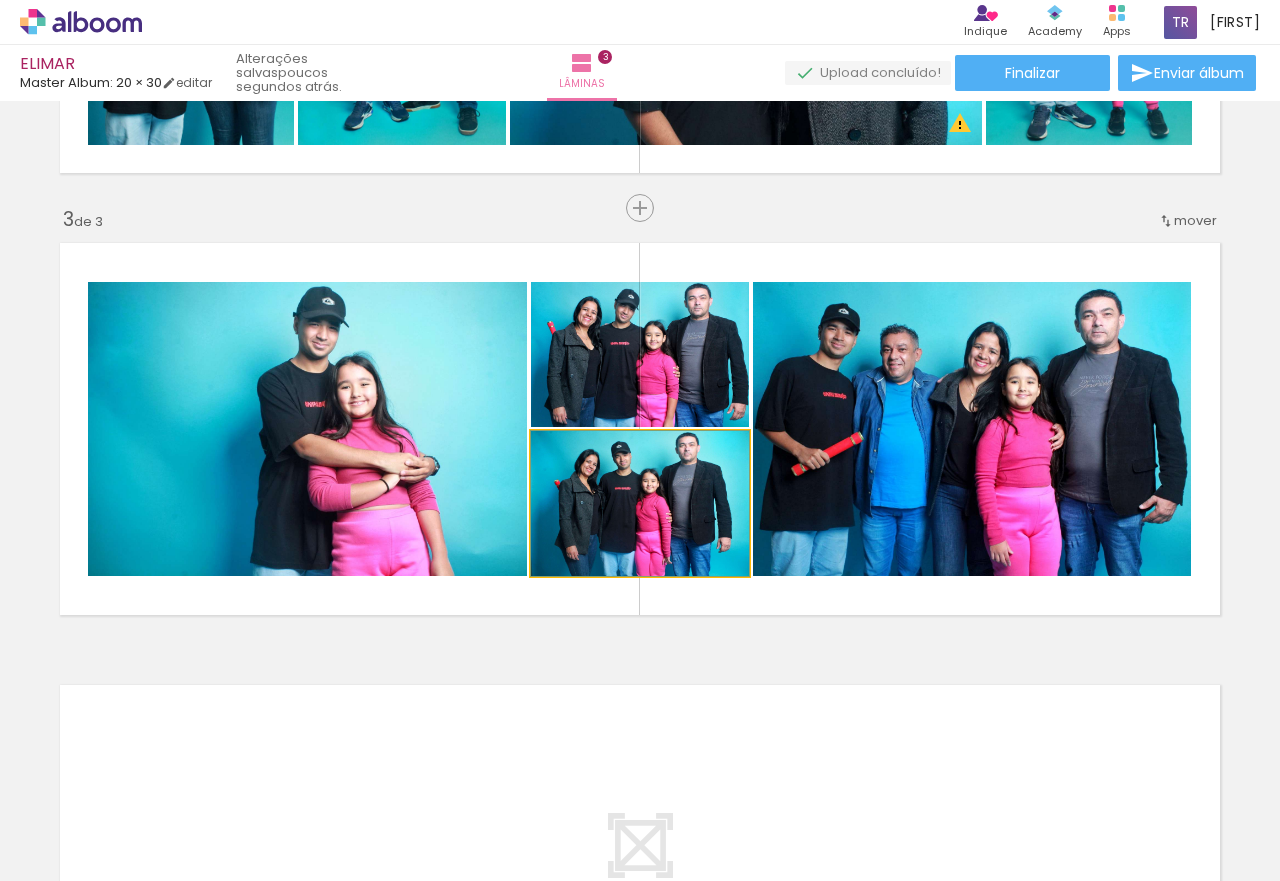 drag, startPoint x: 673, startPoint y: 500, endPoint x: 696, endPoint y: 495, distance: 23.537205 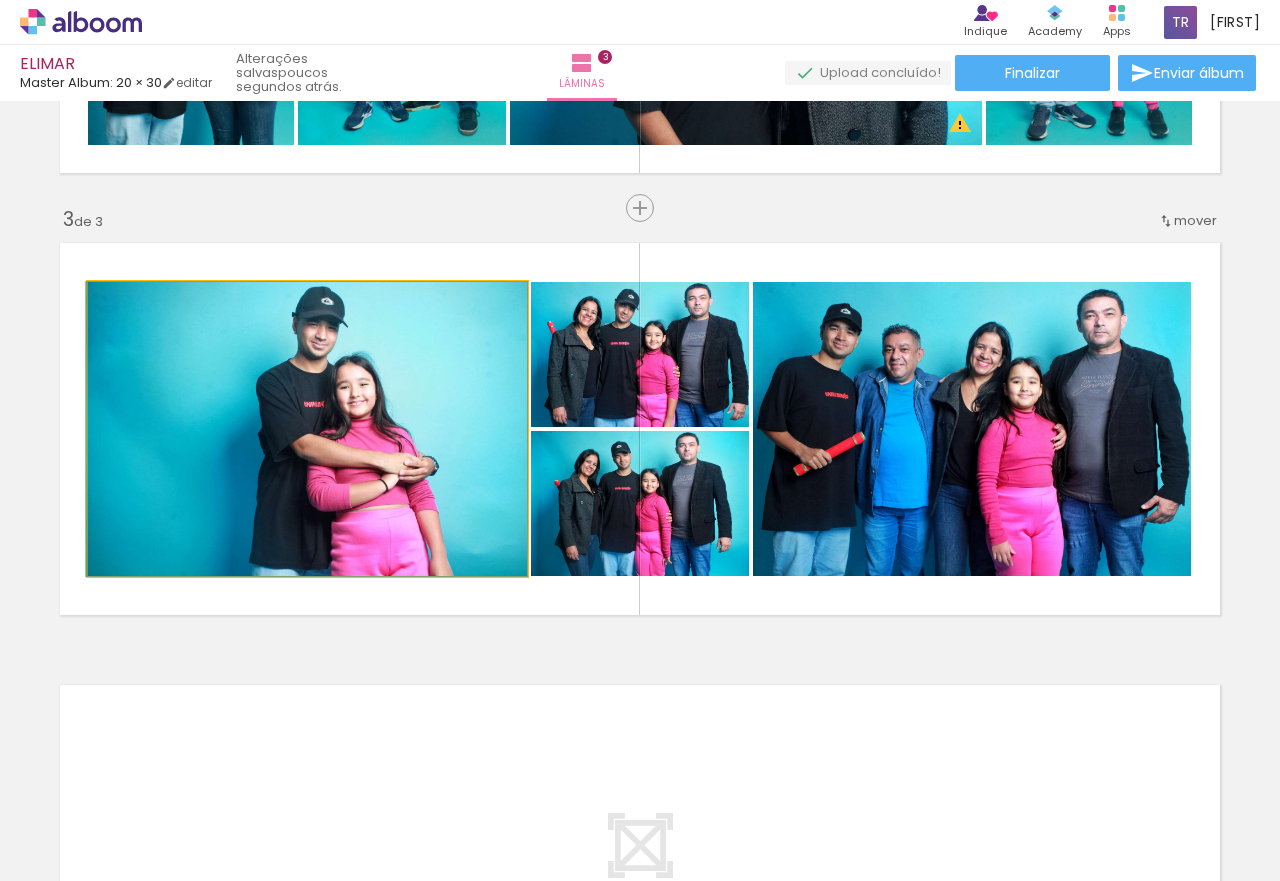 drag, startPoint x: 374, startPoint y: 483, endPoint x: 300, endPoint y: 471, distance: 74.96666 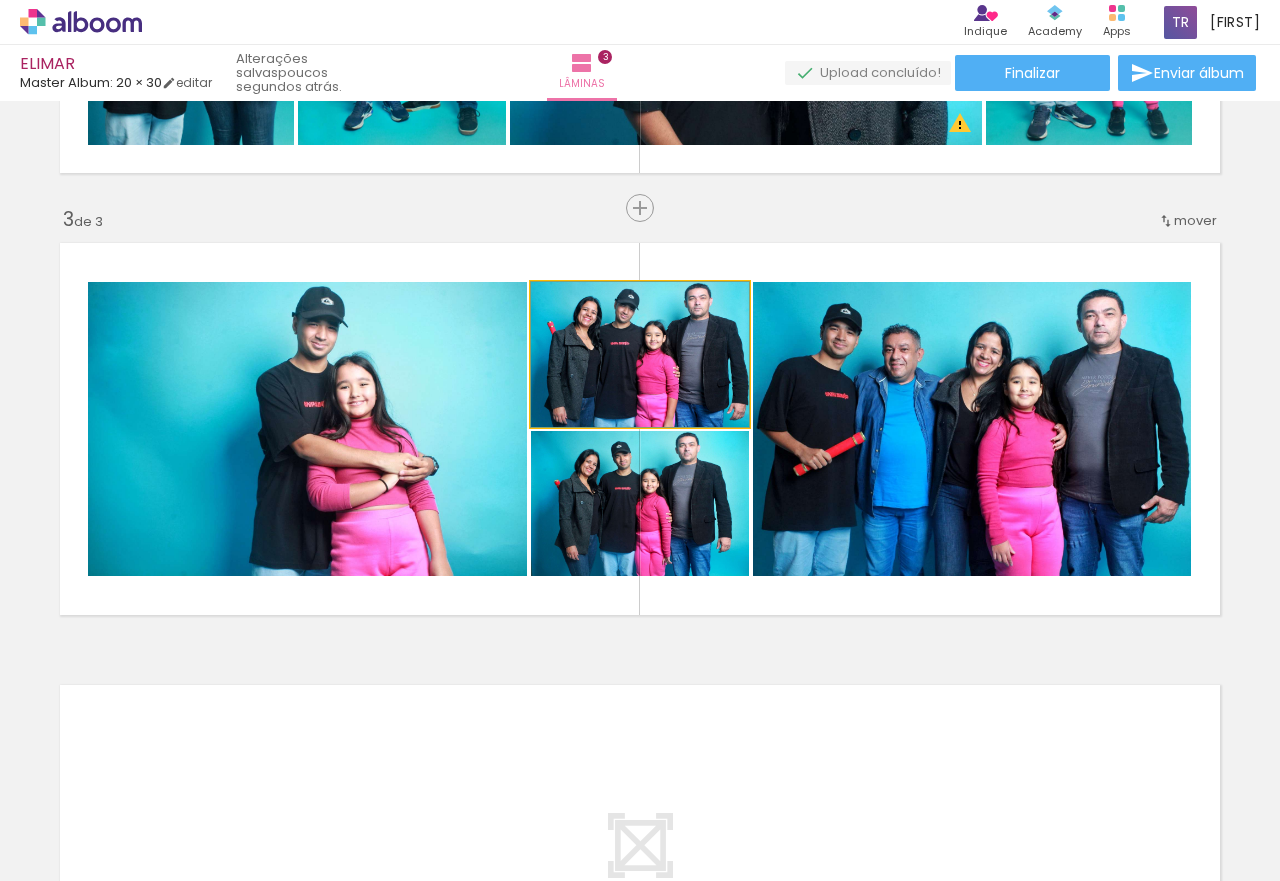click 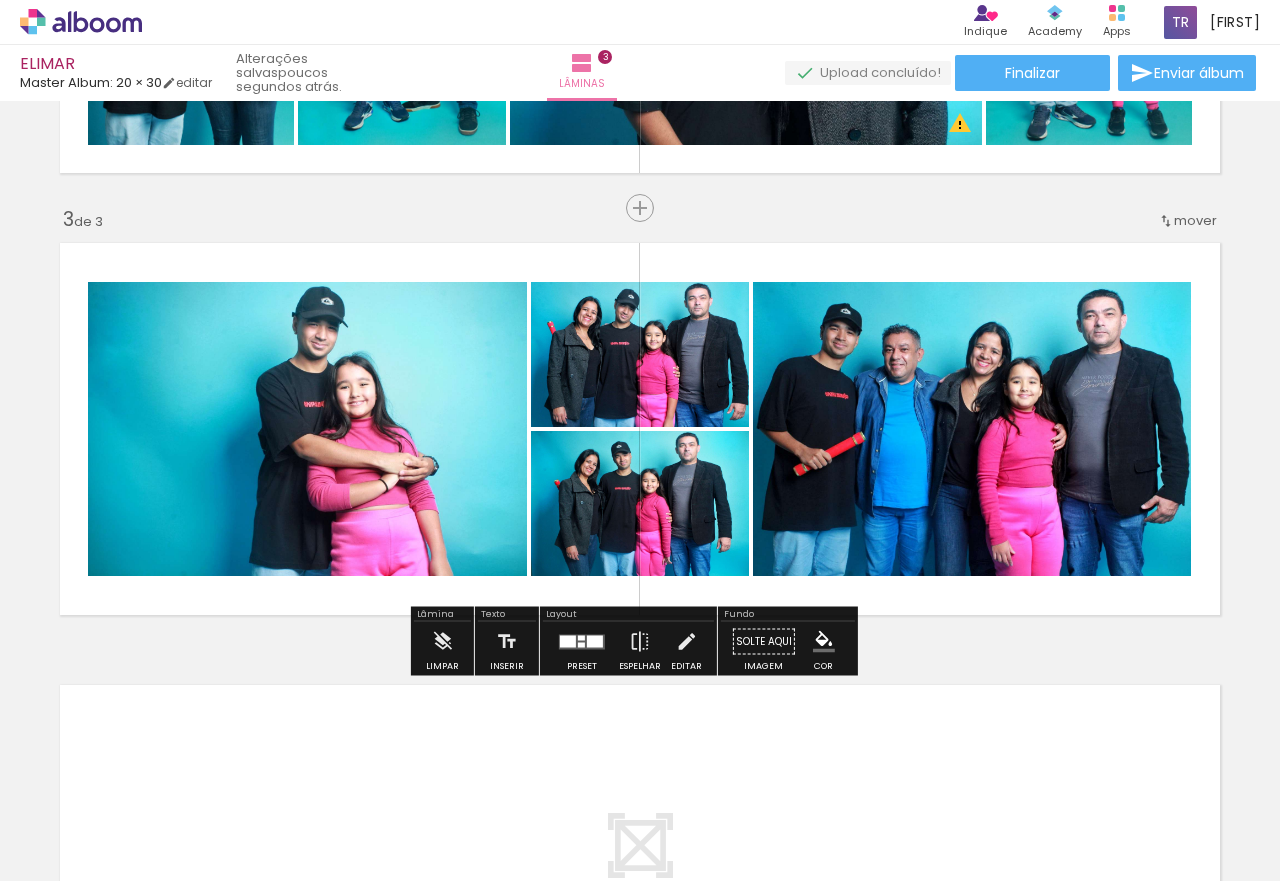 click at bounding box center [595, 641] 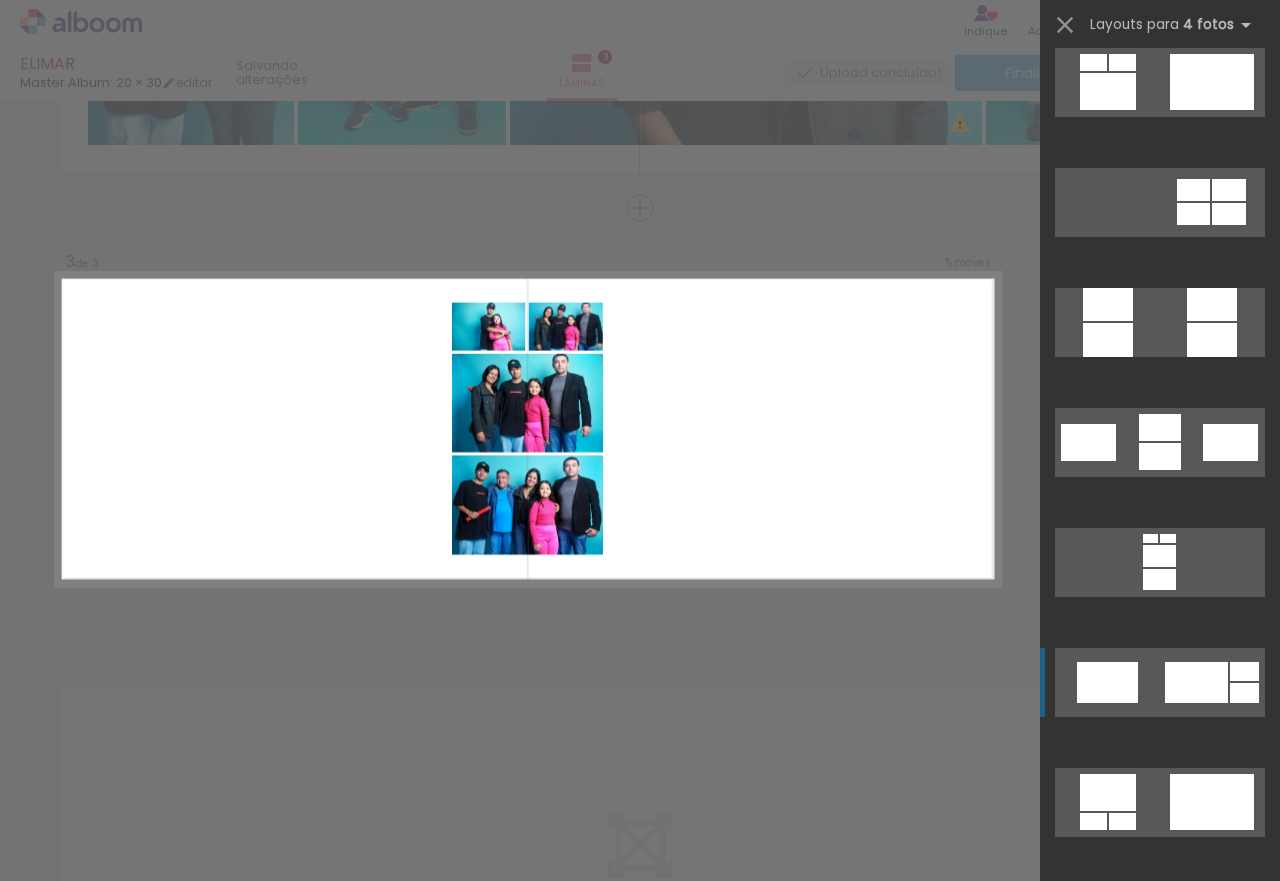 scroll, scrollTop: 6900, scrollLeft: 0, axis: vertical 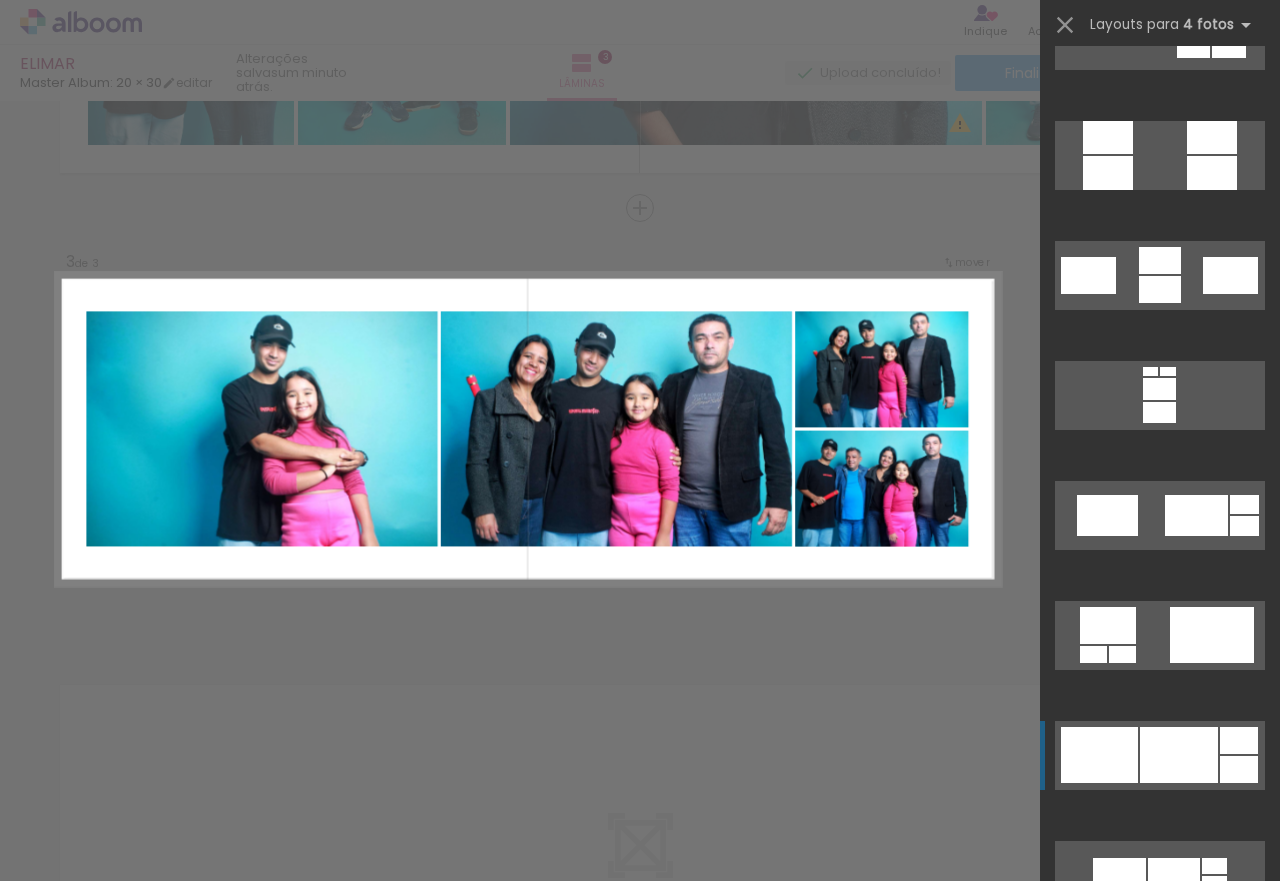 click at bounding box center (1160, 260) 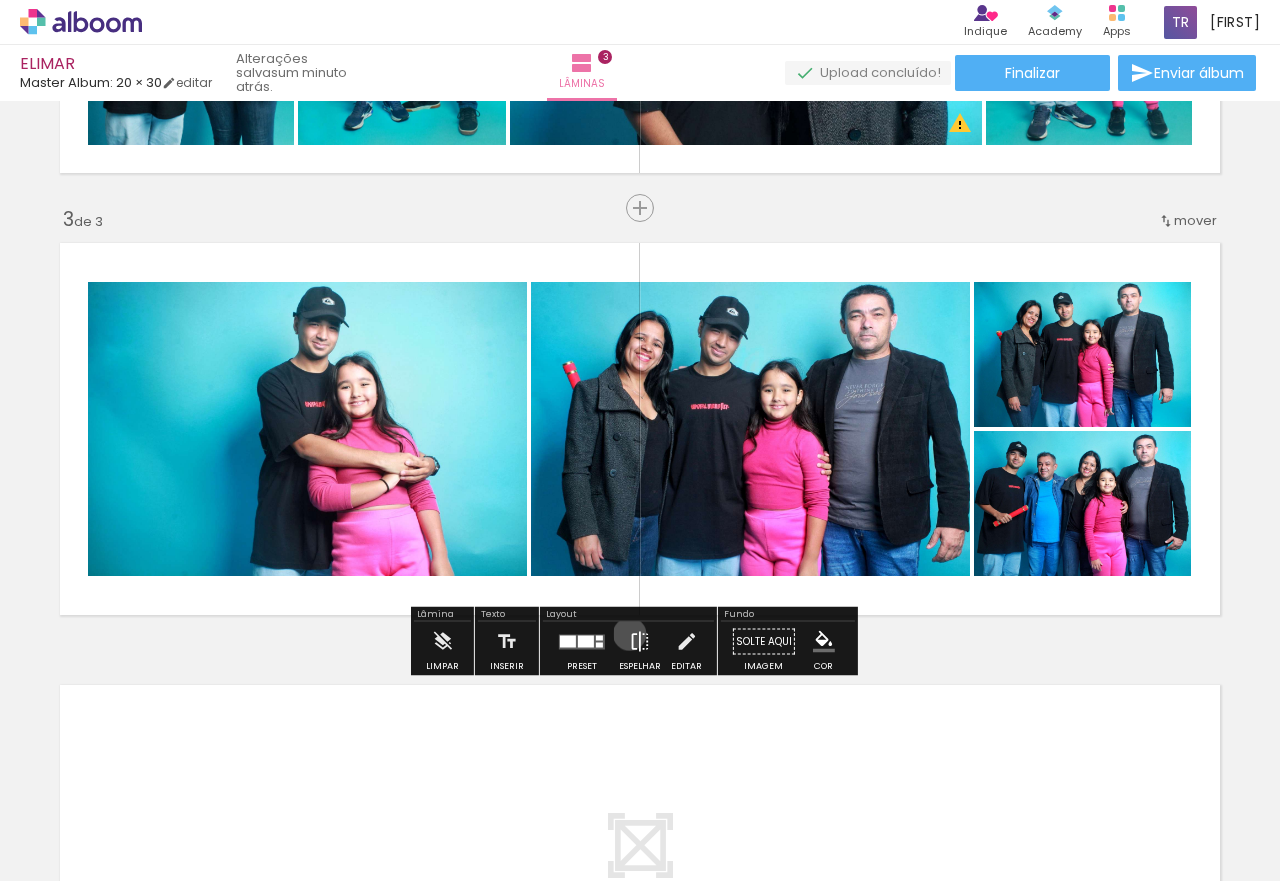 click at bounding box center [640, 642] 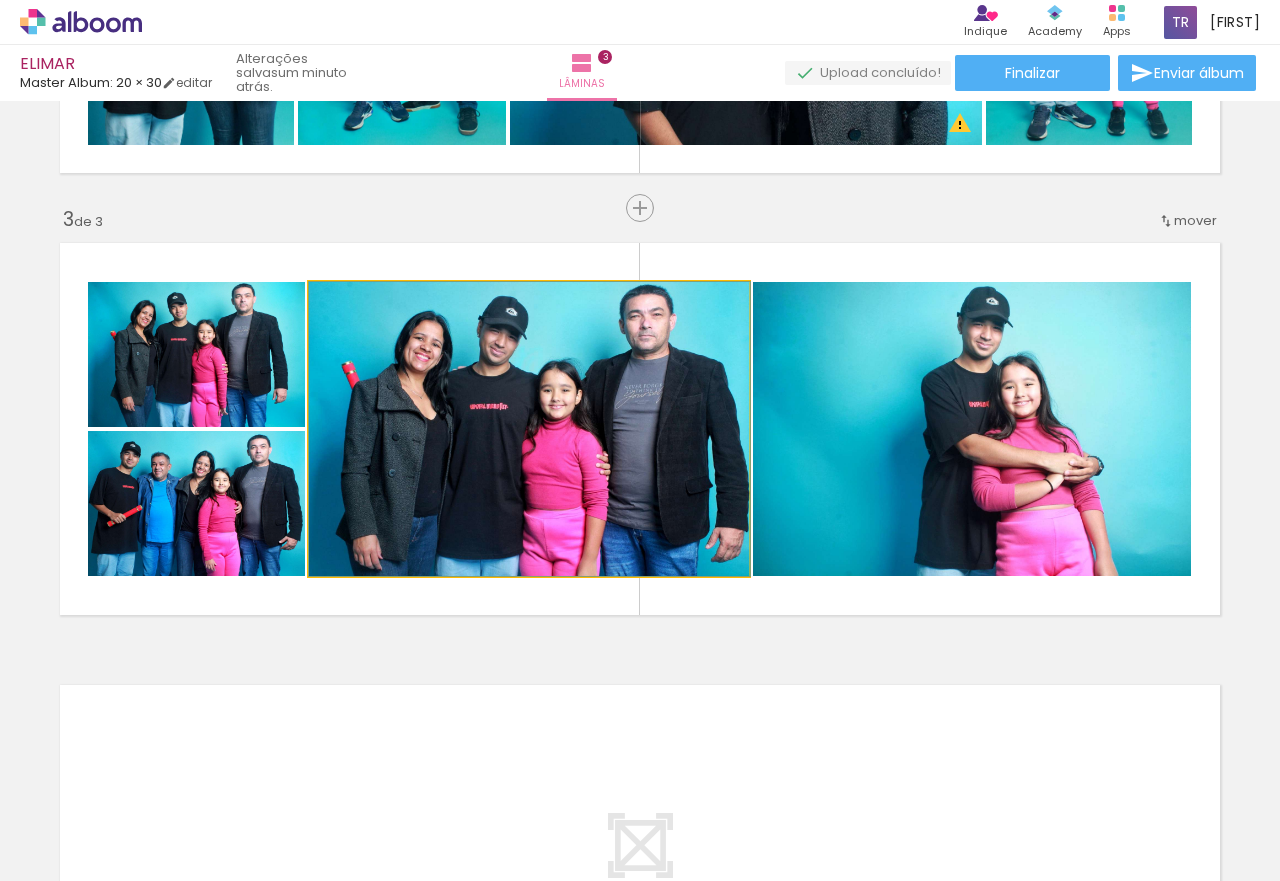 drag, startPoint x: 679, startPoint y: 503, endPoint x: 717, endPoint y: 503, distance: 38 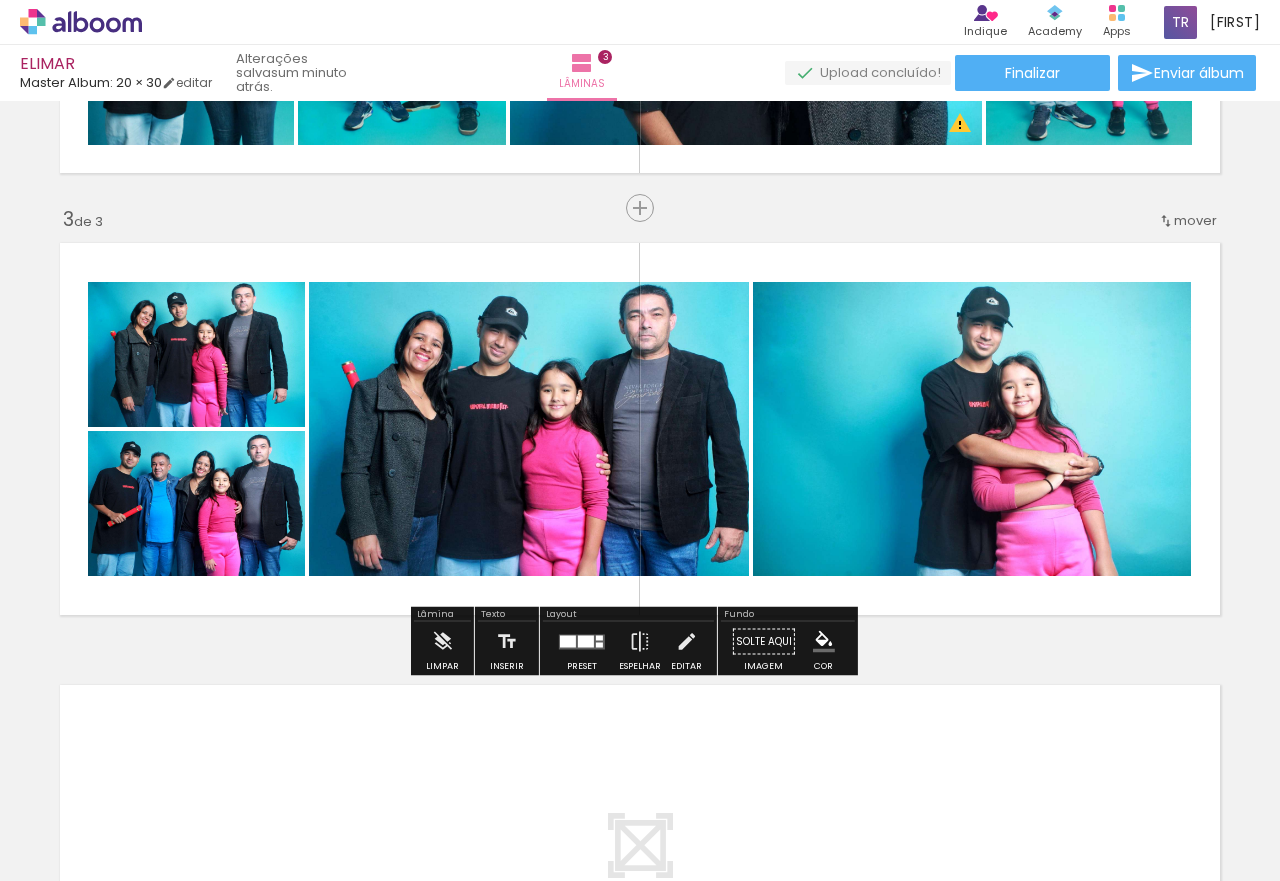 click at bounding box center (586, 641) 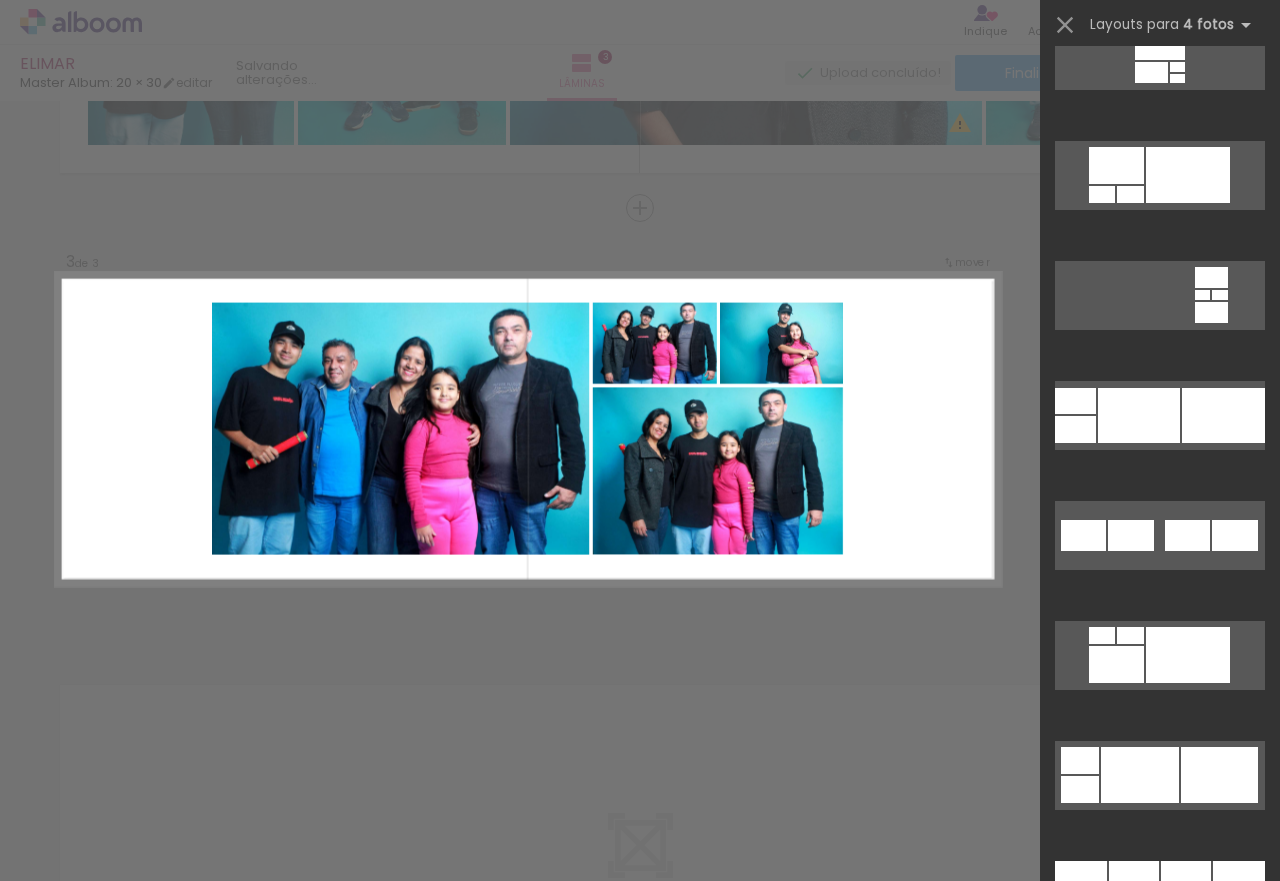 scroll, scrollTop: 8660, scrollLeft: 0, axis: vertical 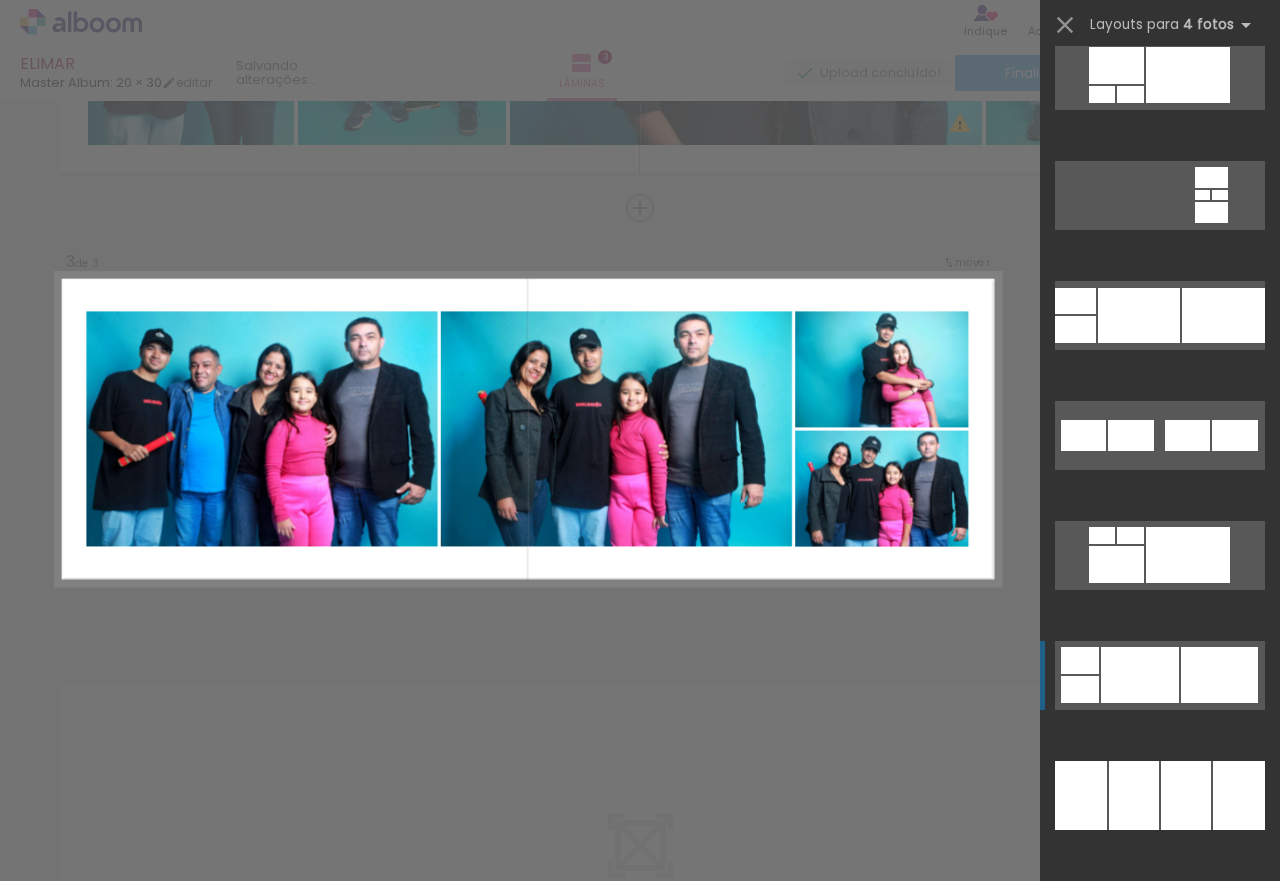 click at bounding box center (1179, 1288) 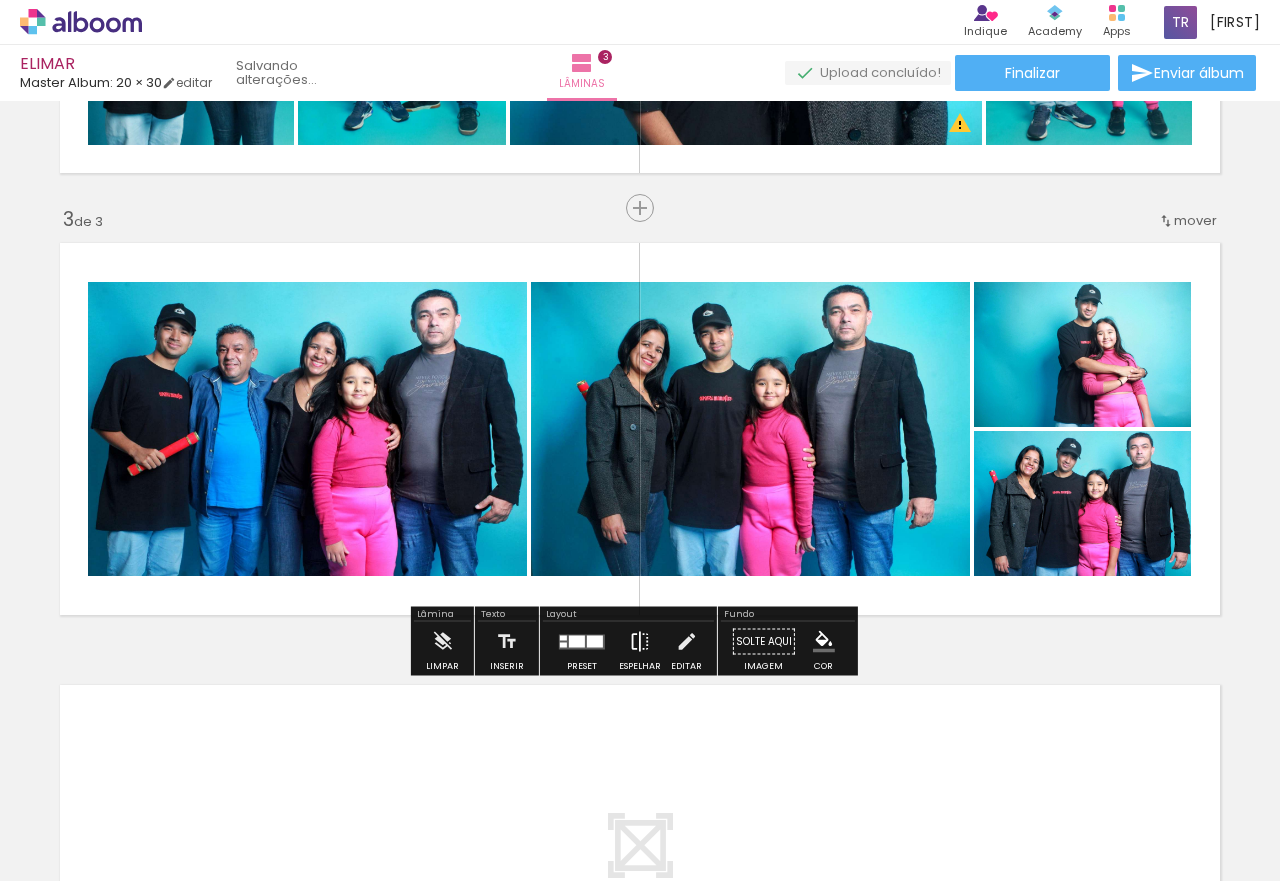 click at bounding box center (640, 642) 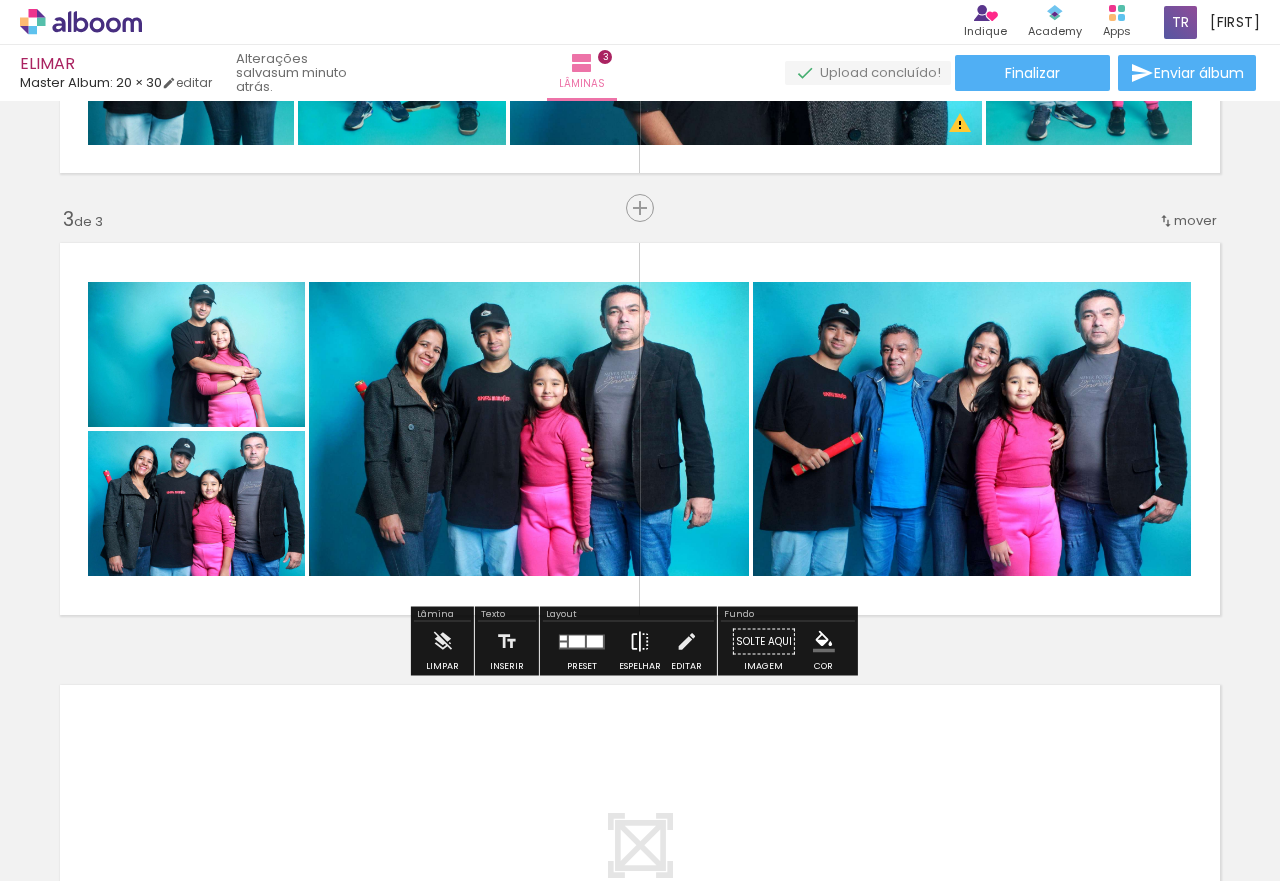 click at bounding box center [640, 642] 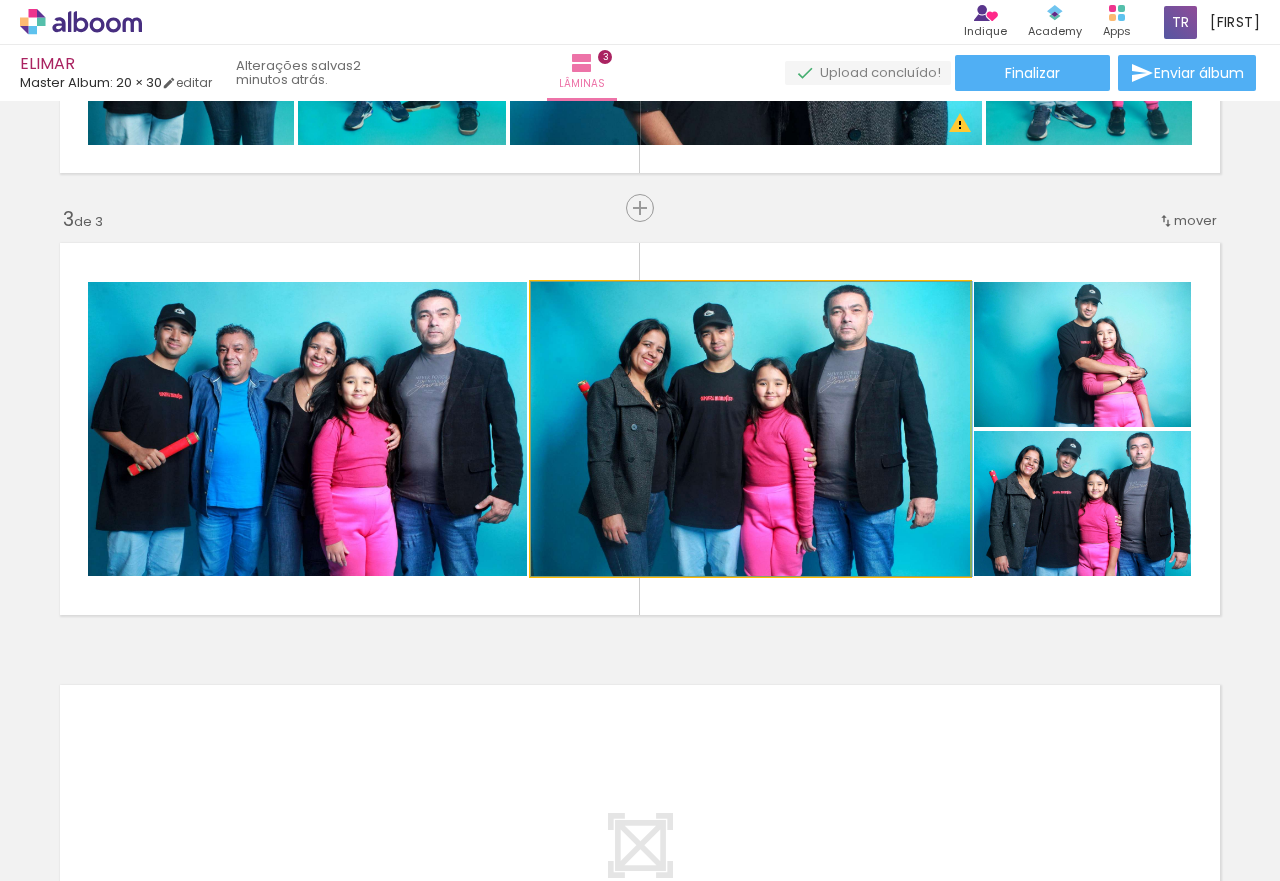 drag, startPoint x: 736, startPoint y: 480, endPoint x: 869, endPoint y: 475, distance: 133.09395 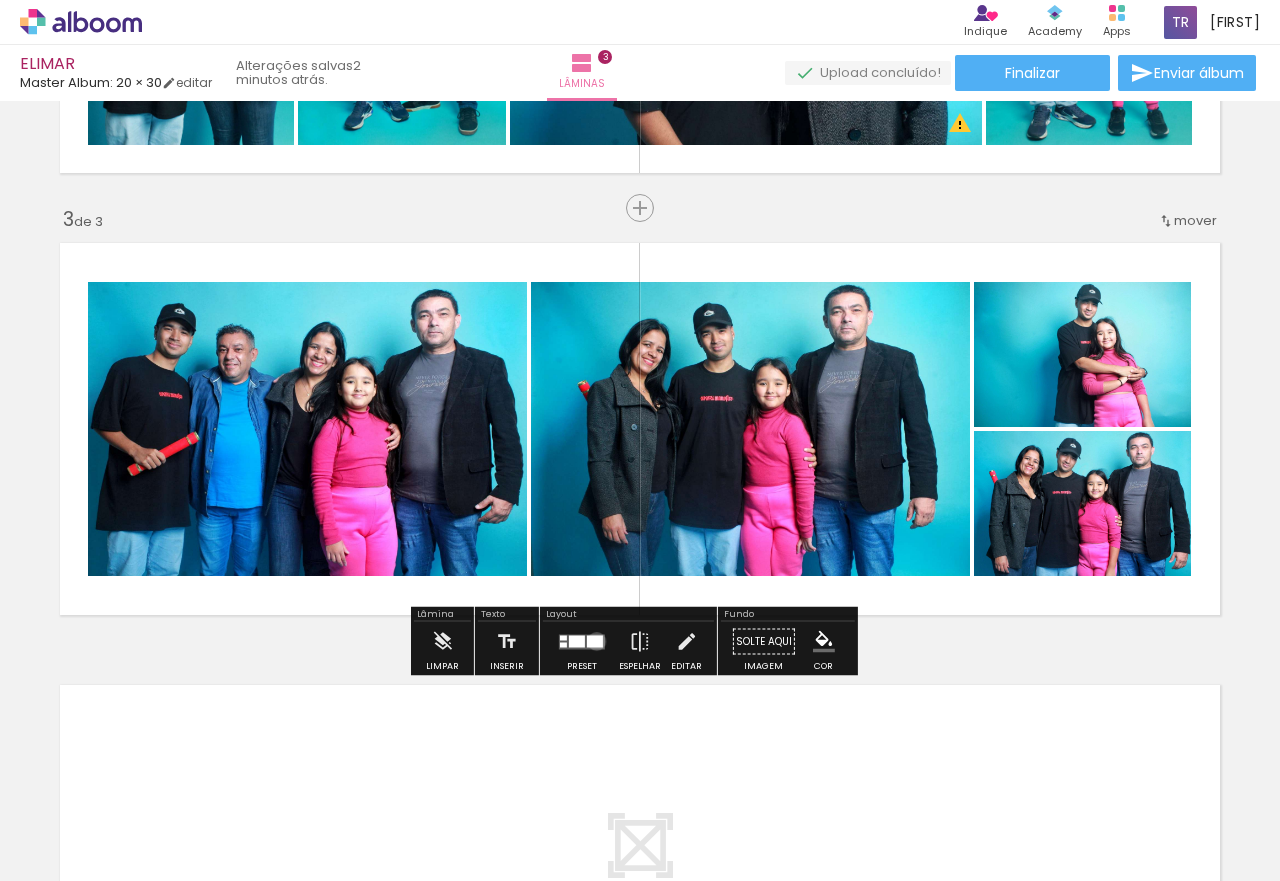 click at bounding box center [595, 641] 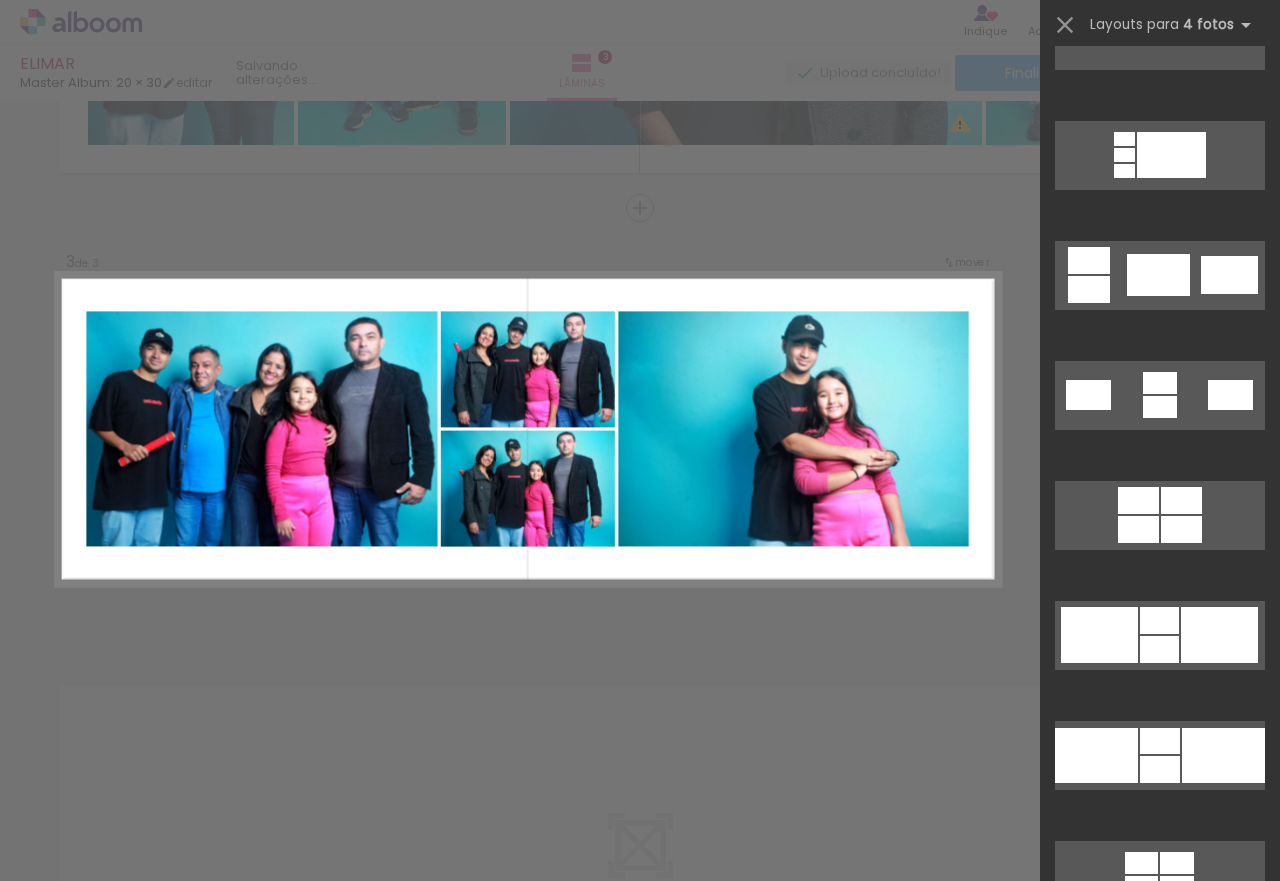 scroll, scrollTop: 3500, scrollLeft: 0, axis: vertical 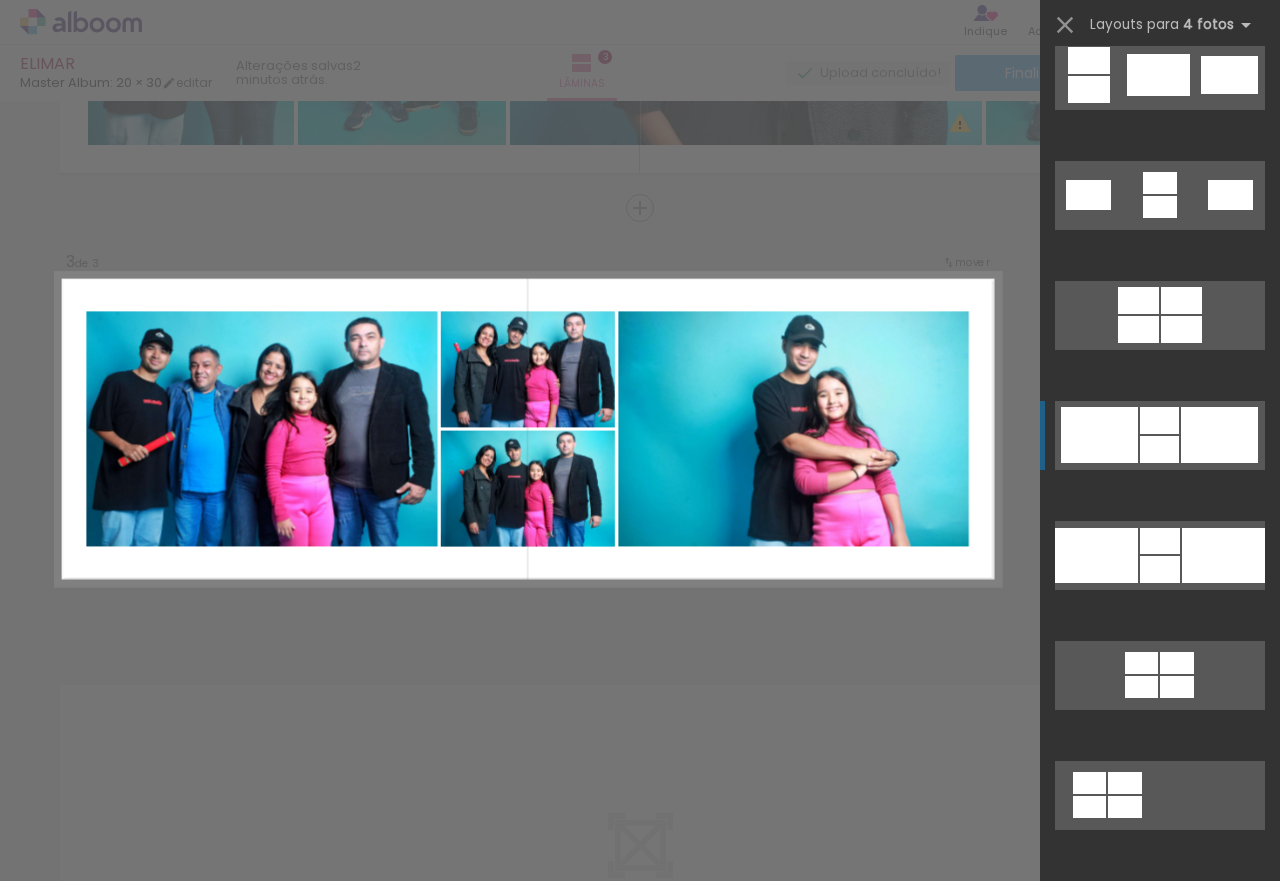 click at bounding box center (1171, -45) 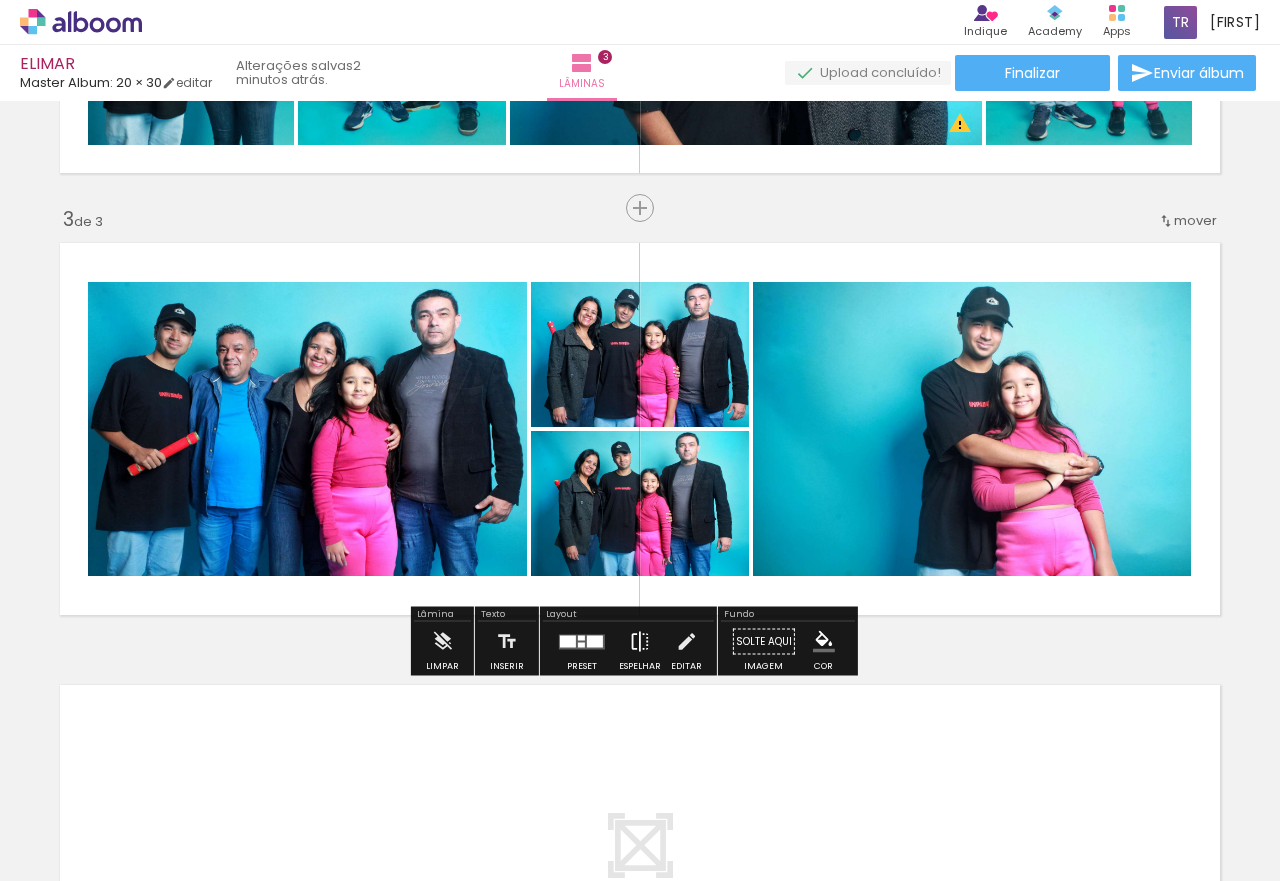 click at bounding box center (640, 642) 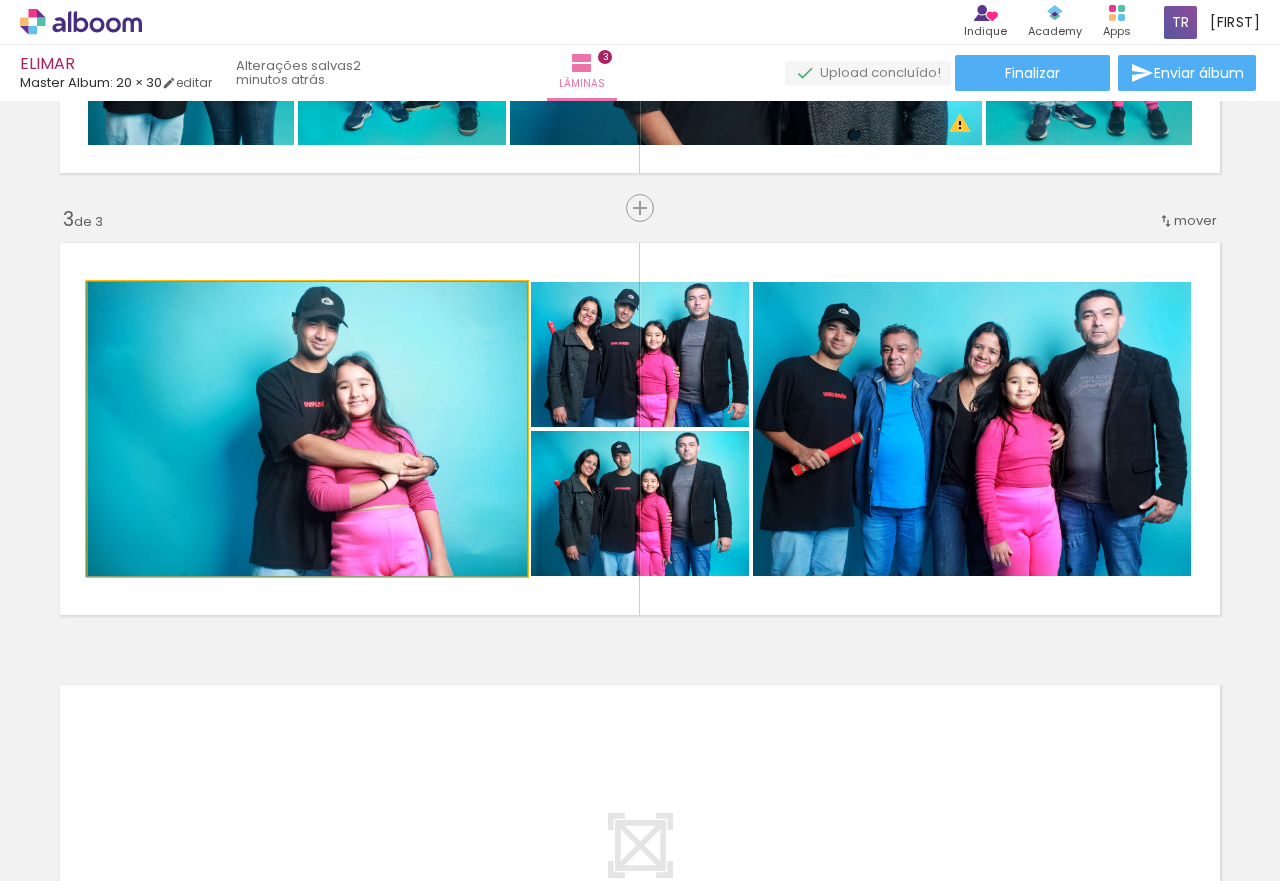 drag, startPoint x: 384, startPoint y: 427, endPoint x: 331, endPoint y: 394, distance: 62.433964 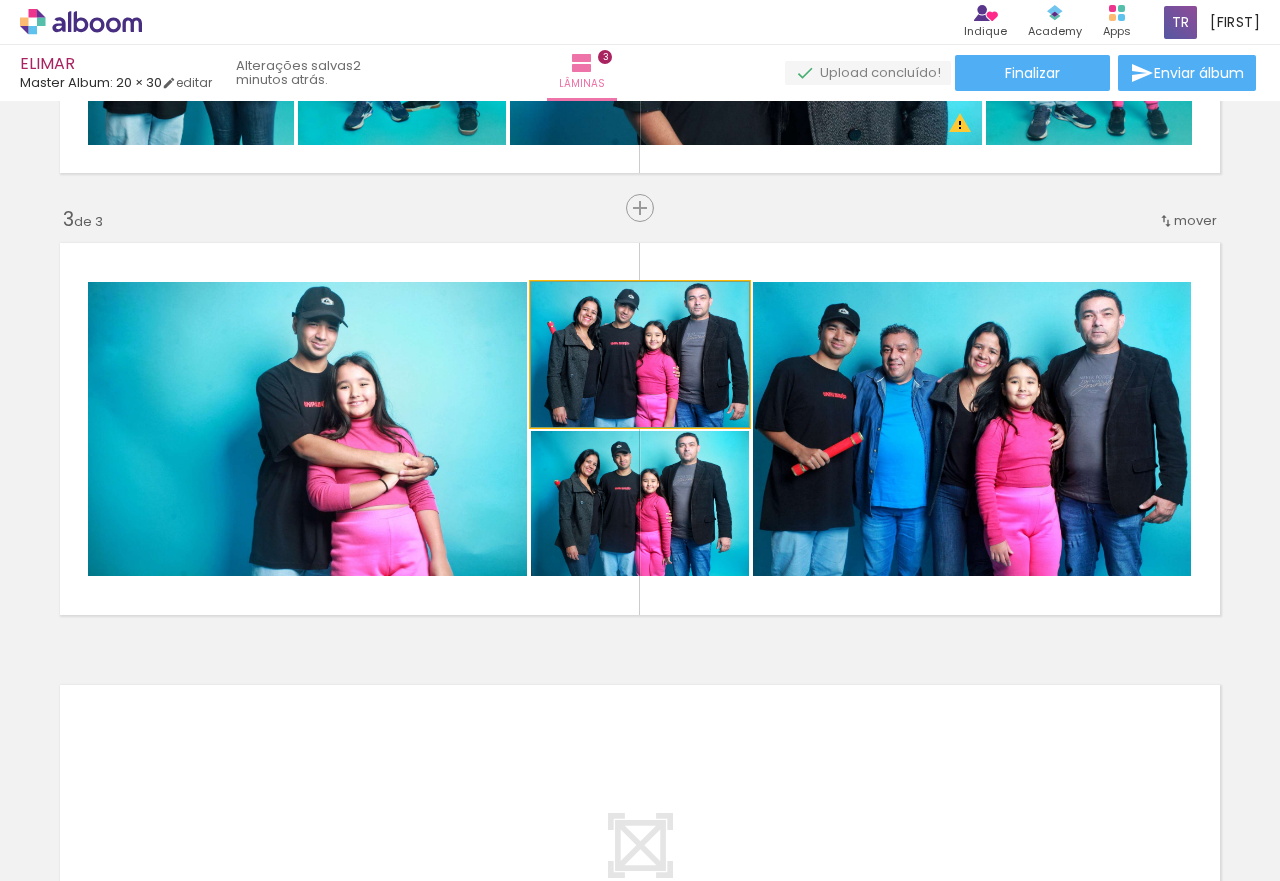 drag, startPoint x: 663, startPoint y: 369, endPoint x: 697, endPoint y: 369, distance: 34 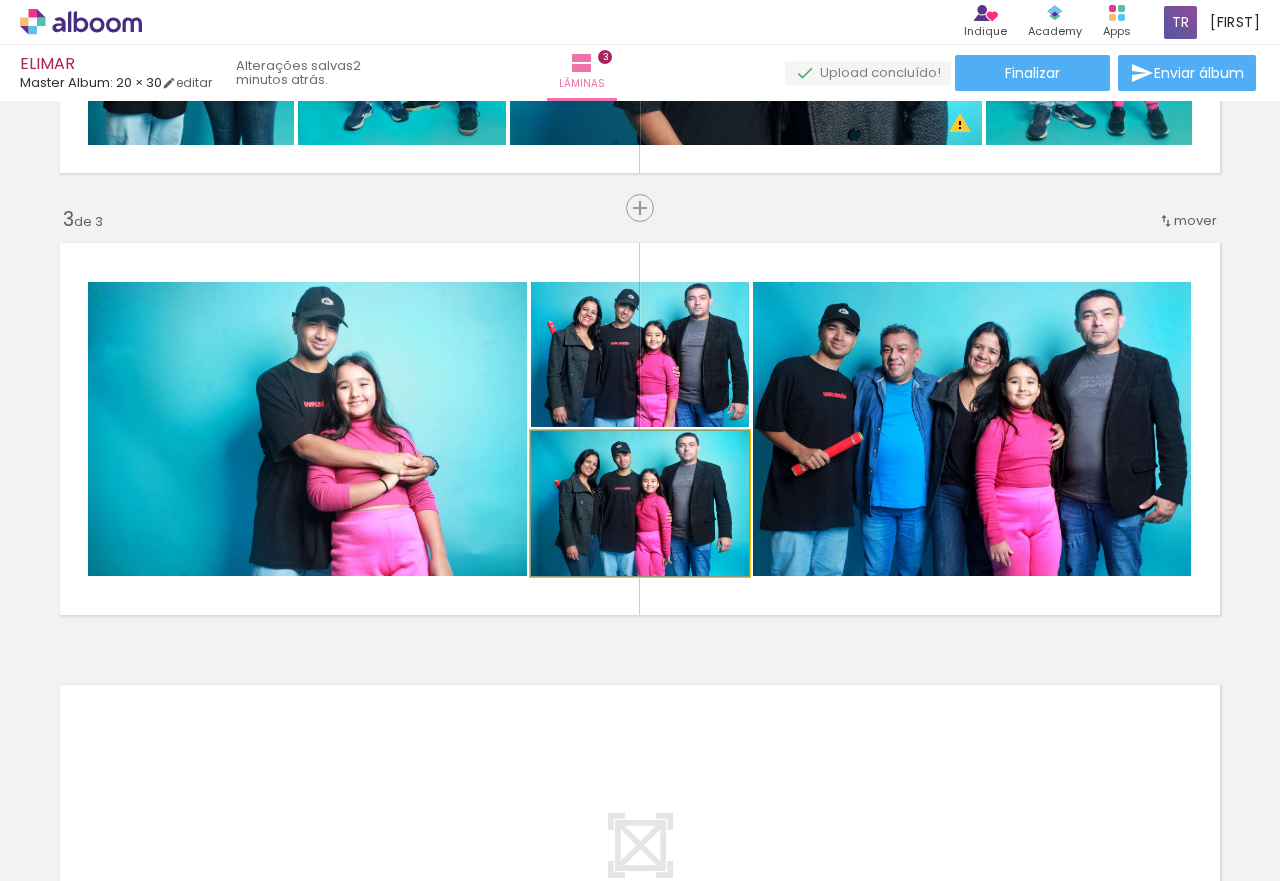 drag, startPoint x: 679, startPoint y: 498, endPoint x: 705, endPoint y: 493, distance: 26.476404 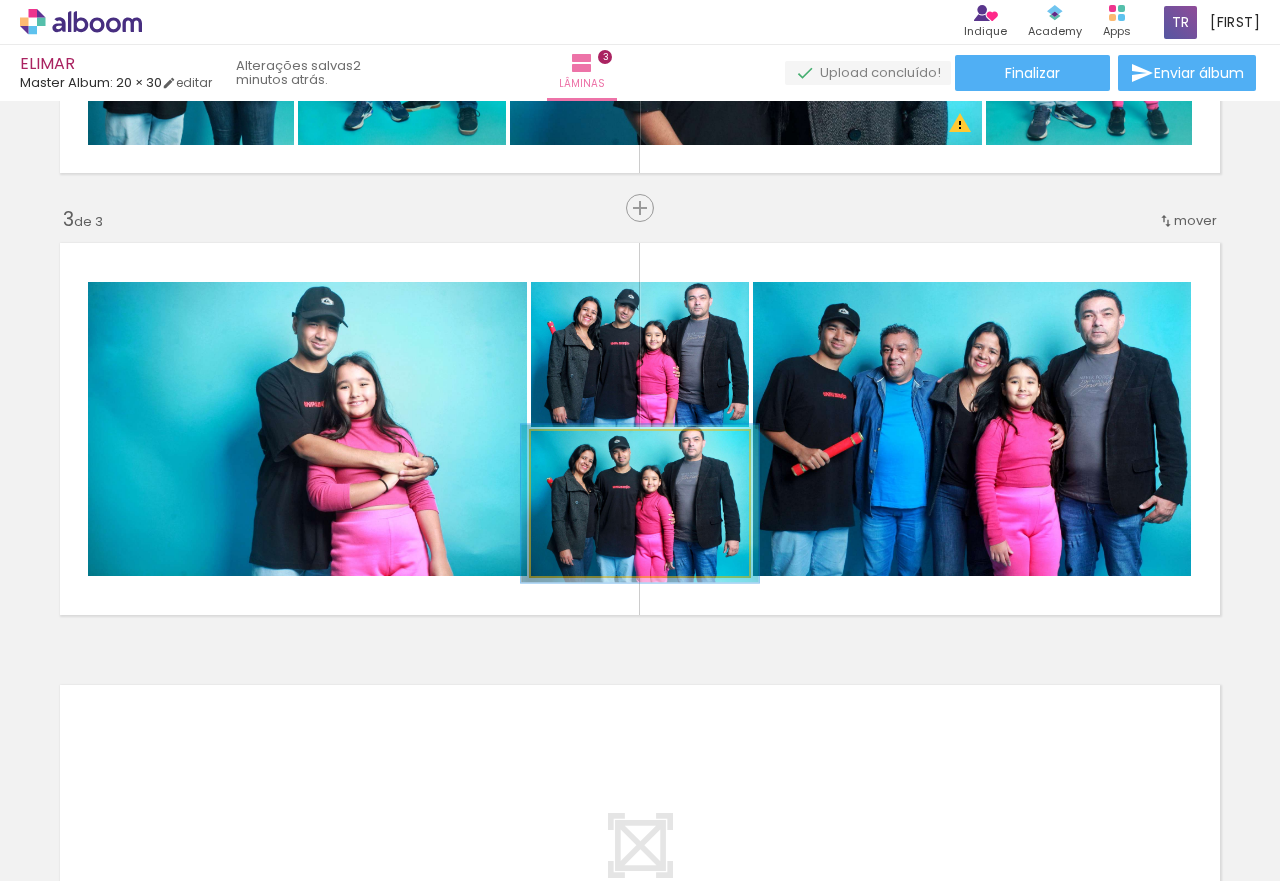 type on "109" 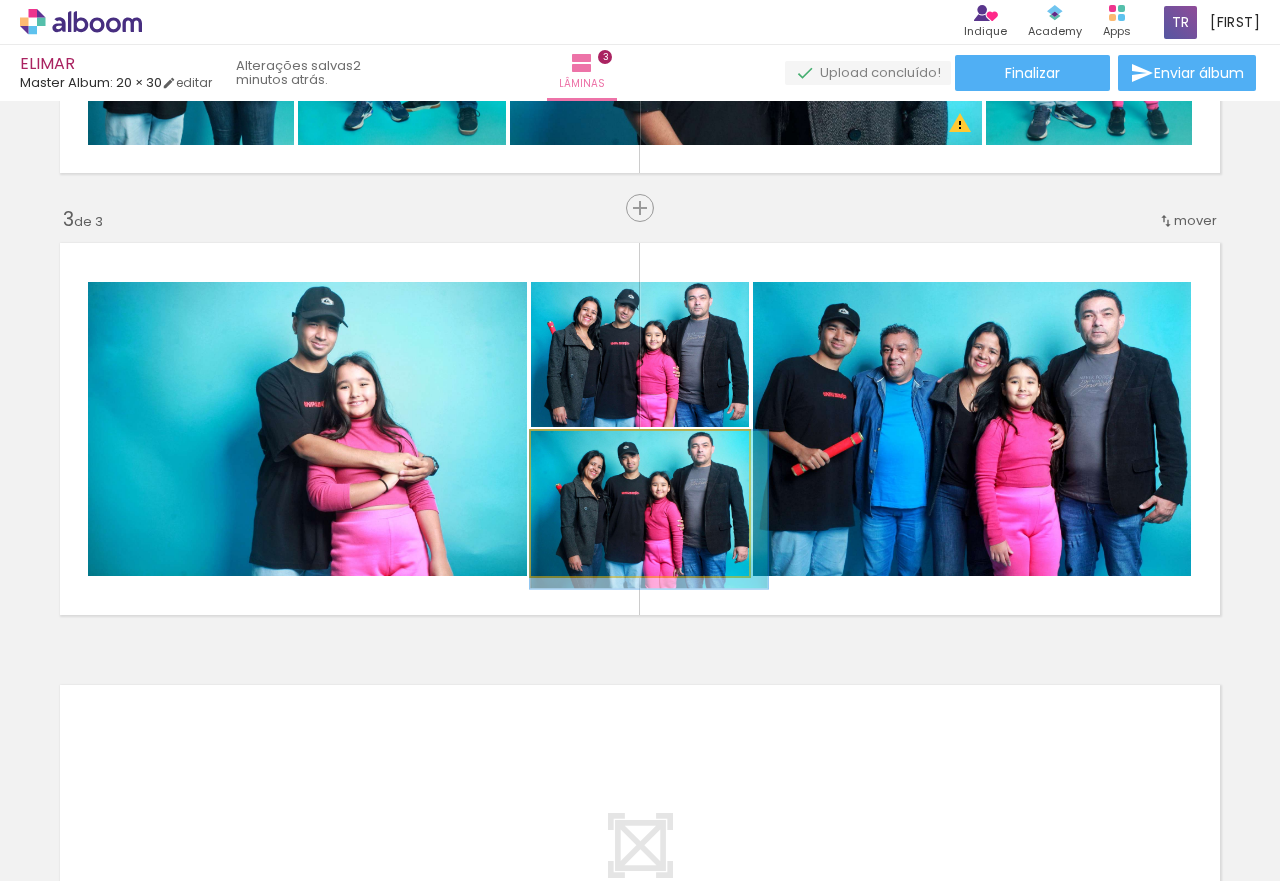 drag, startPoint x: 674, startPoint y: 508, endPoint x: 695, endPoint y: 523, distance: 25.806976 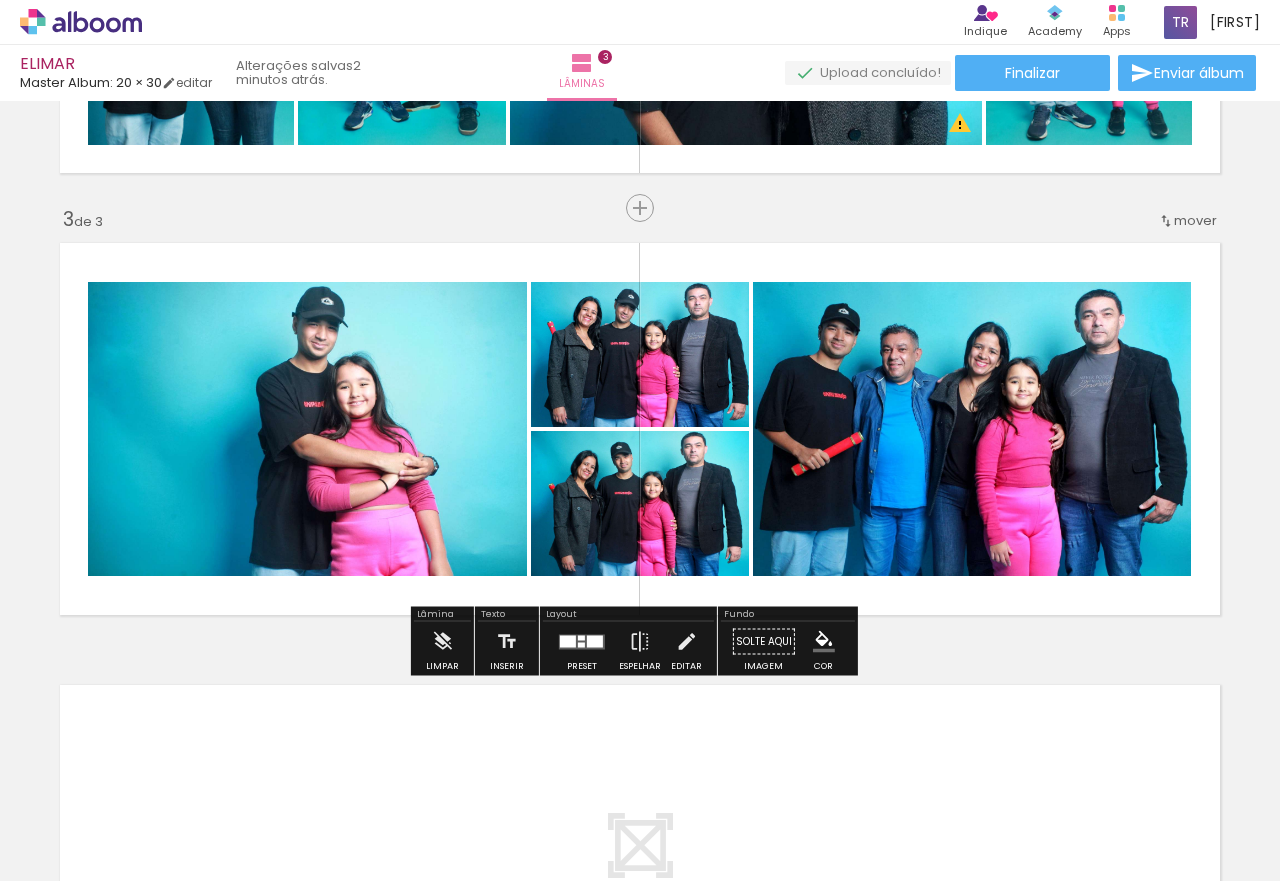 click 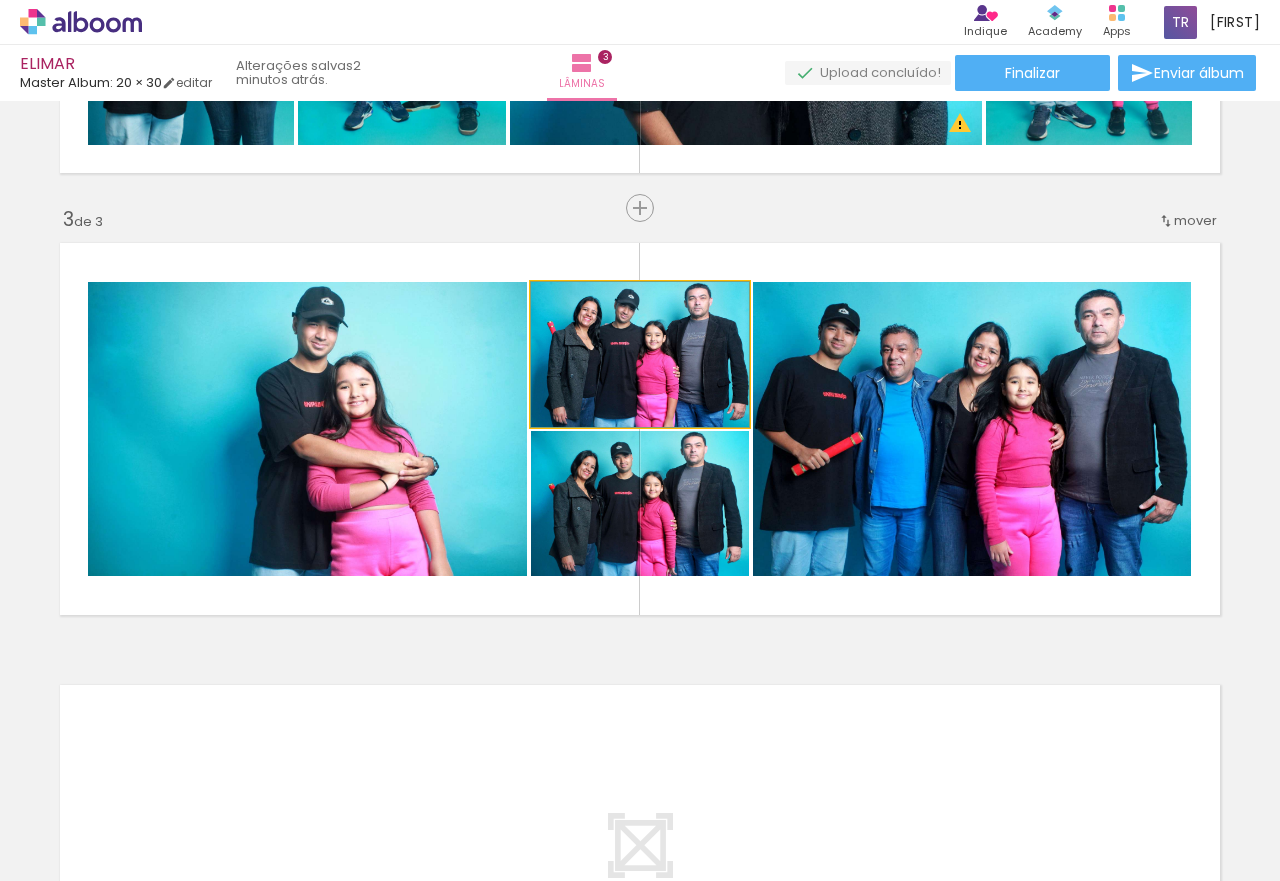 drag, startPoint x: 686, startPoint y: 359, endPoint x: 686, endPoint y: 376, distance: 17 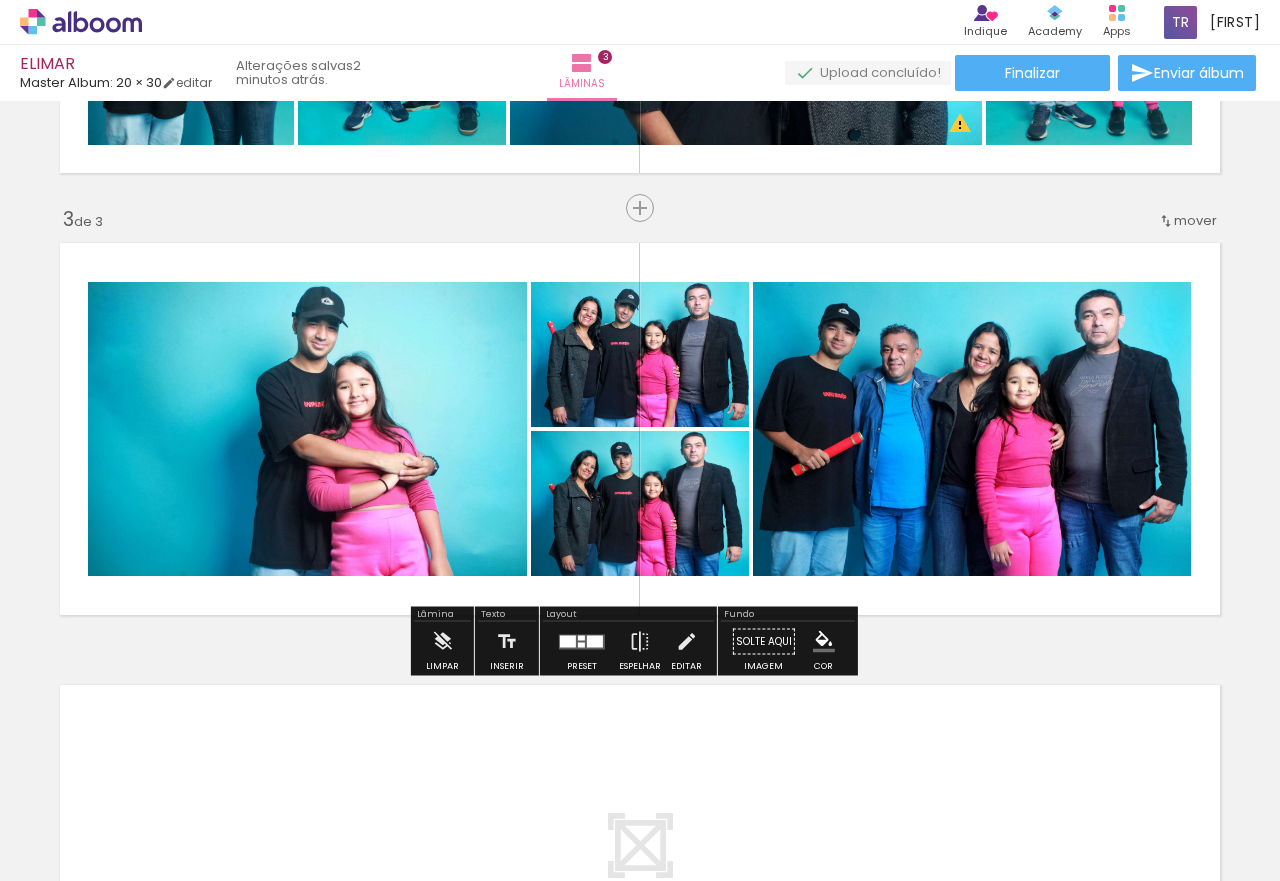 click 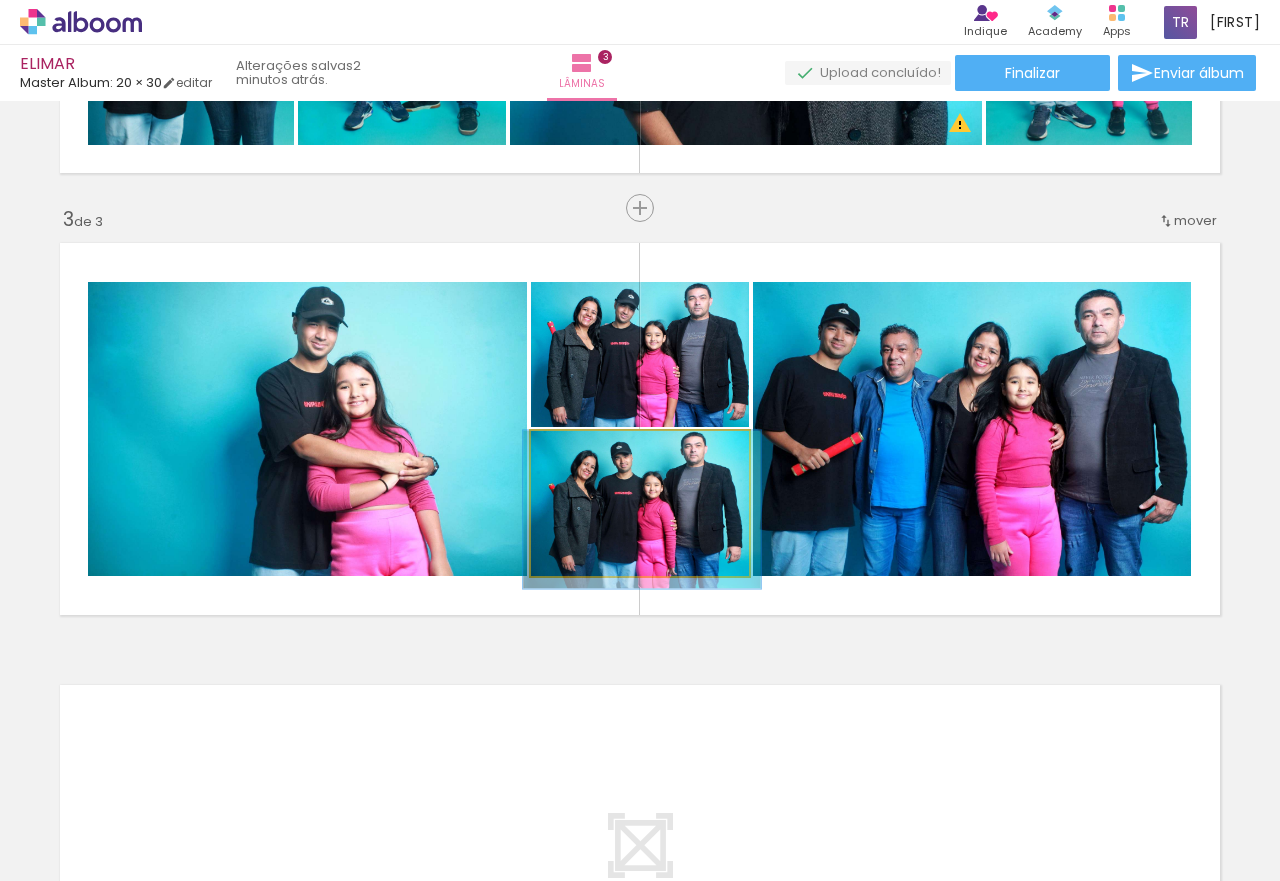 click 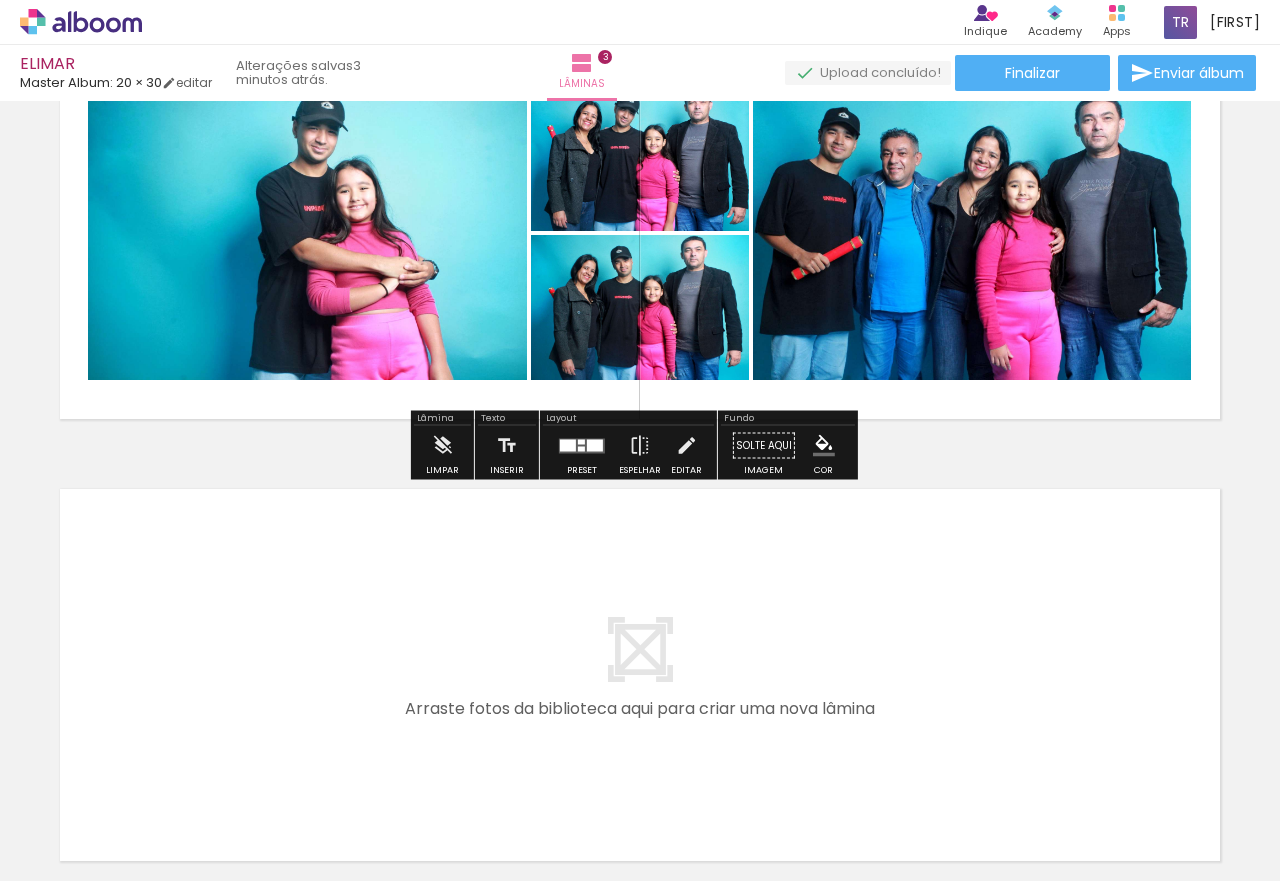 scroll, scrollTop: 1191, scrollLeft: 0, axis: vertical 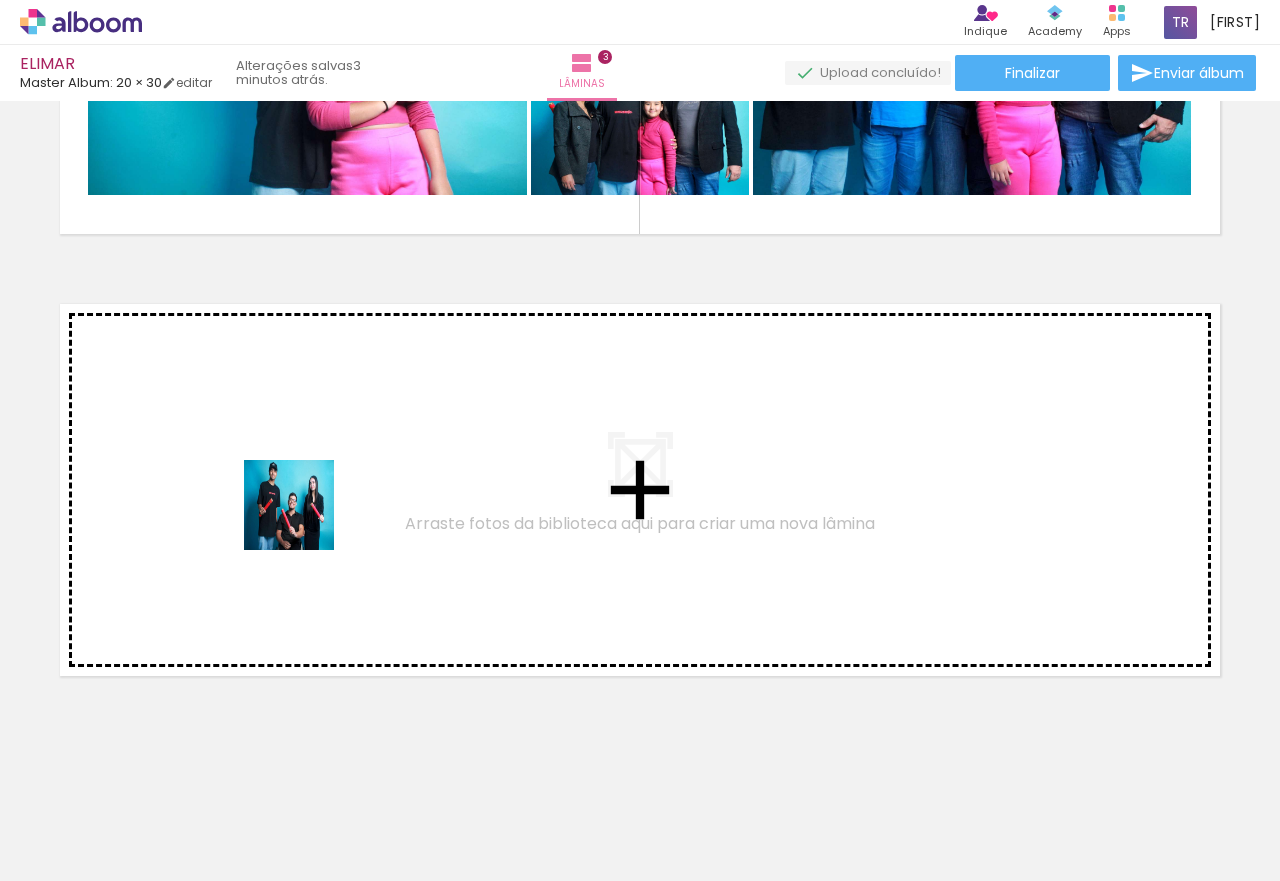 drag, startPoint x: 223, startPoint y: 819, endPoint x: 312, endPoint y: 484, distance: 346.62082 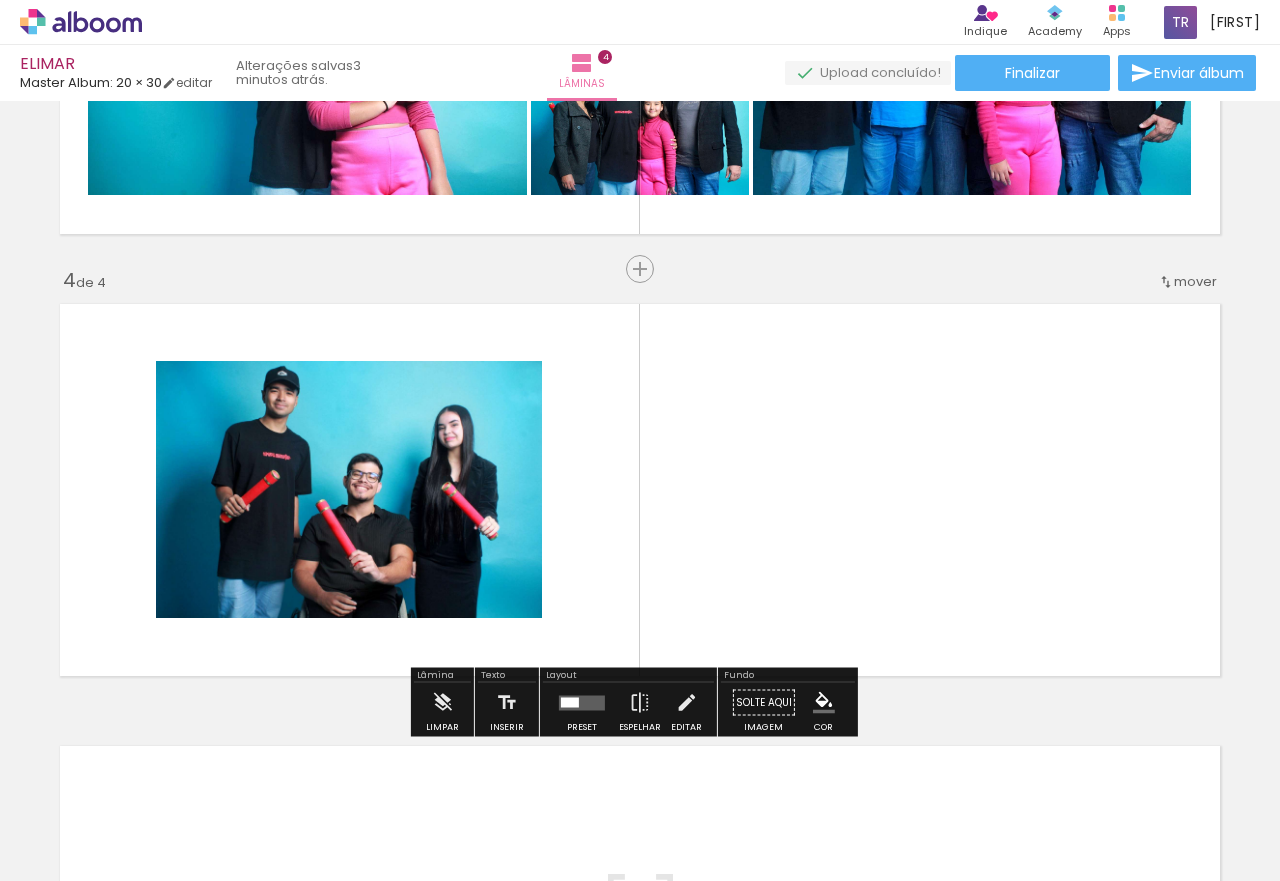 scroll, scrollTop: 1252, scrollLeft: 0, axis: vertical 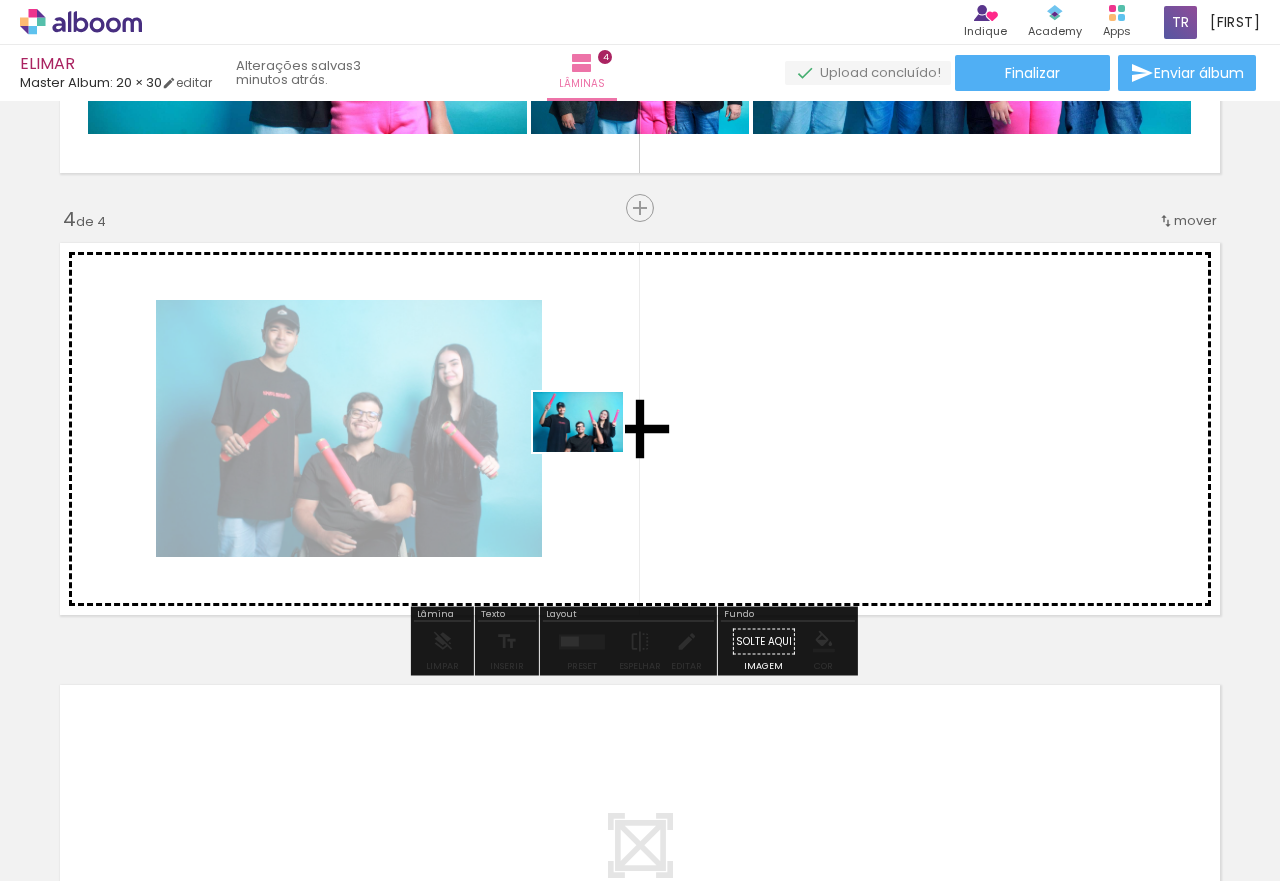 drag, startPoint x: 227, startPoint y: 807, endPoint x: 593, endPoint y: 452, distance: 509.88333 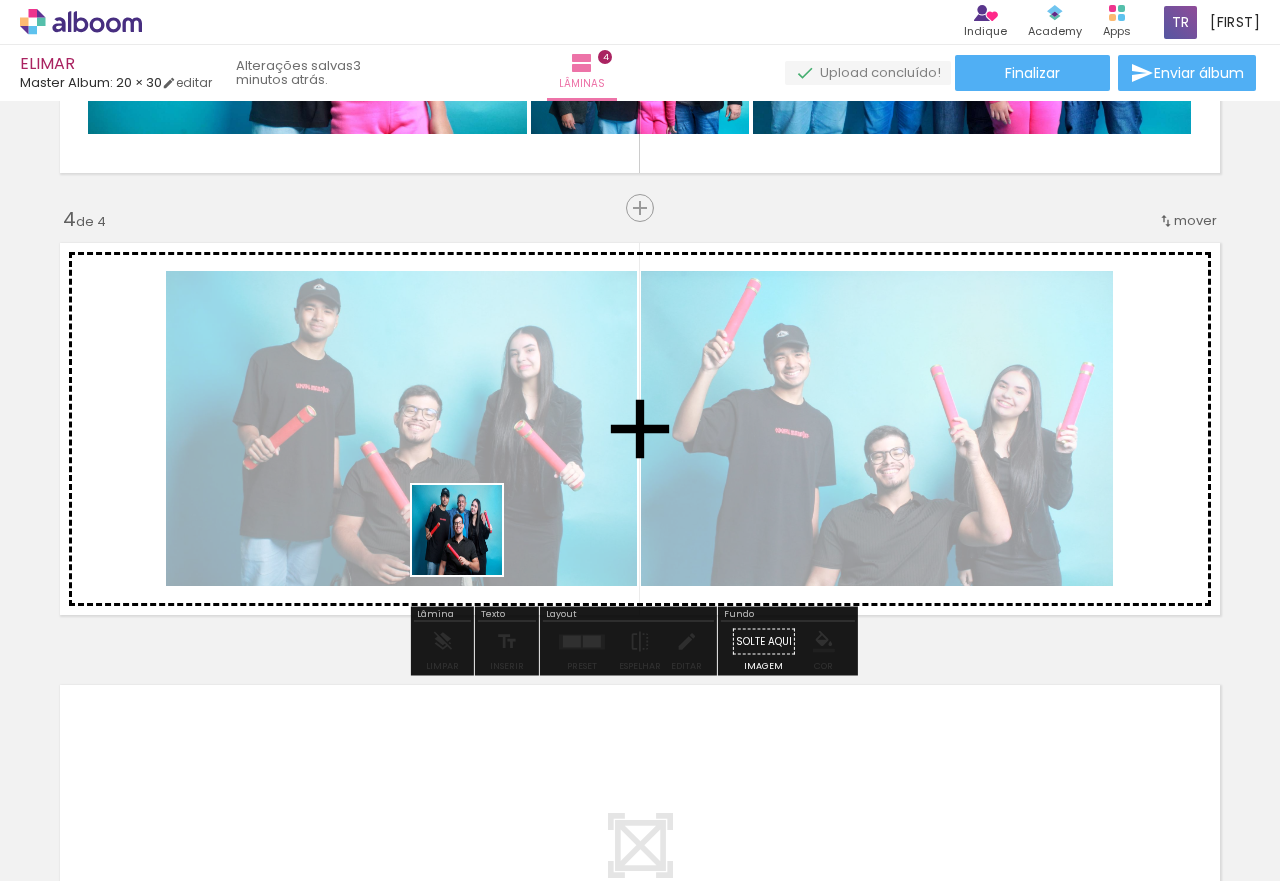 drag, startPoint x: 217, startPoint y: 817, endPoint x: 515, endPoint y: 490, distance: 442.41724 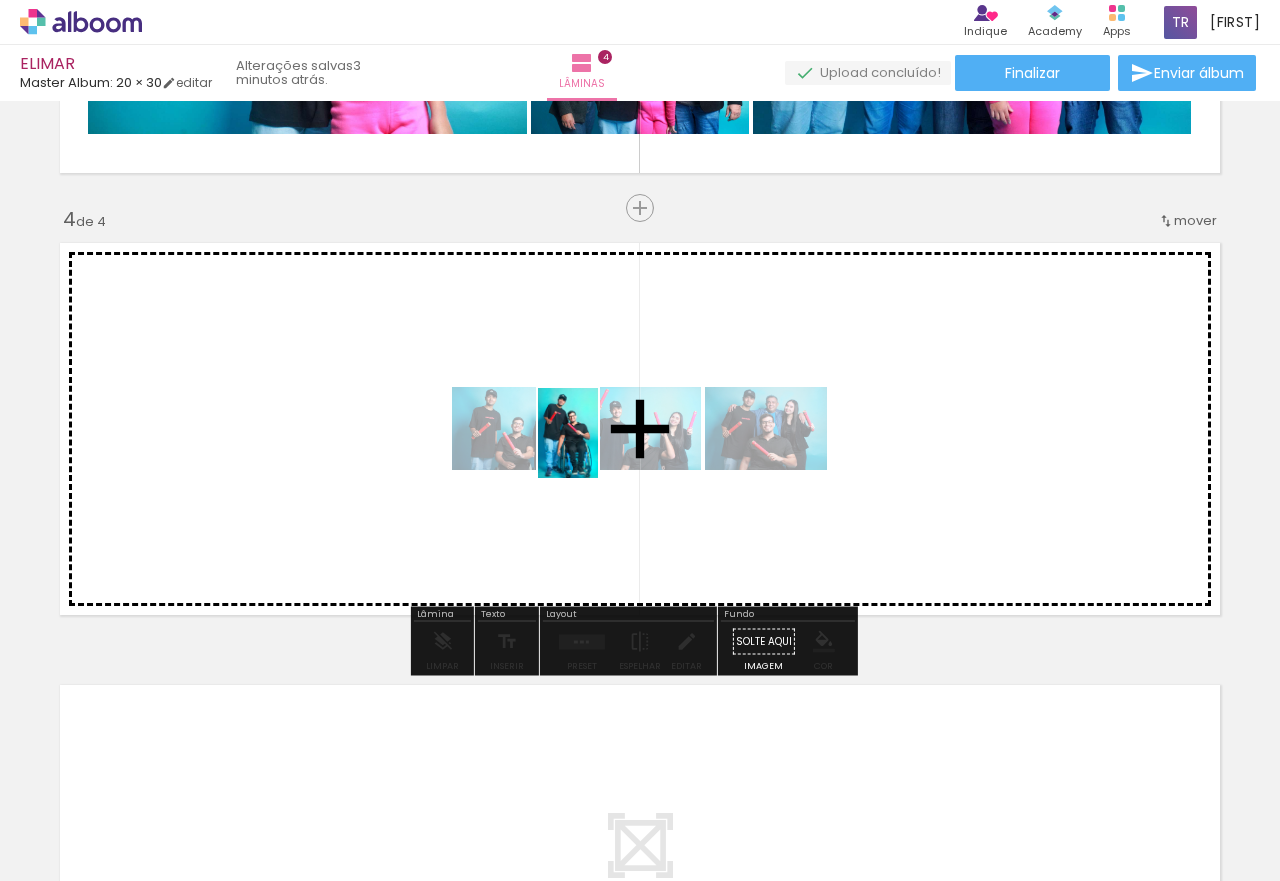 drag, startPoint x: 232, startPoint y: 824, endPoint x: 598, endPoint y: 448, distance: 524.7209 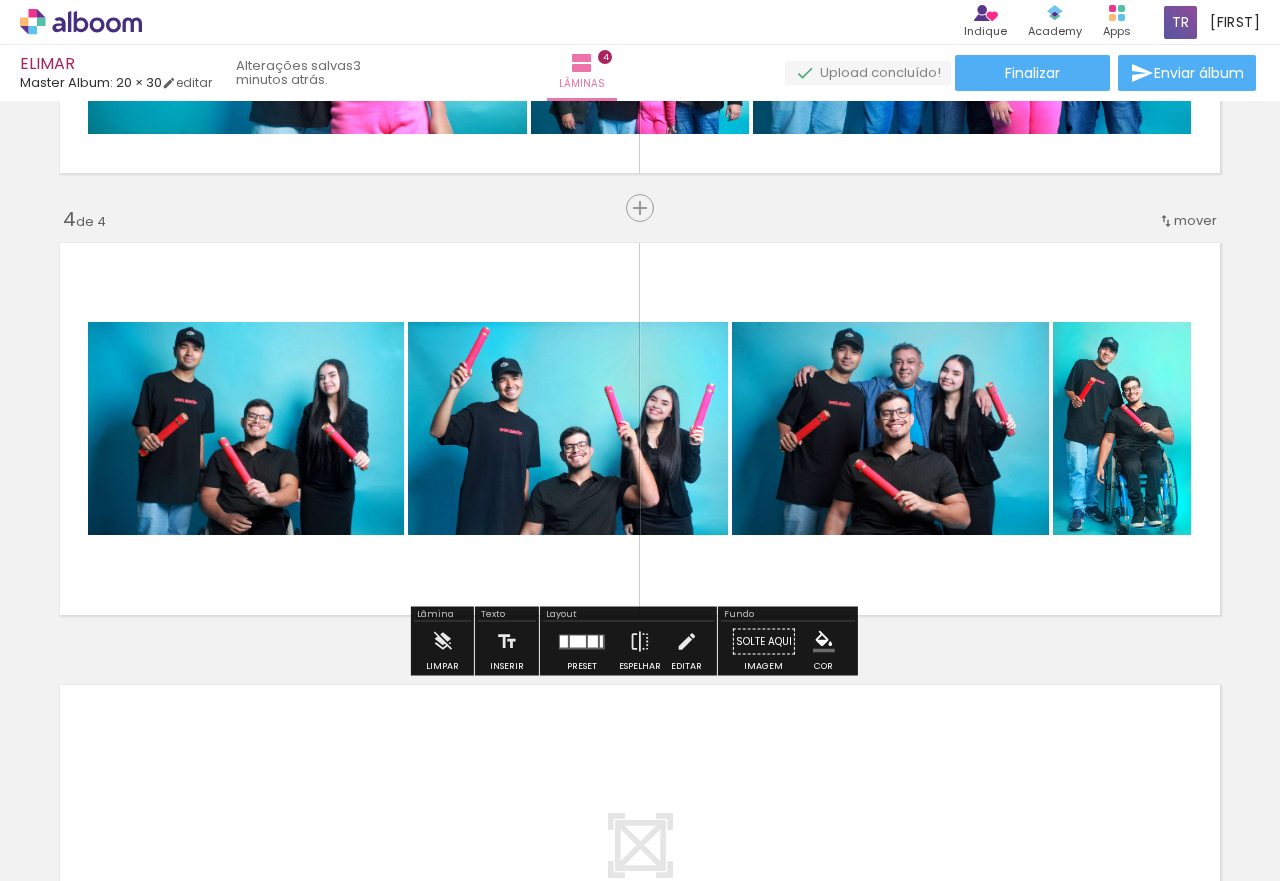 click at bounding box center (582, 641) 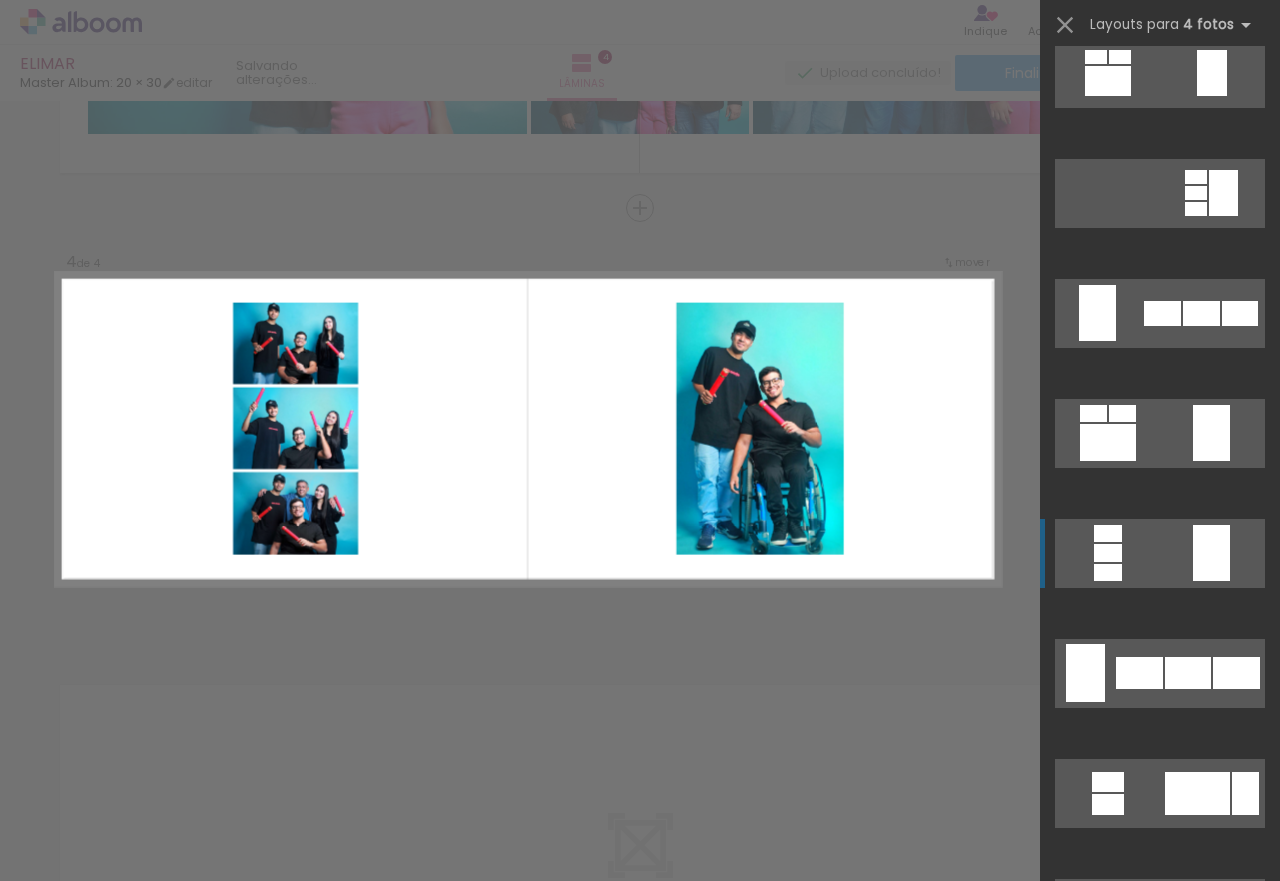 scroll, scrollTop: 800, scrollLeft: 0, axis: vertical 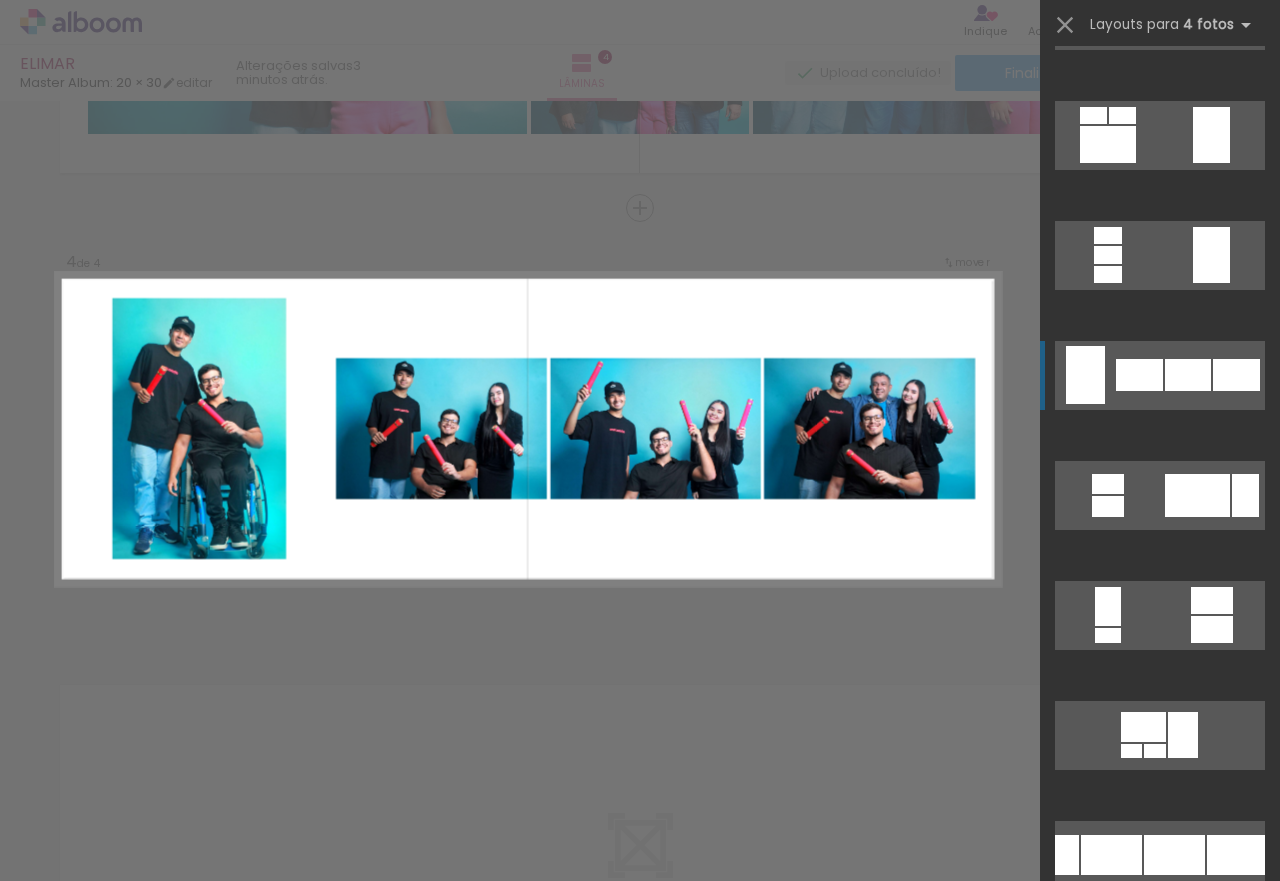 click at bounding box center [1126, -566] 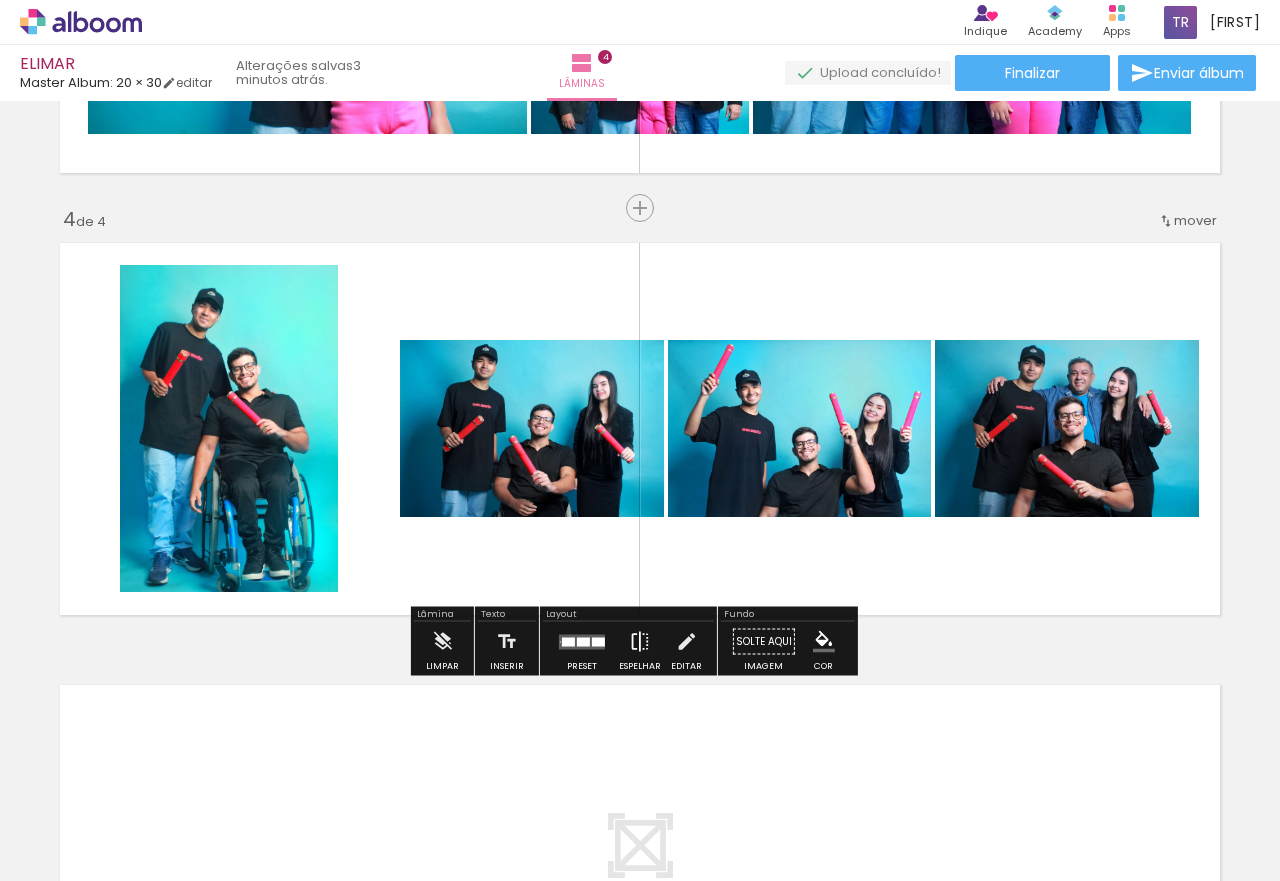 click at bounding box center (640, 642) 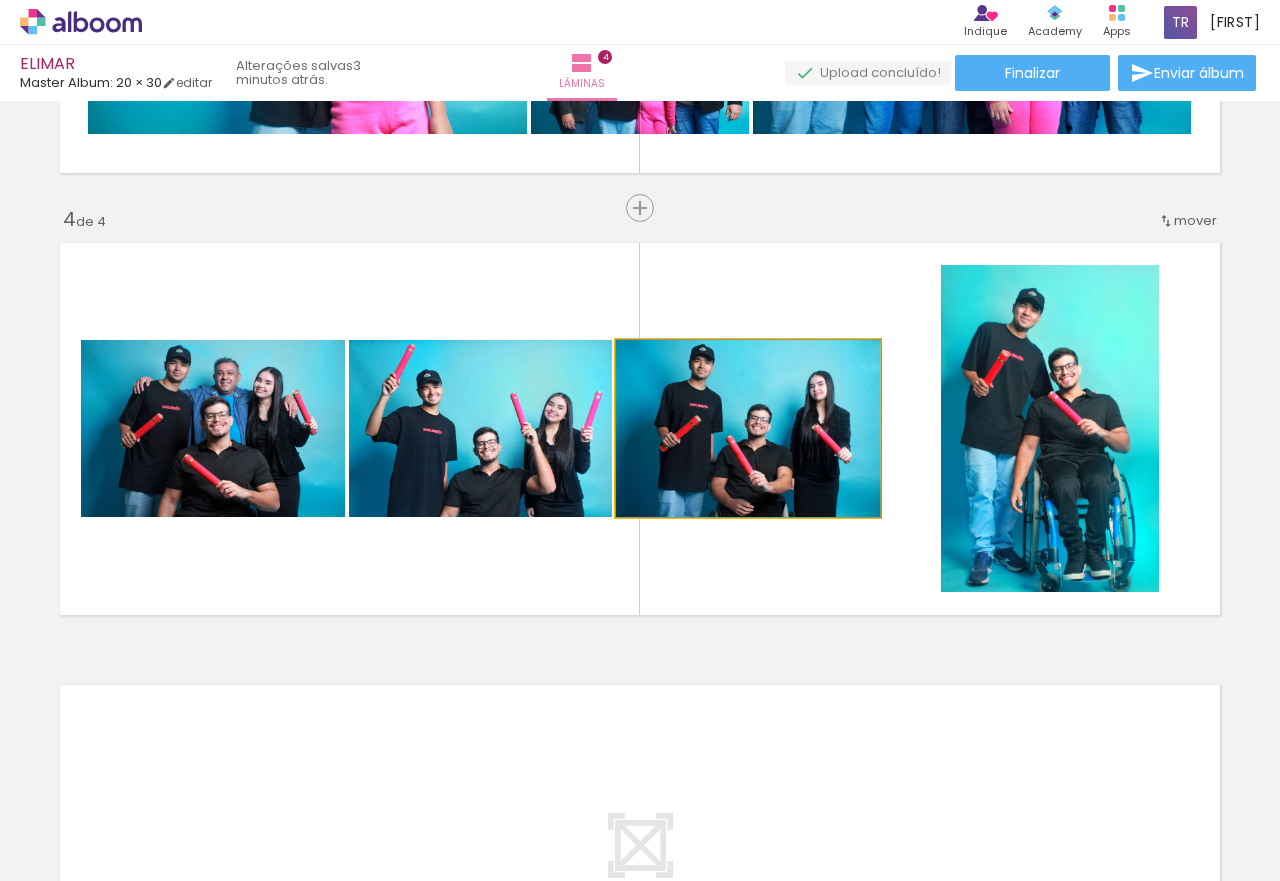 drag, startPoint x: 715, startPoint y: 465, endPoint x: 755, endPoint y: 462, distance: 40.112343 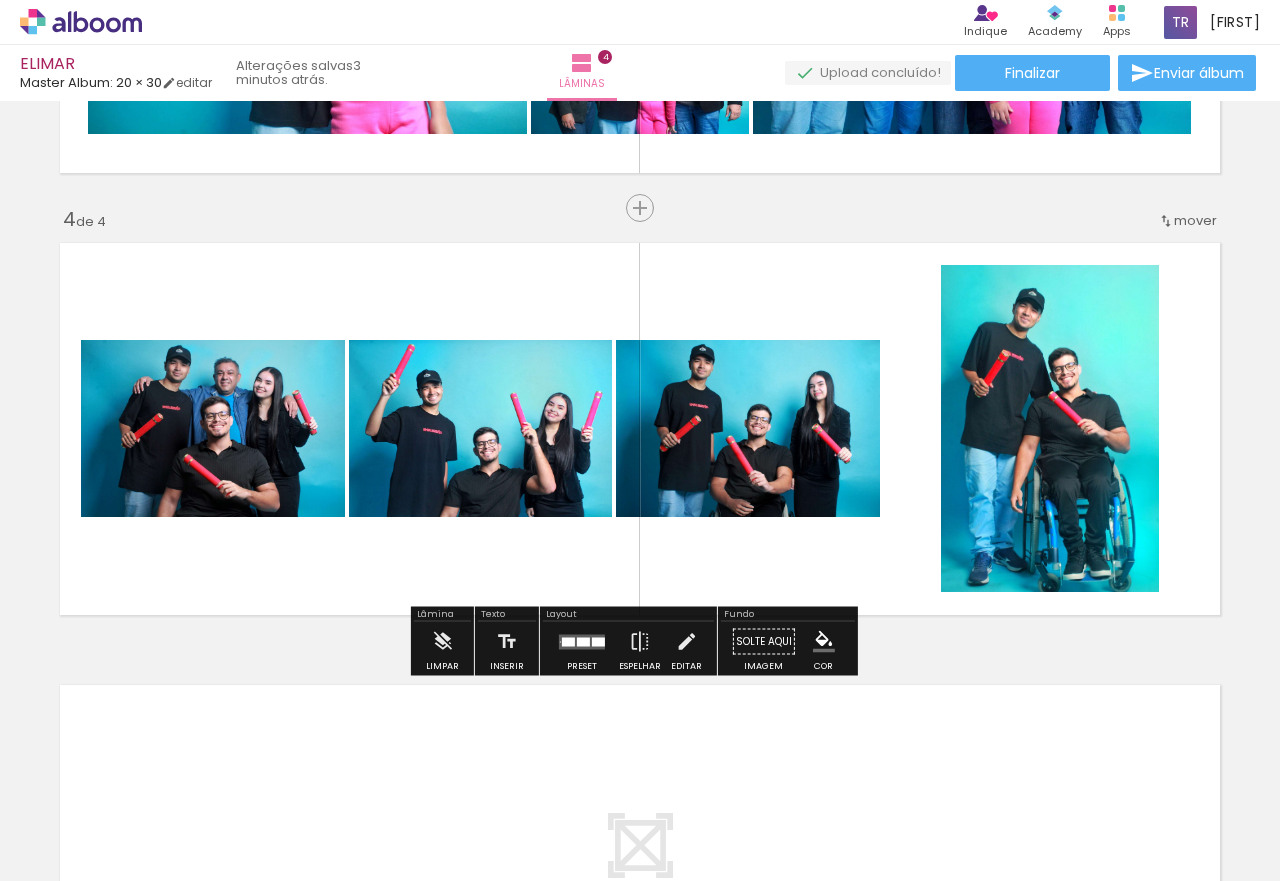 click 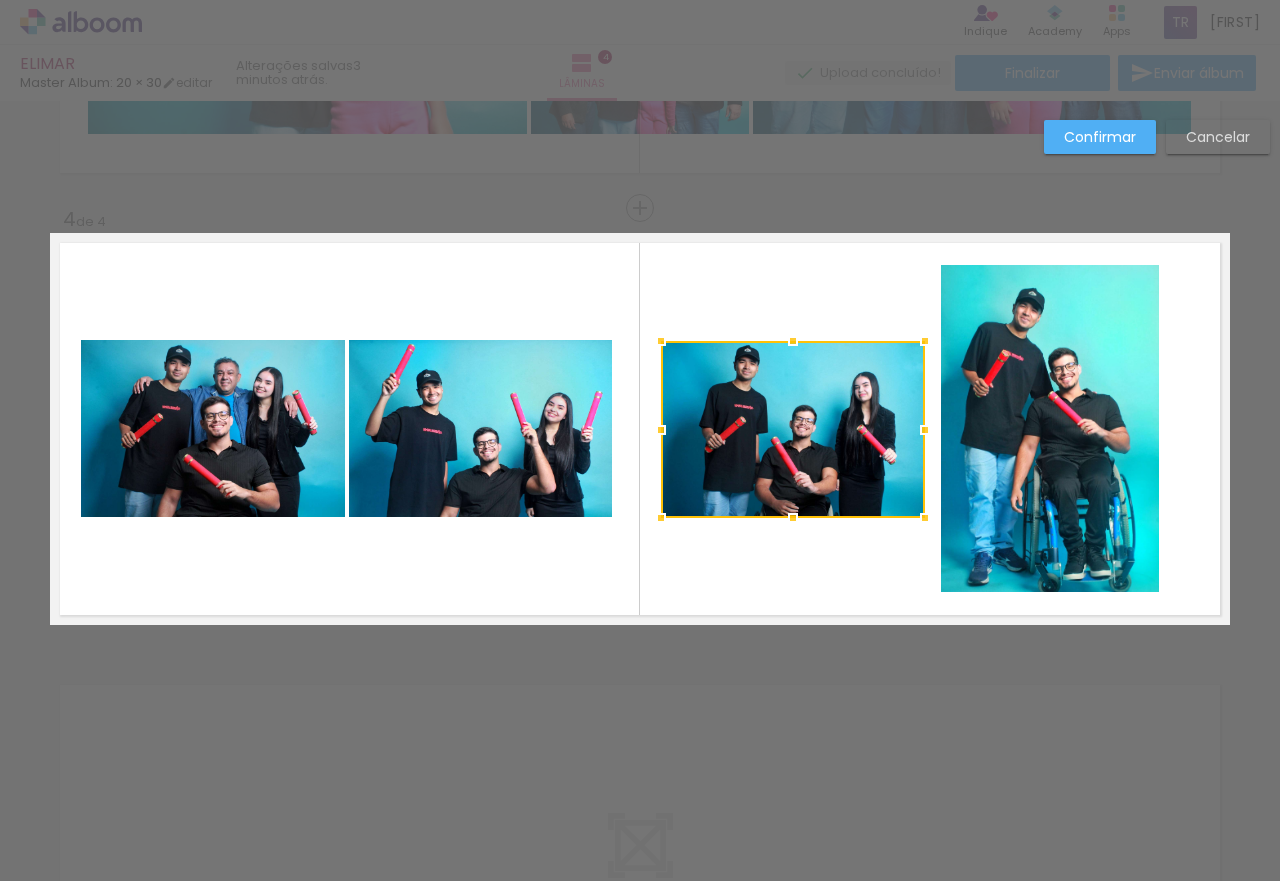 drag, startPoint x: 756, startPoint y: 416, endPoint x: 801, endPoint y: 417, distance: 45.01111 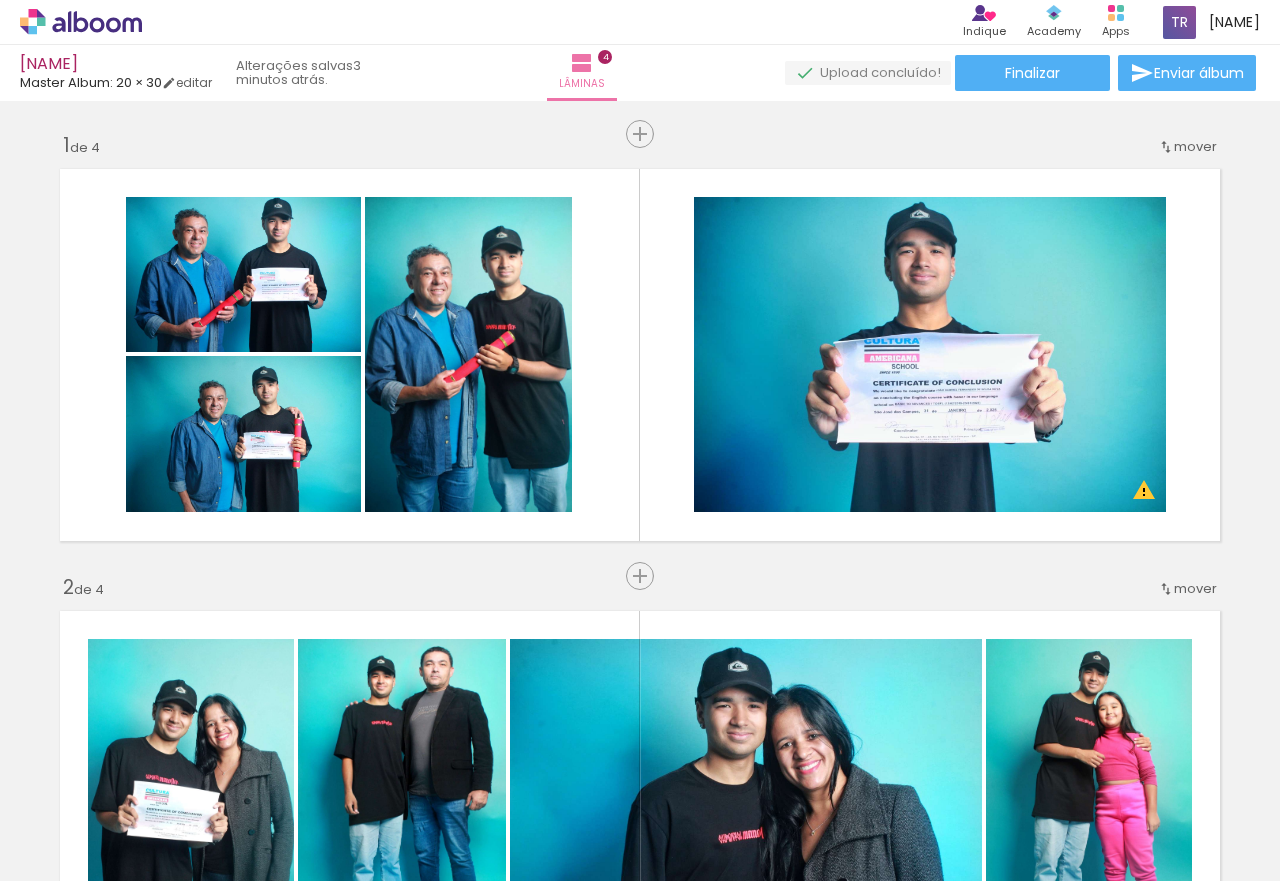 click 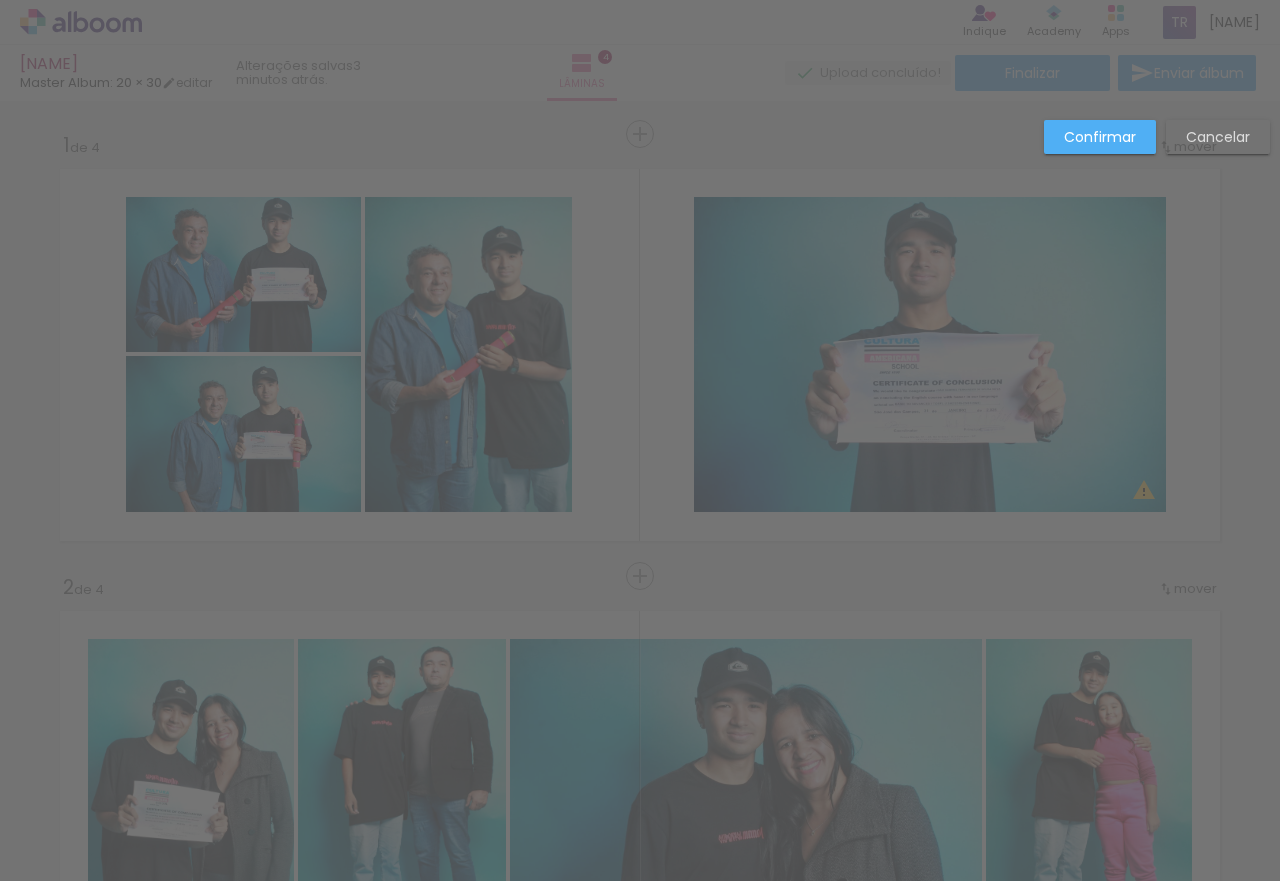 scroll, scrollTop: 1252, scrollLeft: 0, axis: vertical 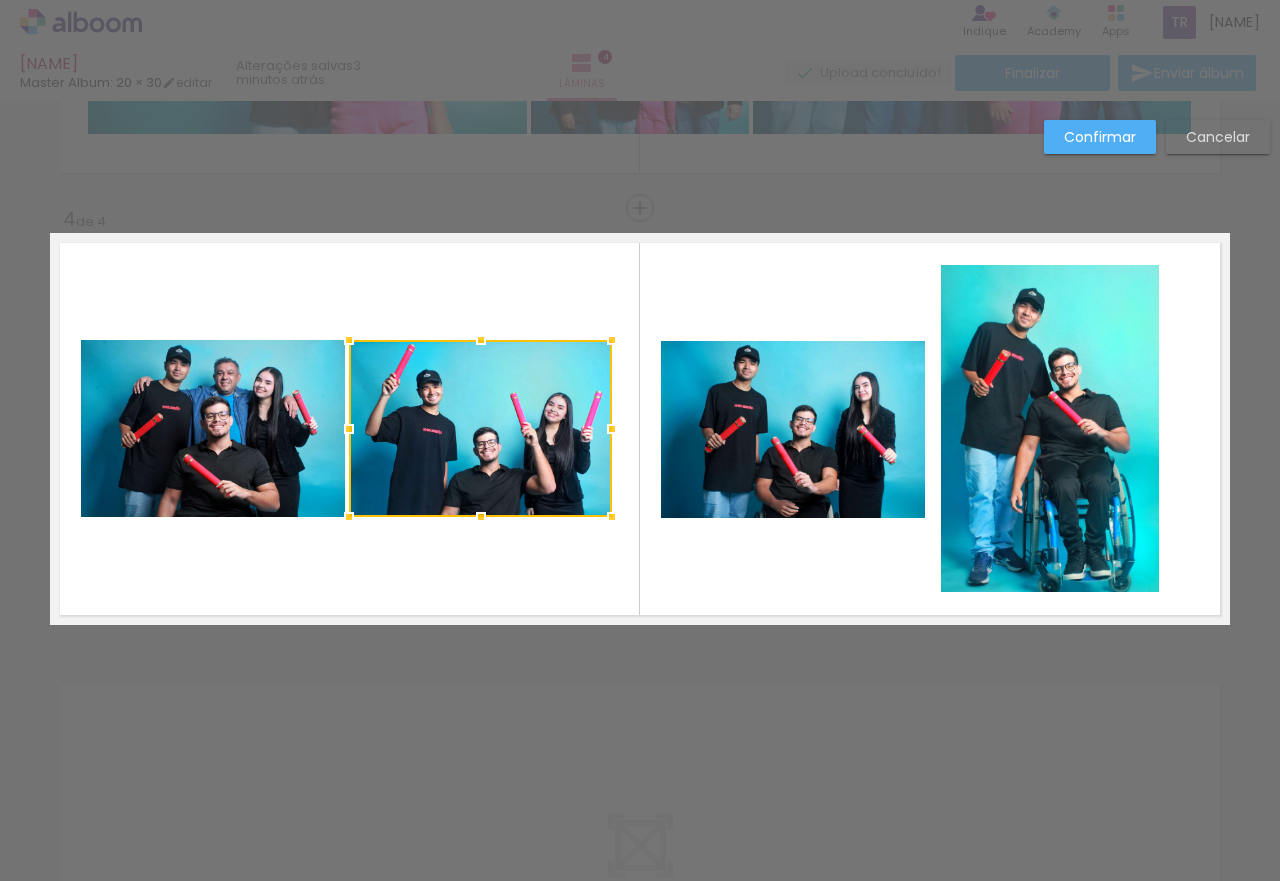 click 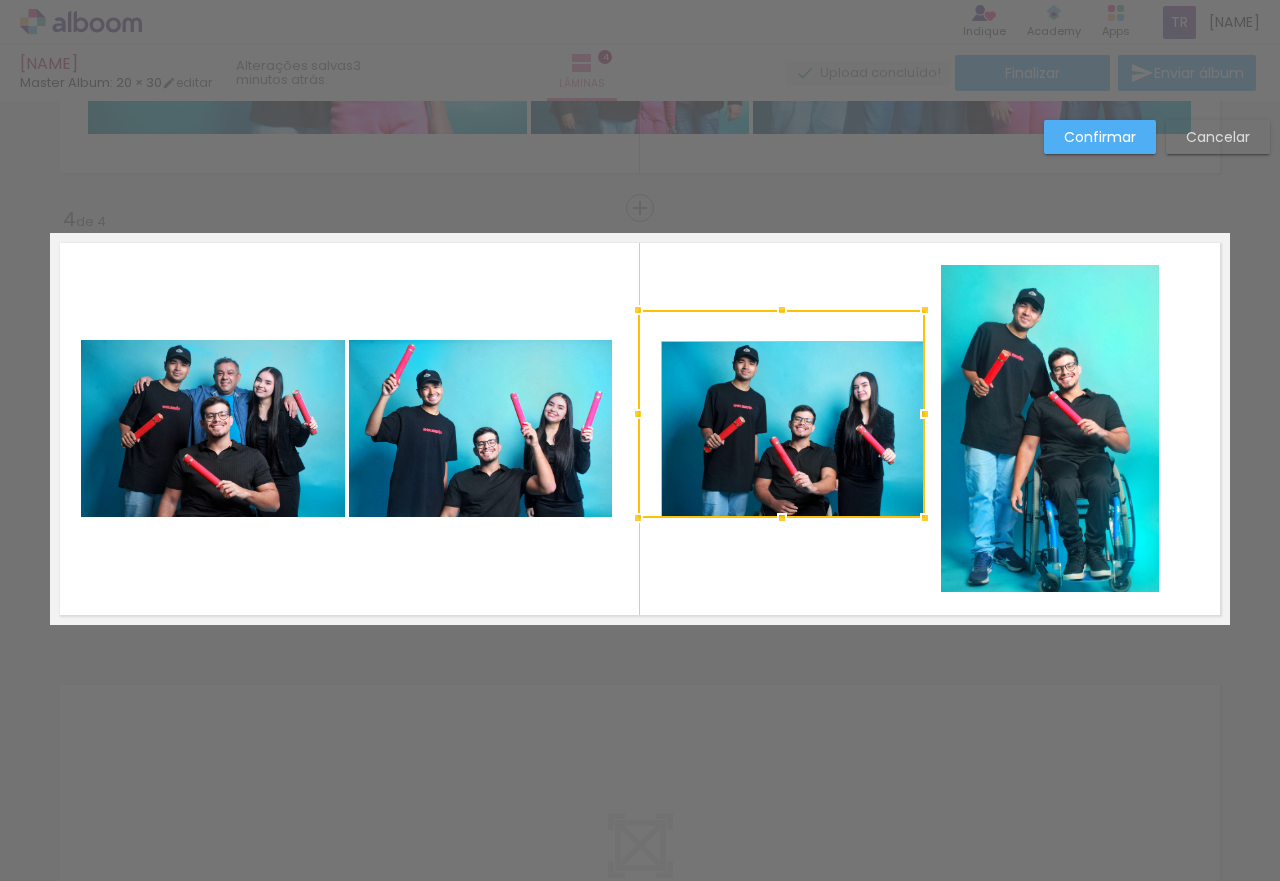 drag, startPoint x: 650, startPoint y: 340, endPoint x: 627, endPoint y: 310, distance: 37.802116 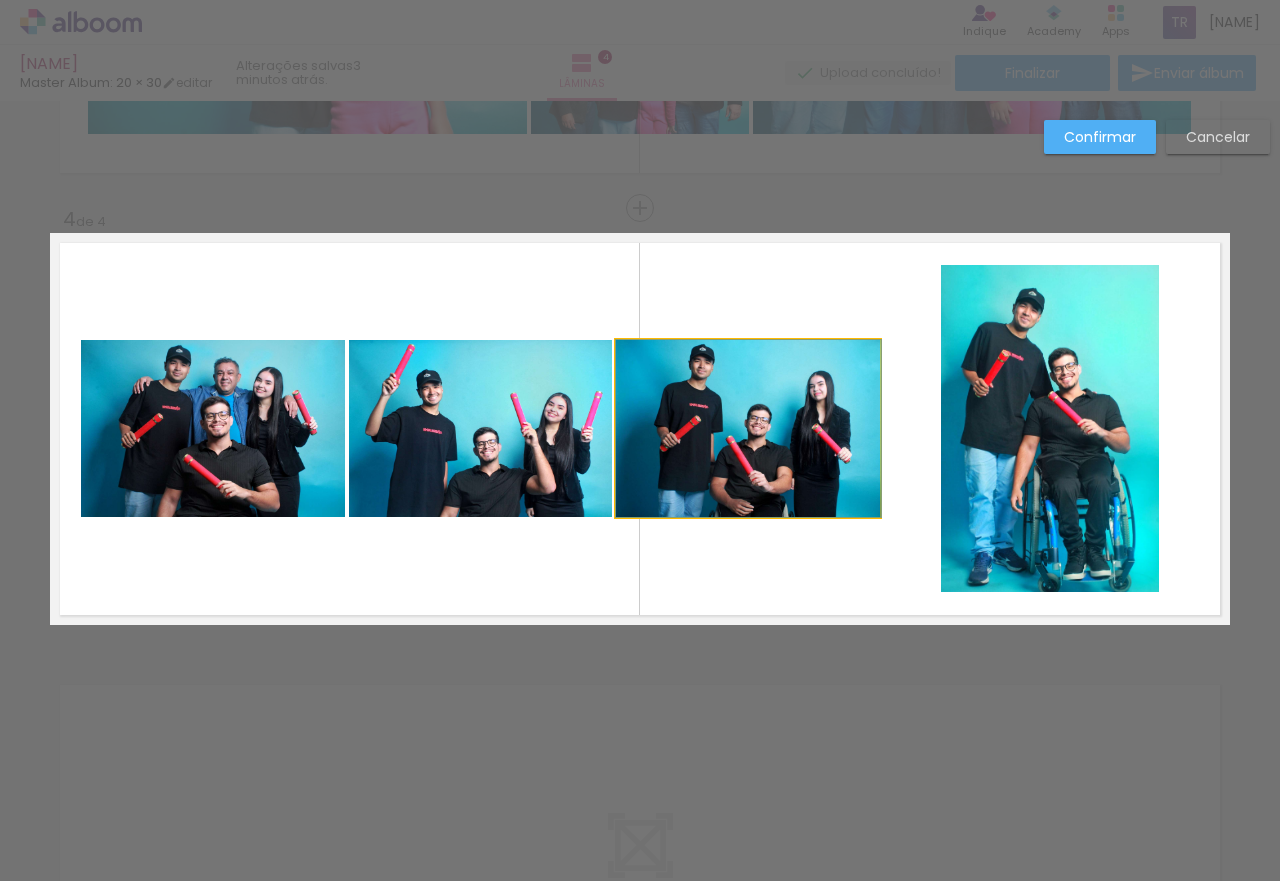 drag, startPoint x: 762, startPoint y: 402, endPoint x: 788, endPoint y: 402, distance: 26 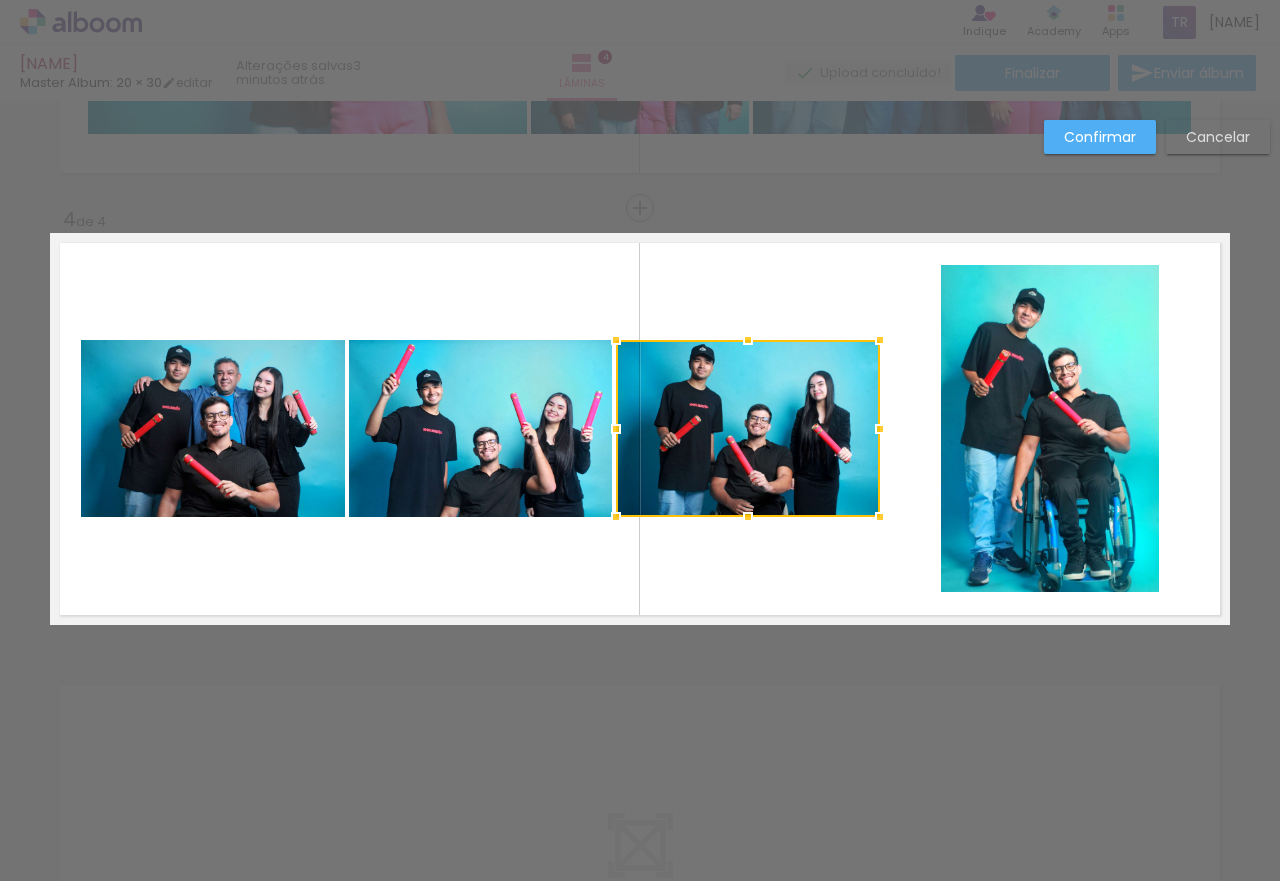 click on "Confirmar" at bounding box center (0, 0) 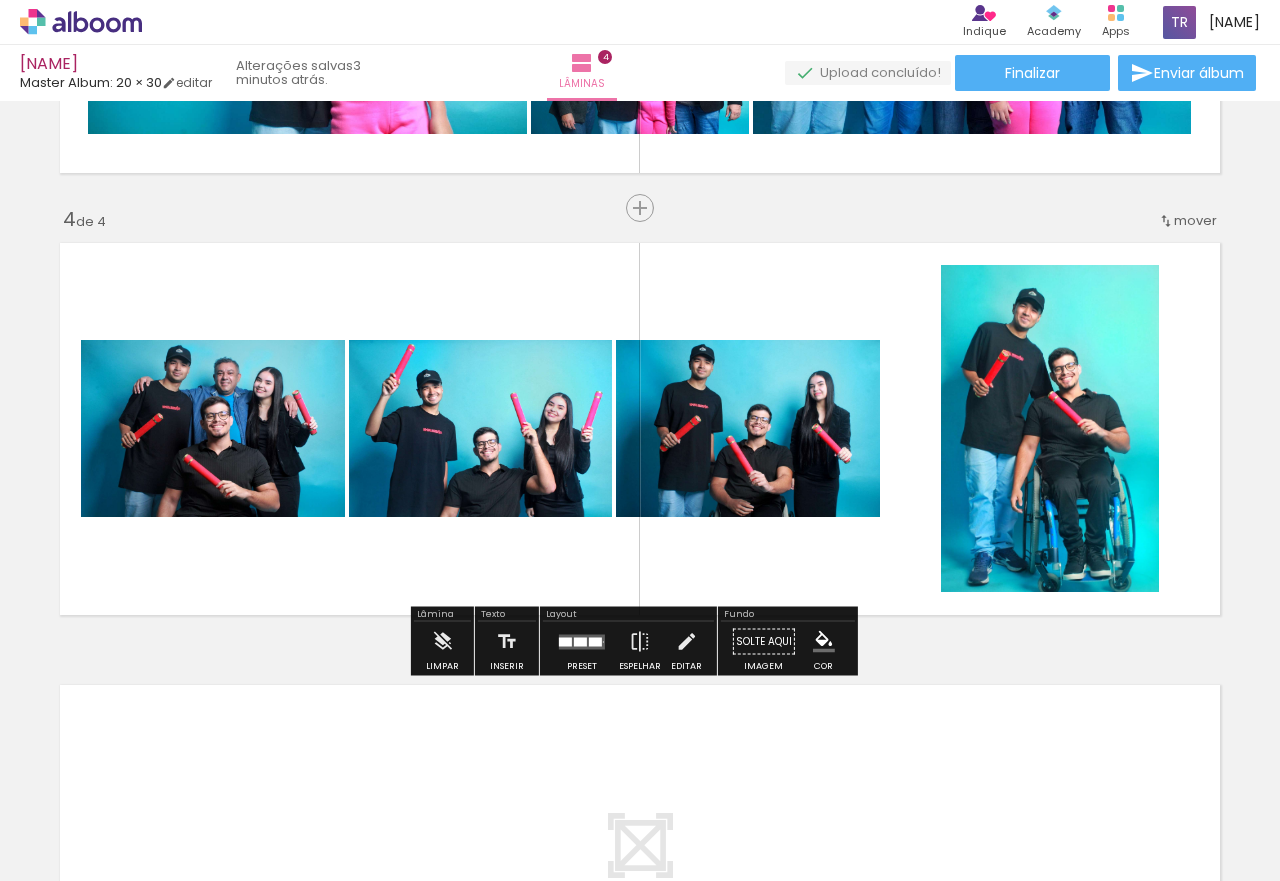 click 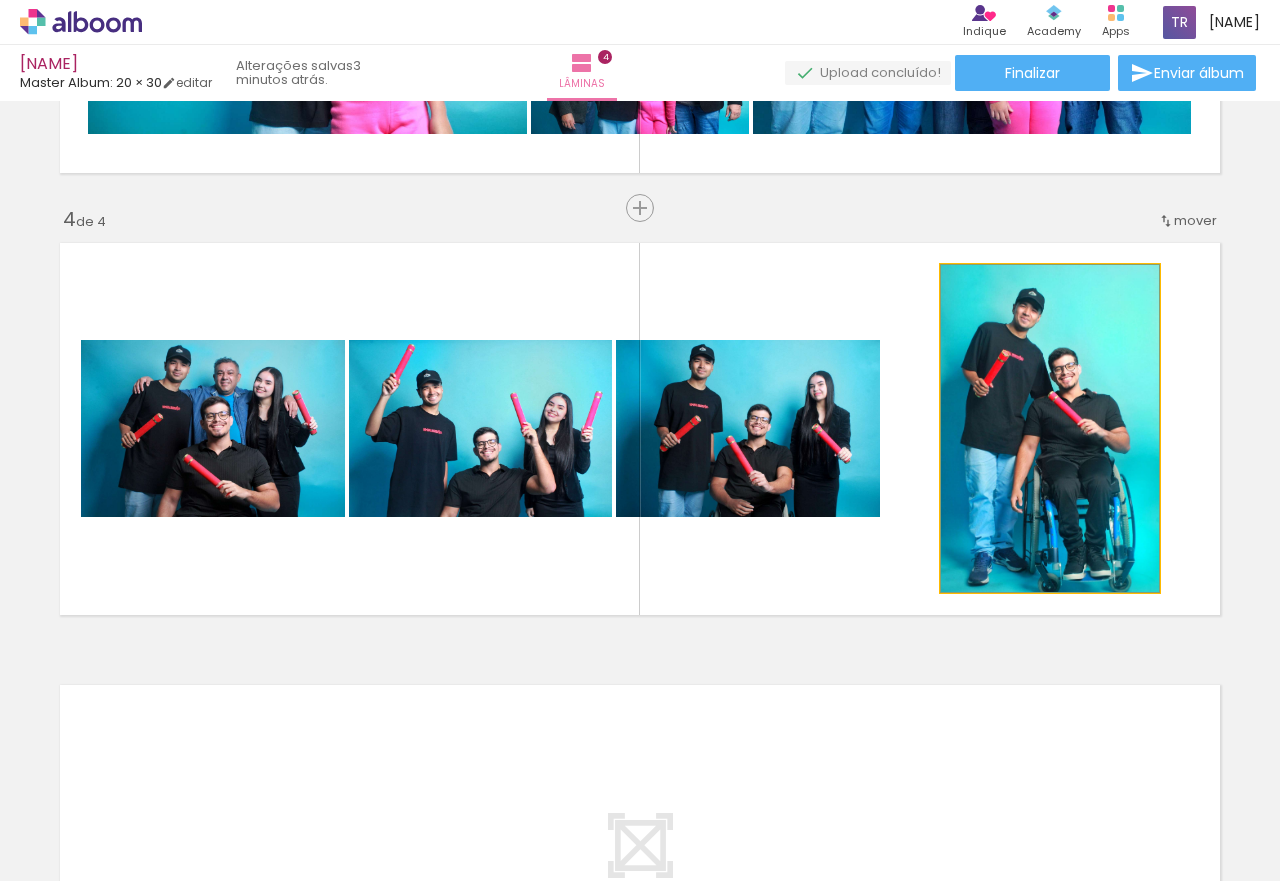 click 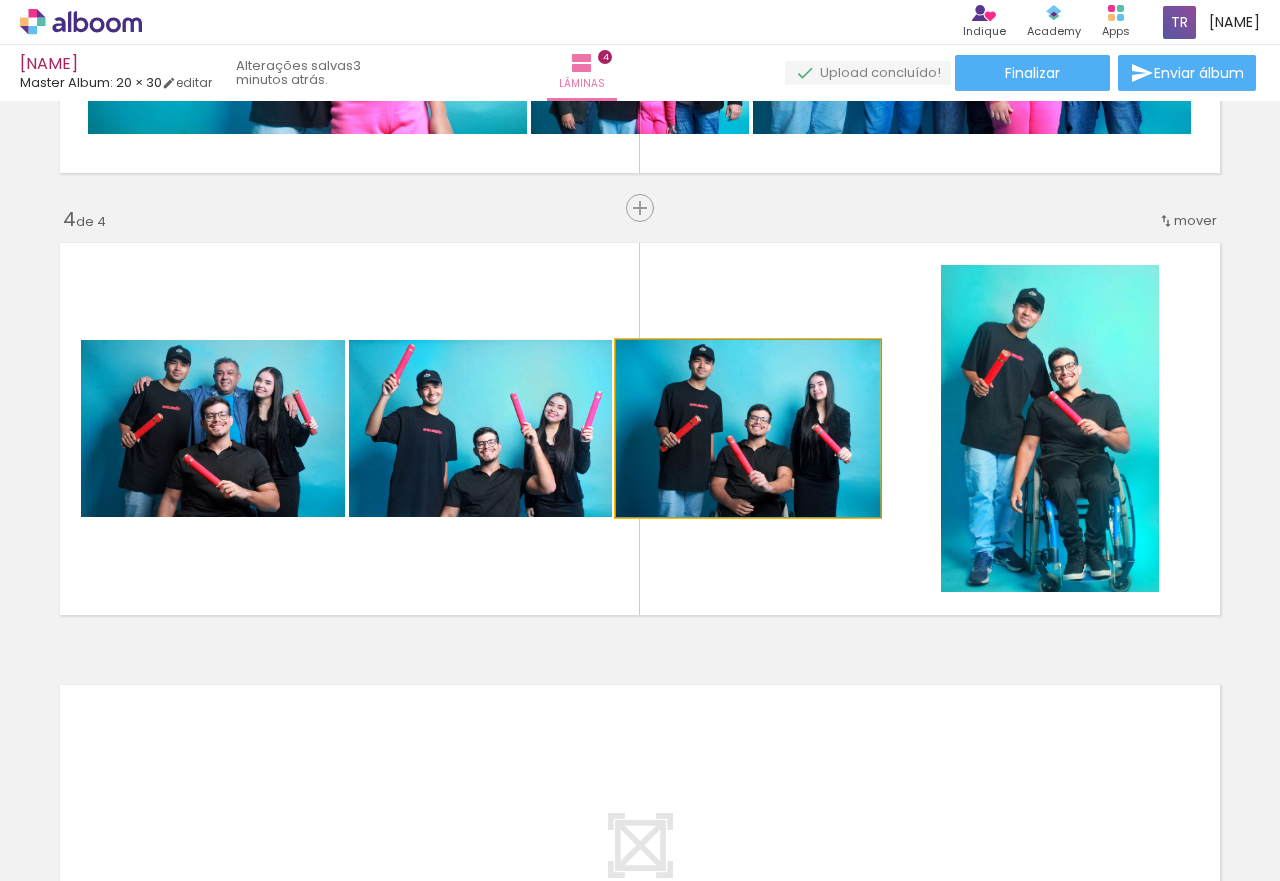 click 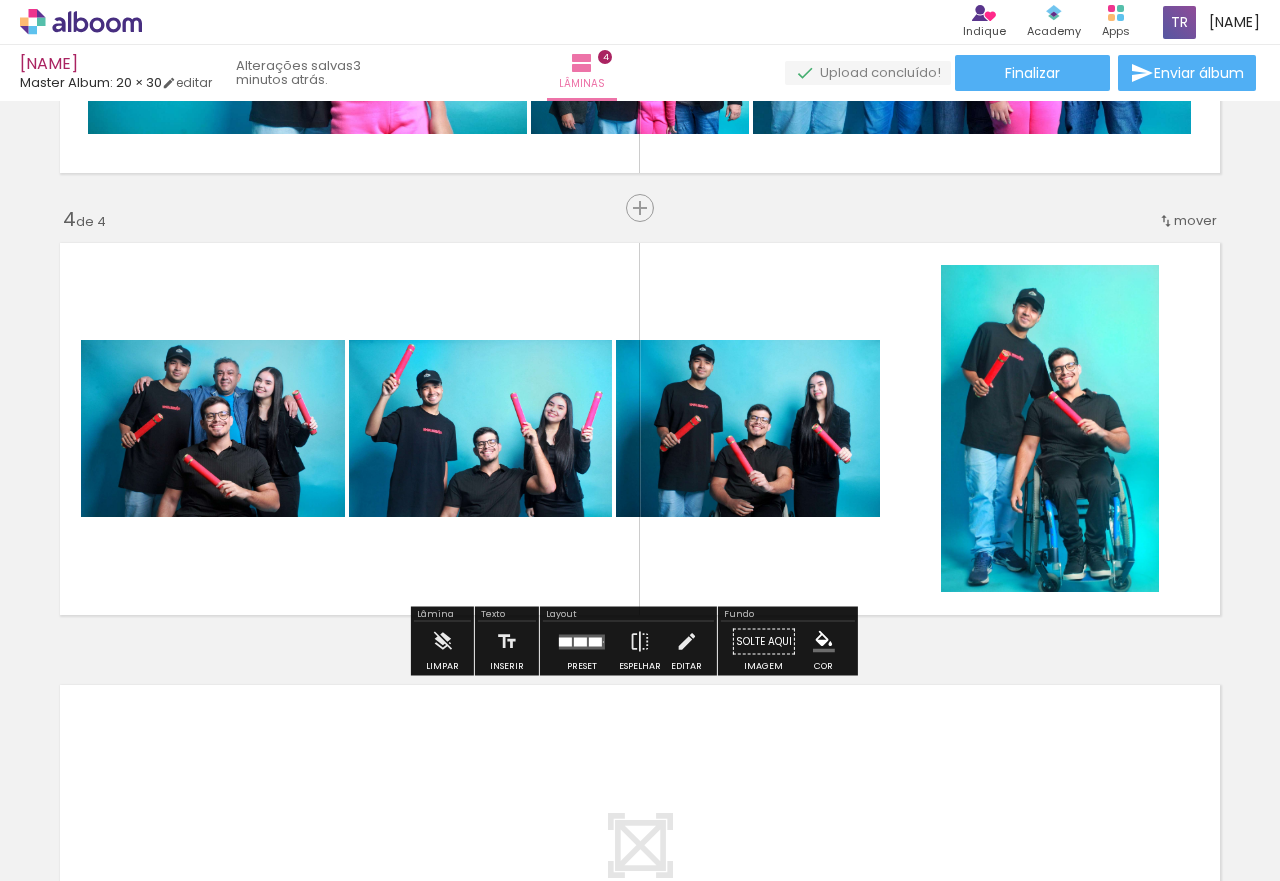 click 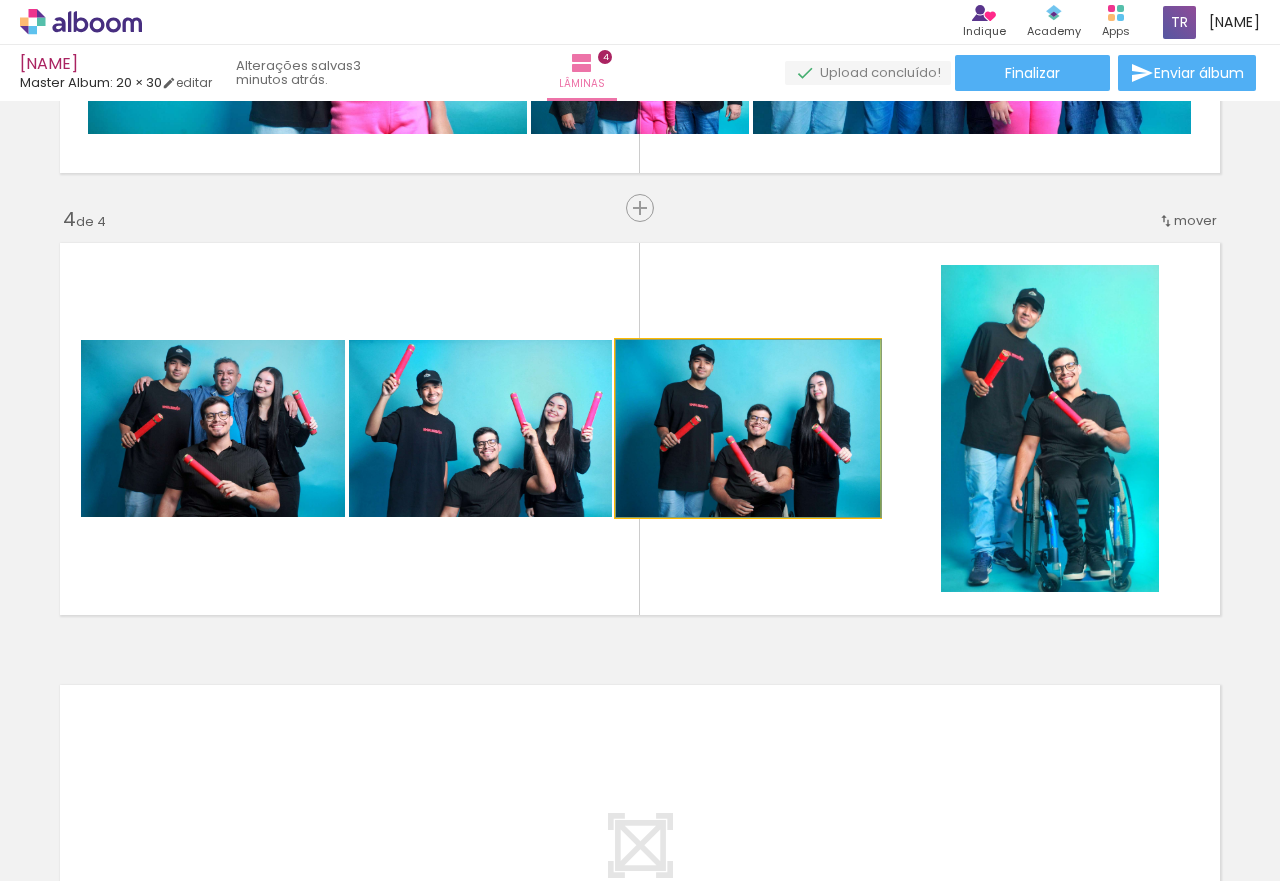 click 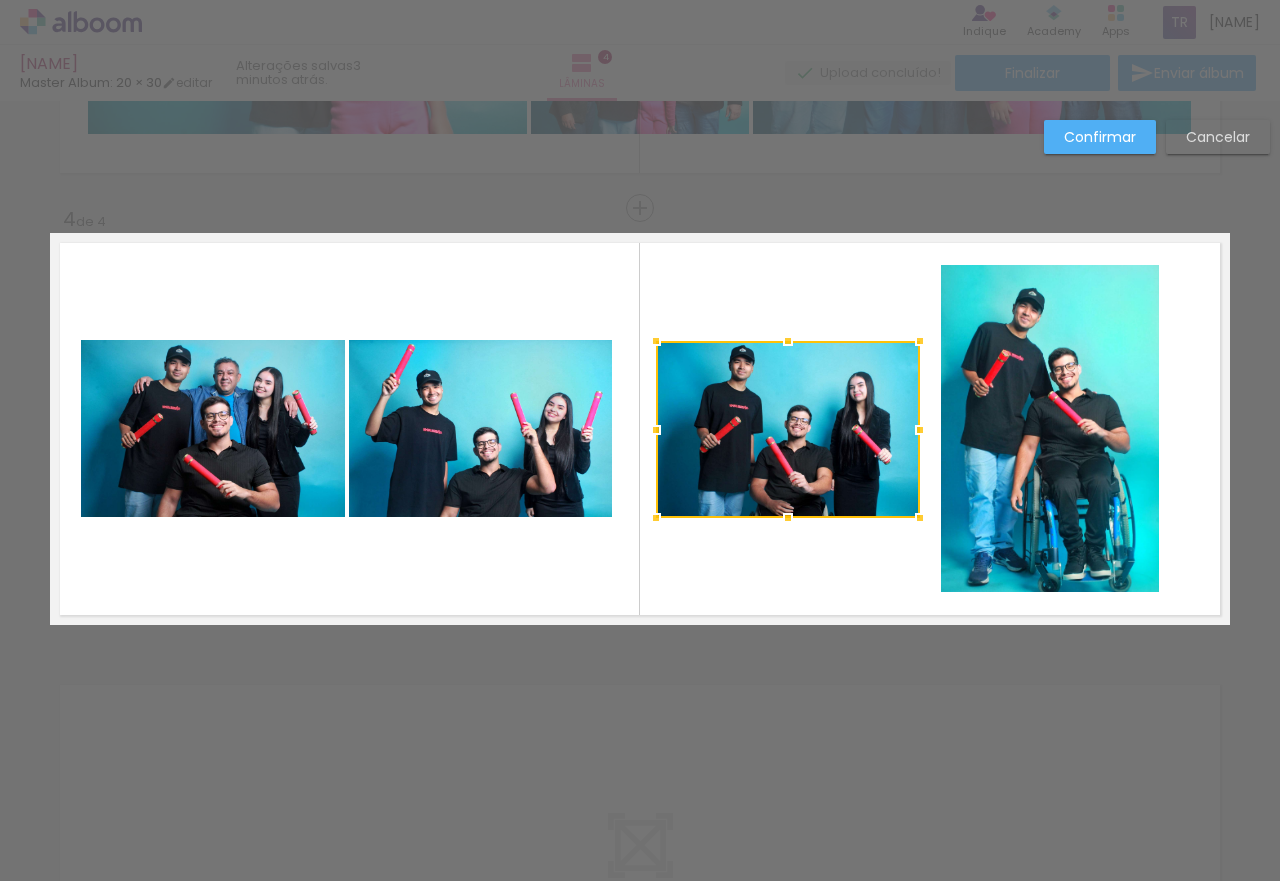 drag, startPoint x: 778, startPoint y: 458, endPoint x: 818, endPoint y: 459, distance: 40.012497 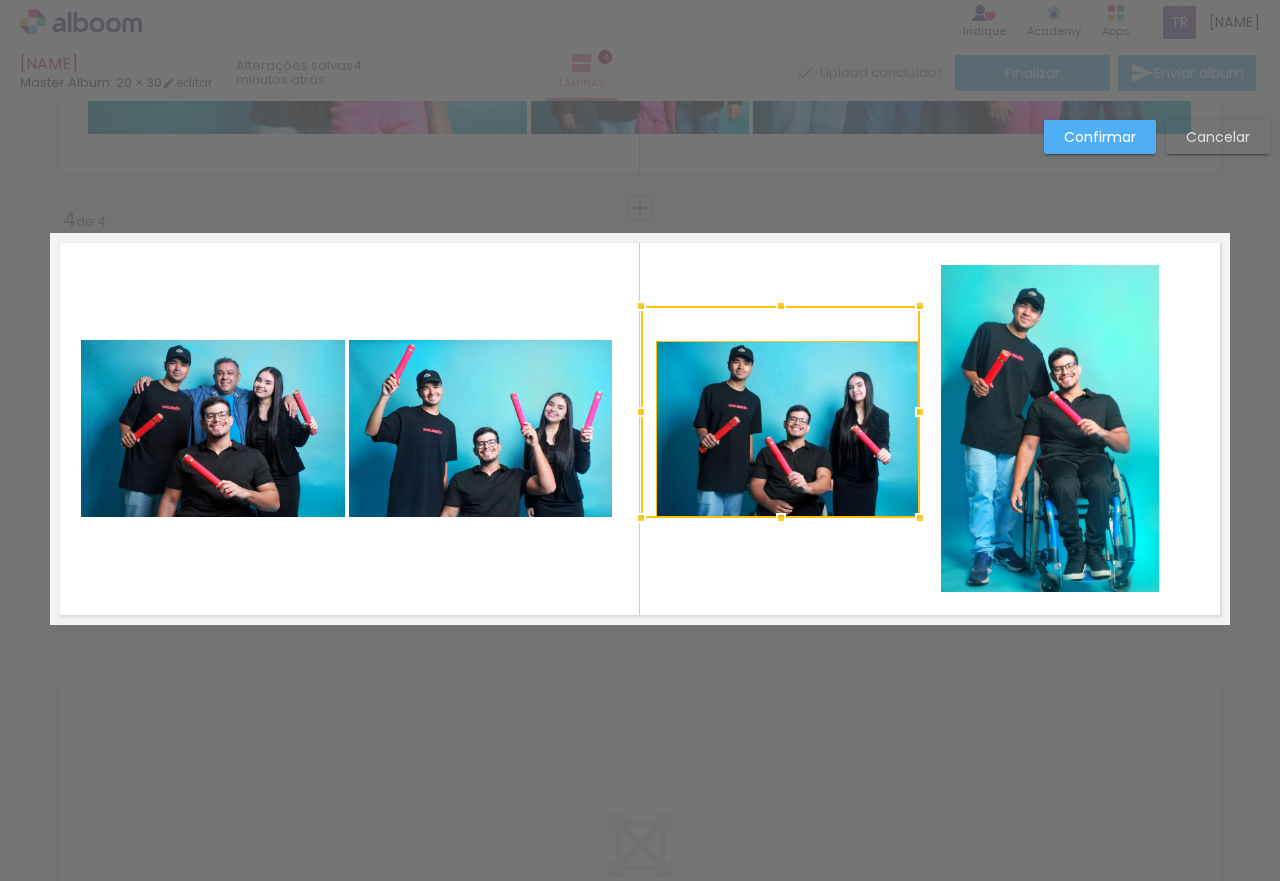 drag, startPoint x: 642, startPoint y: 333, endPoint x: 627, endPoint y: 299, distance: 37.161808 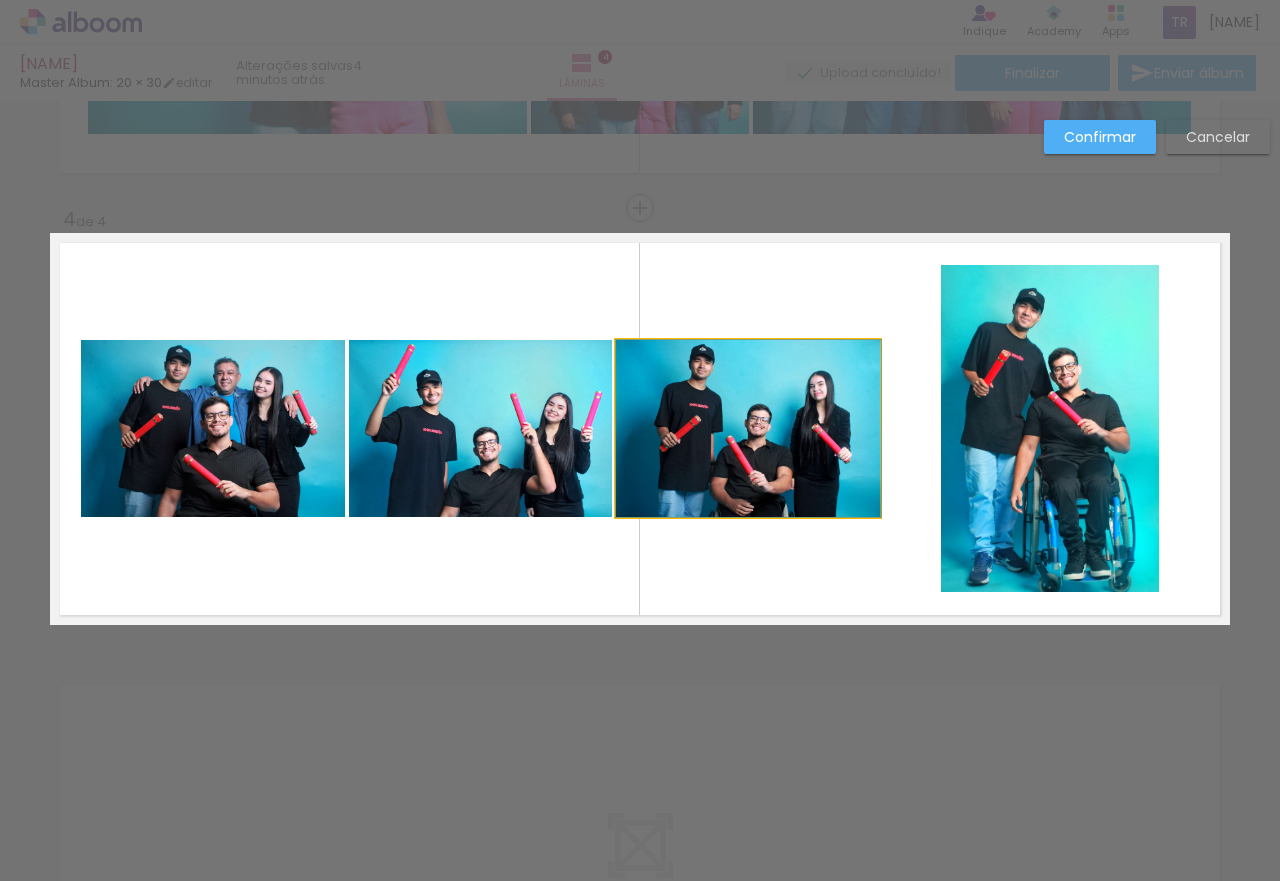 drag, startPoint x: 760, startPoint y: 425, endPoint x: 771, endPoint y: 425, distance: 11 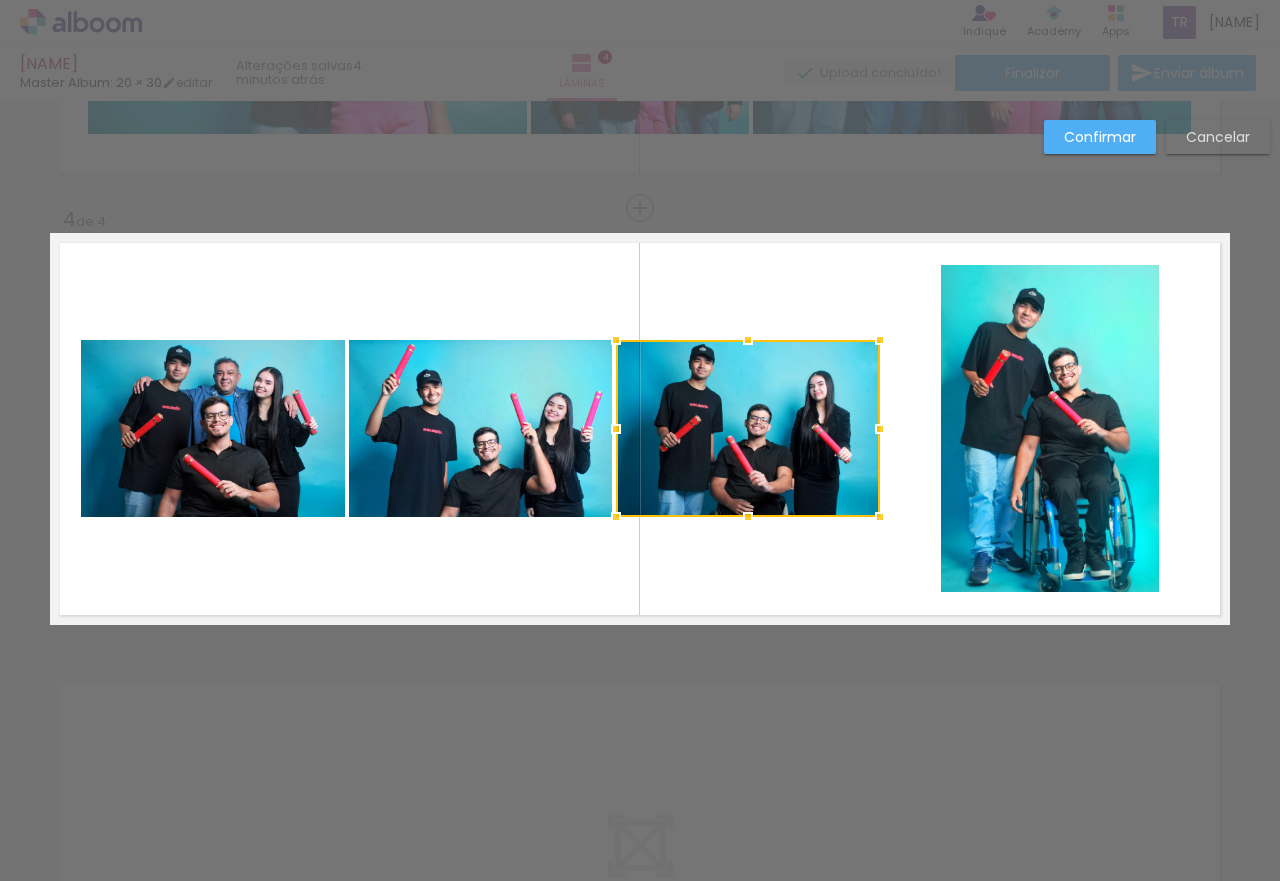 click at bounding box center [748, 428] 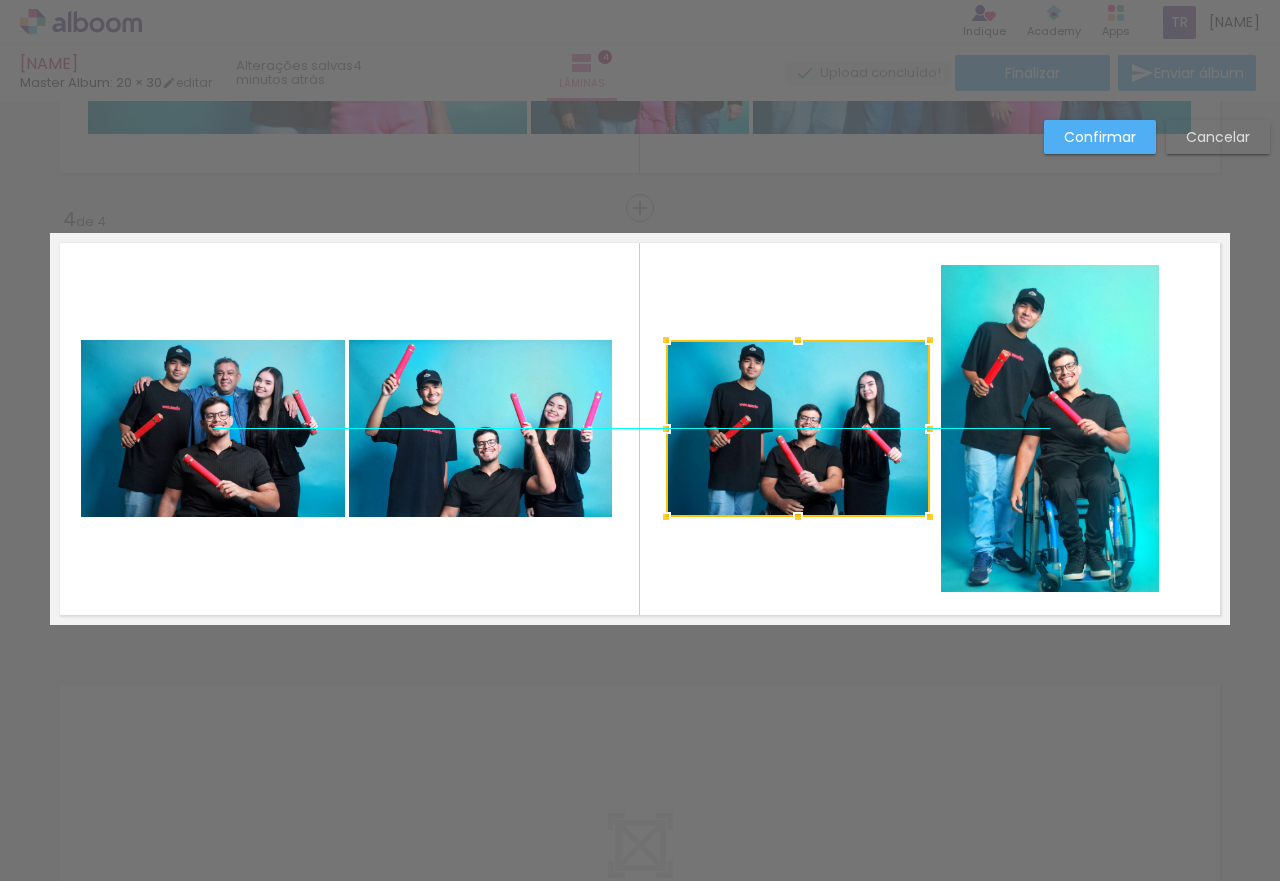 drag, startPoint x: 754, startPoint y: 423, endPoint x: 804, endPoint y: 423, distance: 50 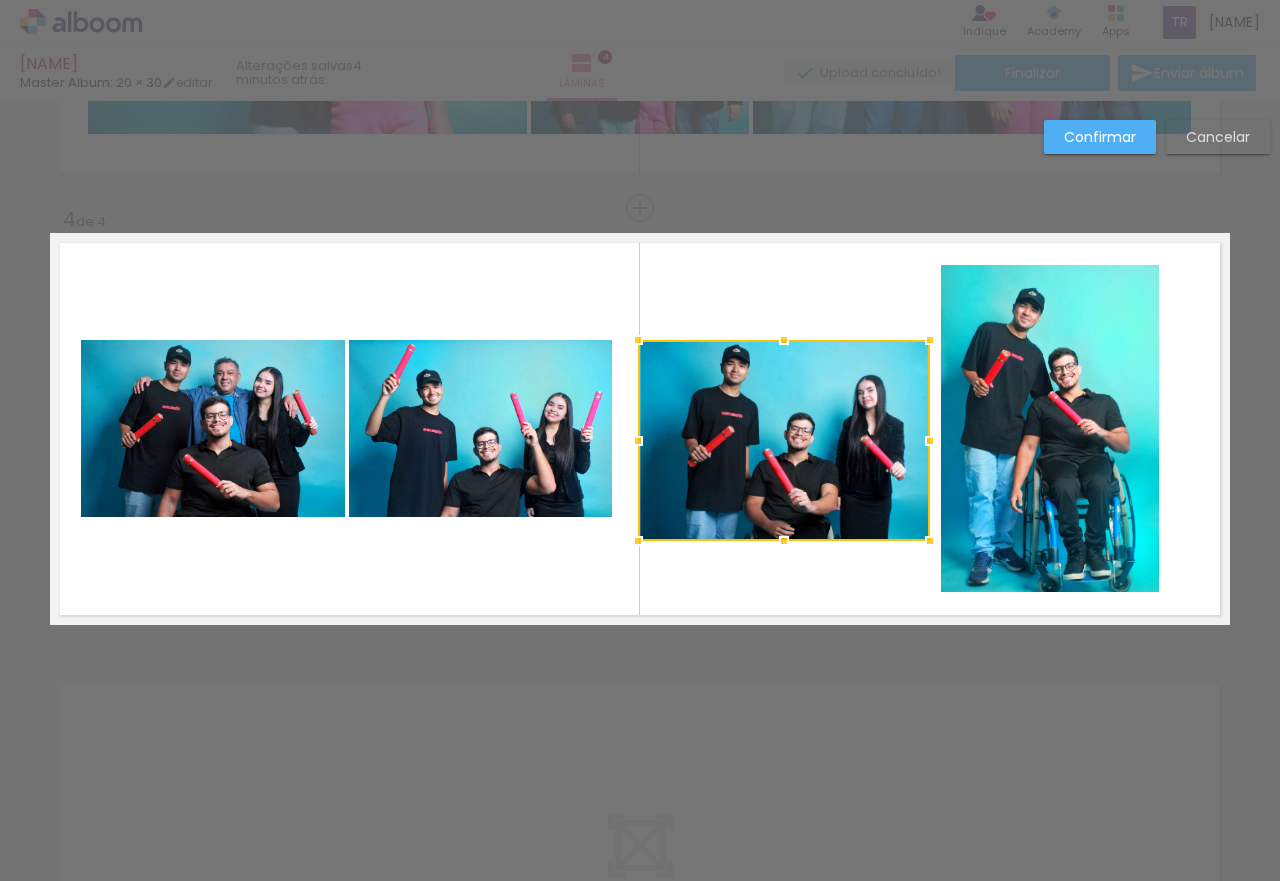 drag, startPoint x: 659, startPoint y: 515, endPoint x: 631, endPoint y: 539, distance: 36.878178 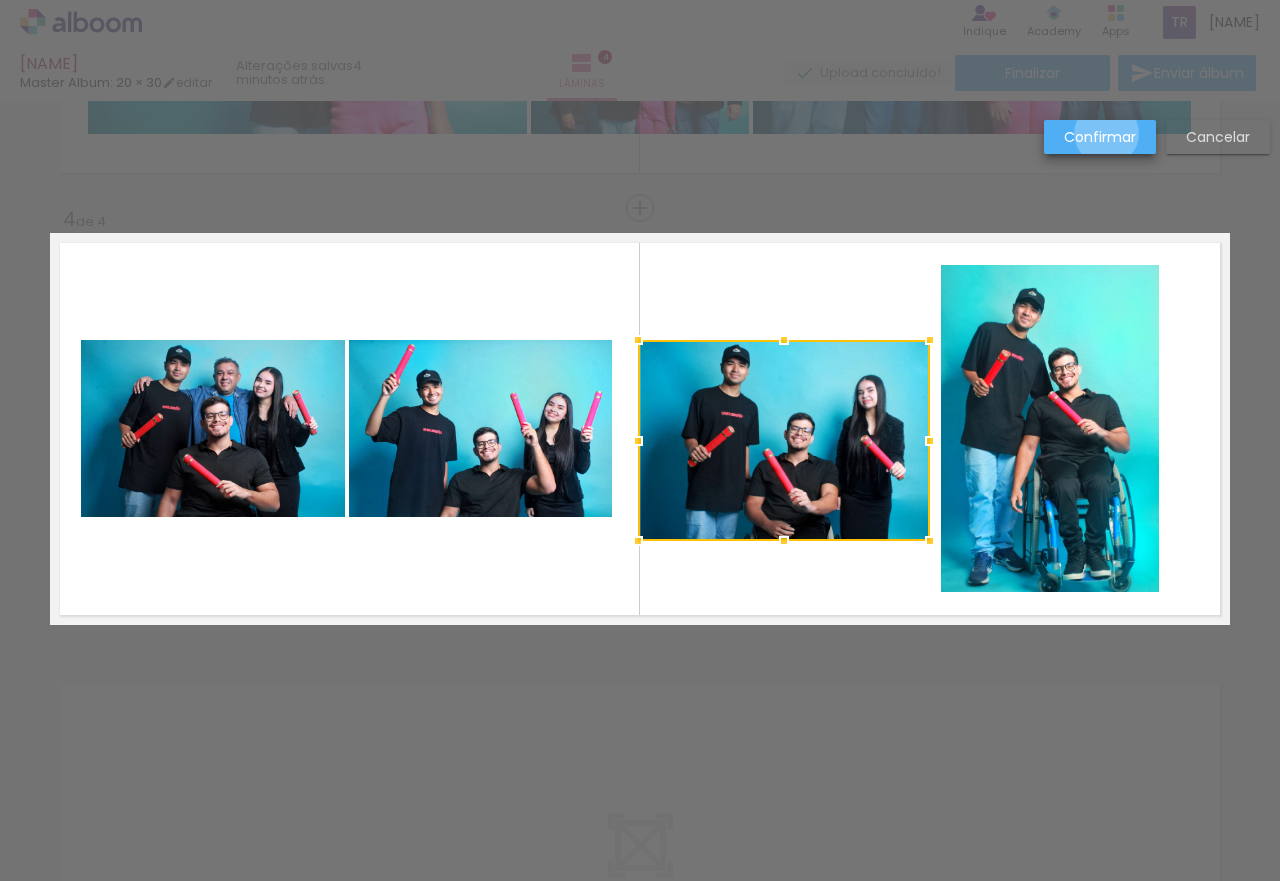 click on "Confirmar" at bounding box center [0, 0] 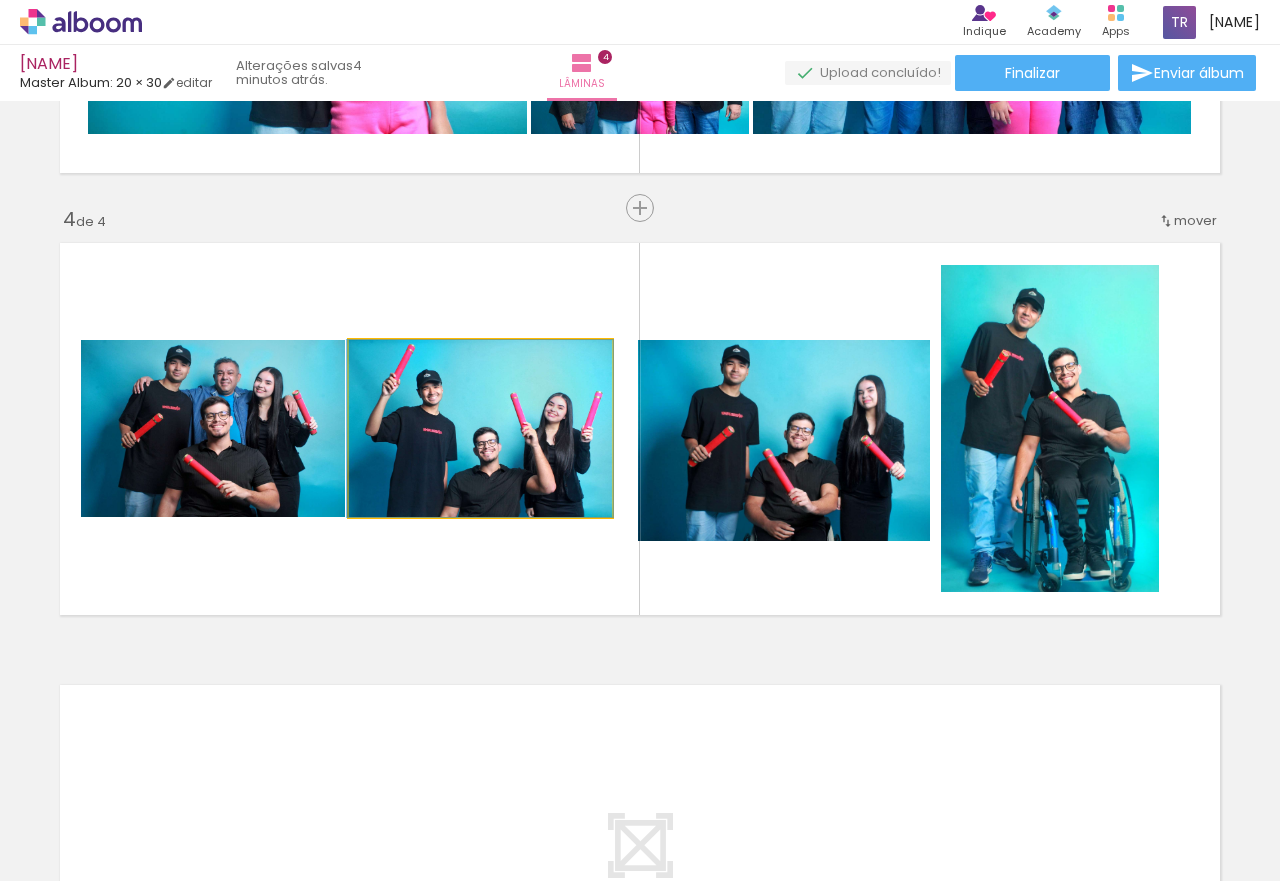 click 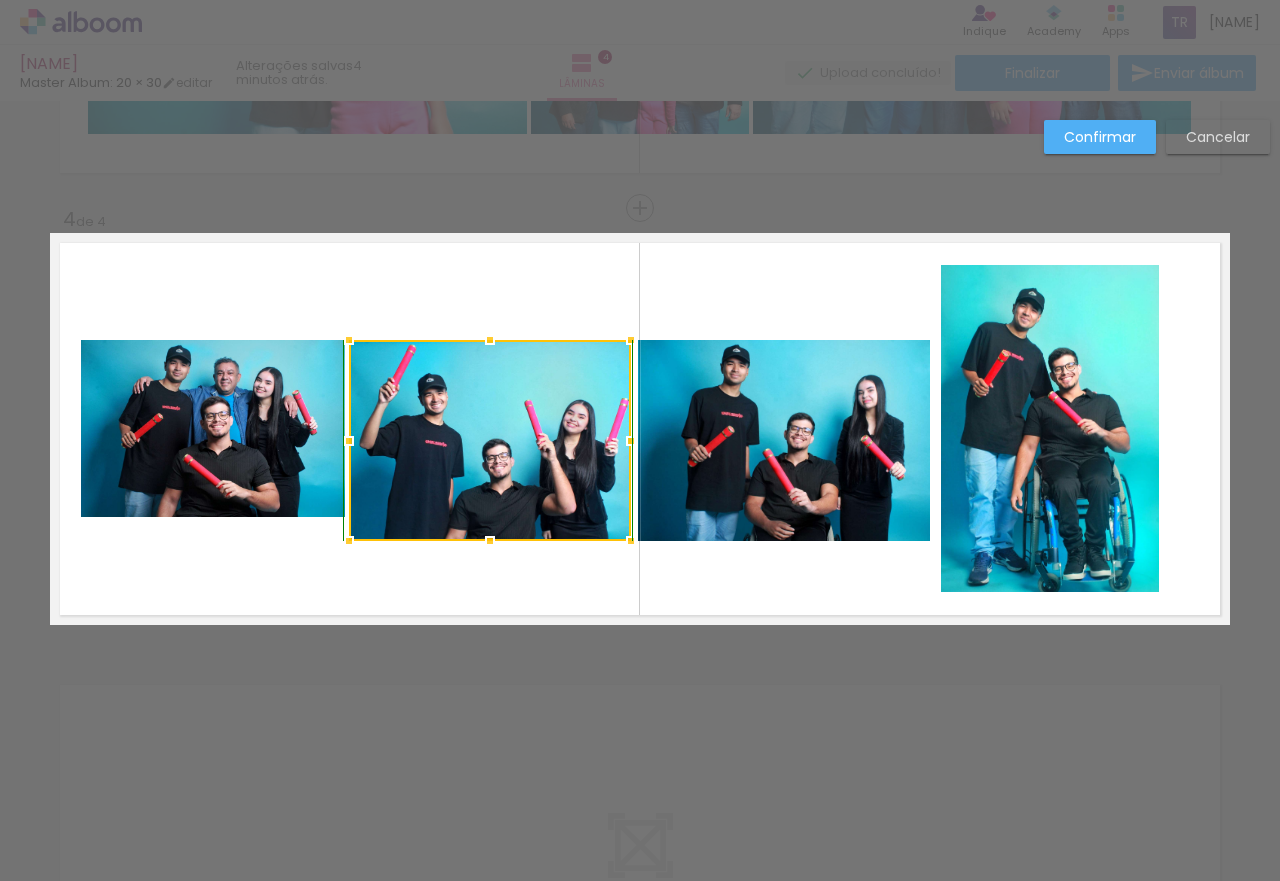 drag, startPoint x: 601, startPoint y: 518, endPoint x: 620, endPoint y: 543, distance: 31.400637 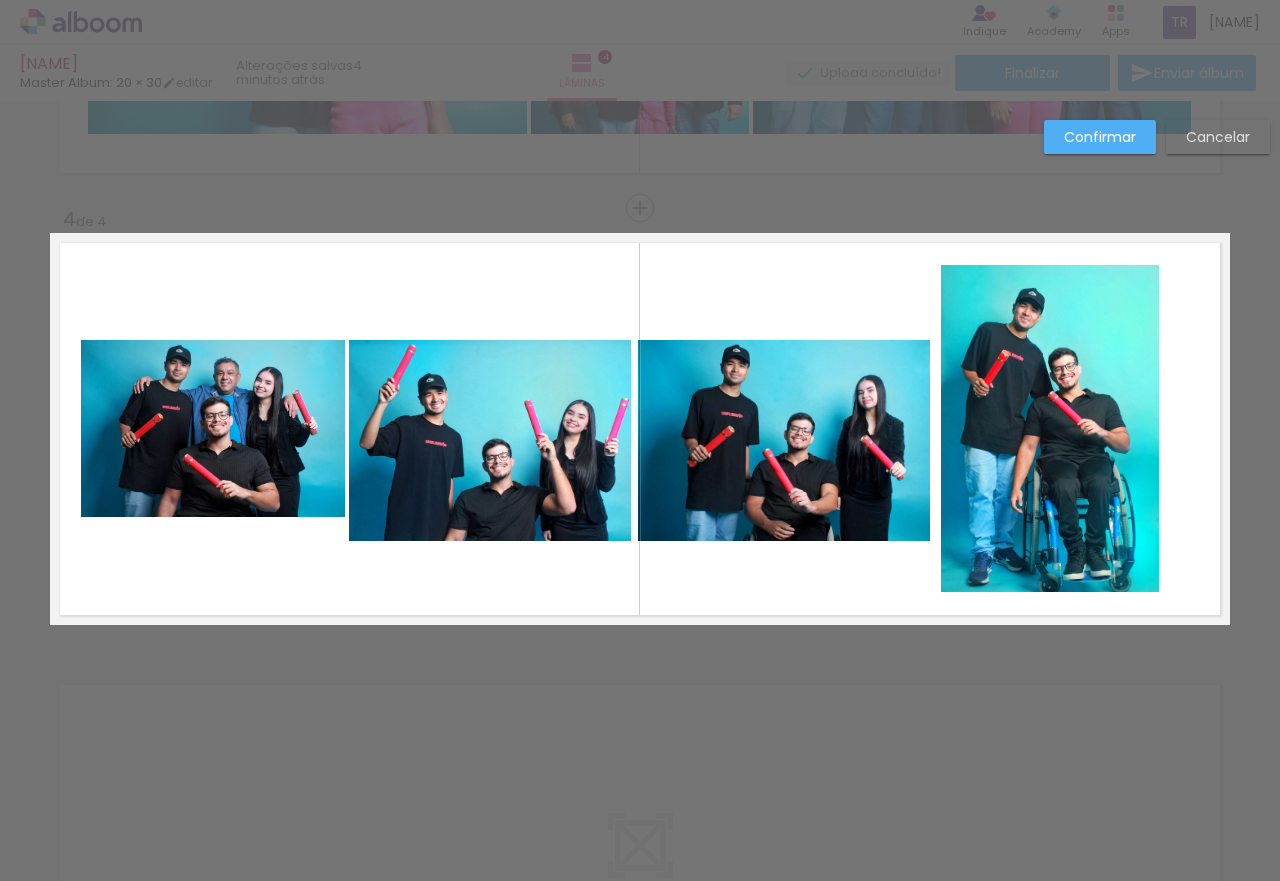 click at bounding box center [640, 429] 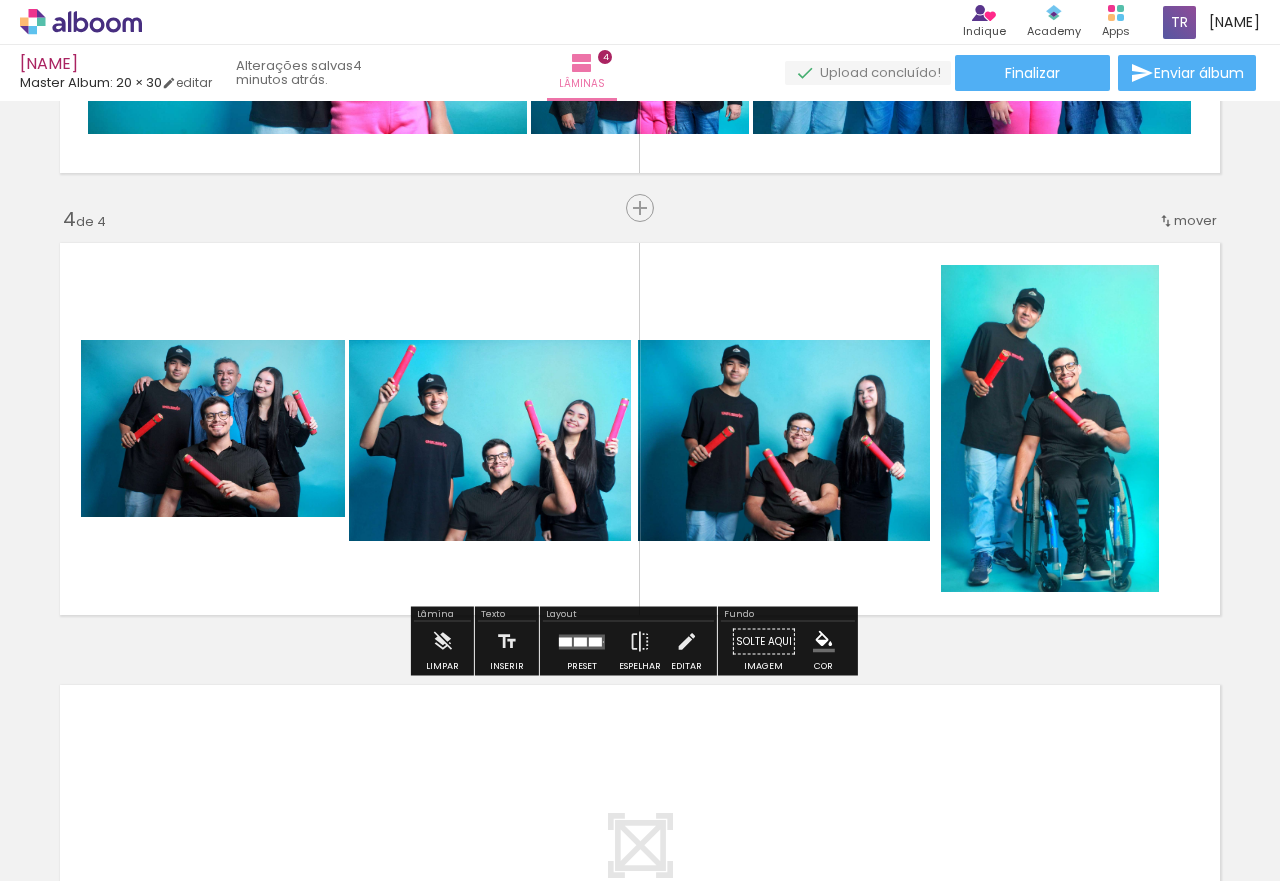 click 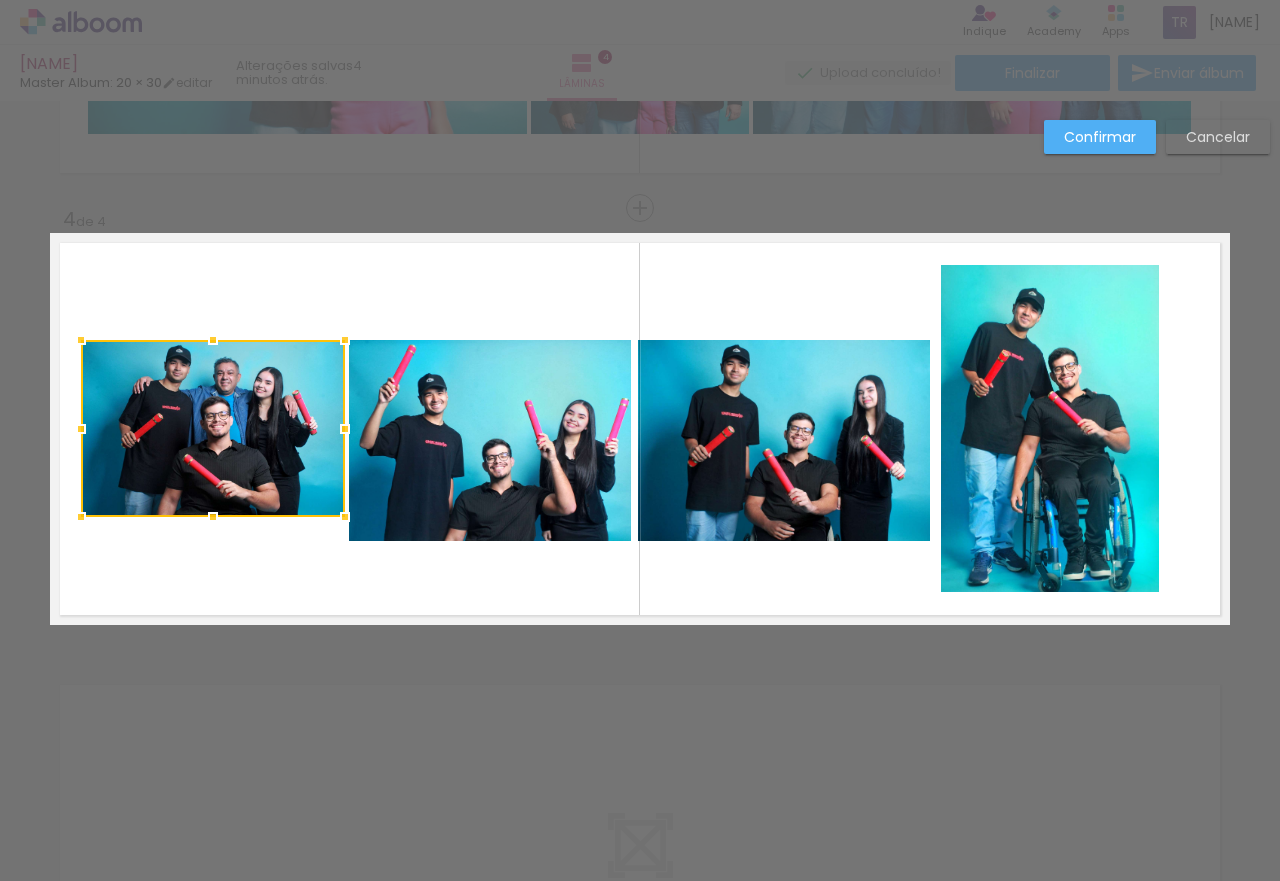click 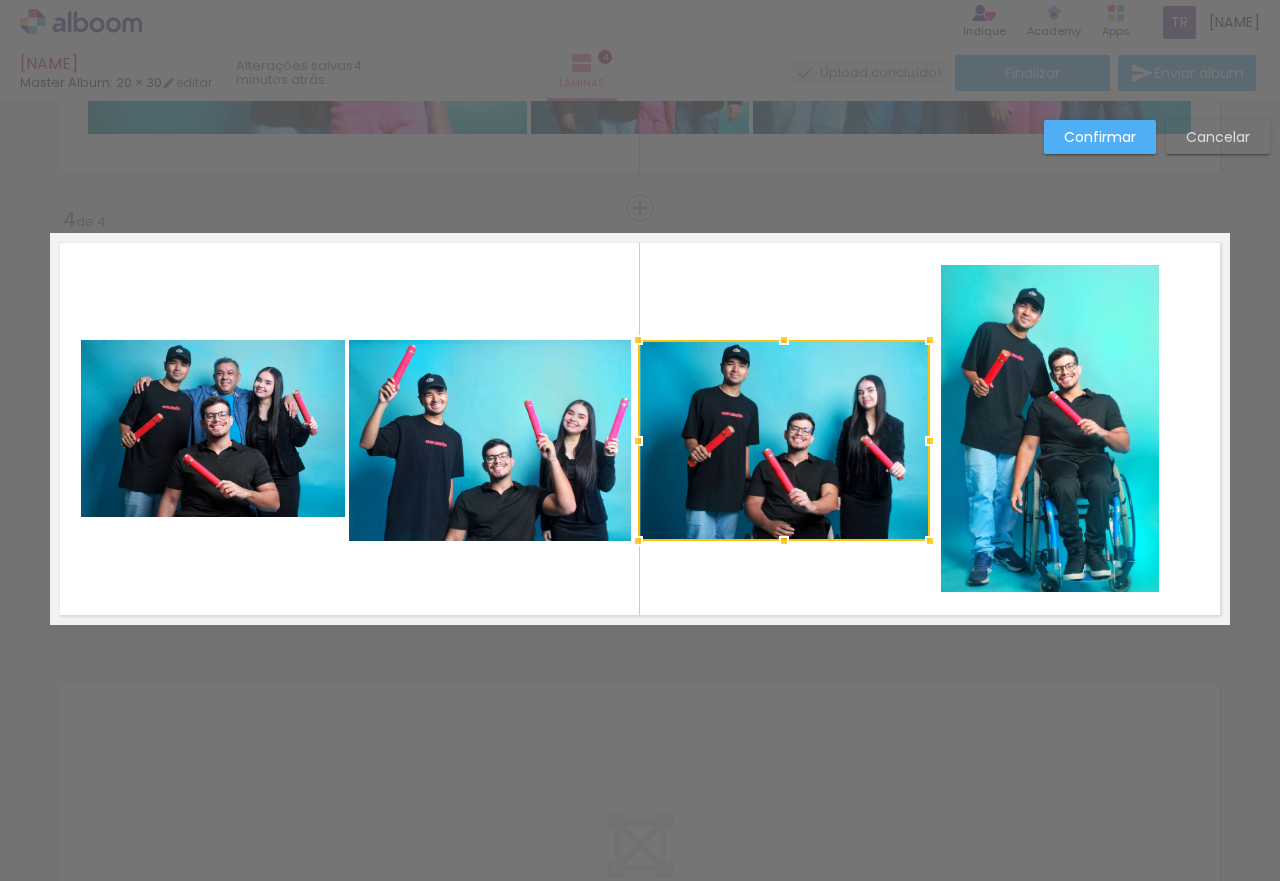 click at bounding box center [784, 440] 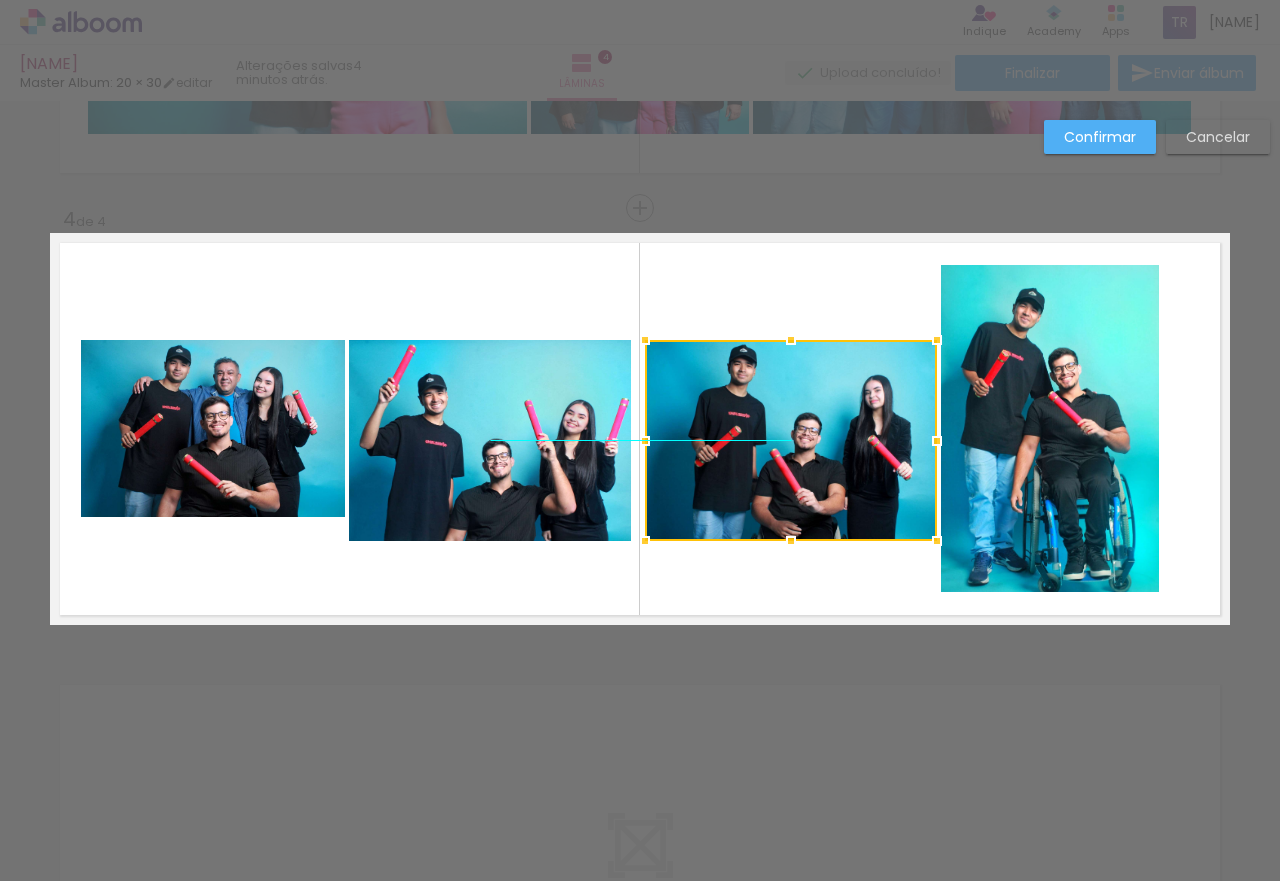 click at bounding box center (791, 440) 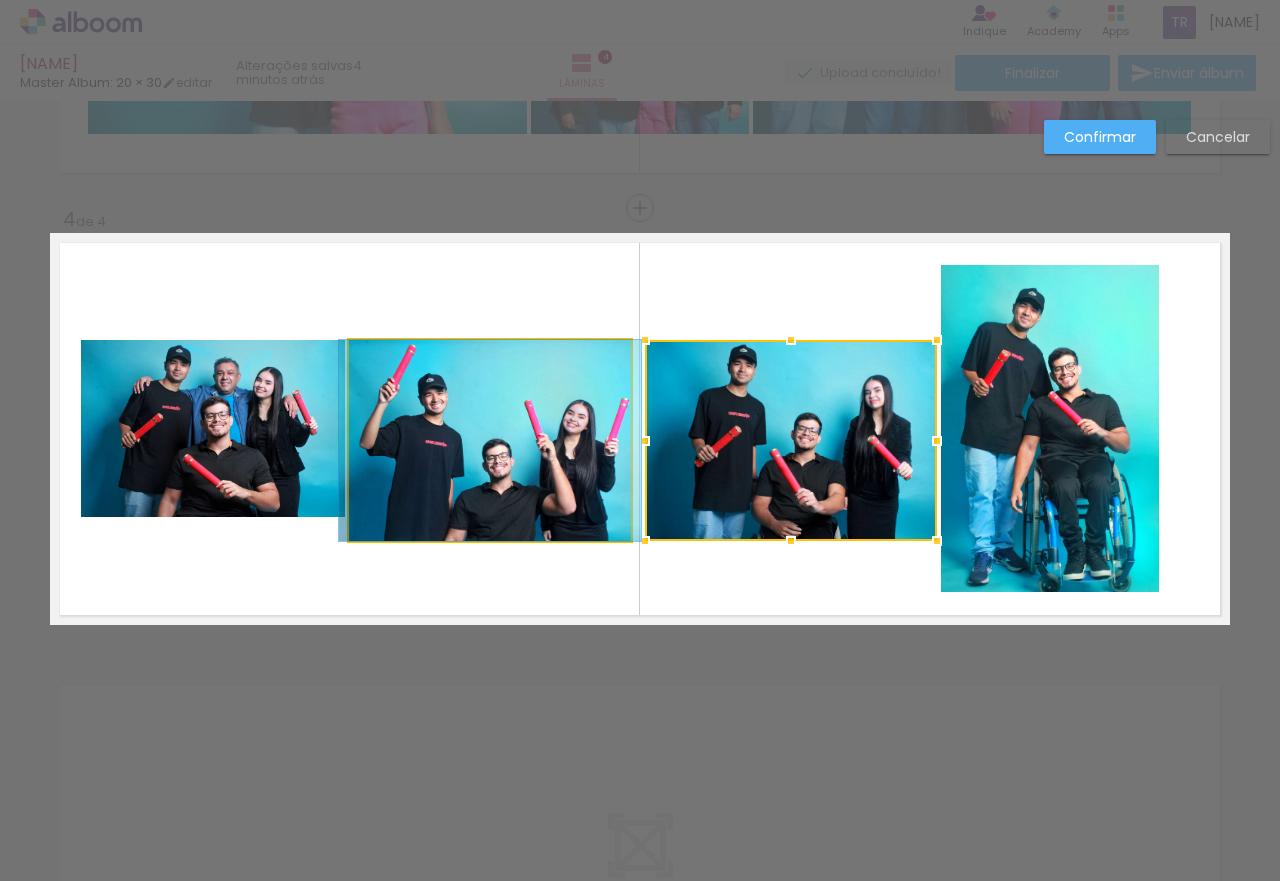 click 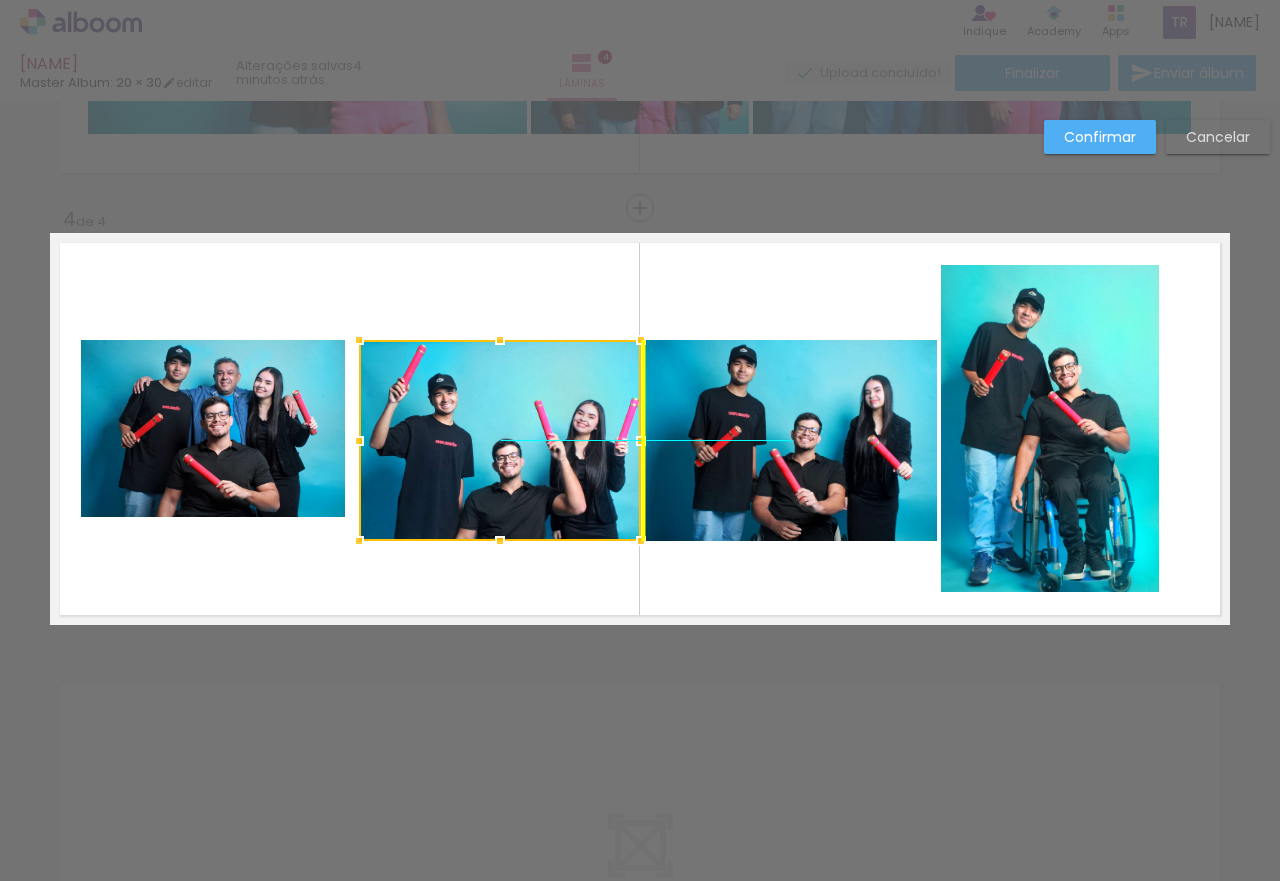 click at bounding box center (500, 440) 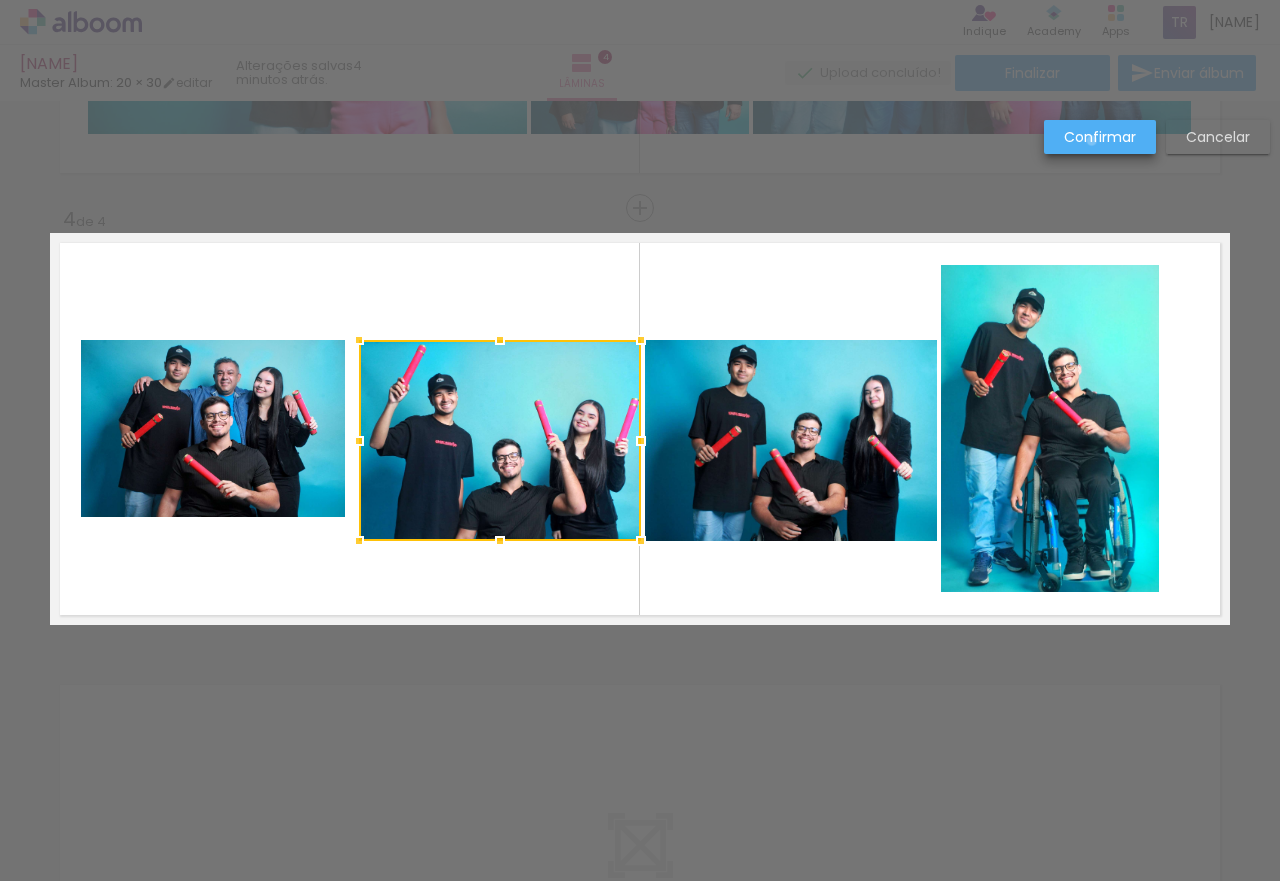 click on "Confirmar" at bounding box center (0, 0) 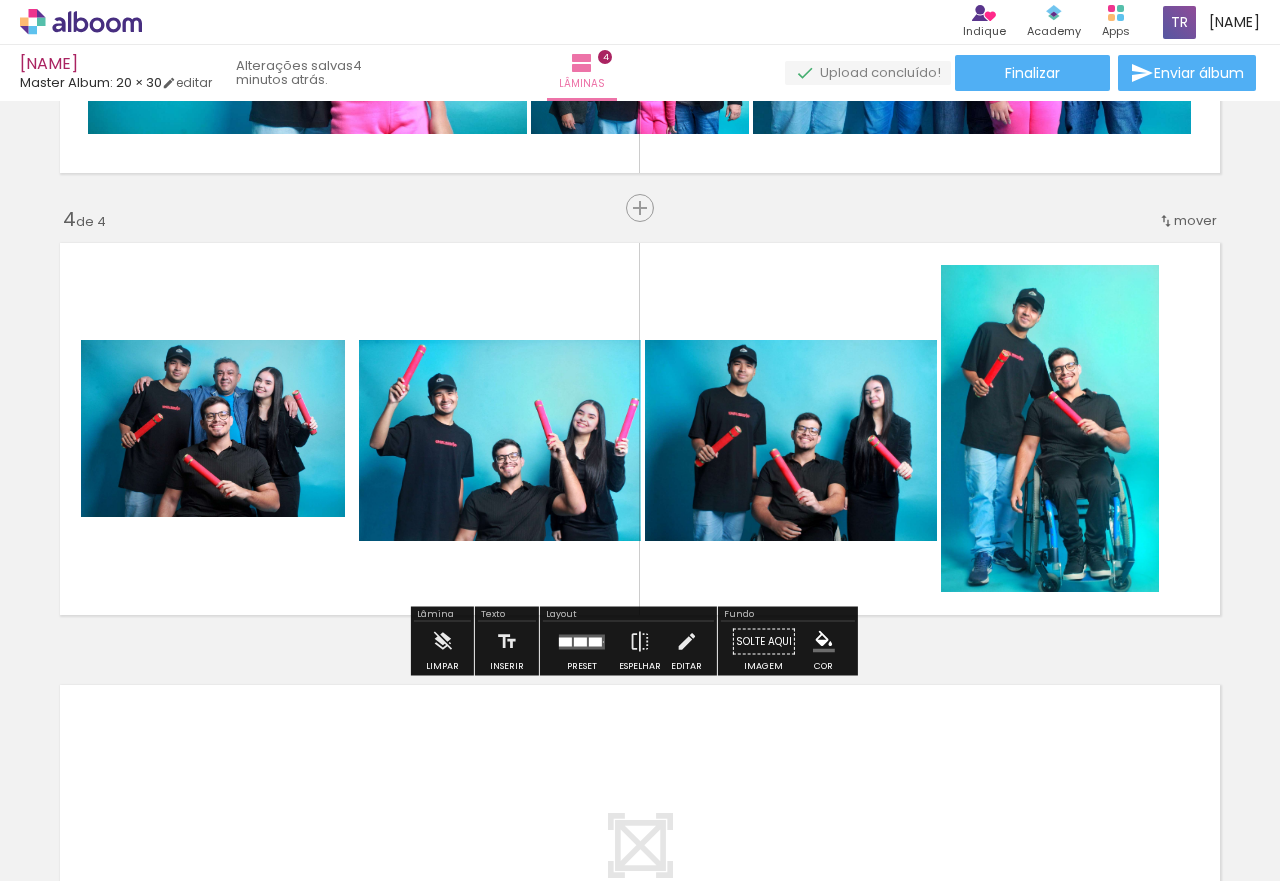 click 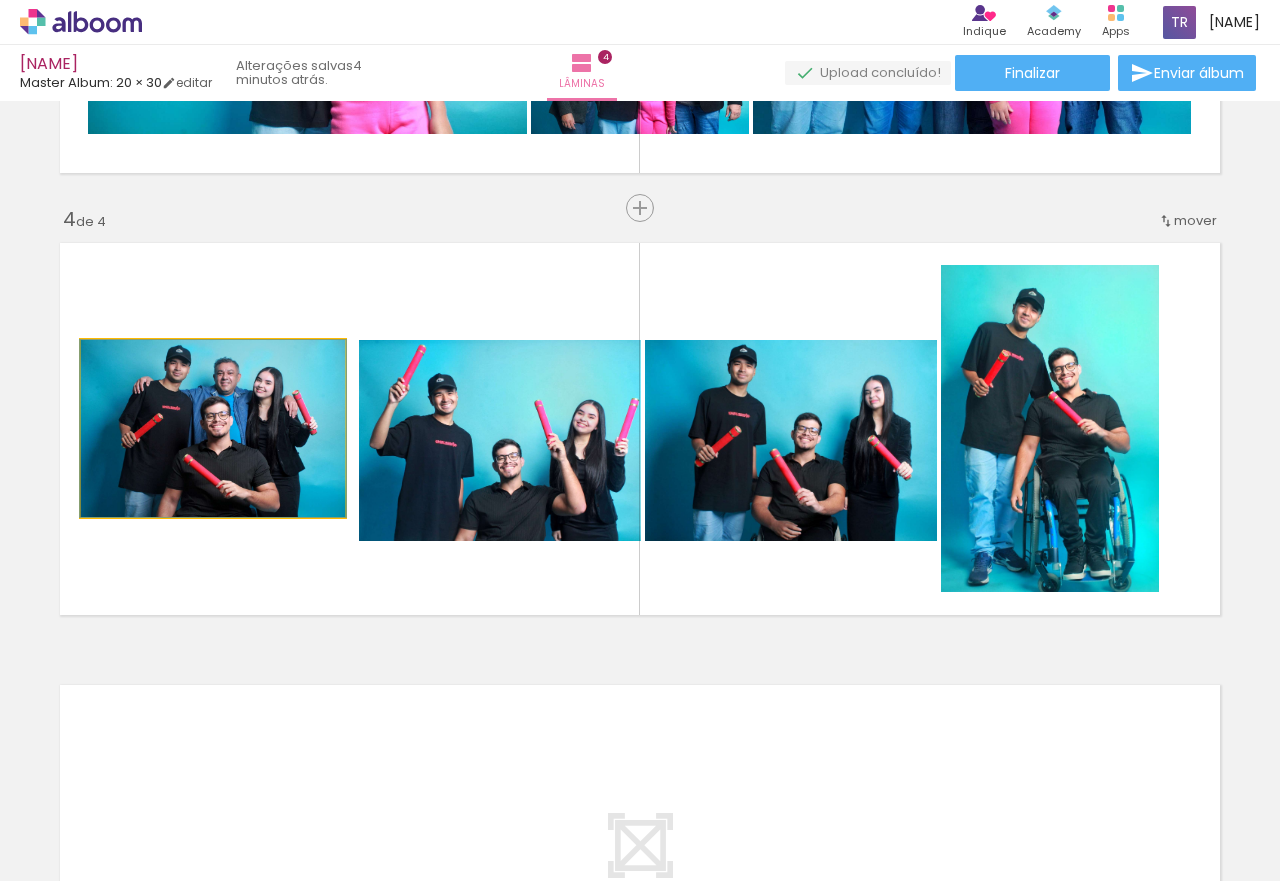 click 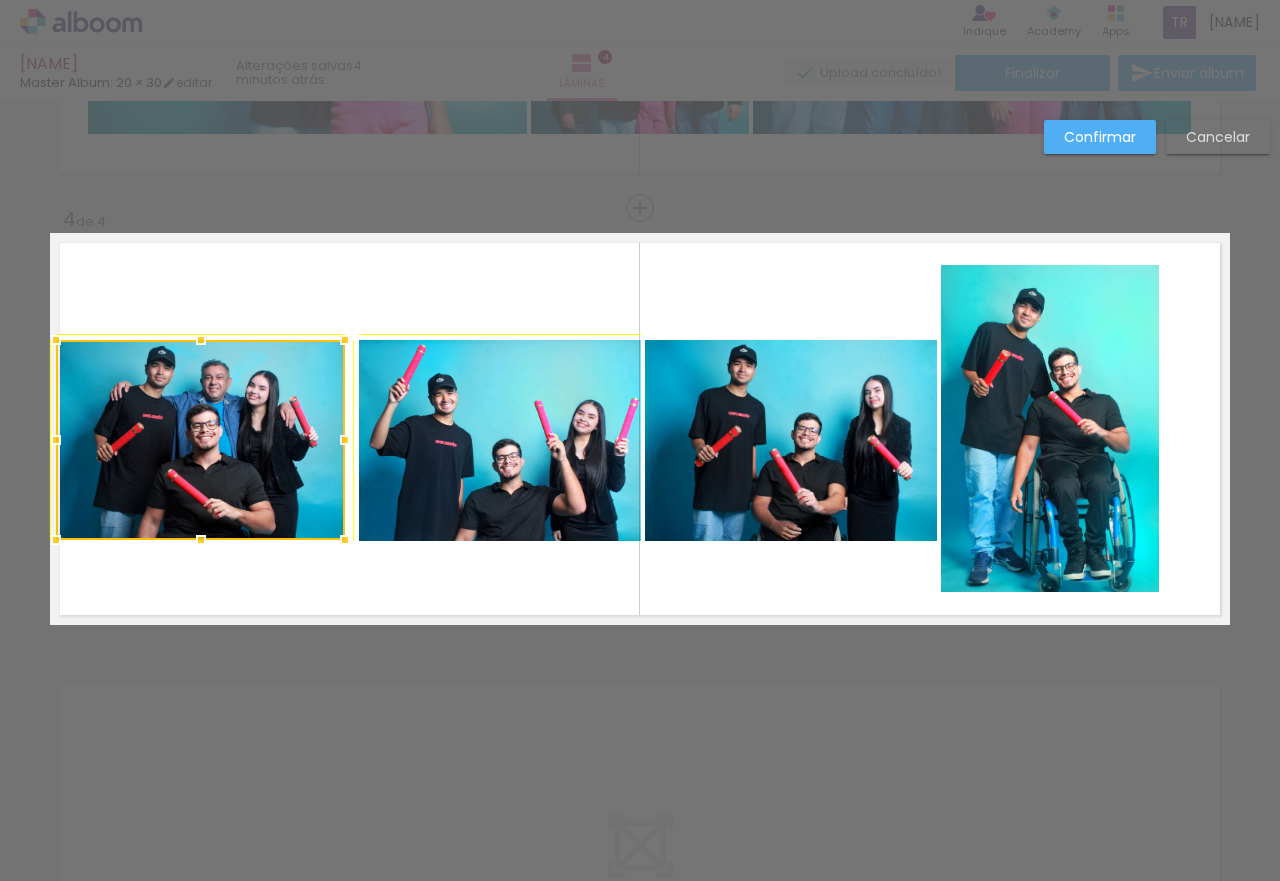 drag, startPoint x: 68, startPoint y: 518, endPoint x: 60, endPoint y: 533, distance: 17 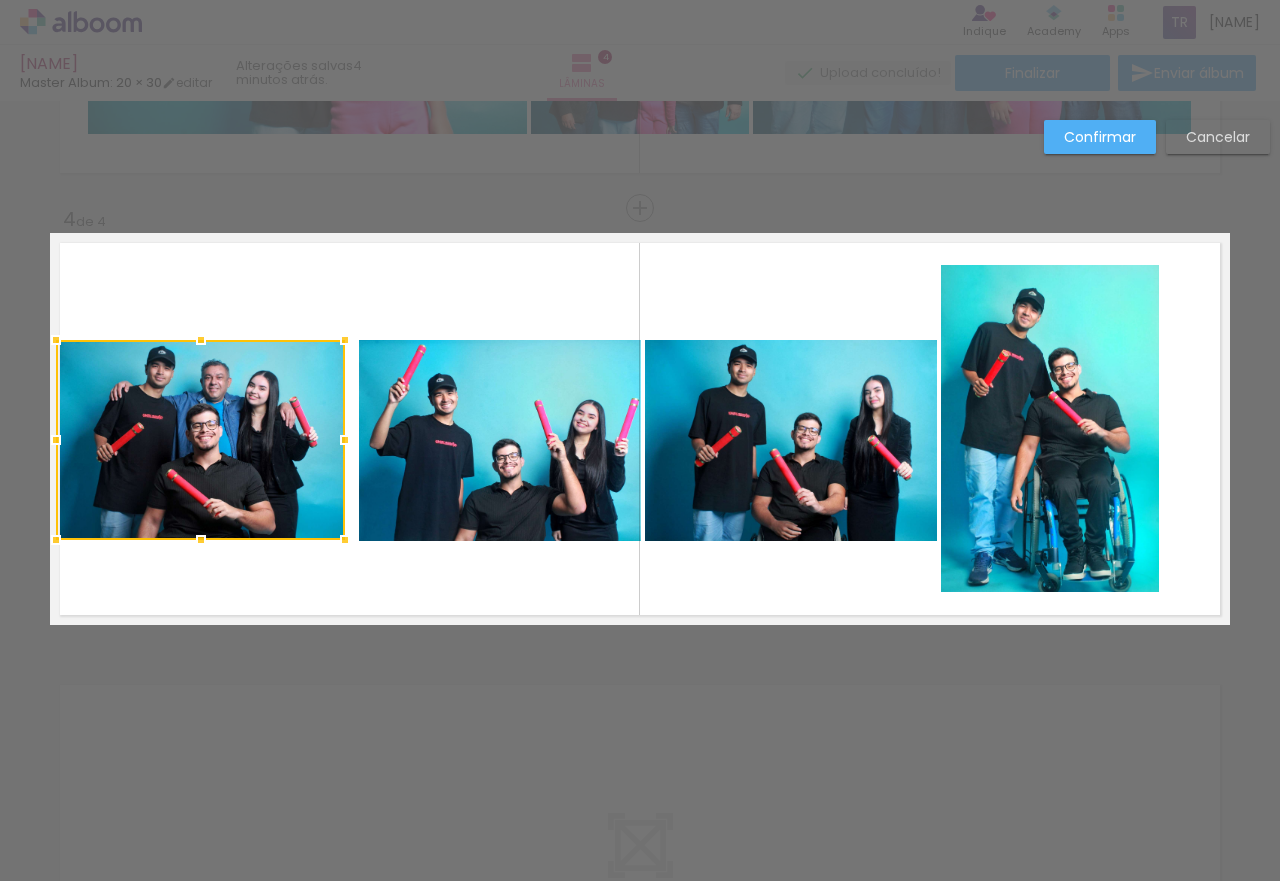click on "Confirmar" at bounding box center (0, 0) 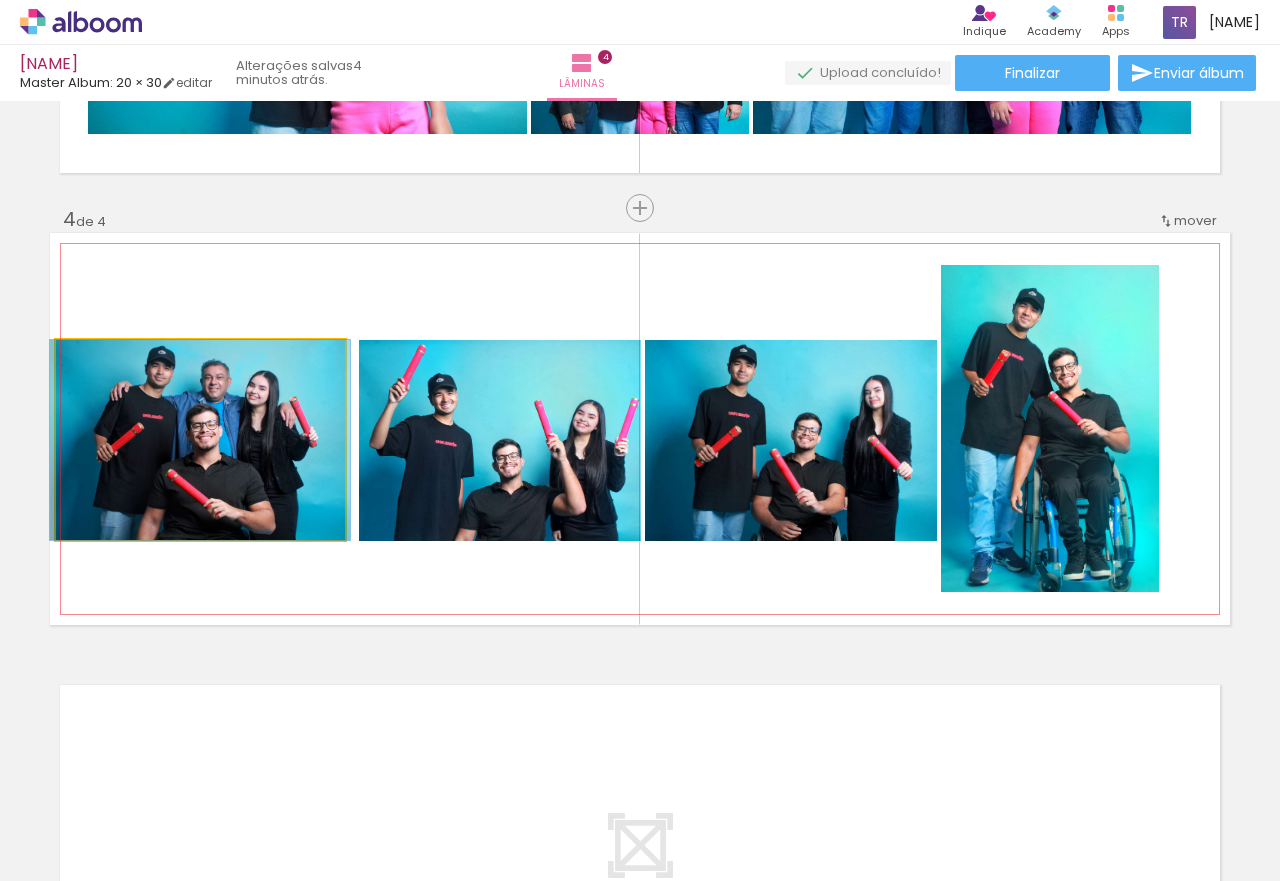 click 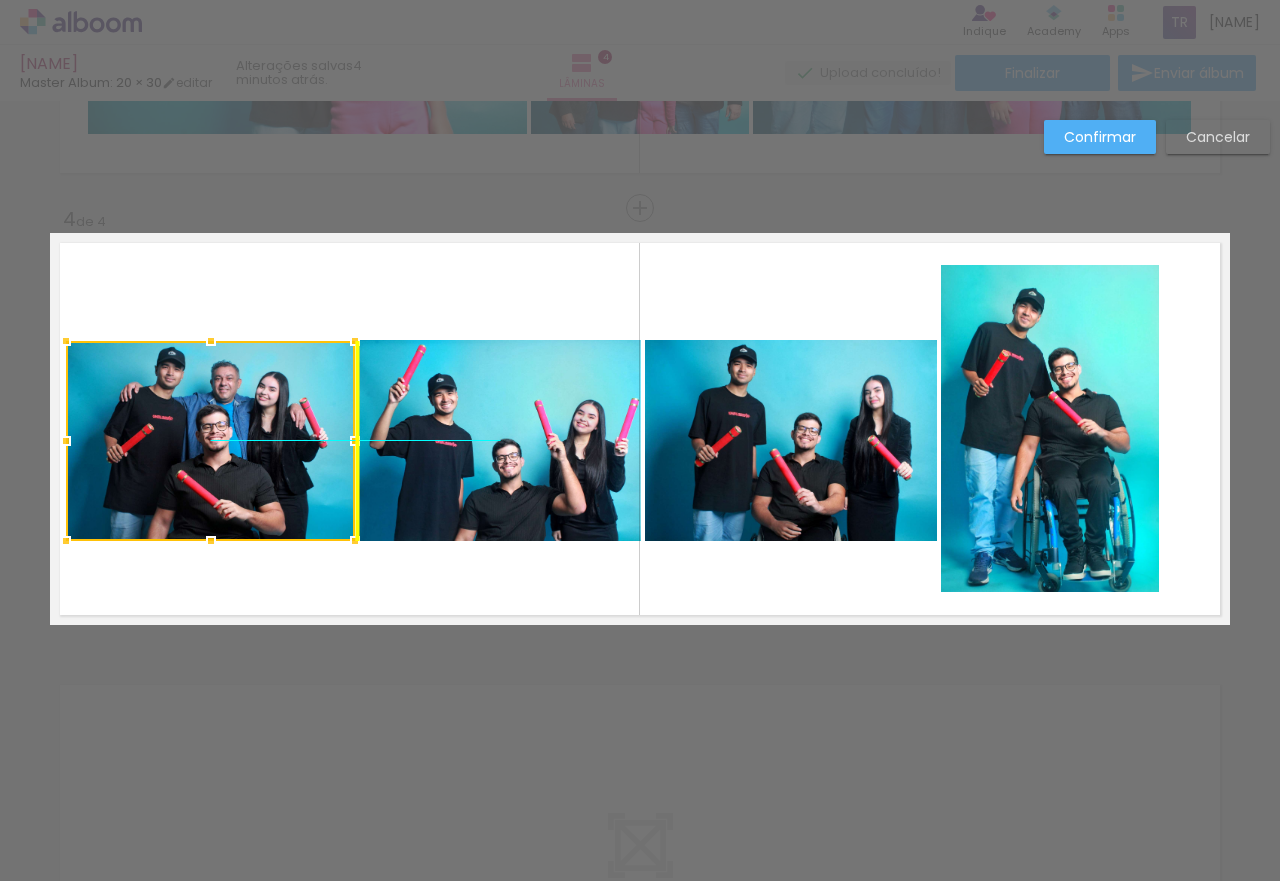 drag, startPoint x: 207, startPoint y: 401, endPoint x: 217, endPoint y: 402, distance: 10.049875 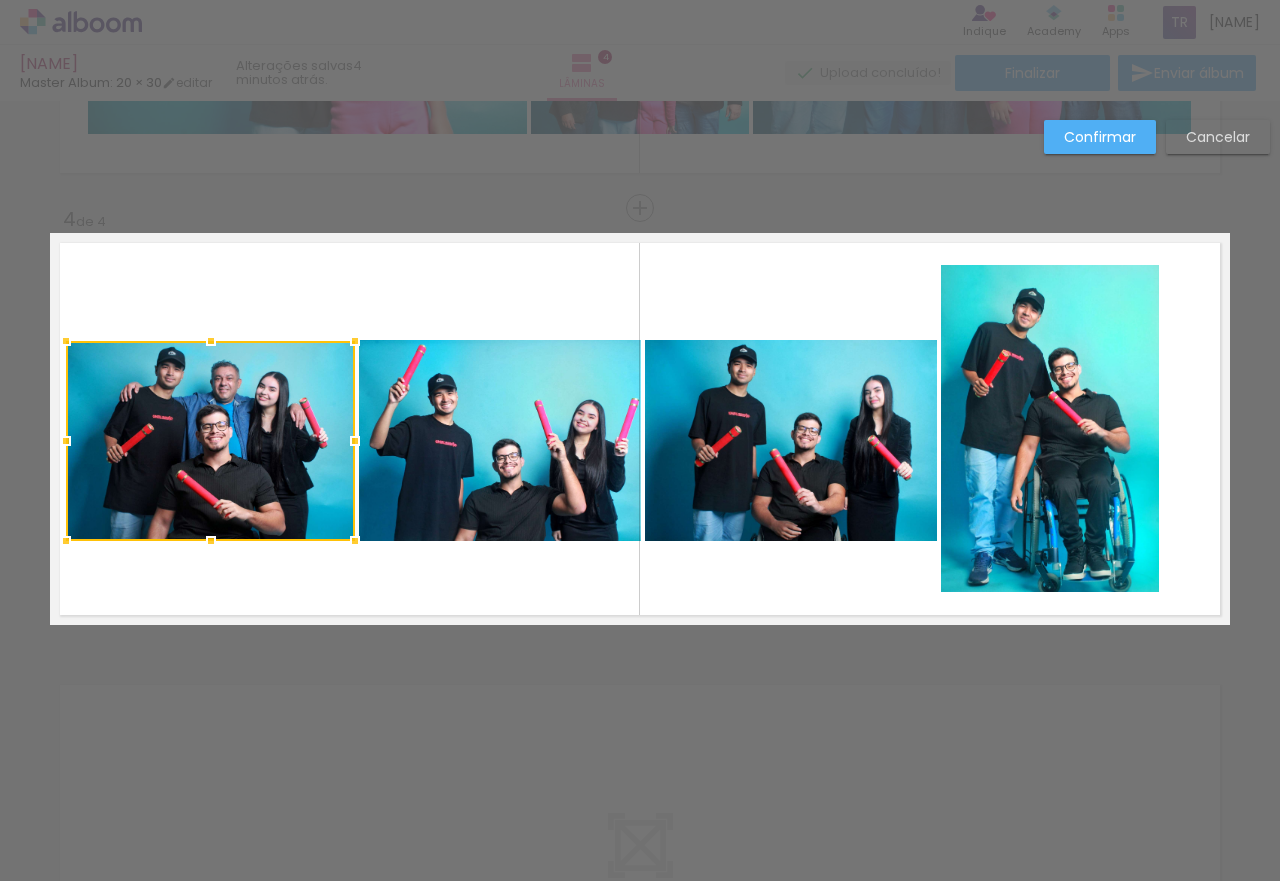 click 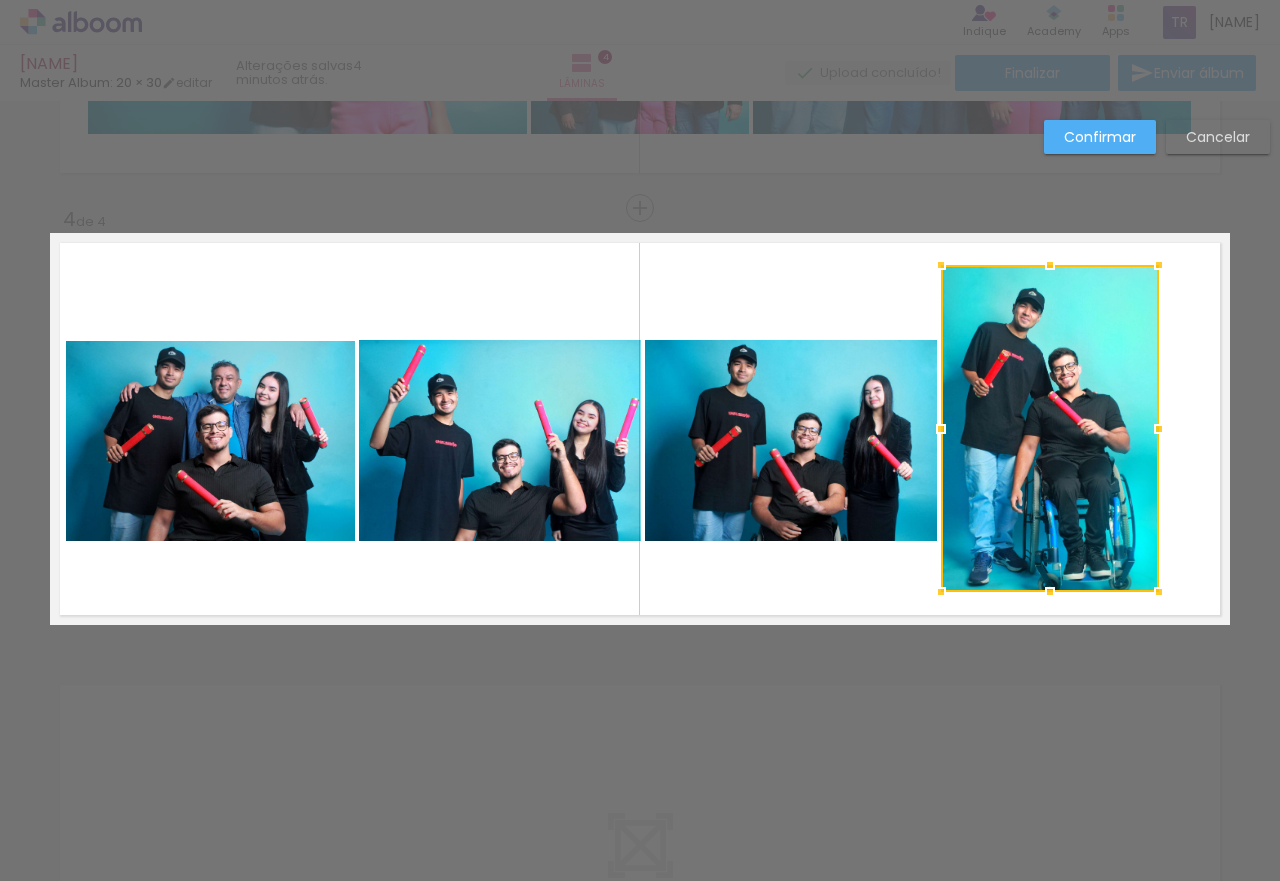 click at bounding box center [1050, 428] 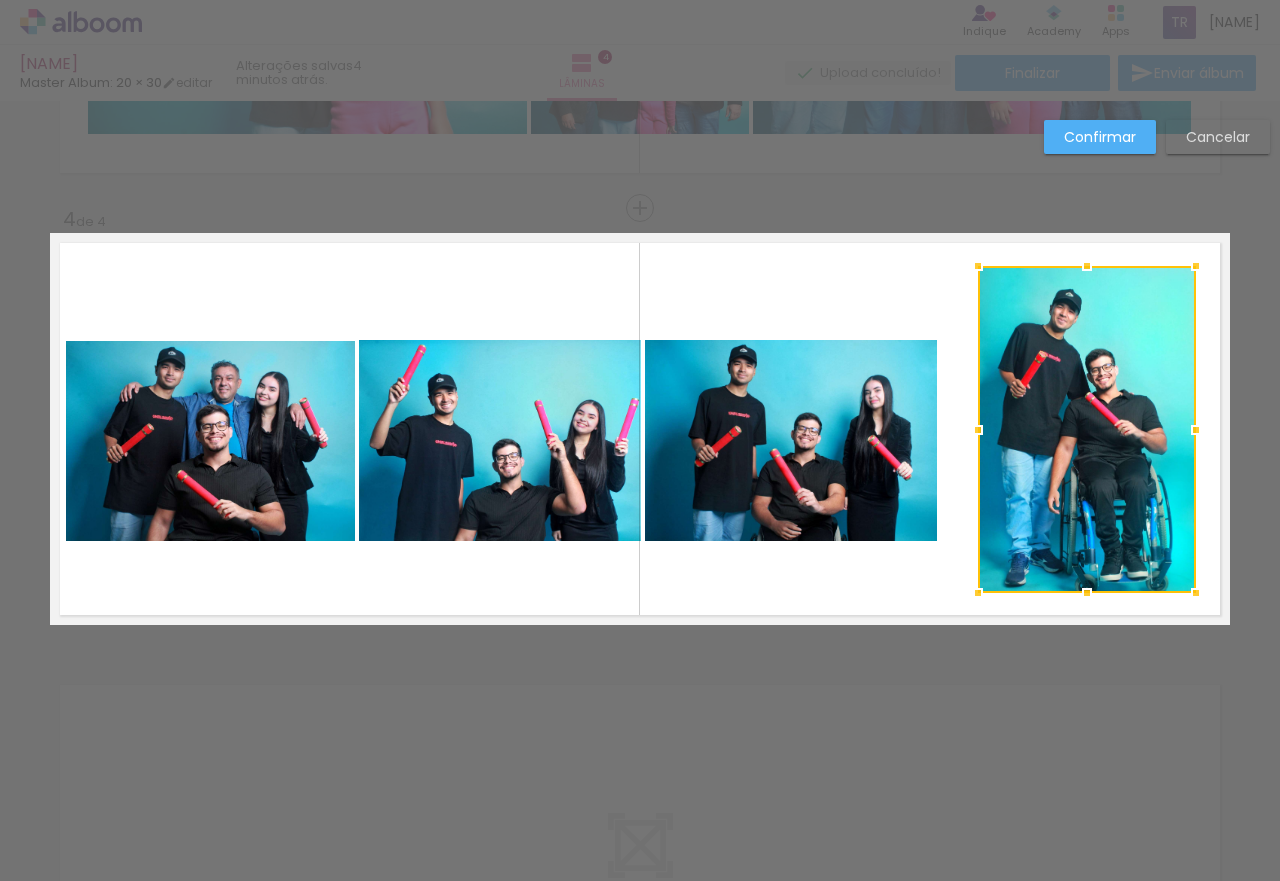 drag, startPoint x: 1056, startPoint y: 447, endPoint x: 1093, endPoint y: 448, distance: 37.01351 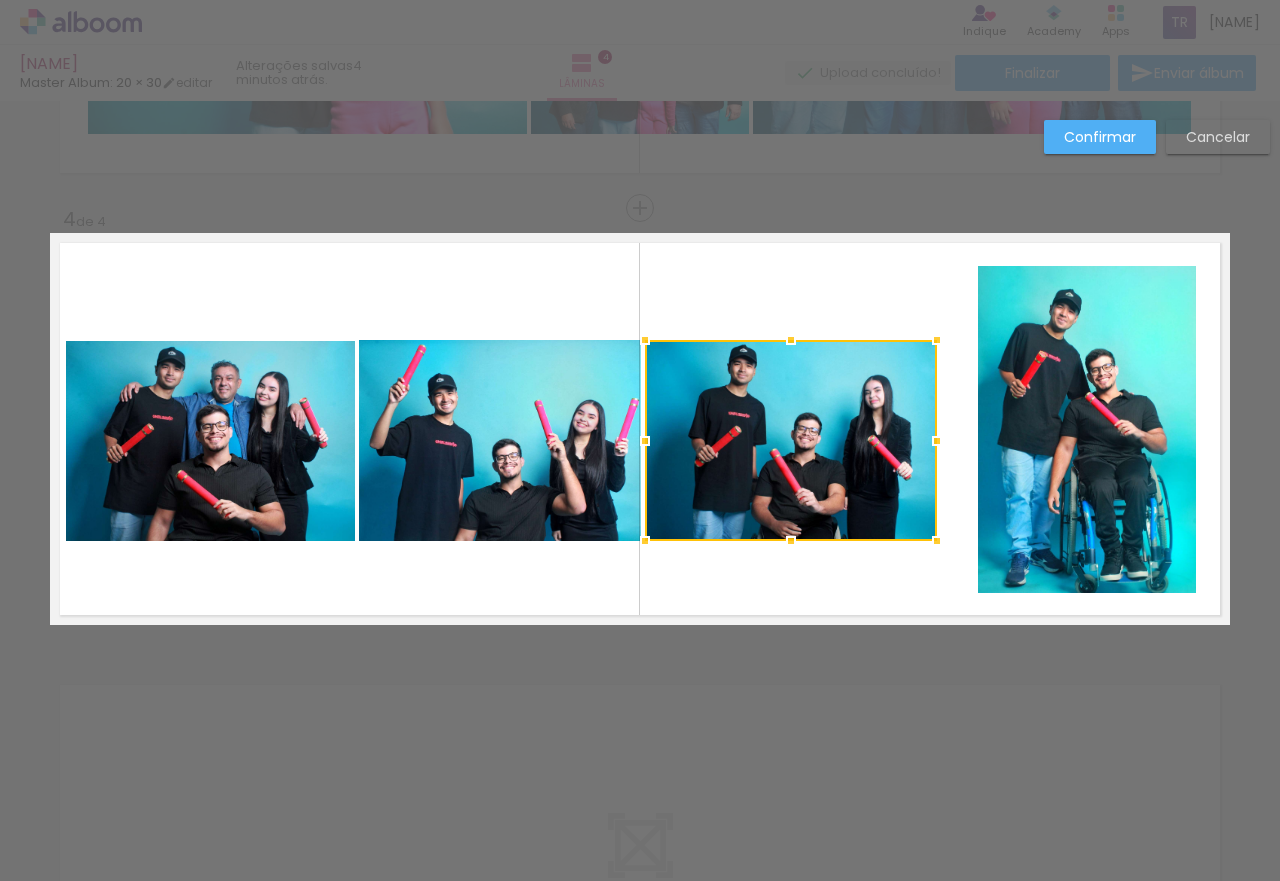 click at bounding box center (791, 440) 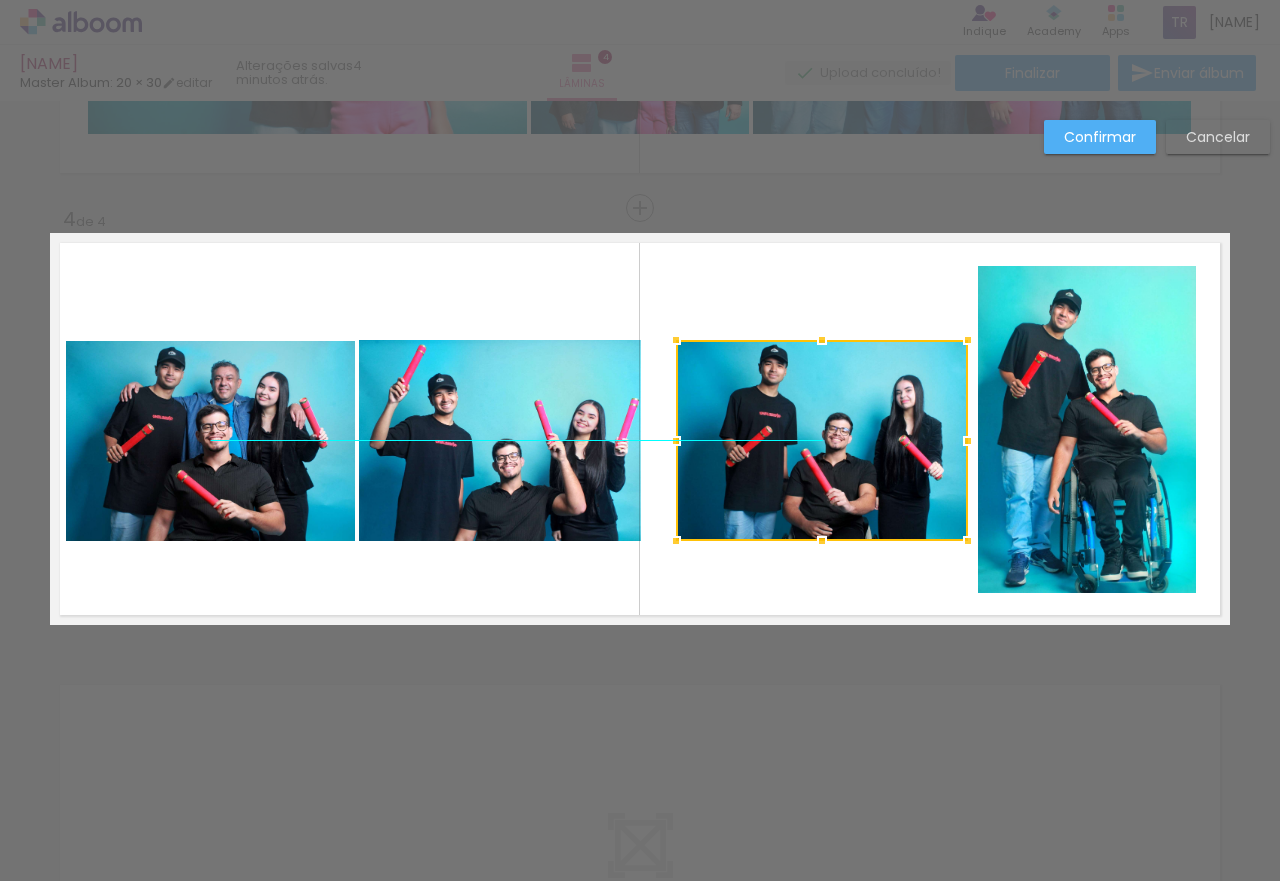 drag, startPoint x: 772, startPoint y: 440, endPoint x: 803, endPoint y: 440, distance: 31 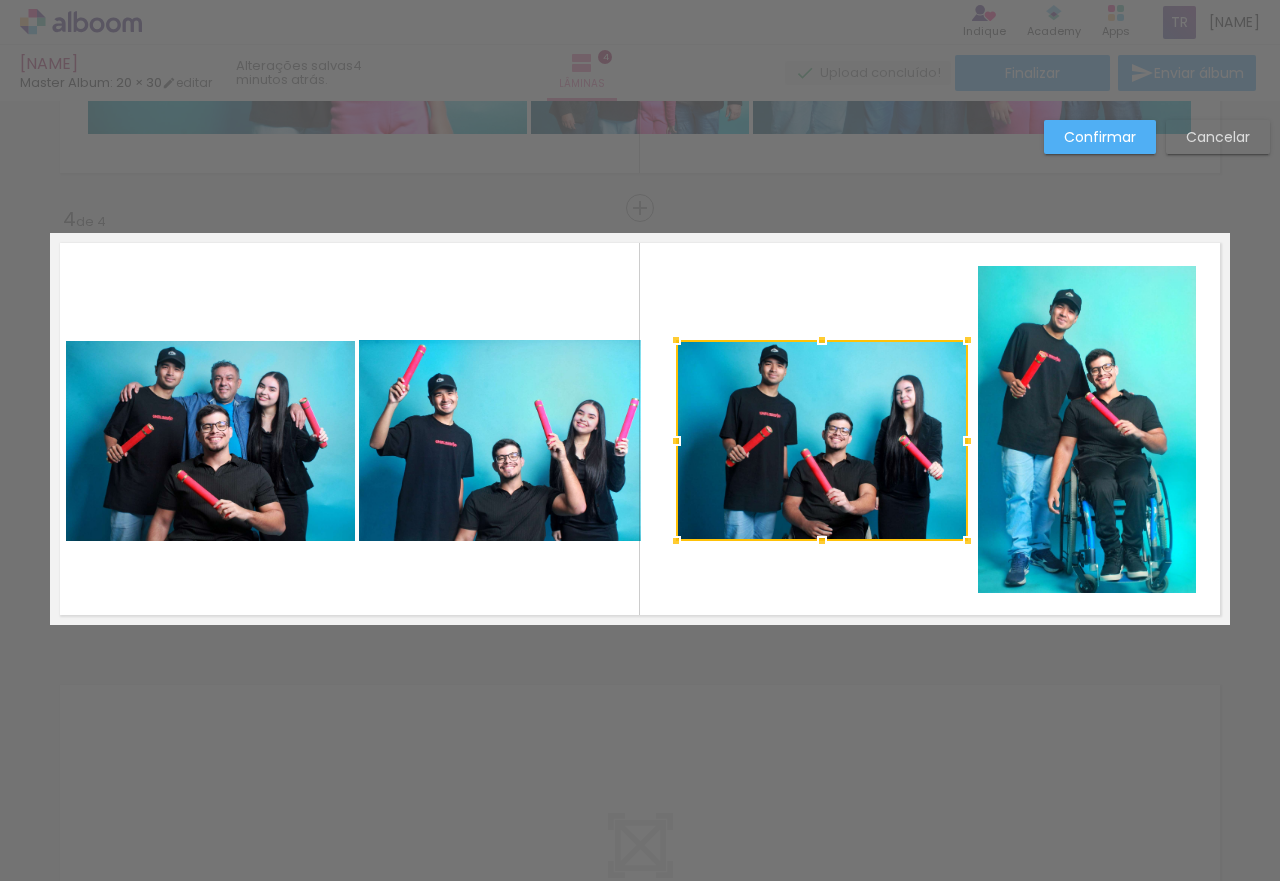 click on "Confirmar" at bounding box center (0, 0) 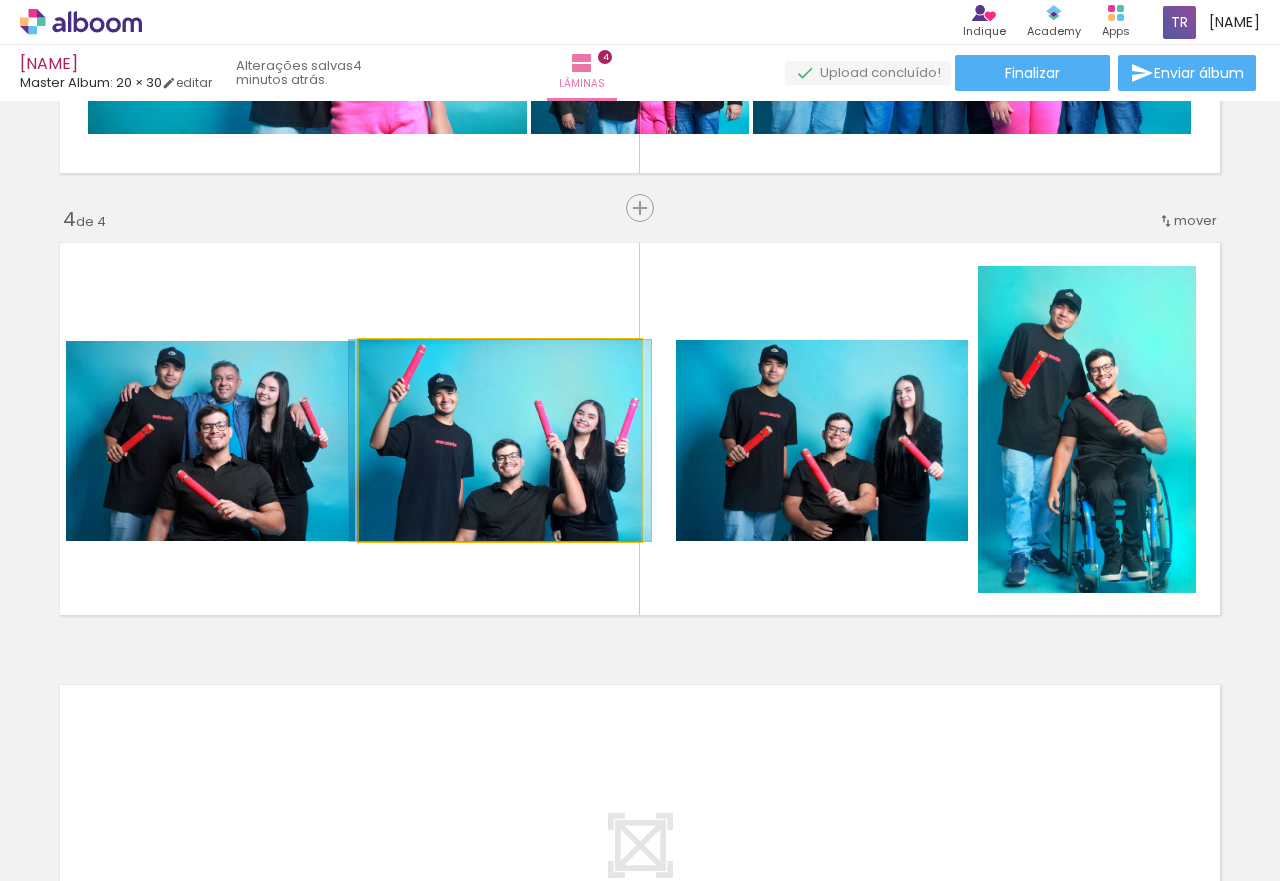 click 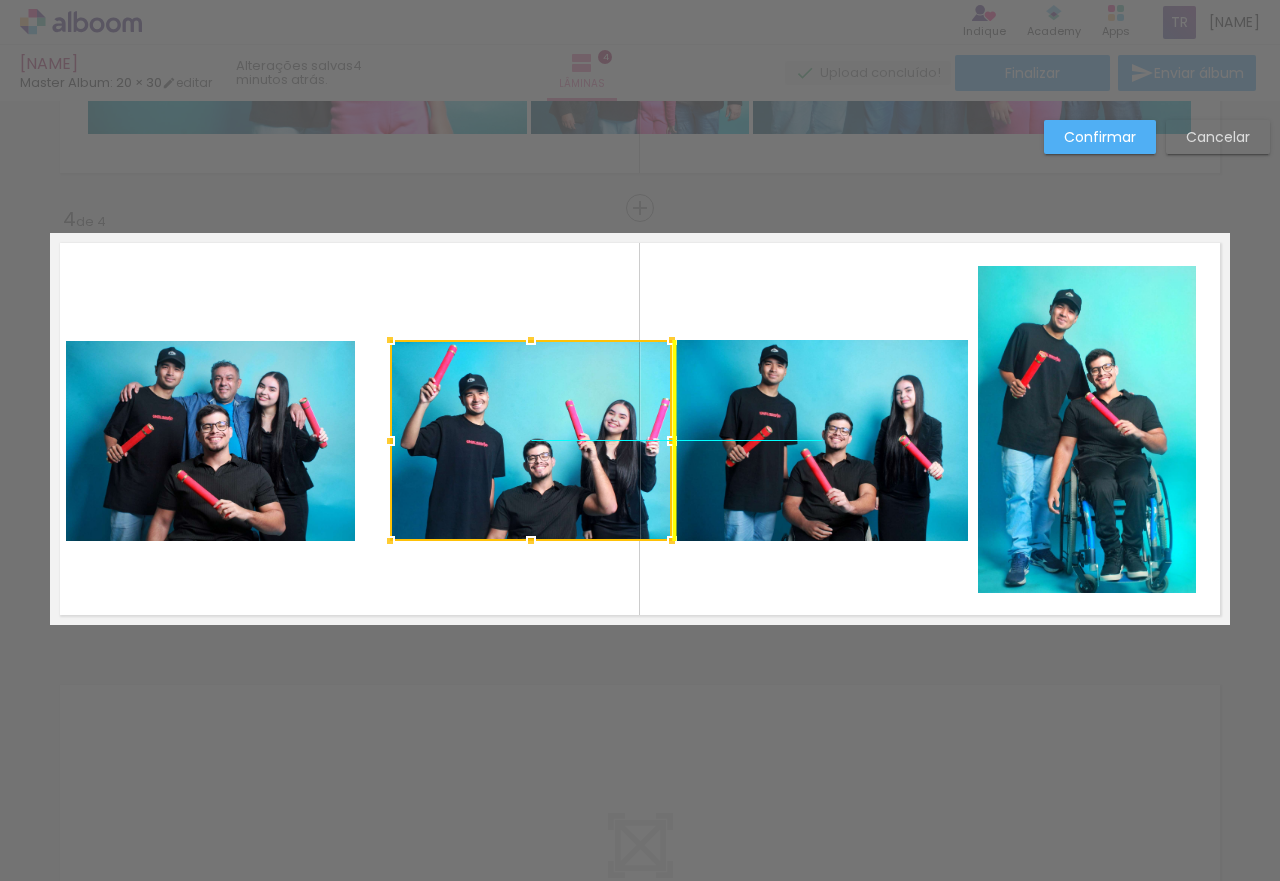 drag, startPoint x: 523, startPoint y: 432, endPoint x: 549, endPoint y: 430, distance: 26.076809 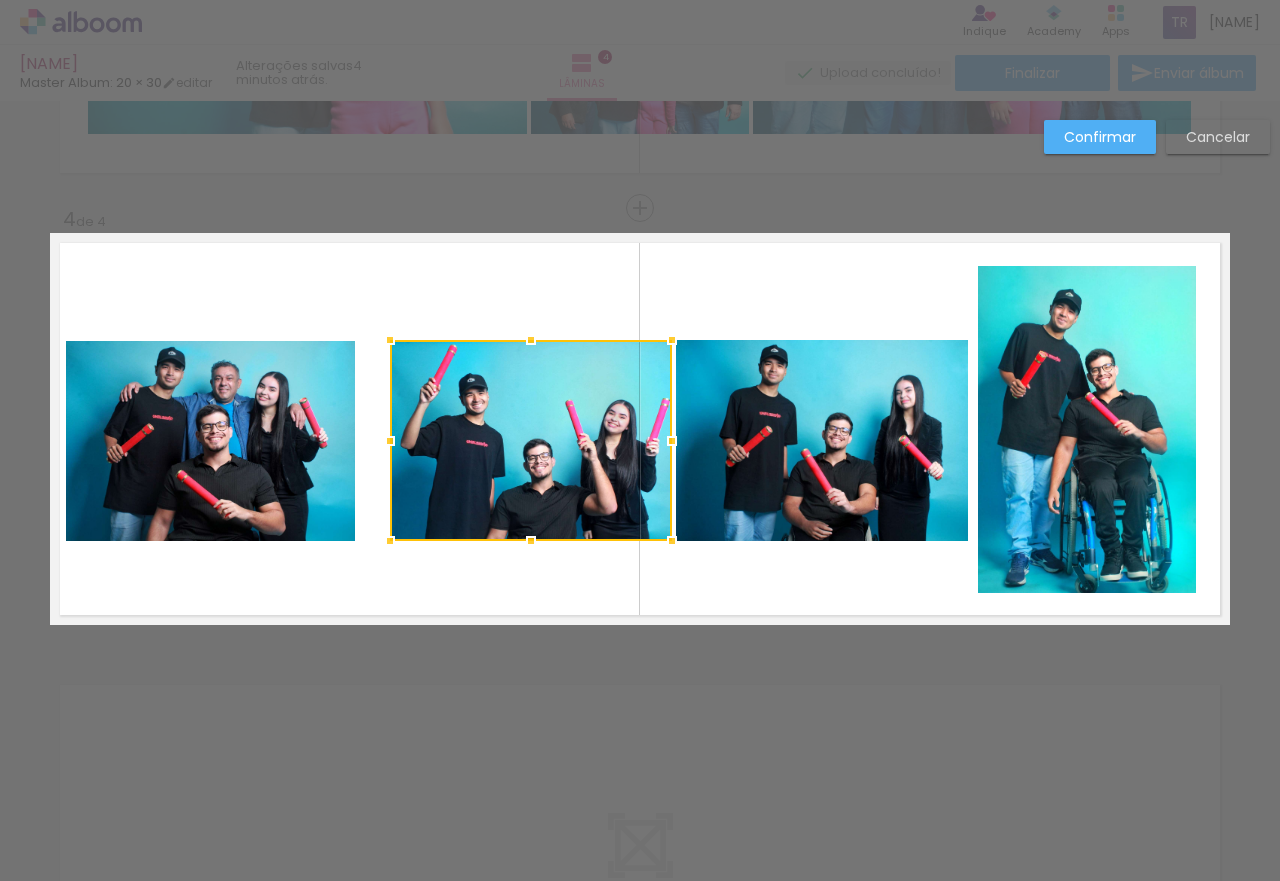 click on "Confirmar" at bounding box center (0, 0) 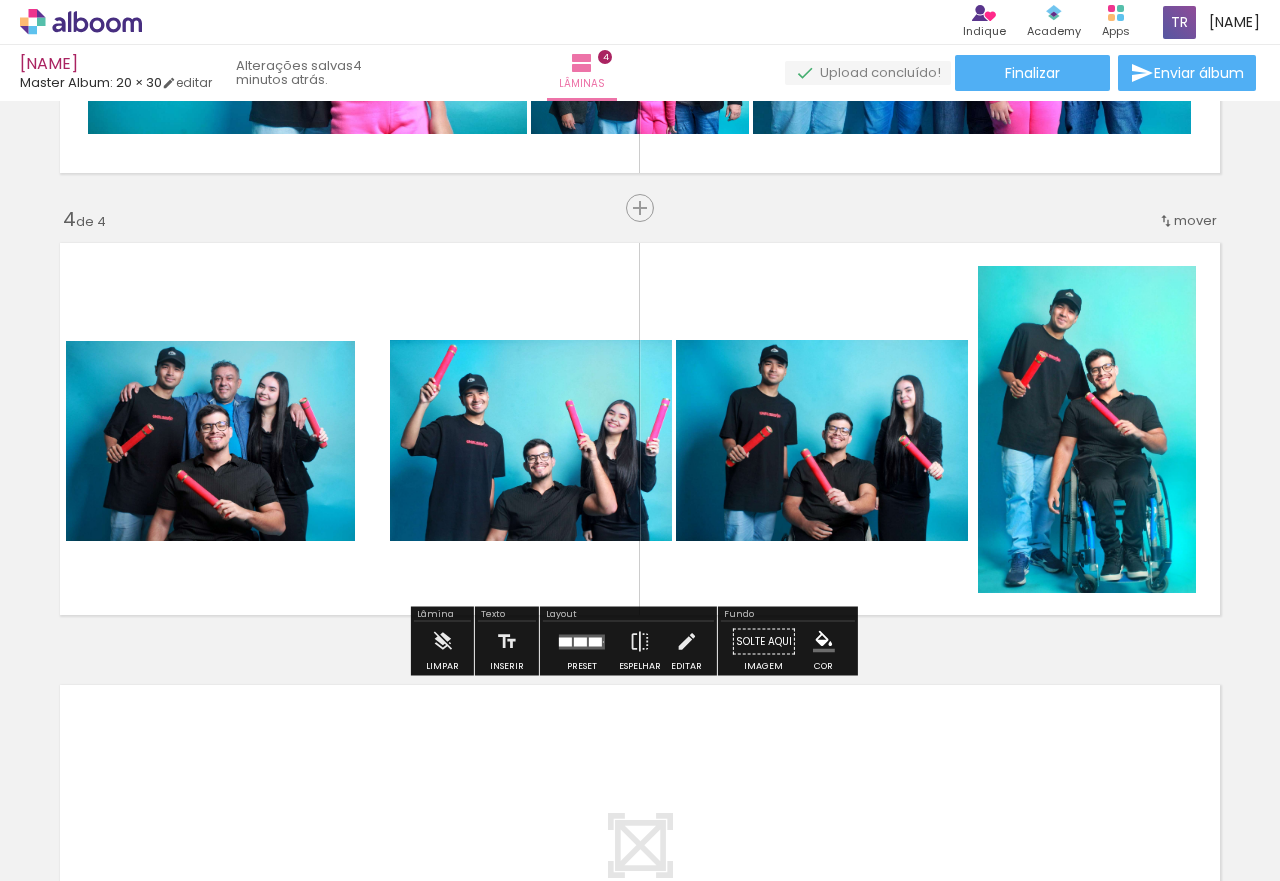 click 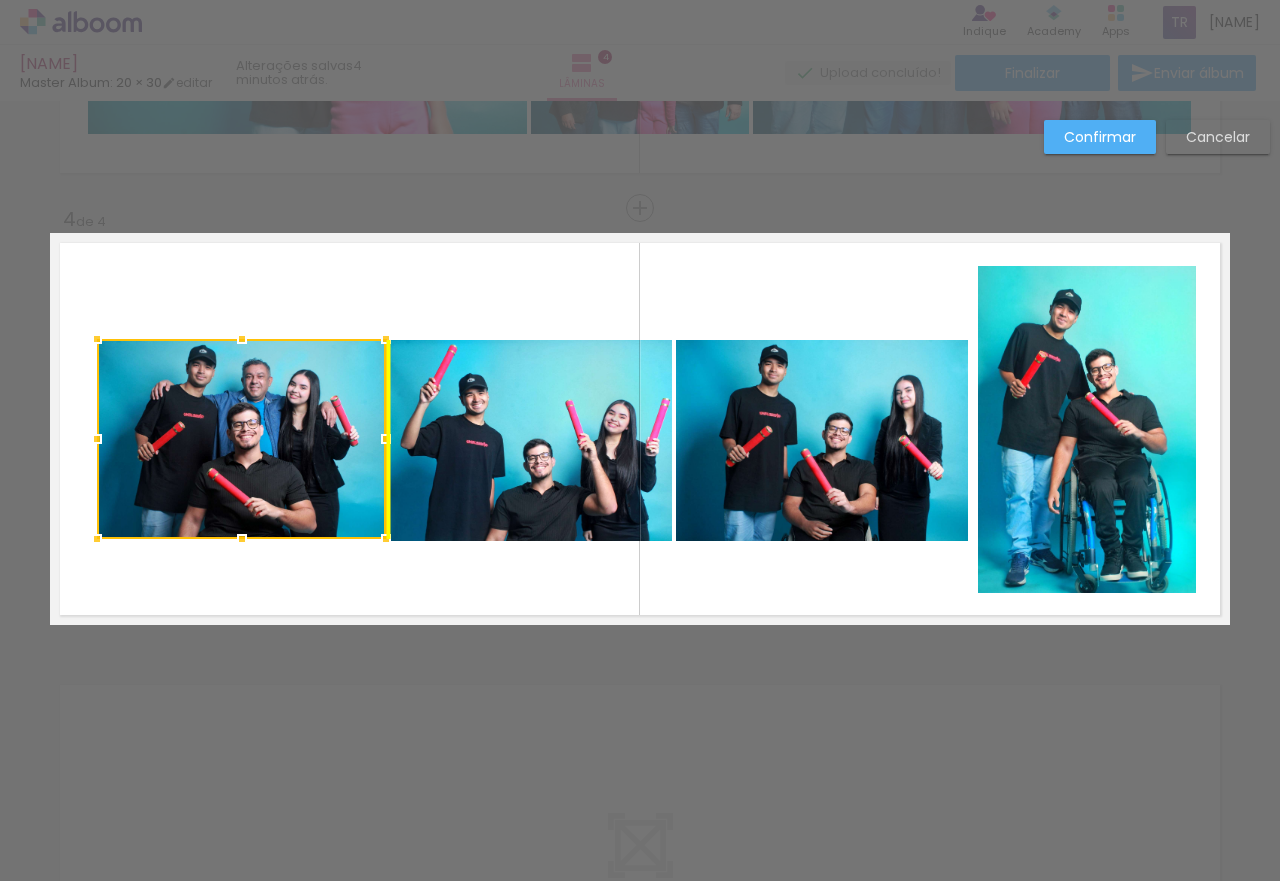 drag, startPoint x: 213, startPoint y: 444, endPoint x: 244, endPoint y: 442, distance: 31.06445 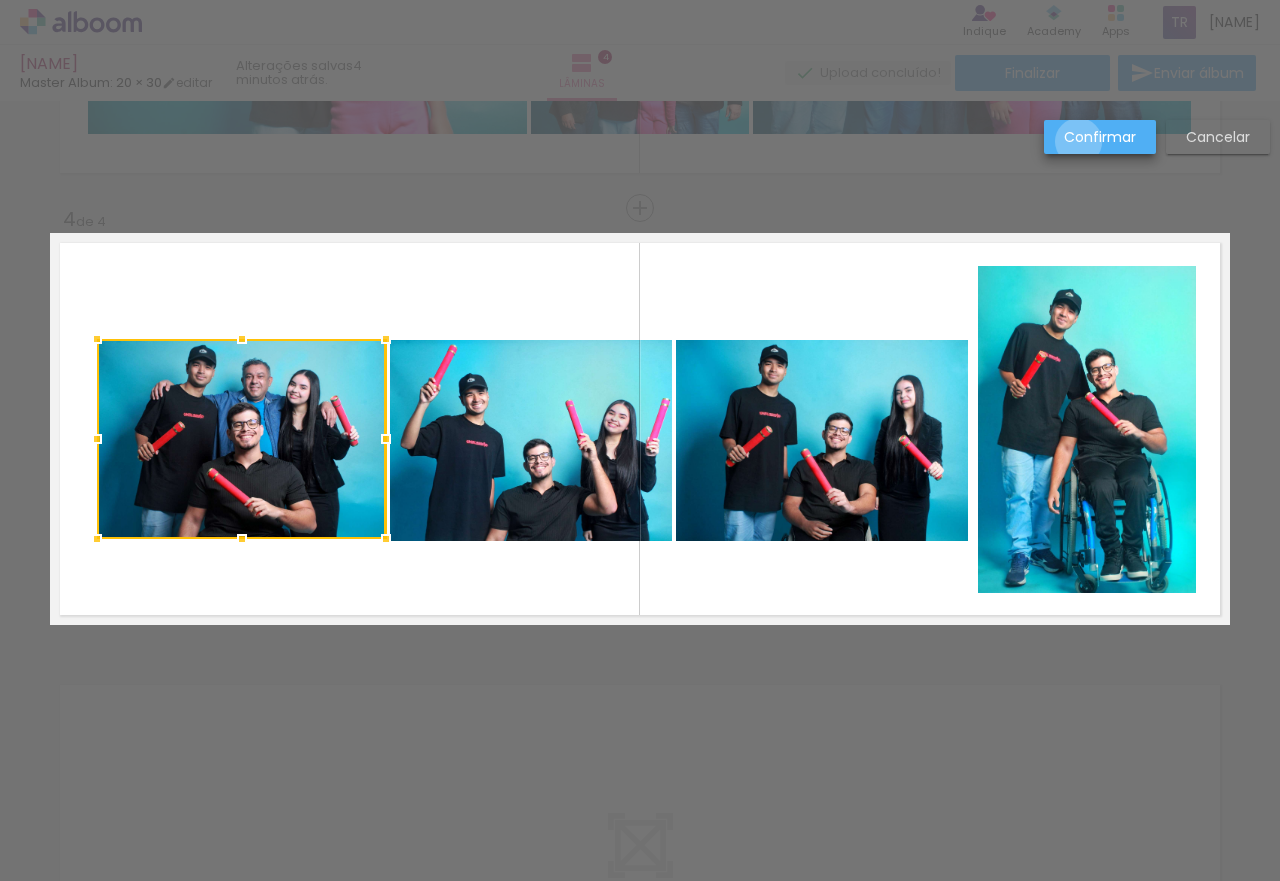 click on "Confirmar" at bounding box center [0, 0] 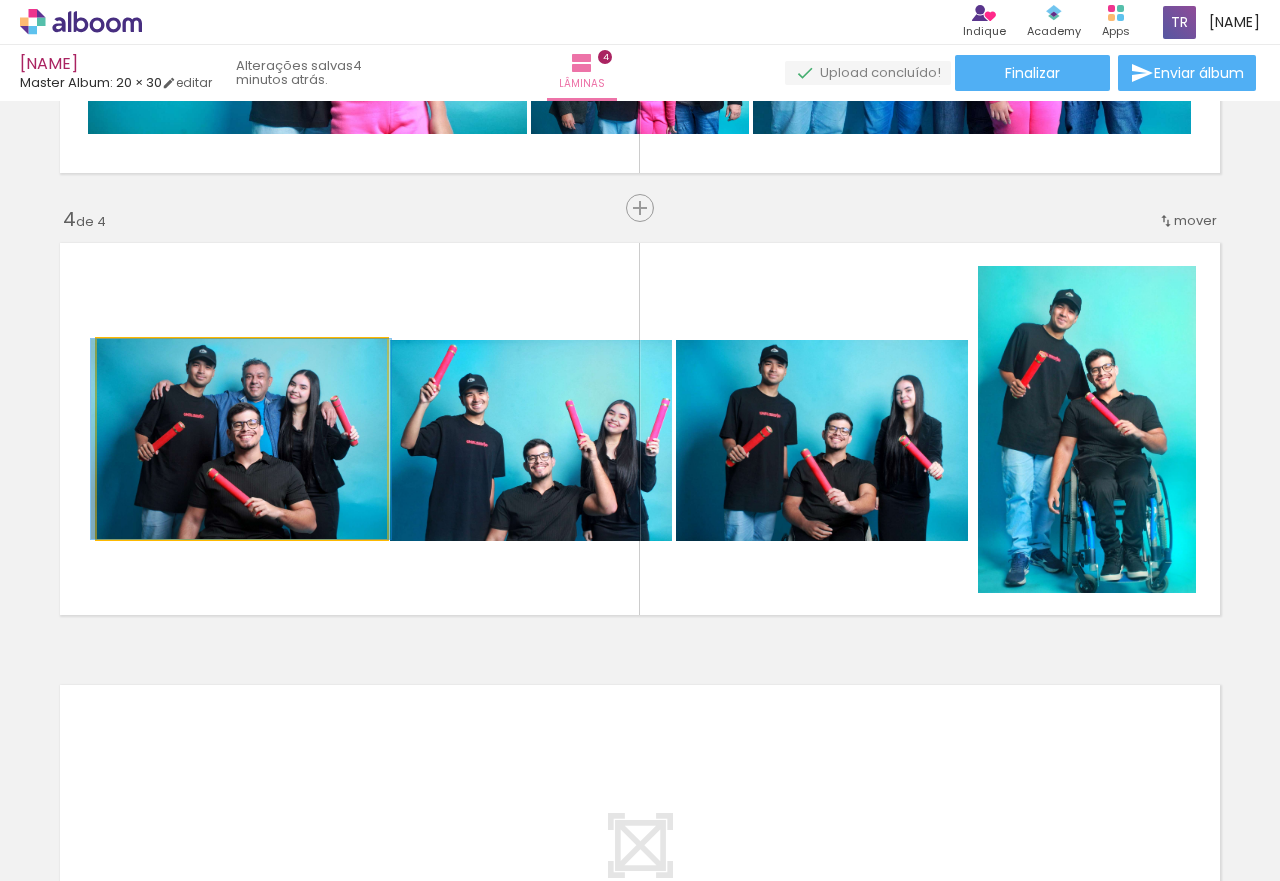 click 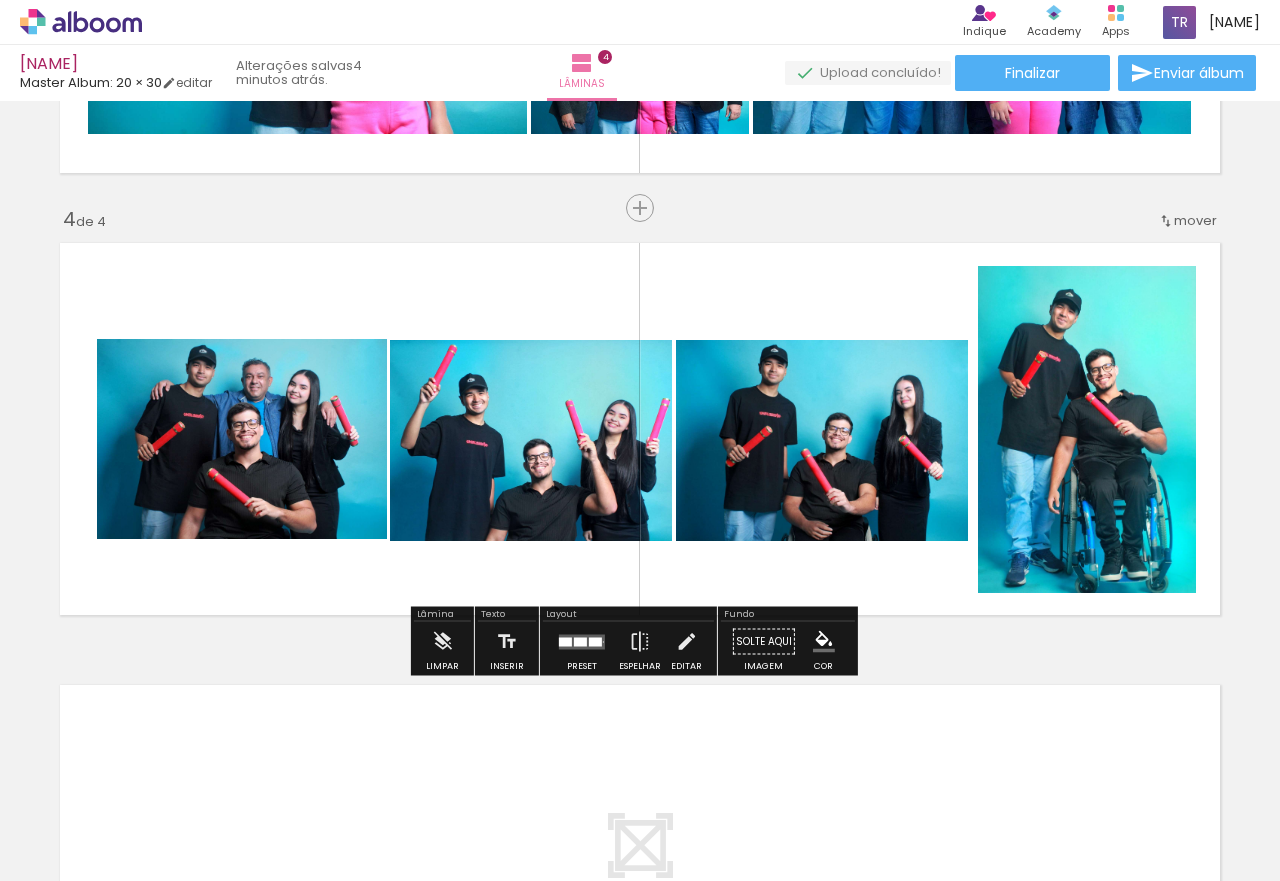 click 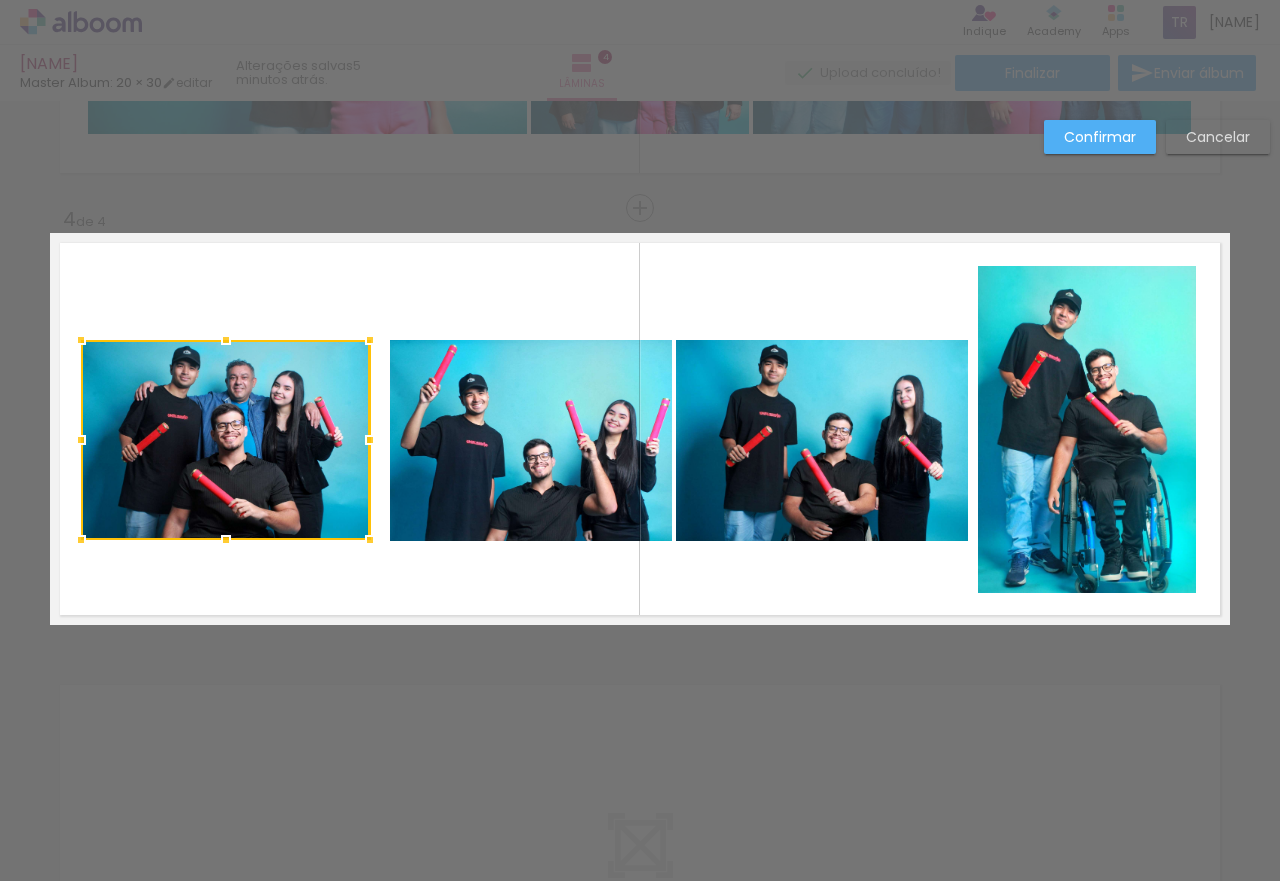 drag, startPoint x: 246, startPoint y: 466, endPoint x: 230, endPoint y: 464, distance: 16.124516 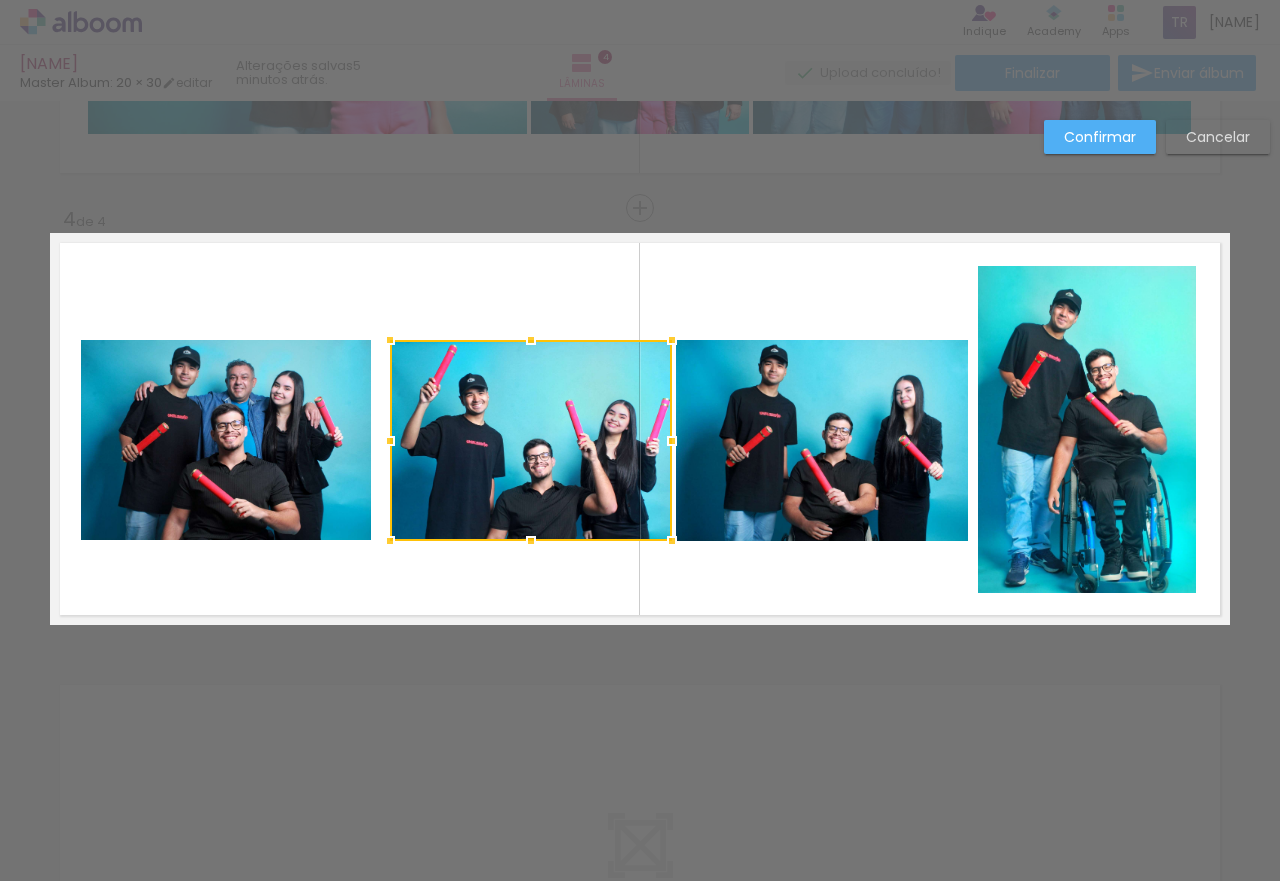 click at bounding box center (531, 440) 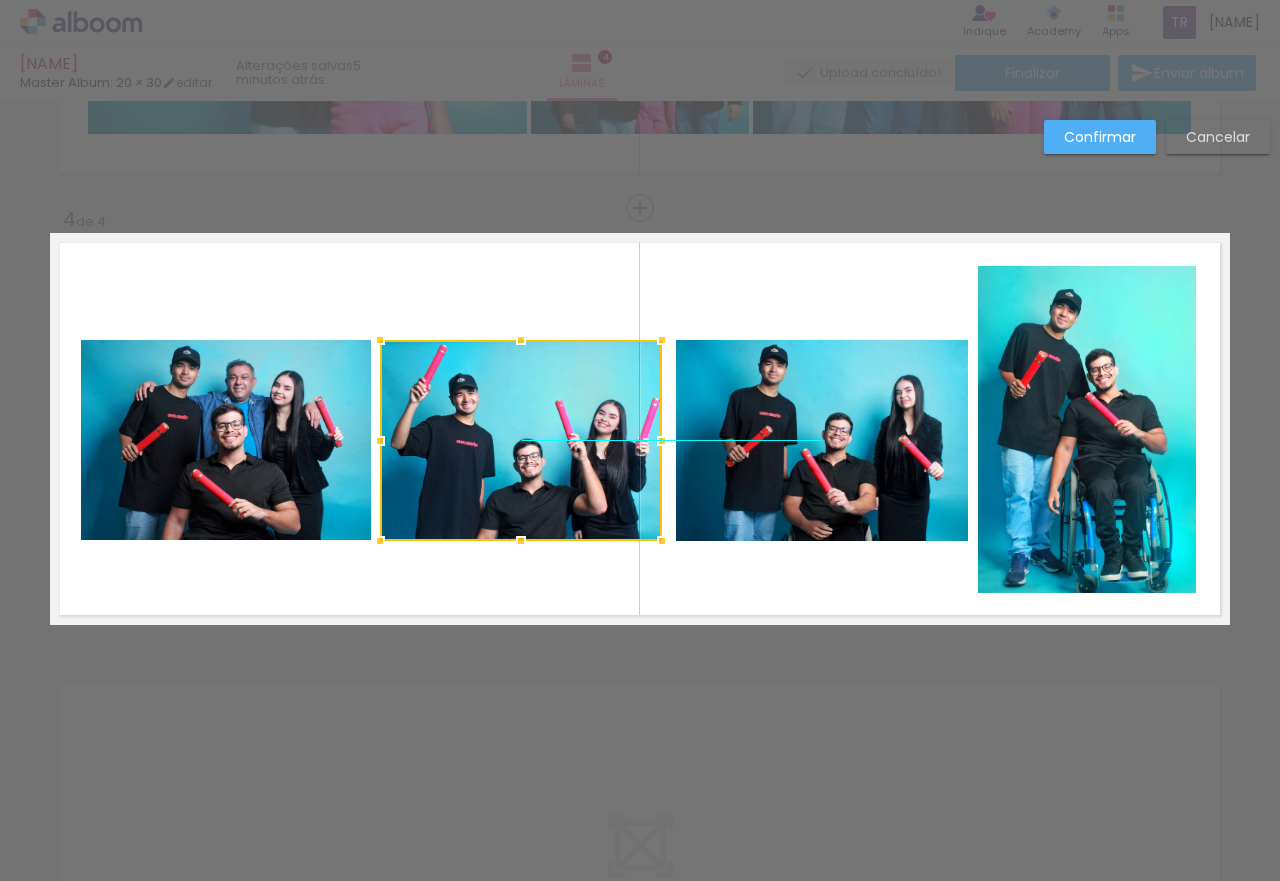 click at bounding box center [521, 440] 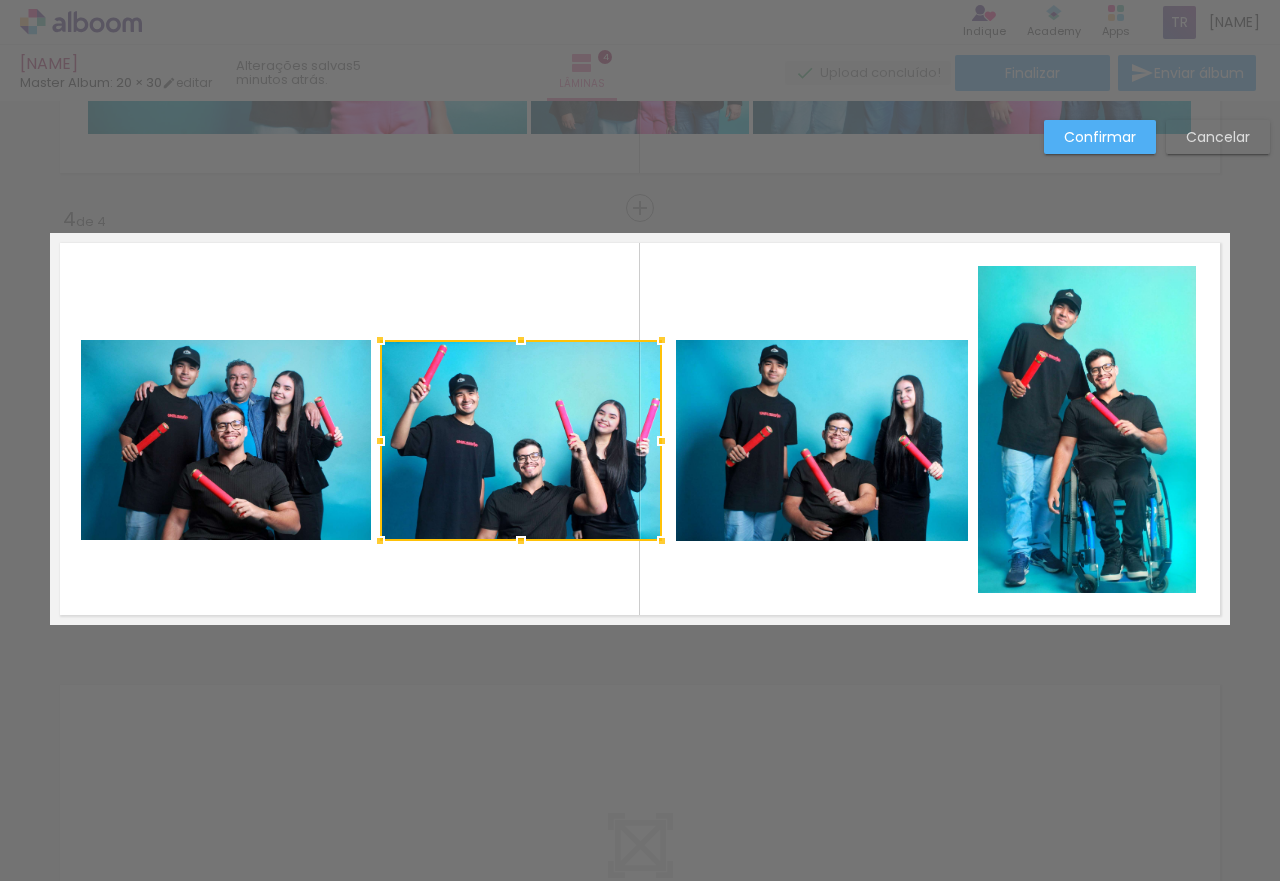 click on "Confirmar" at bounding box center (1100, 137) 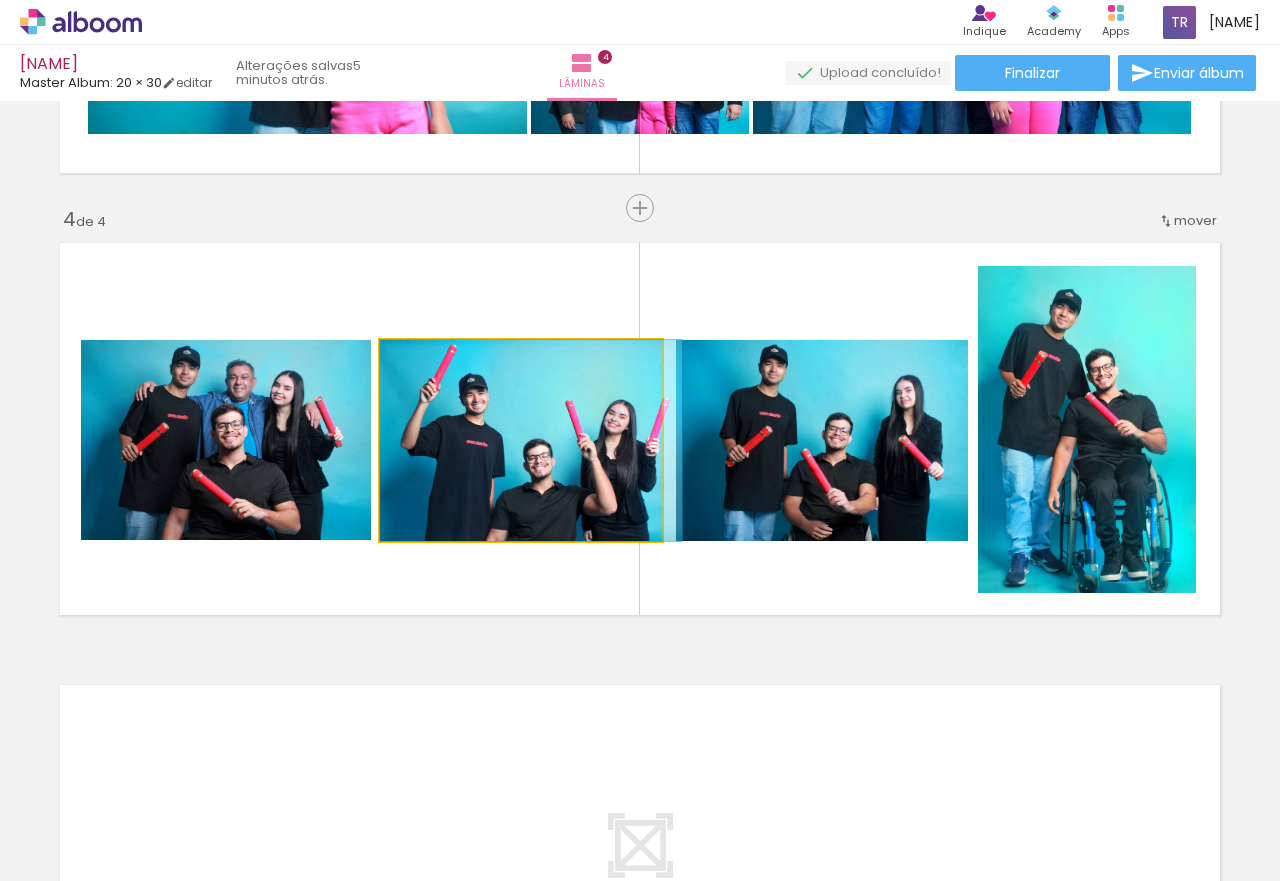drag, startPoint x: 534, startPoint y: 446, endPoint x: 552, endPoint y: 456, distance: 20.59126 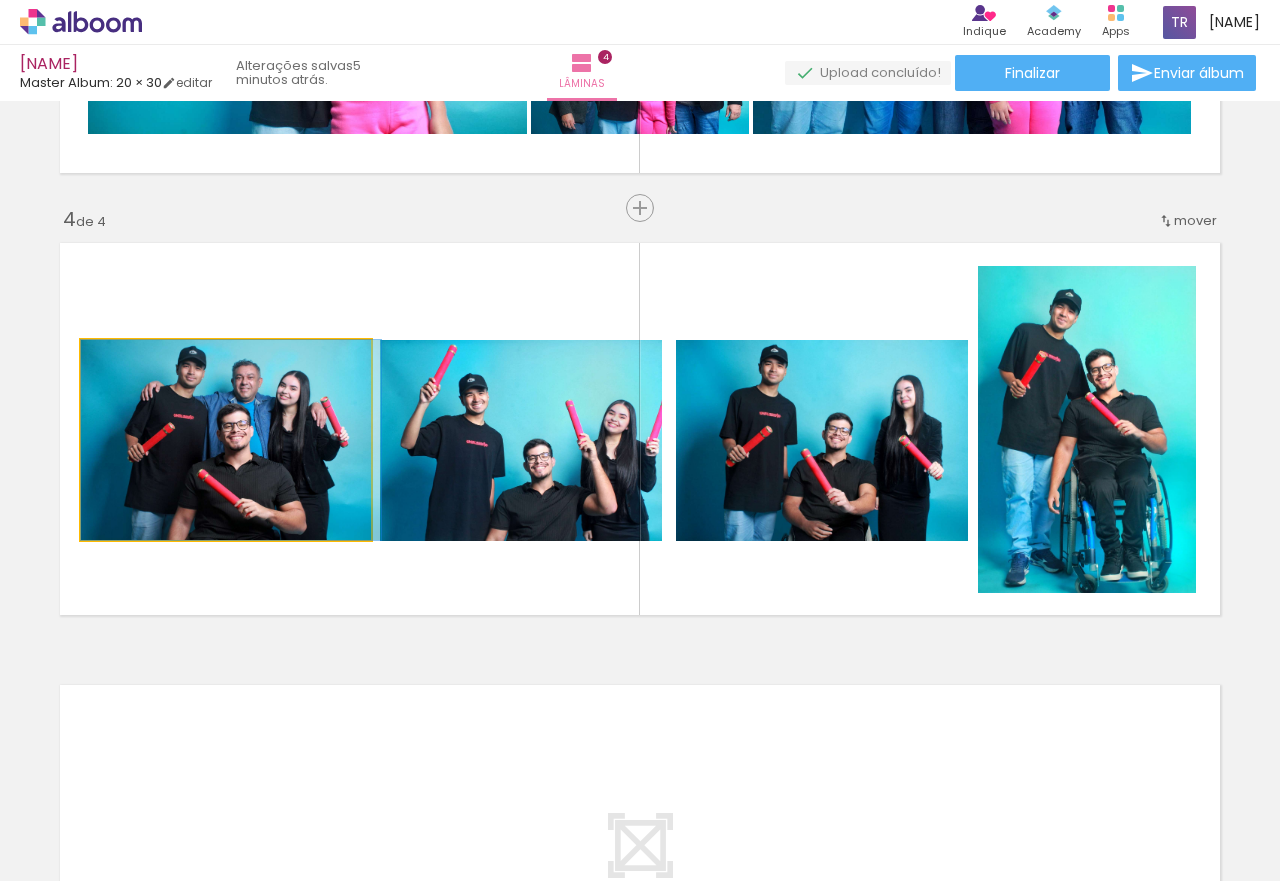 drag, startPoint x: 261, startPoint y: 432, endPoint x: 282, endPoint y: 436, distance: 21.377558 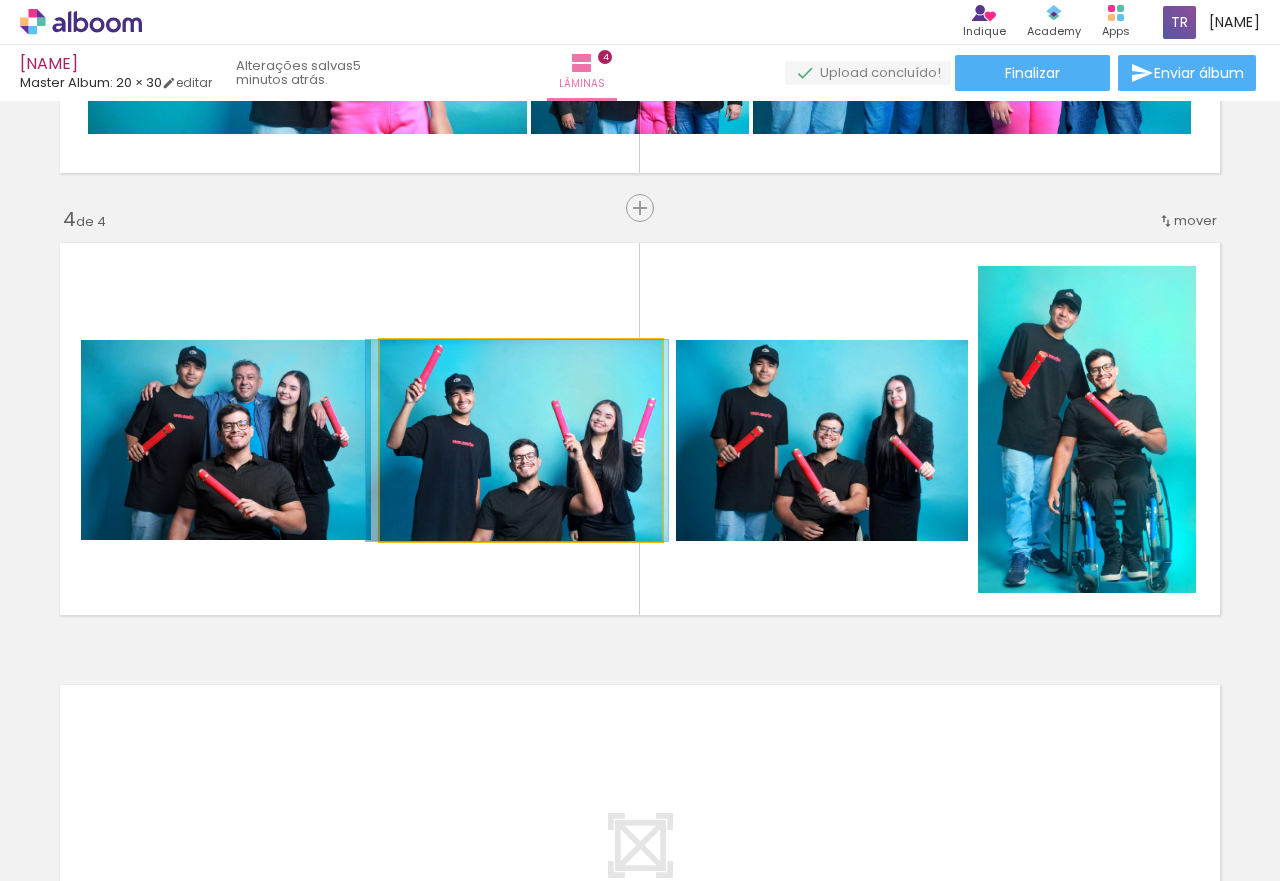 drag, startPoint x: 585, startPoint y: 487, endPoint x: 571, endPoint y: 485, distance: 14.142136 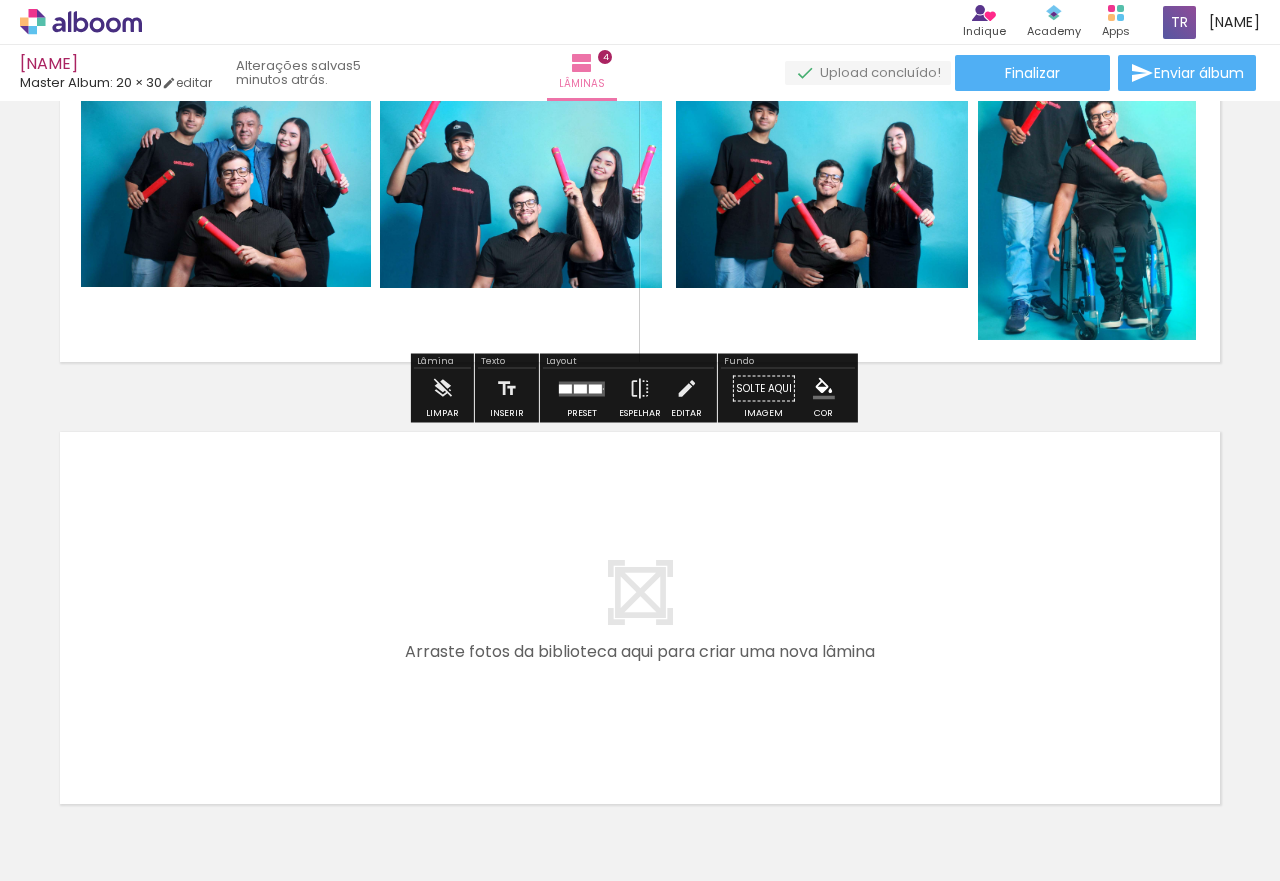scroll, scrollTop: 1633, scrollLeft: 0, axis: vertical 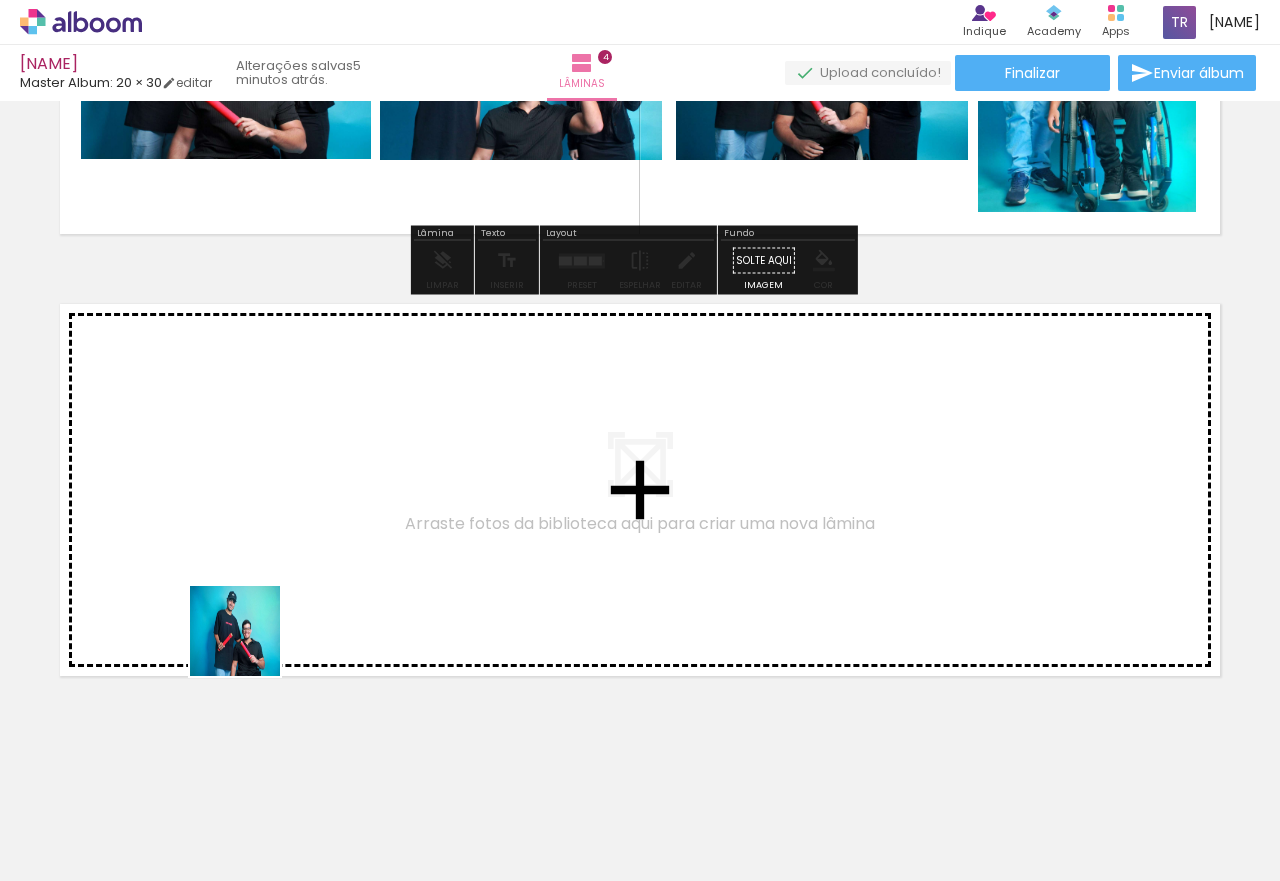 drag, startPoint x: 226, startPoint y: 819, endPoint x: 260, endPoint y: 570, distance: 251.31056 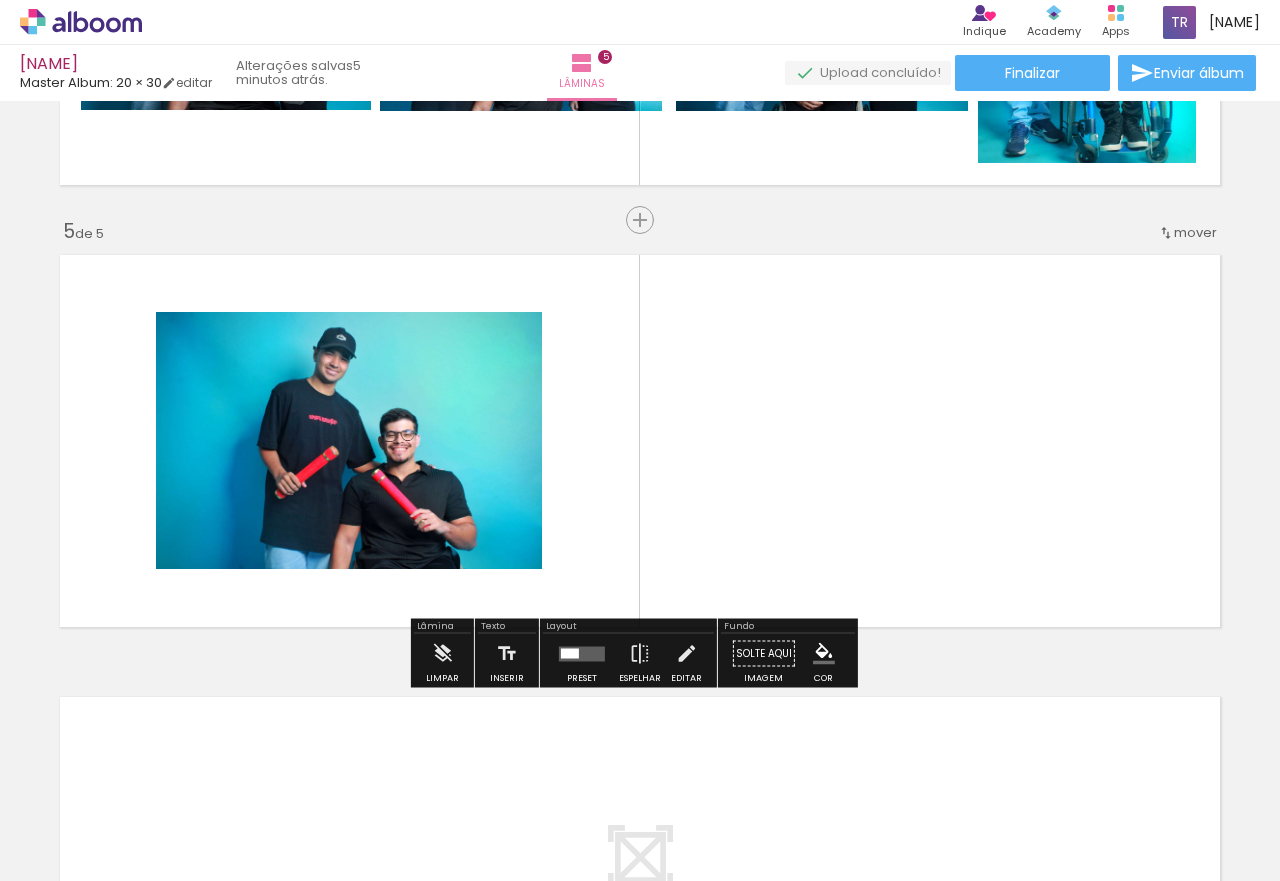 scroll, scrollTop: 1694, scrollLeft: 0, axis: vertical 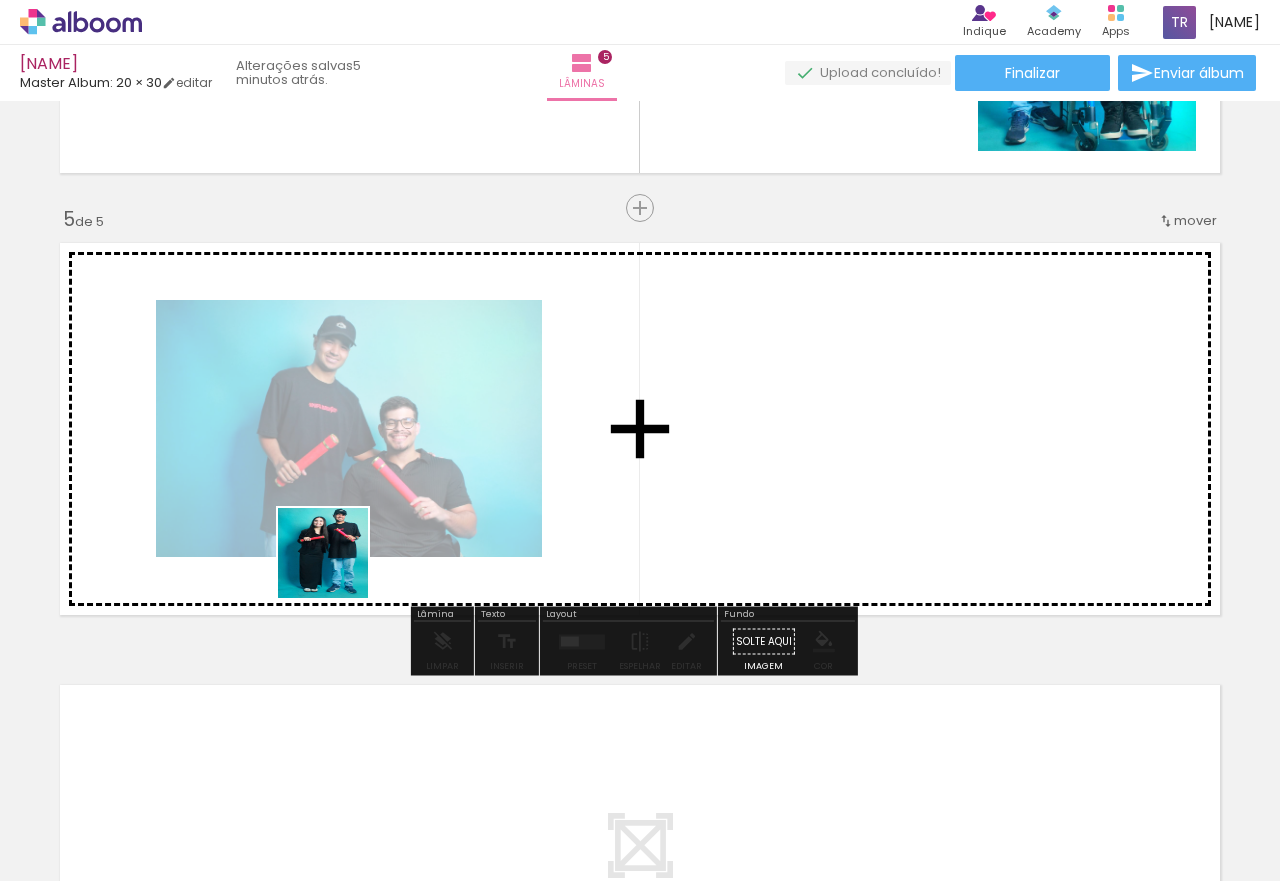 drag, startPoint x: 197, startPoint y: 818, endPoint x: 323, endPoint y: 649, distance: 210.80086 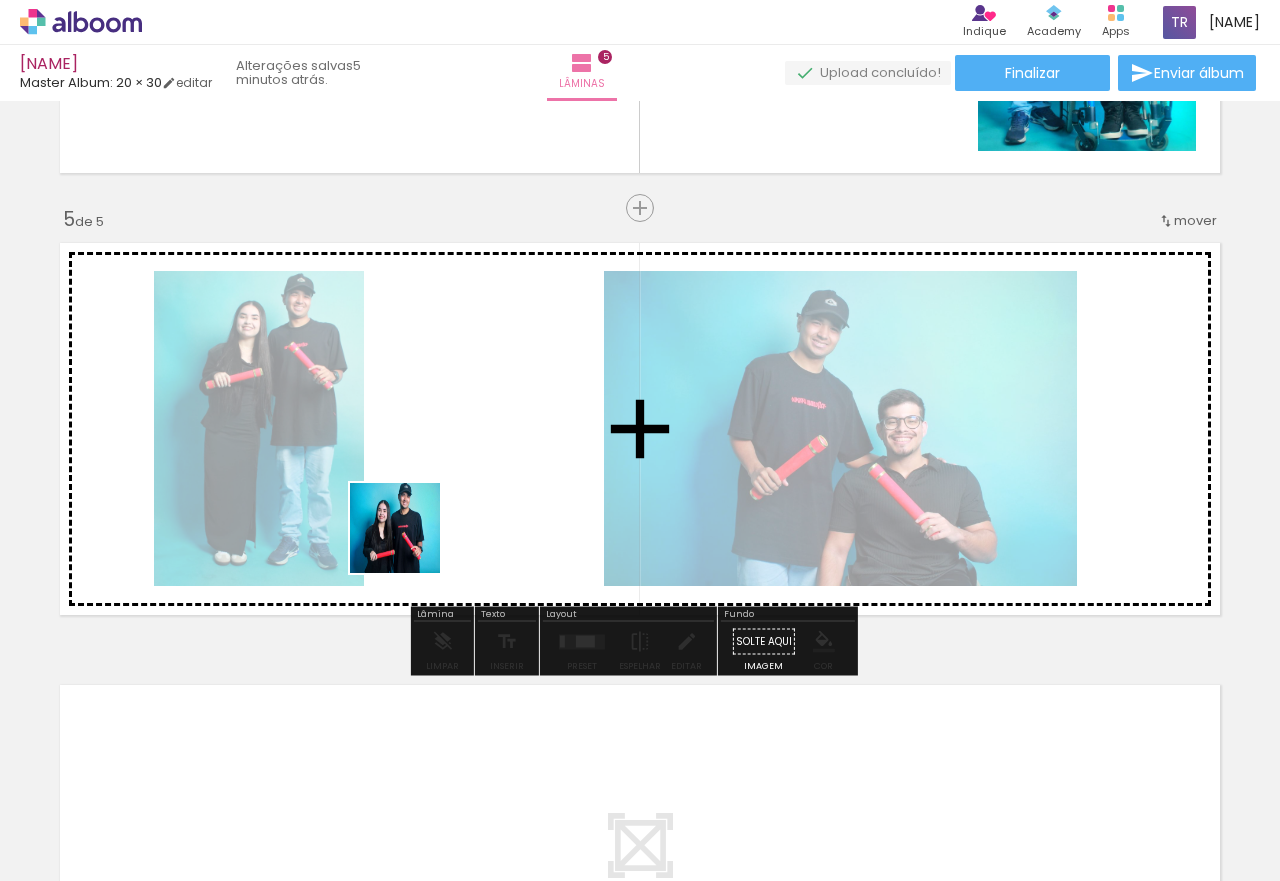 drag, startPoint x: 211, startPoint y: 811, endPoint x: 419, endPoint y: 528, distance: 351.21646 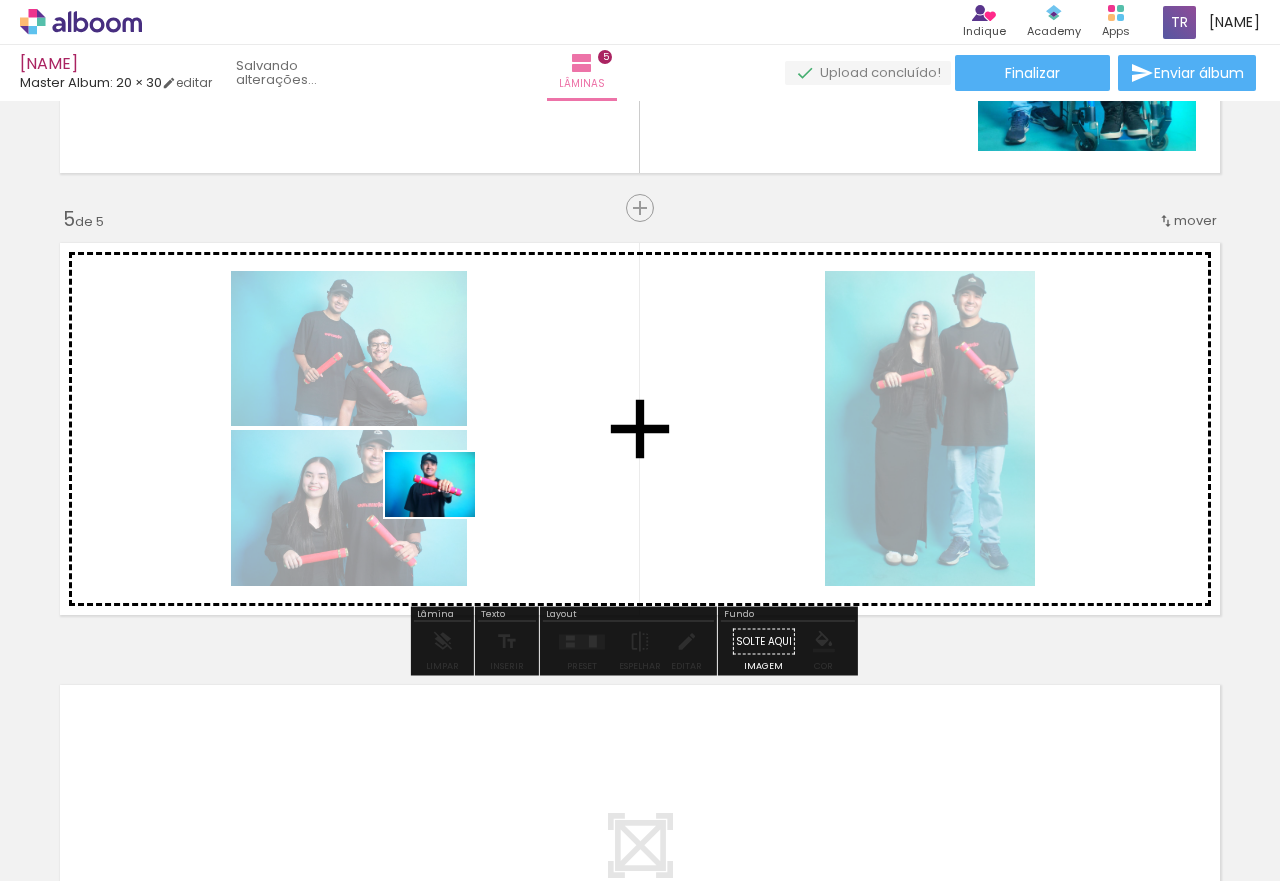 drag, startPoint x: 216, startPoint y: 775, endPoint x: 445, endPoint y: 512, distance: 348.72626 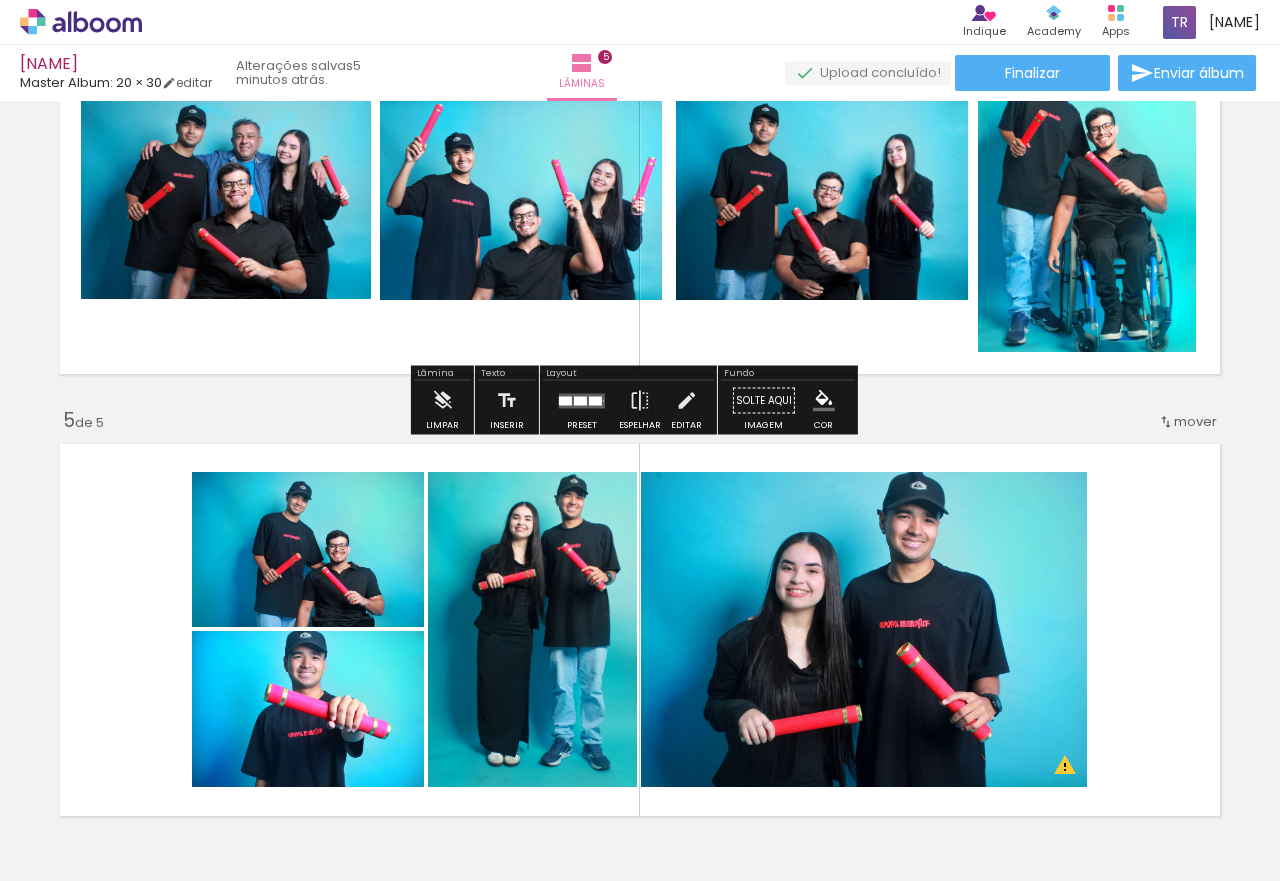 scroll, scrollTop: 1594, scrollLeft: 0, axis: vertical 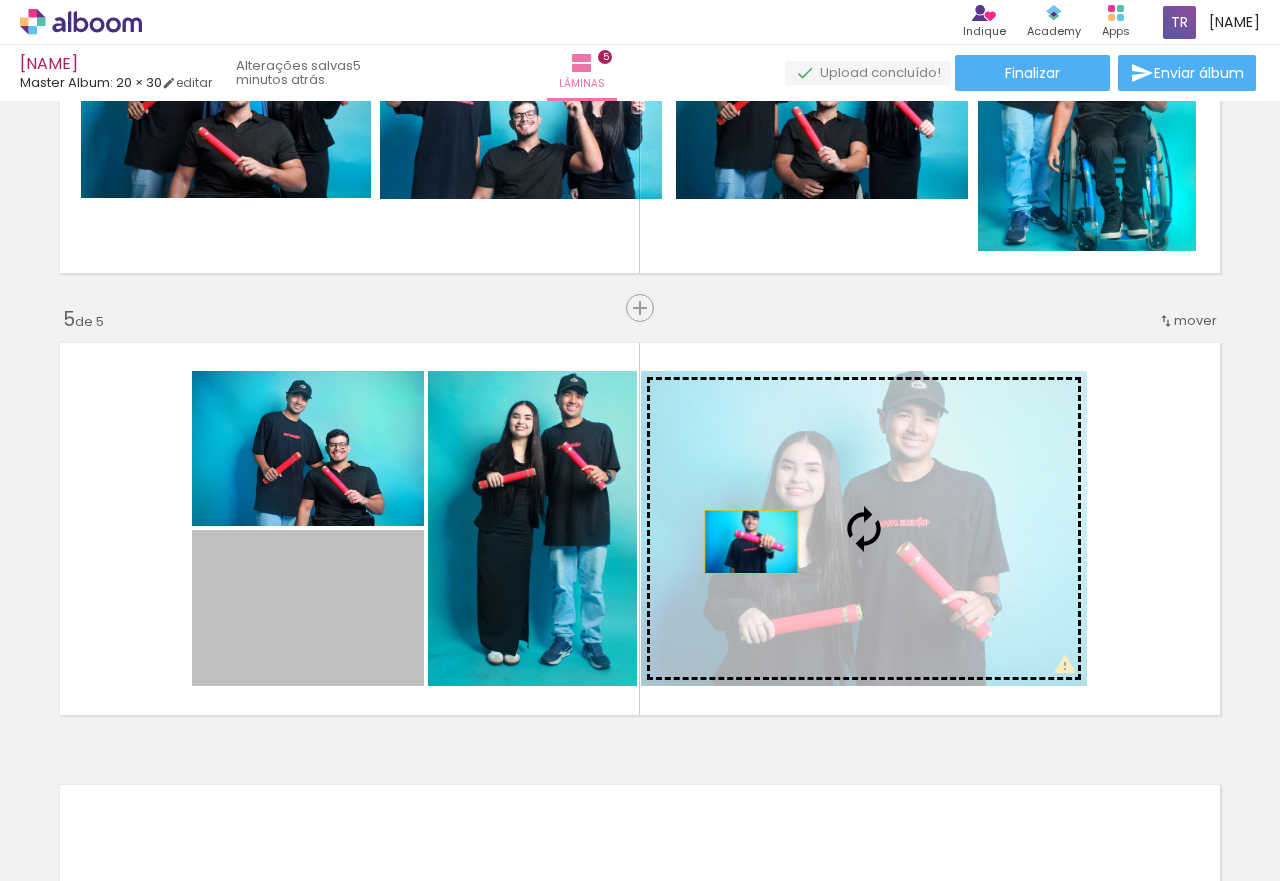 drag, startPoint x: 354, startPoint y: 600, endPoint x: 811, endPoint y: 533, distance: 461.88525 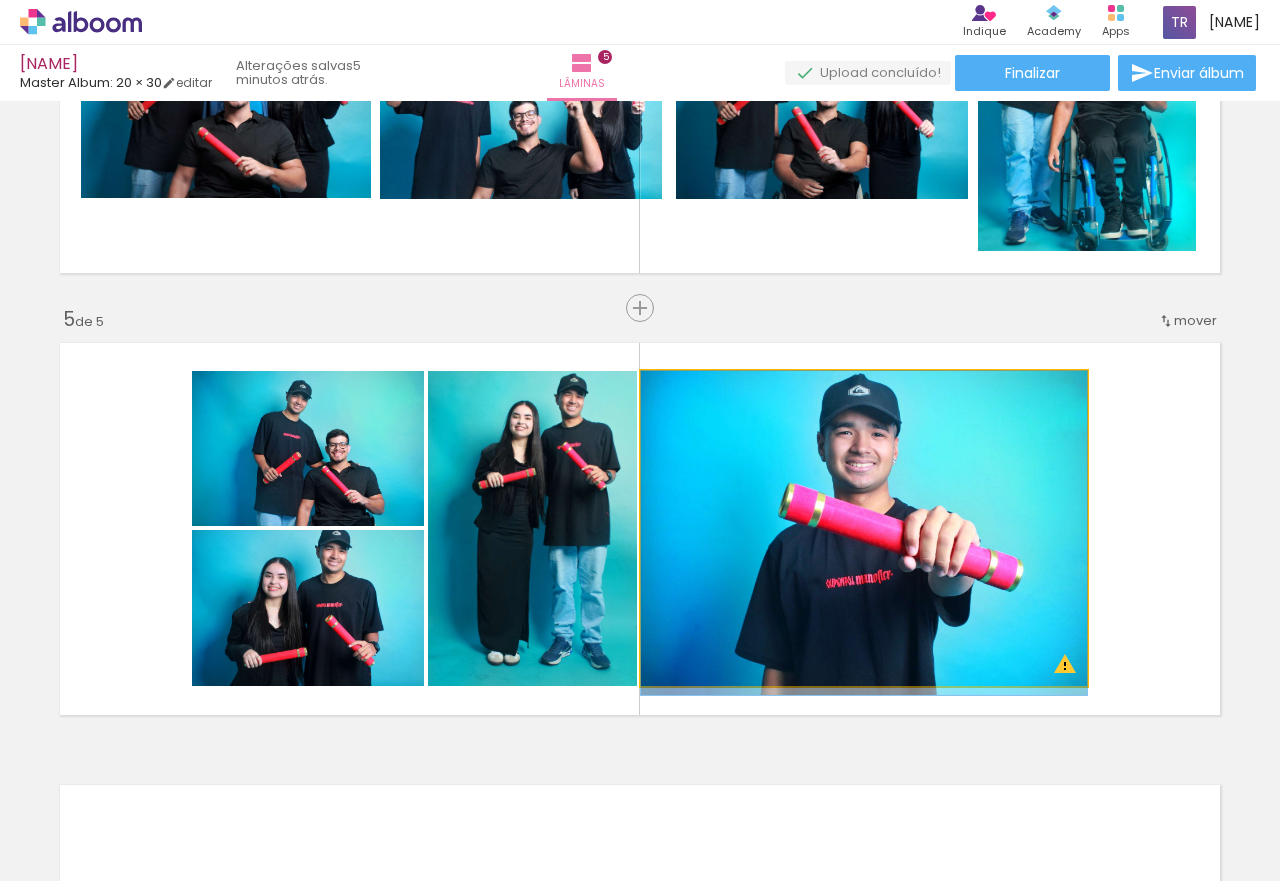 drag, startPoint x: 968, startPoint y: 512, endPoint x: 974, endPoint y: 538, distance: 26.683329 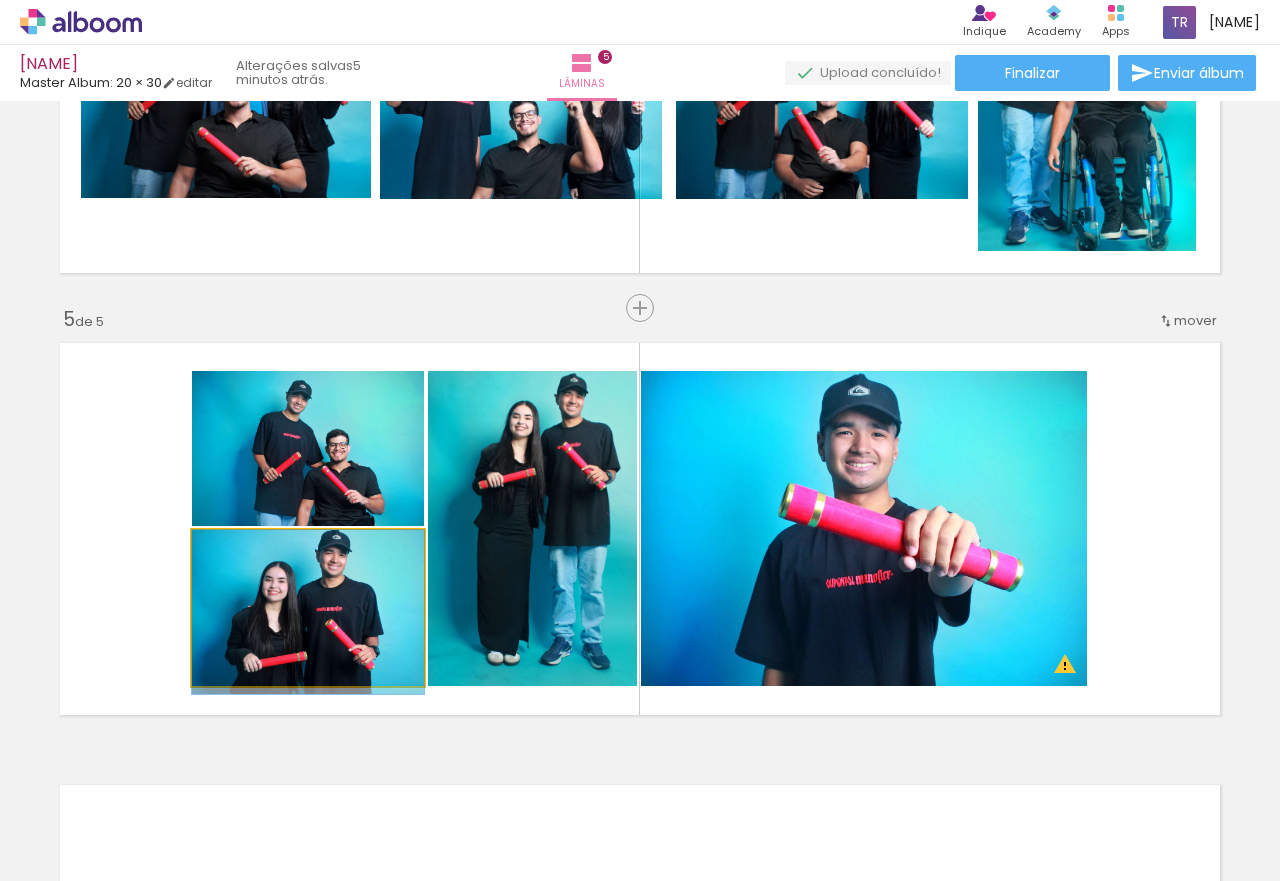 drag, startPoint x: 365, startPoint y: 616, endPoint x: 363, endPoint y: 633, distance: 17.117243 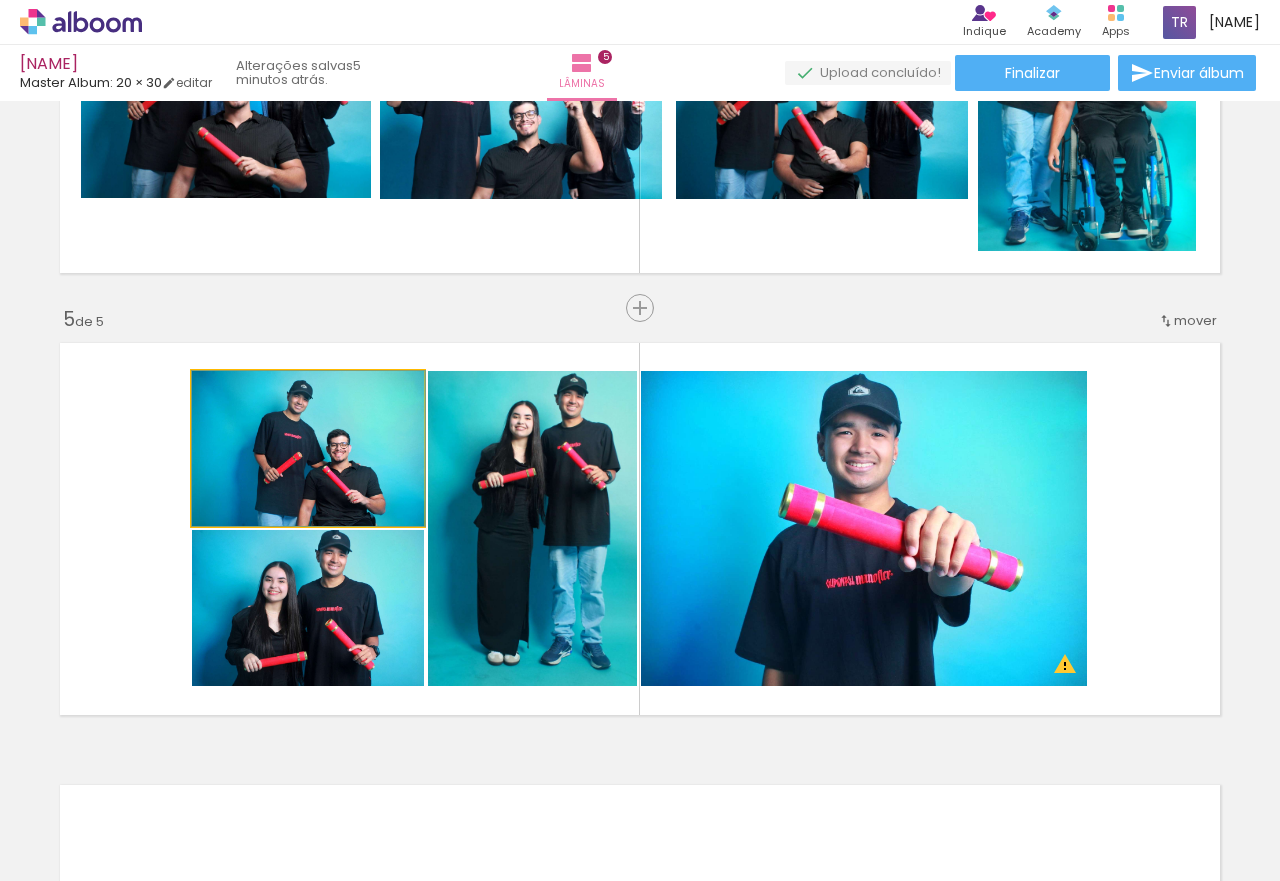 drag, startPoint x: 362, startPoint y: 475, endPoint x: 374, endPoint y: 474, distance: 12.0415945 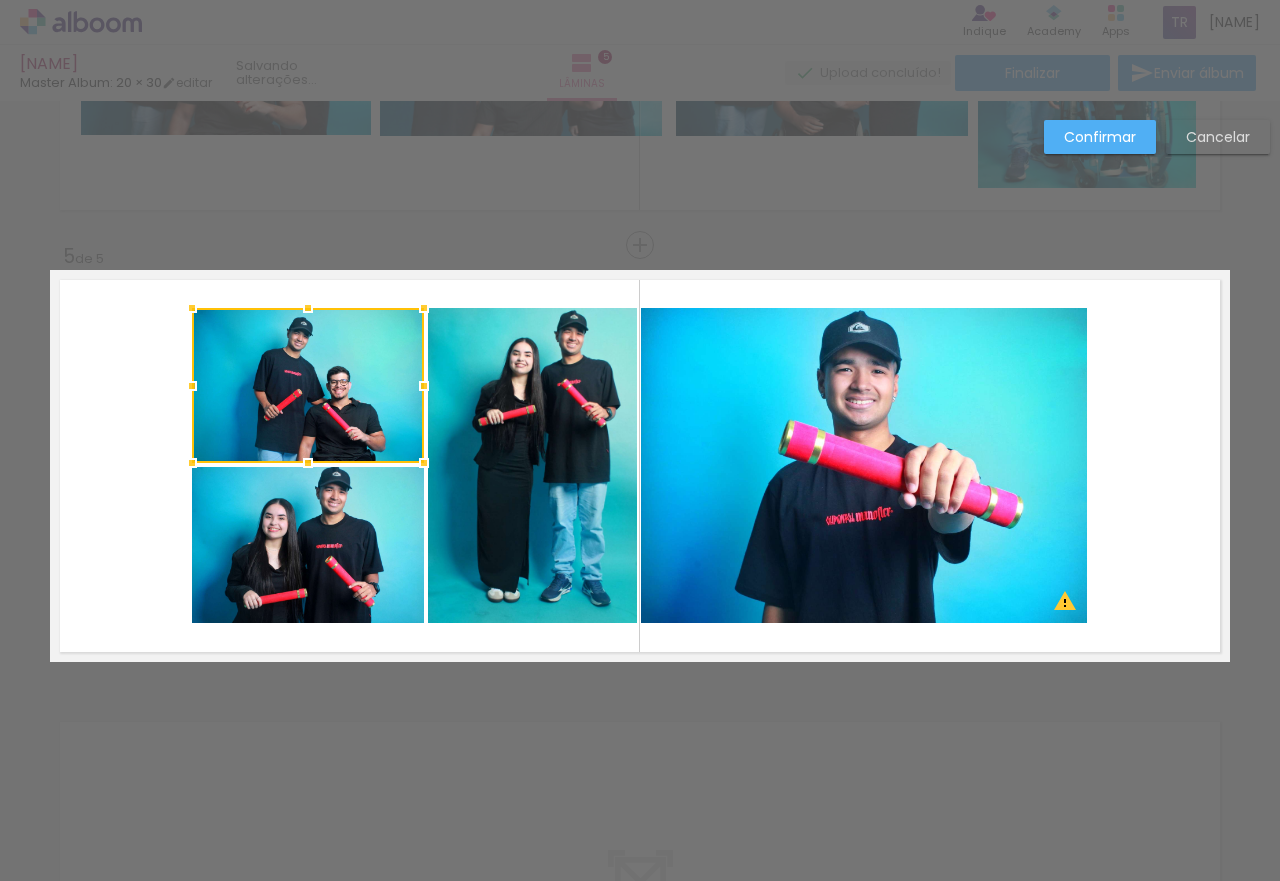 scroll, scrollTop: 1694, scrollLeft: 0, axis: vertical 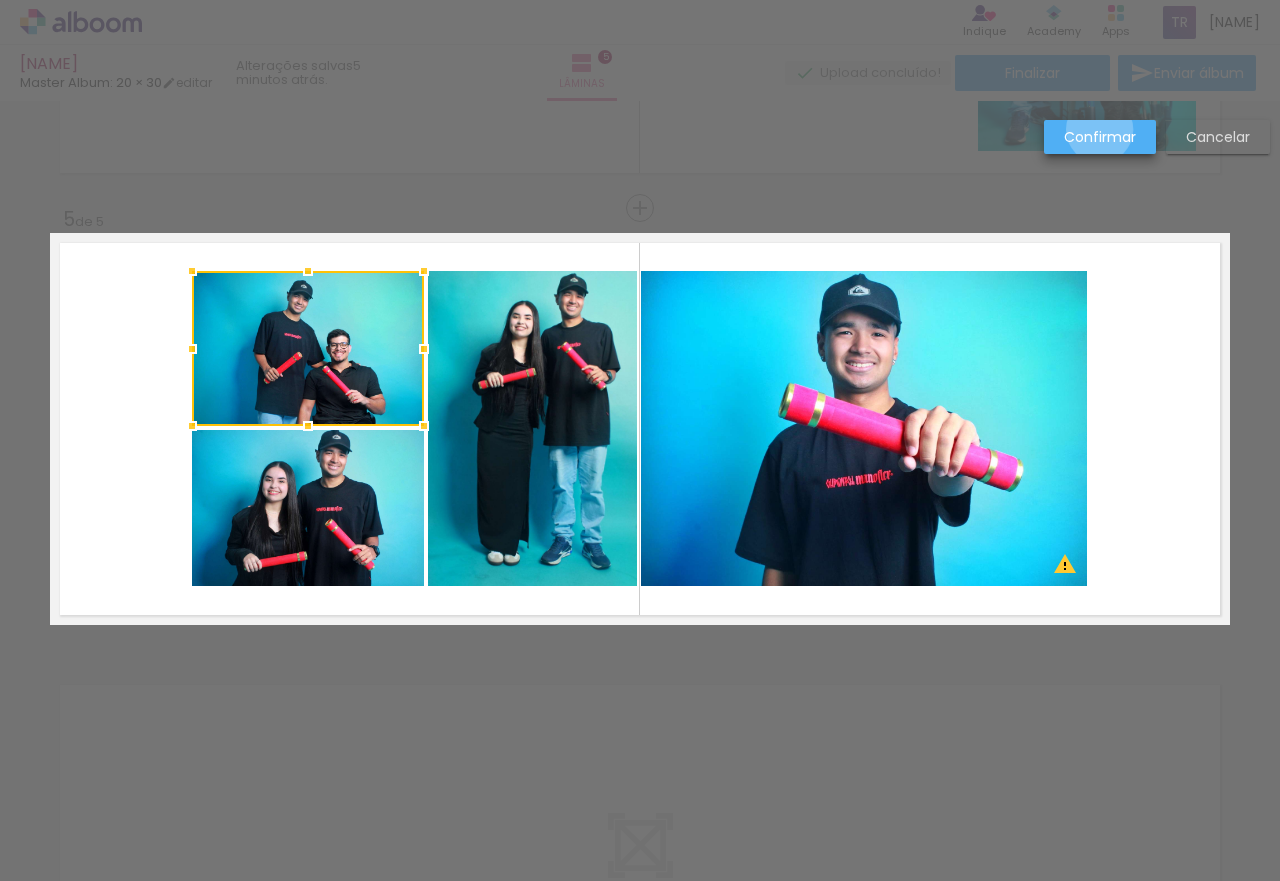 click on "Confirmar" at bounding box center (0, 0) 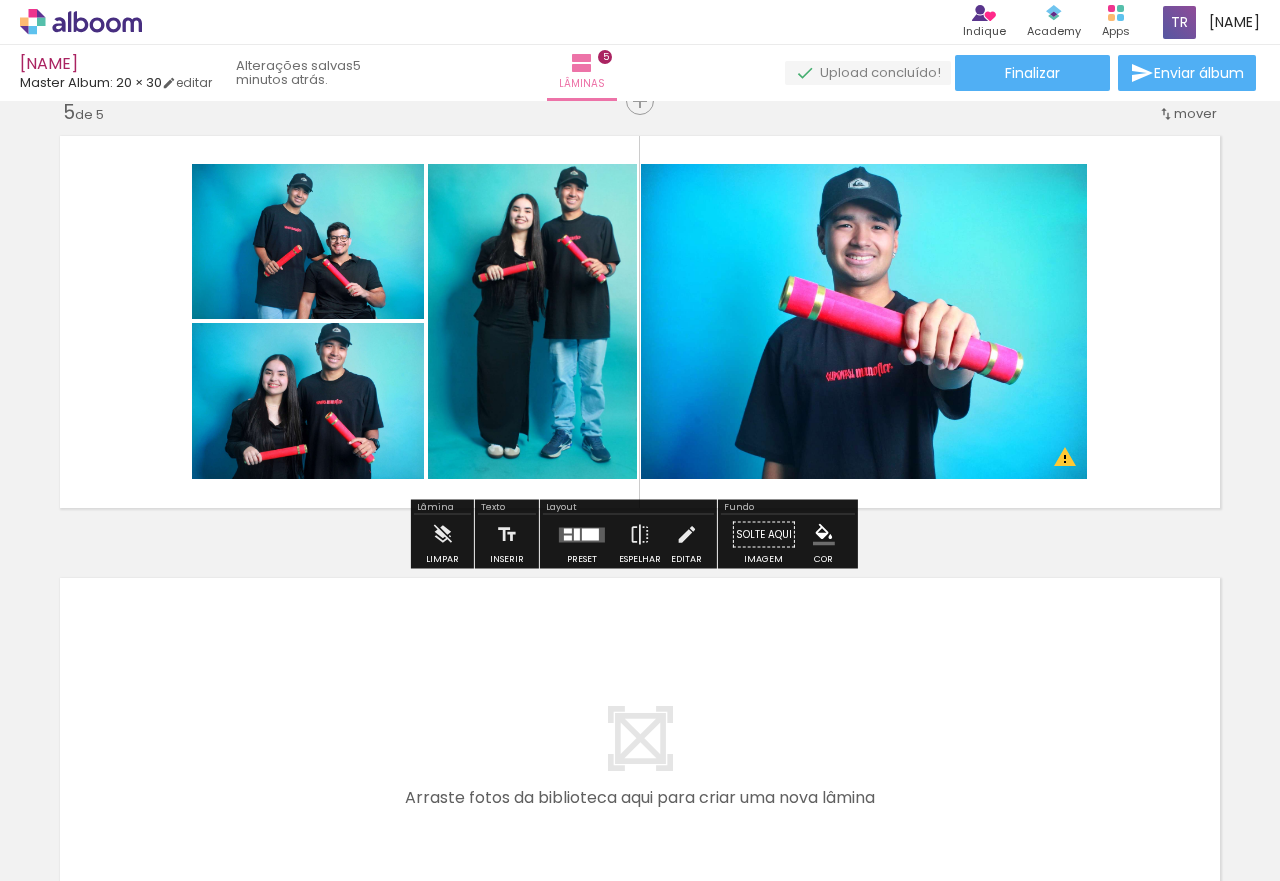 scroll, scrollTop: 2075, scrollLeft: 0, axis: vertical 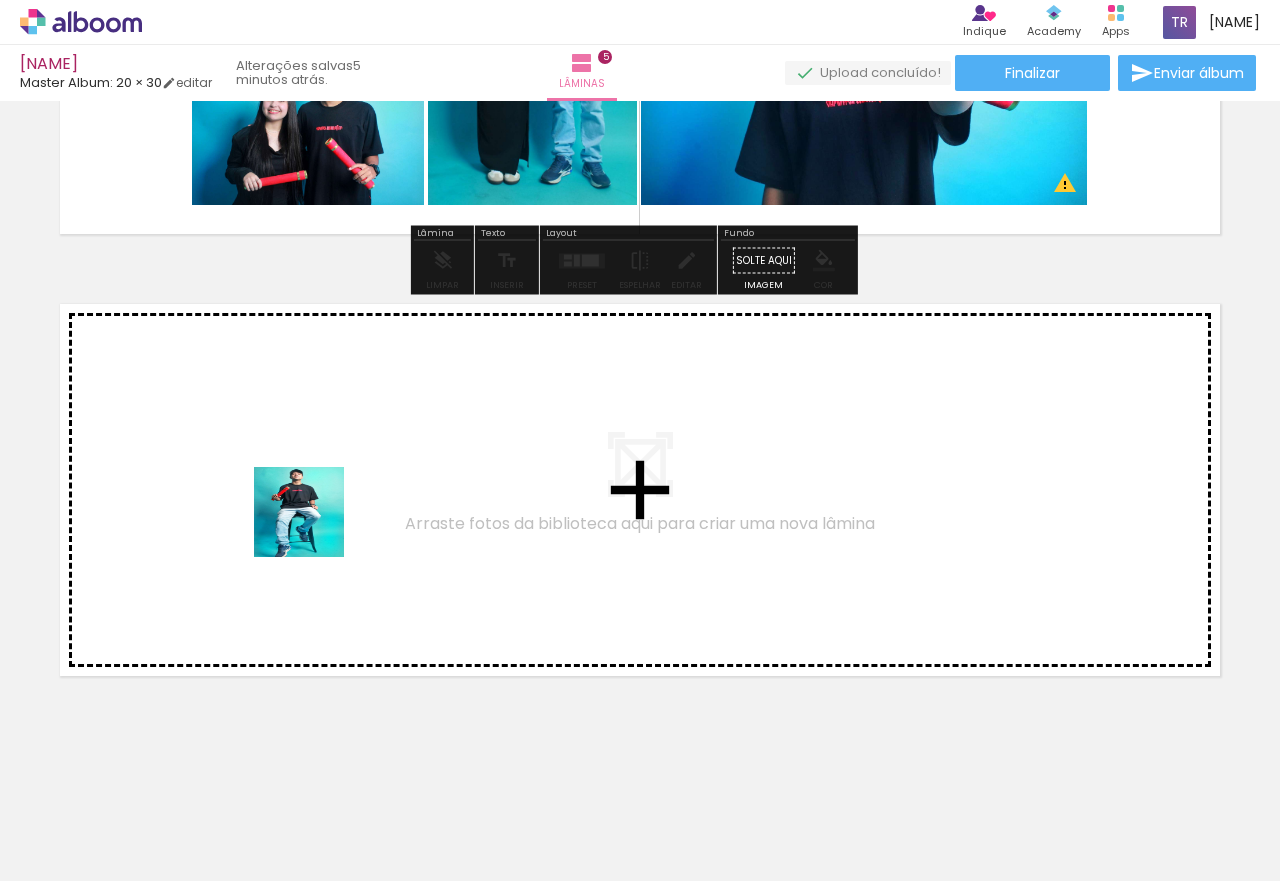 drag, startPoint x: 213, startPoint y: 814, endPoint x: 250, endPoint y: 740, distance: 82.73451 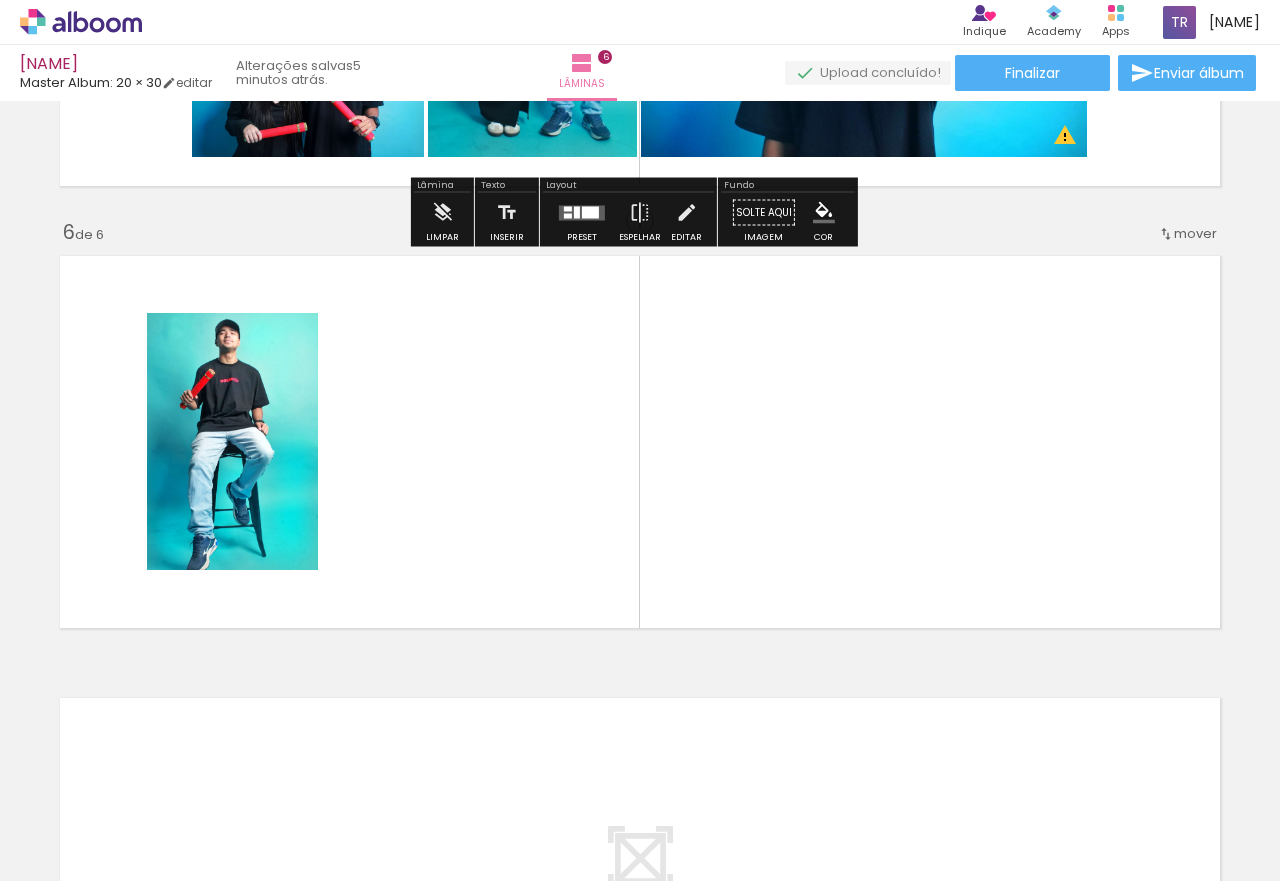 scroll, scrollTop: 2136, scrollLeft: 0, axis: vertical 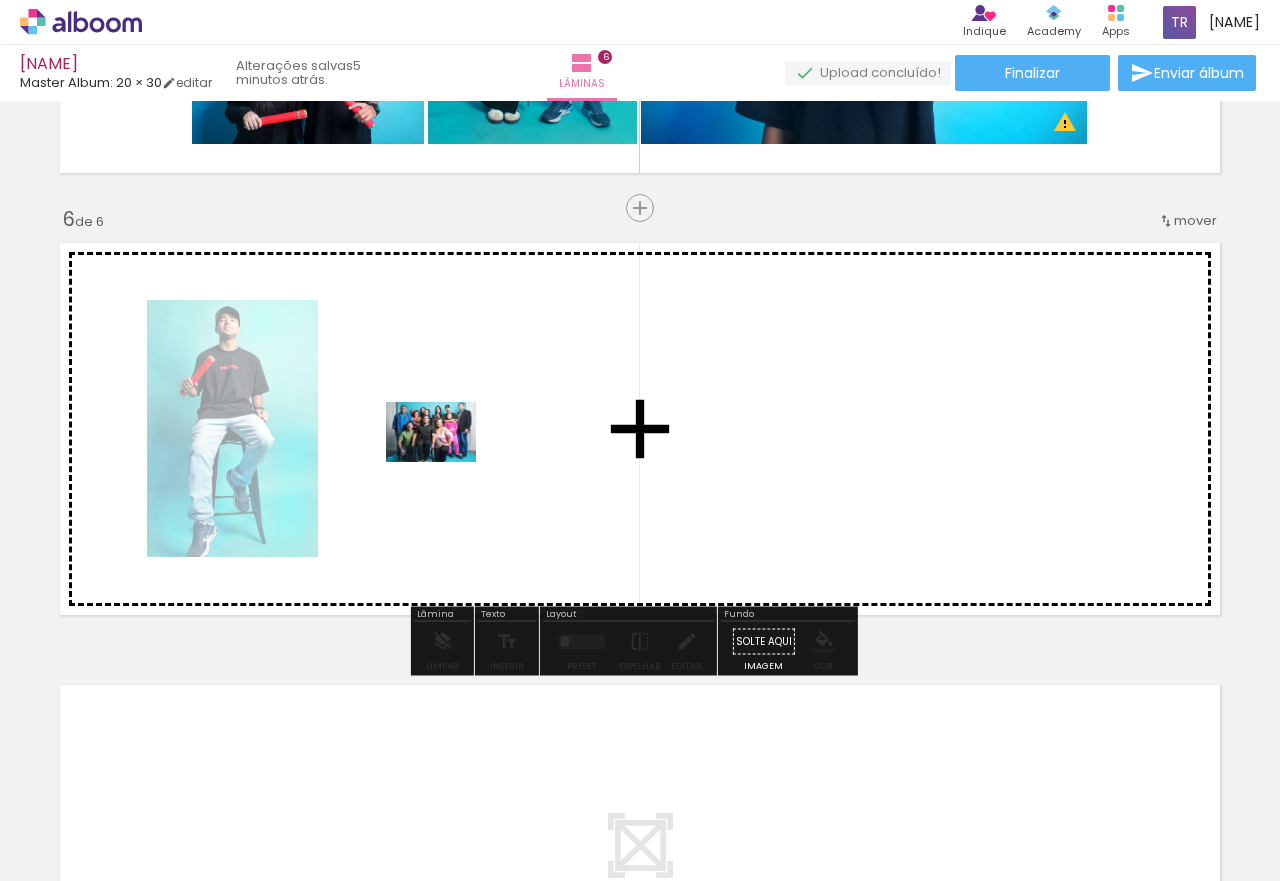 drag, startPoint x: 213, startPoint y: 824, endPoint x: 446, endPoint y: 461, distance: 431.34442 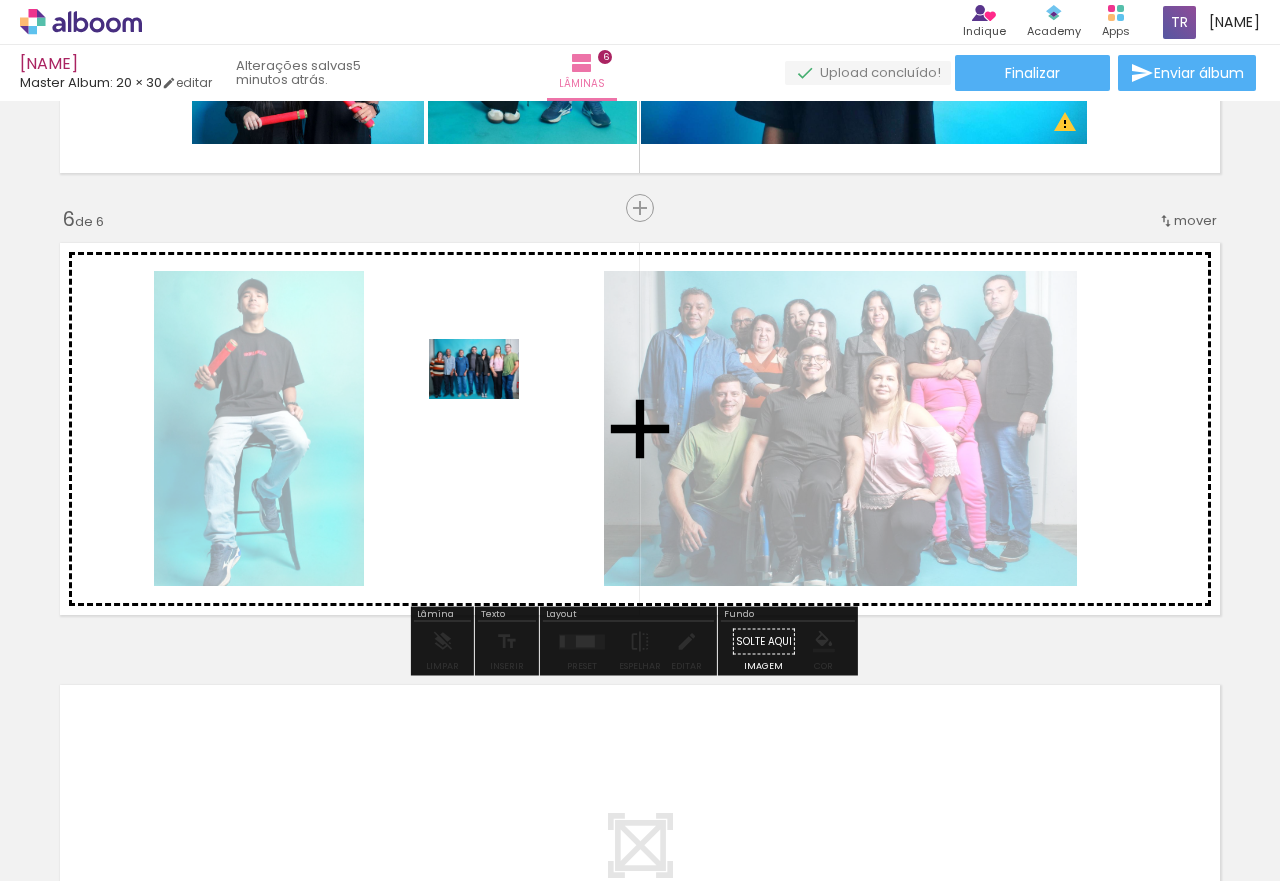 drag, startPoint x: 208, startPoint y: 823, endPoint x: 489, endPoint y: 399, distance: 508.66196 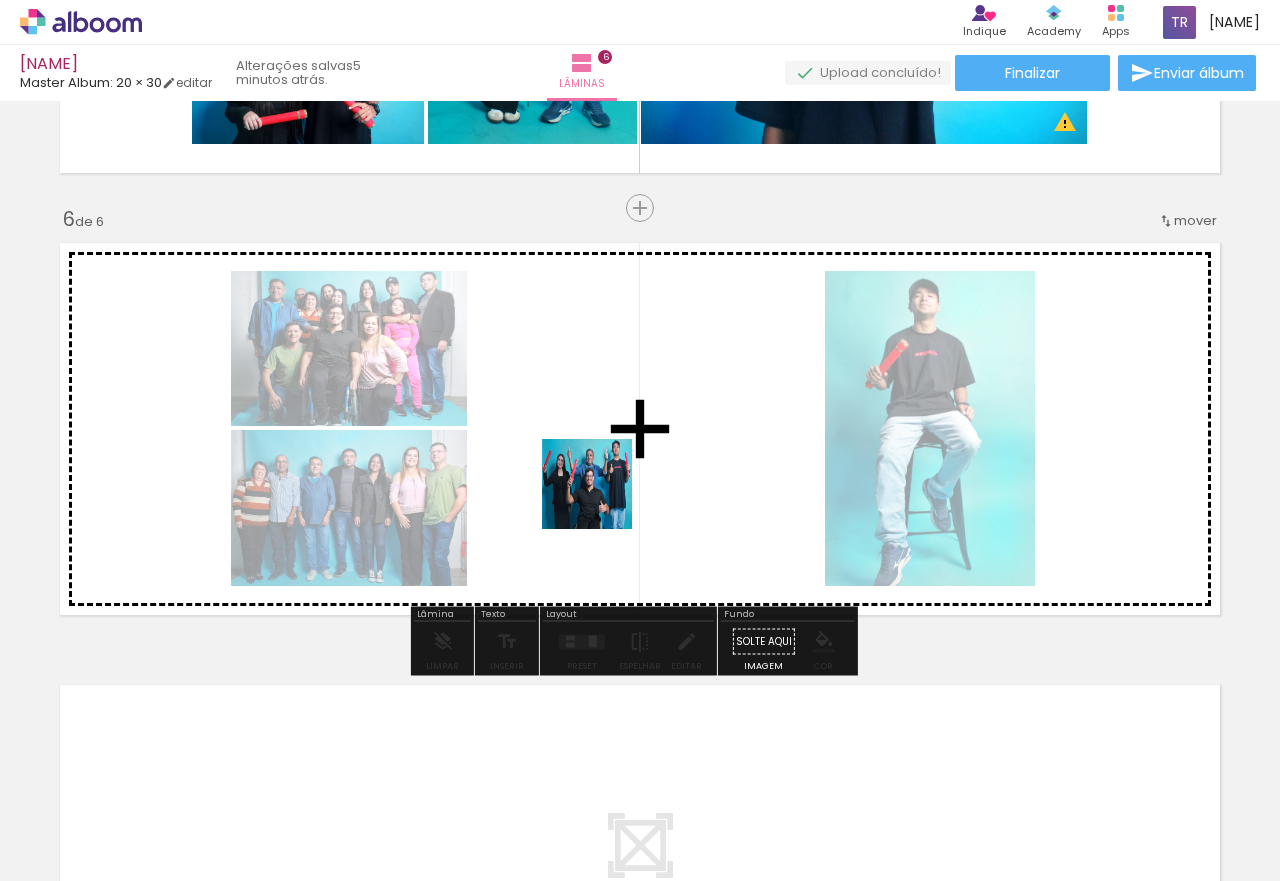 drag, startPoint x: 224, startPoint y: 823, endPoint x: 670, endPoint y: 439, distance: 588.53375 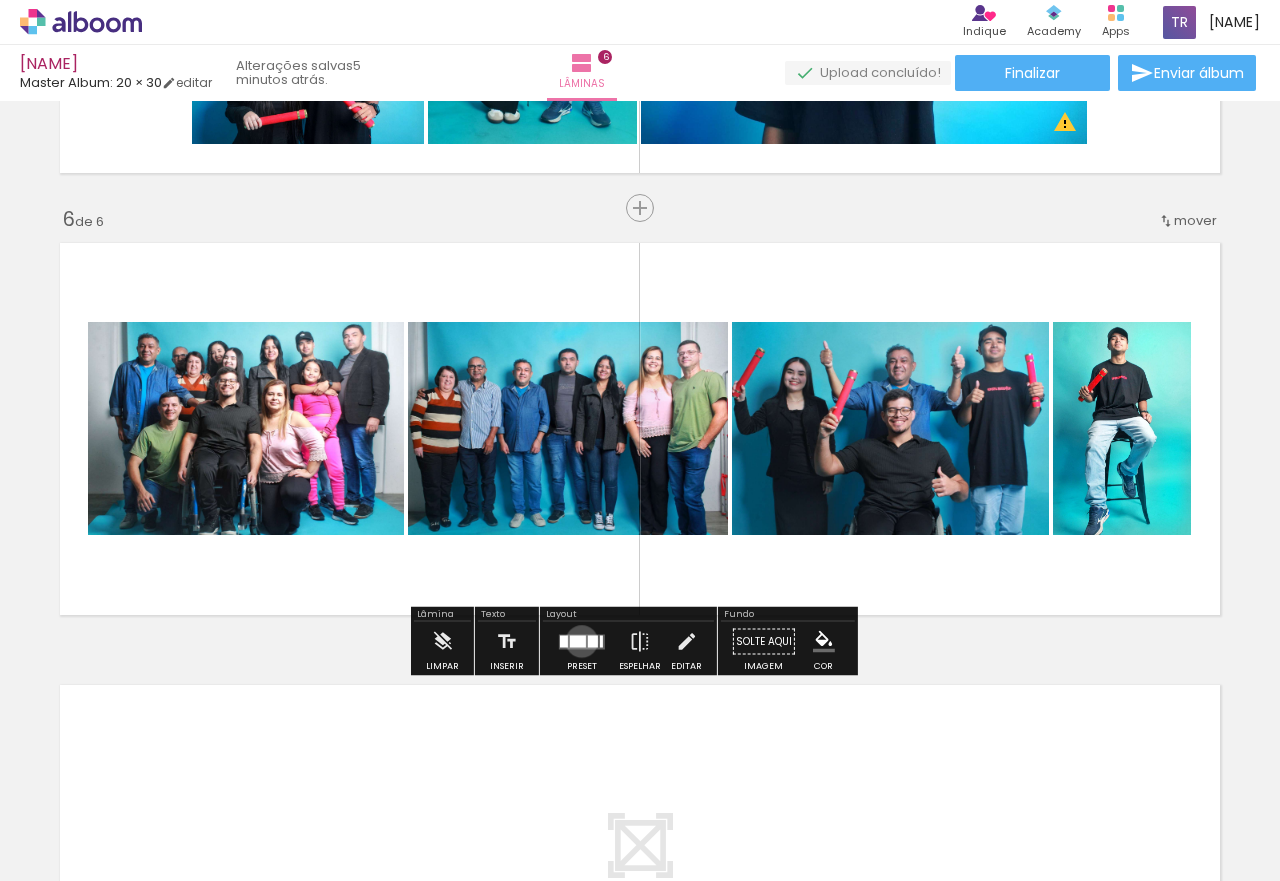 click at bounding box center [578, 641] 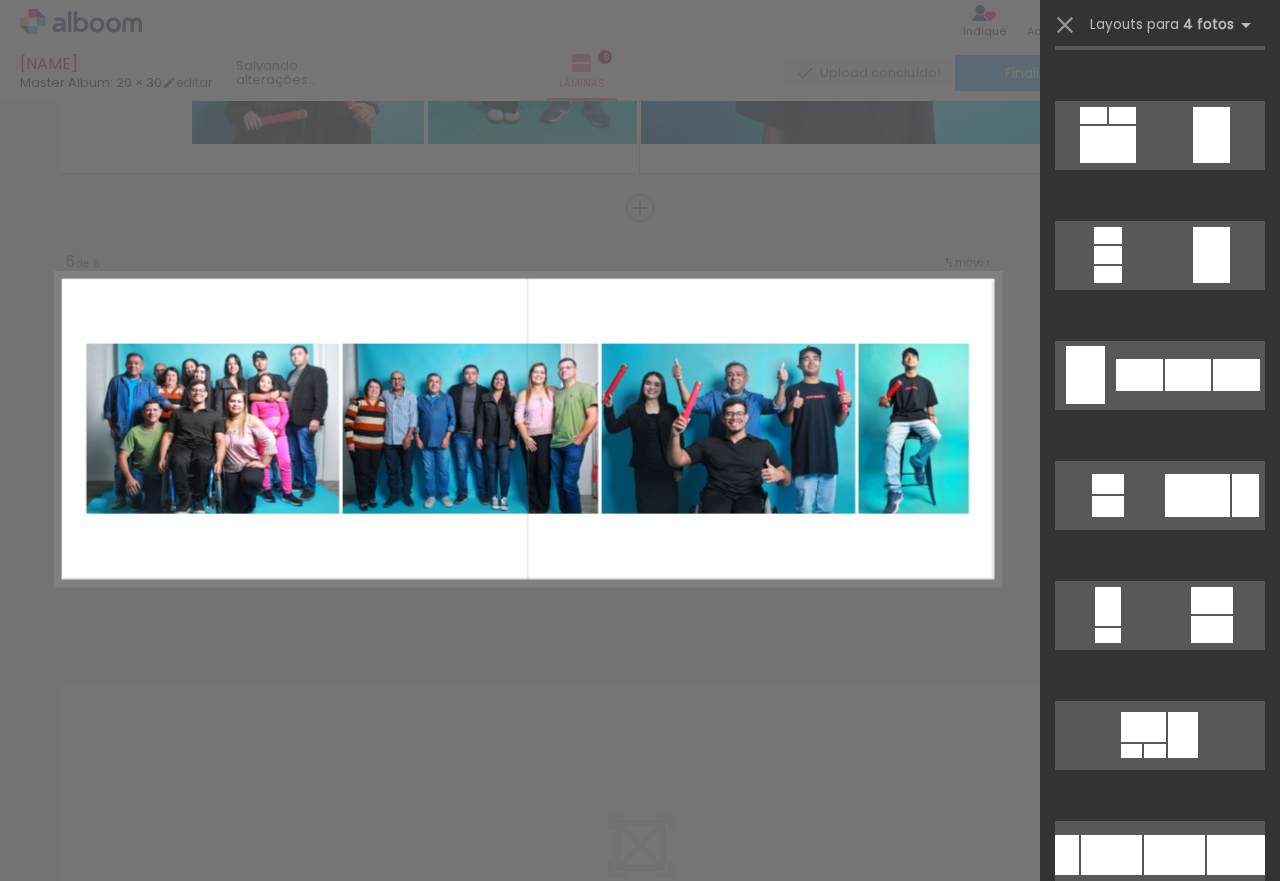 scroll, scrollTop: 0, scrollLeft: 0, axis: both 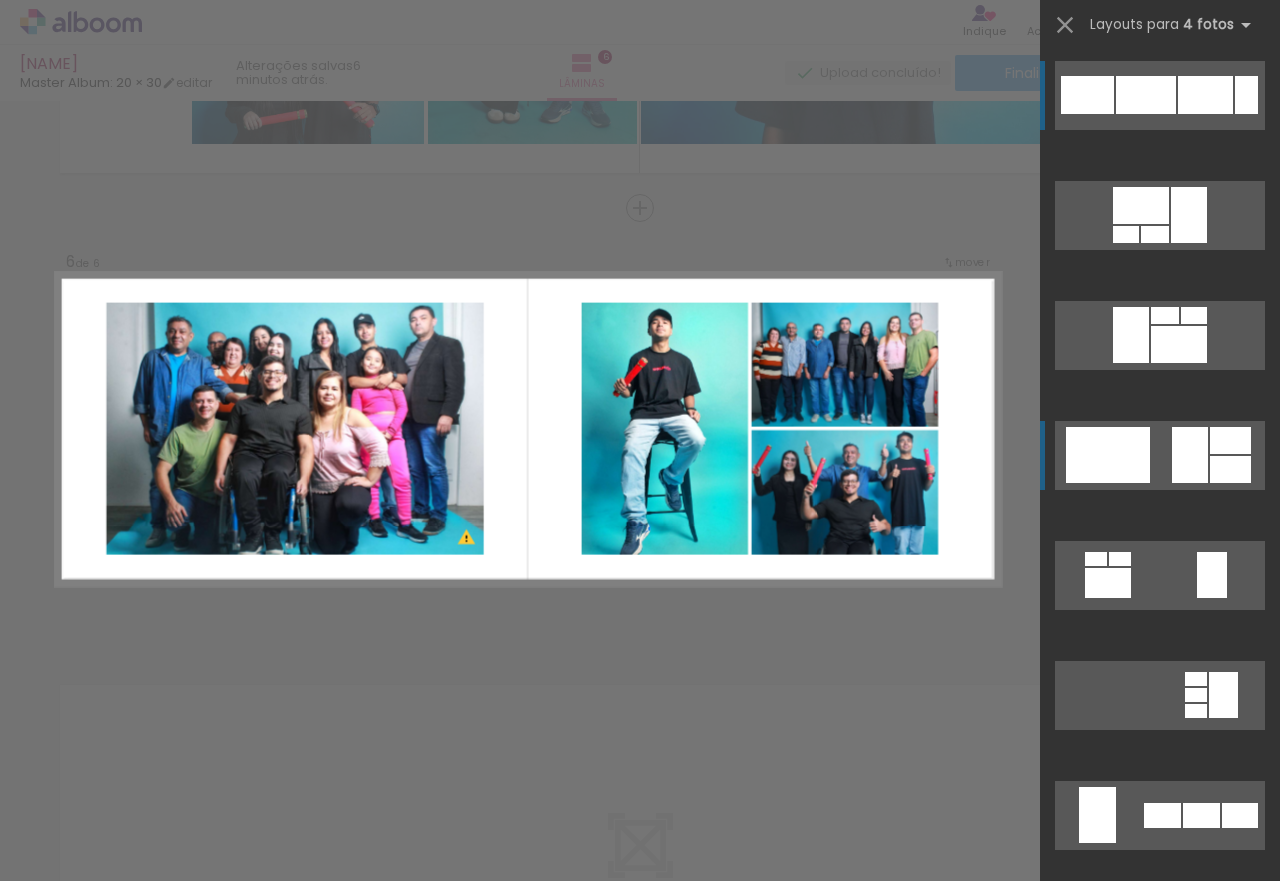 click at bounding box center (1189, 215) 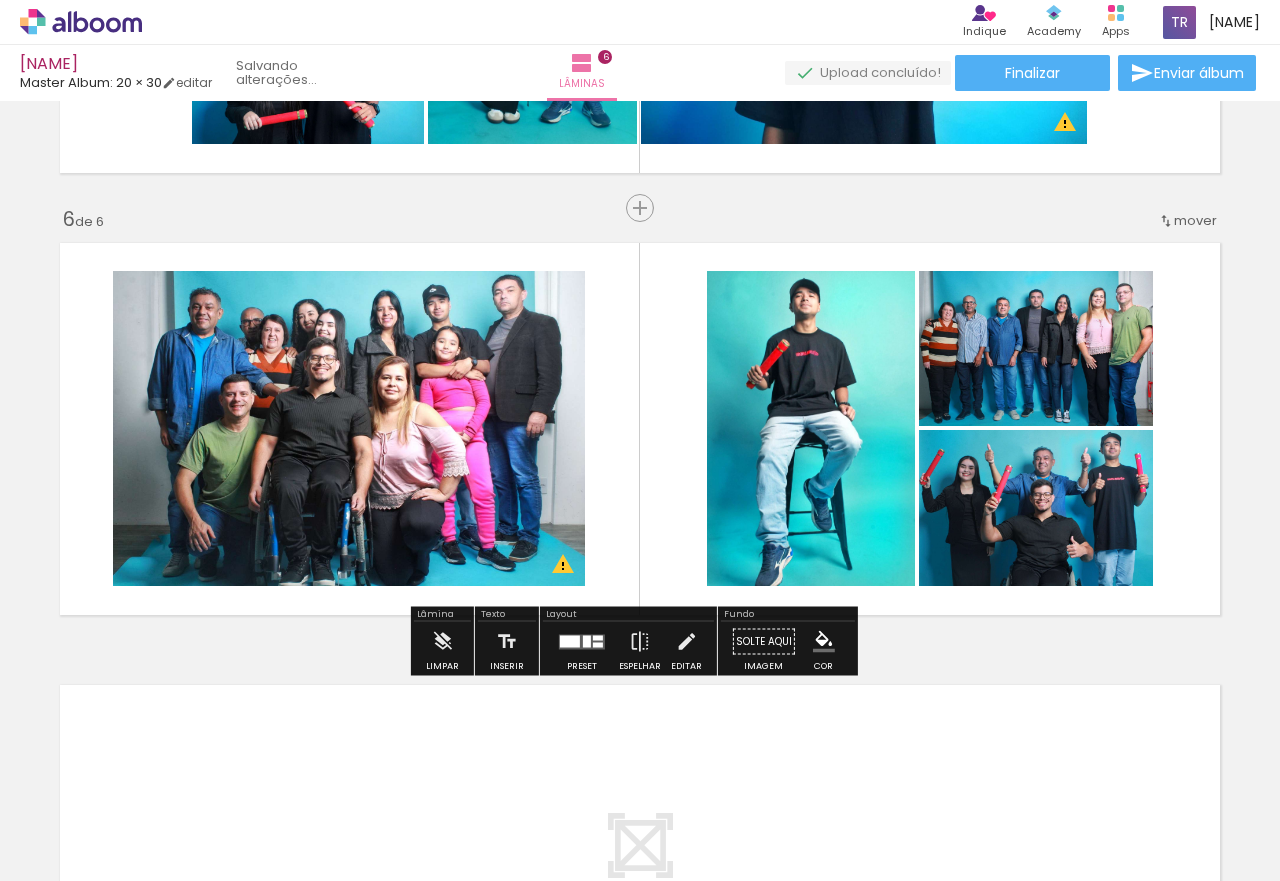 click at bounding box center [582, 642] 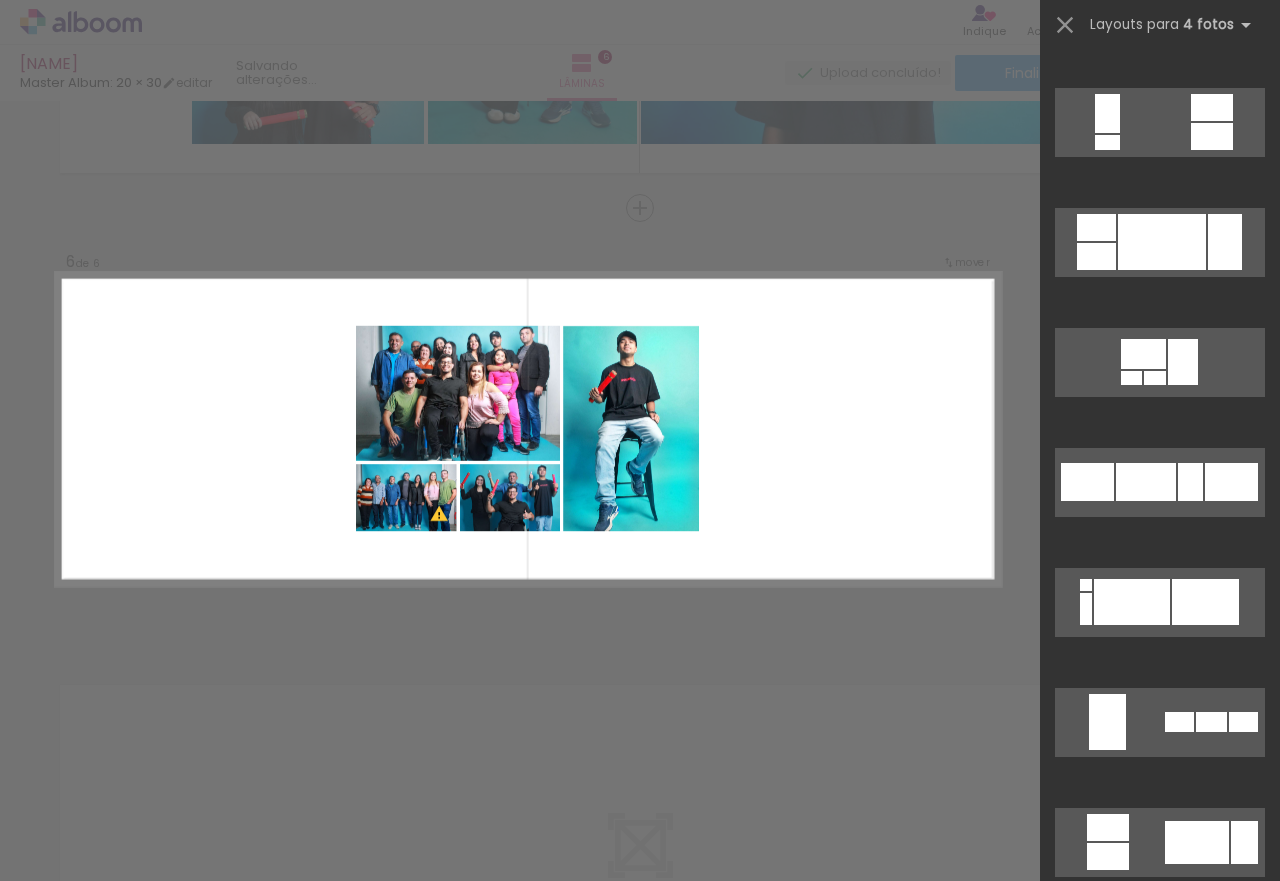 scroll, scrollTop: 2560, scrollLeft: 0, axis: vertical 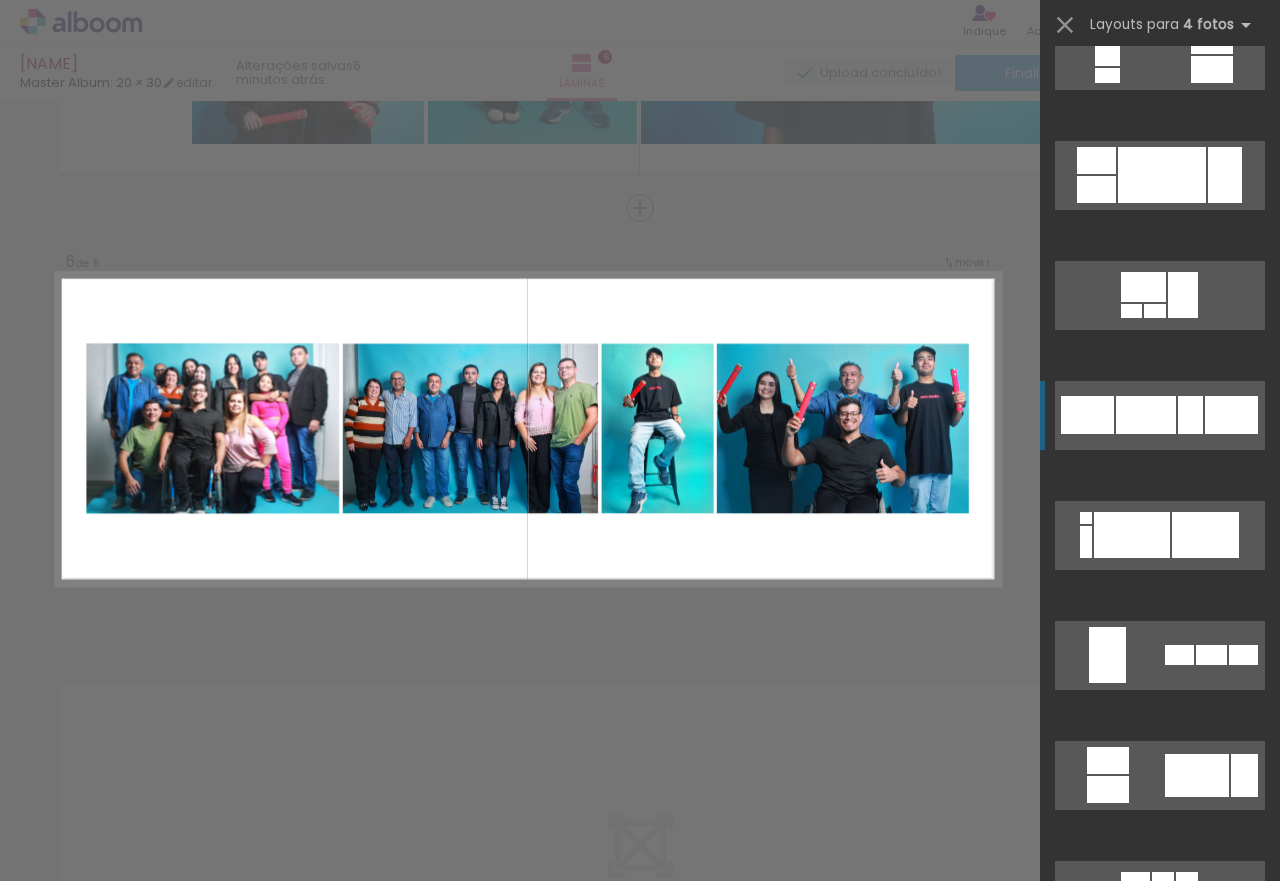 click at bounding box center [1187, 879] 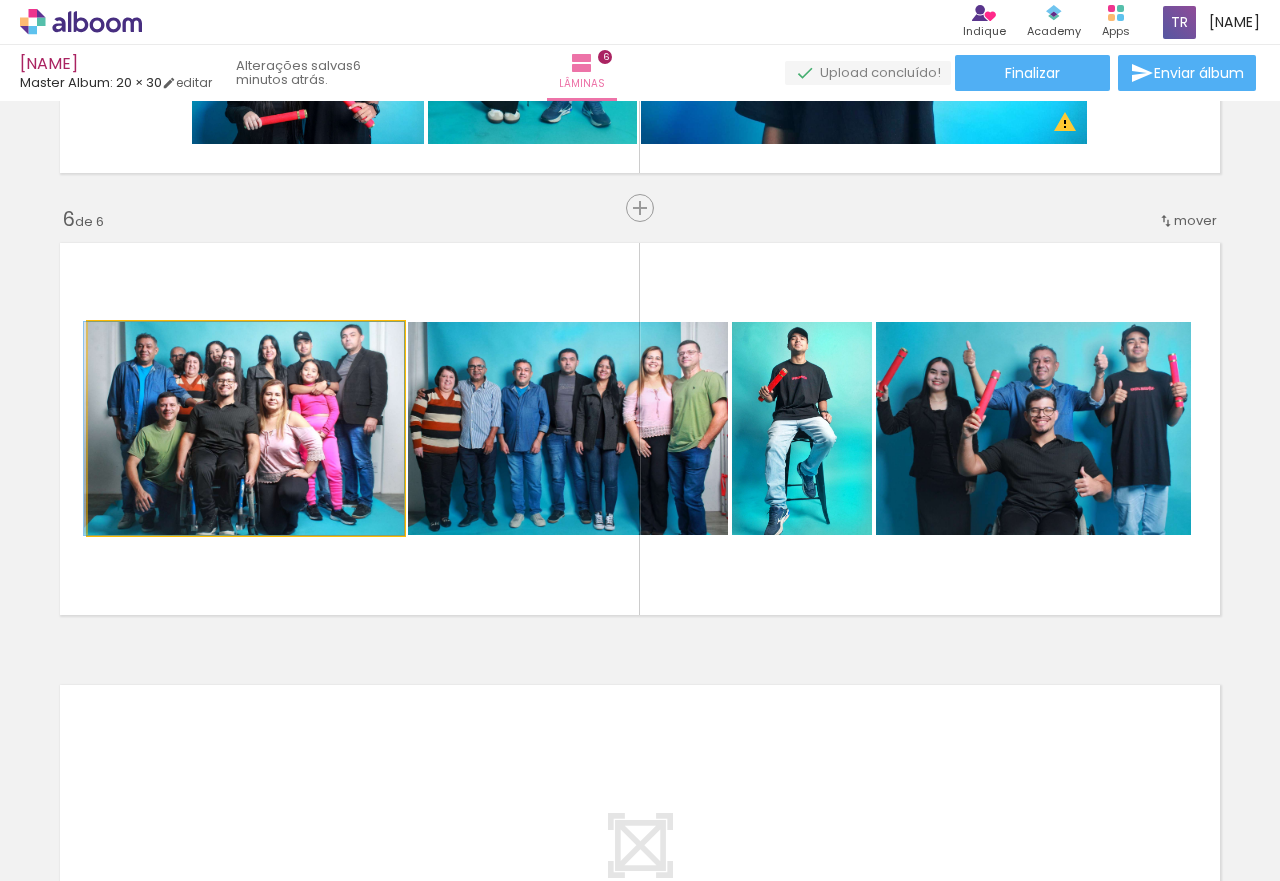 drag, startPoint x: 359, startPoint y: 451, endPoint x: 354, endPoint y: 468, distance: 17.720045 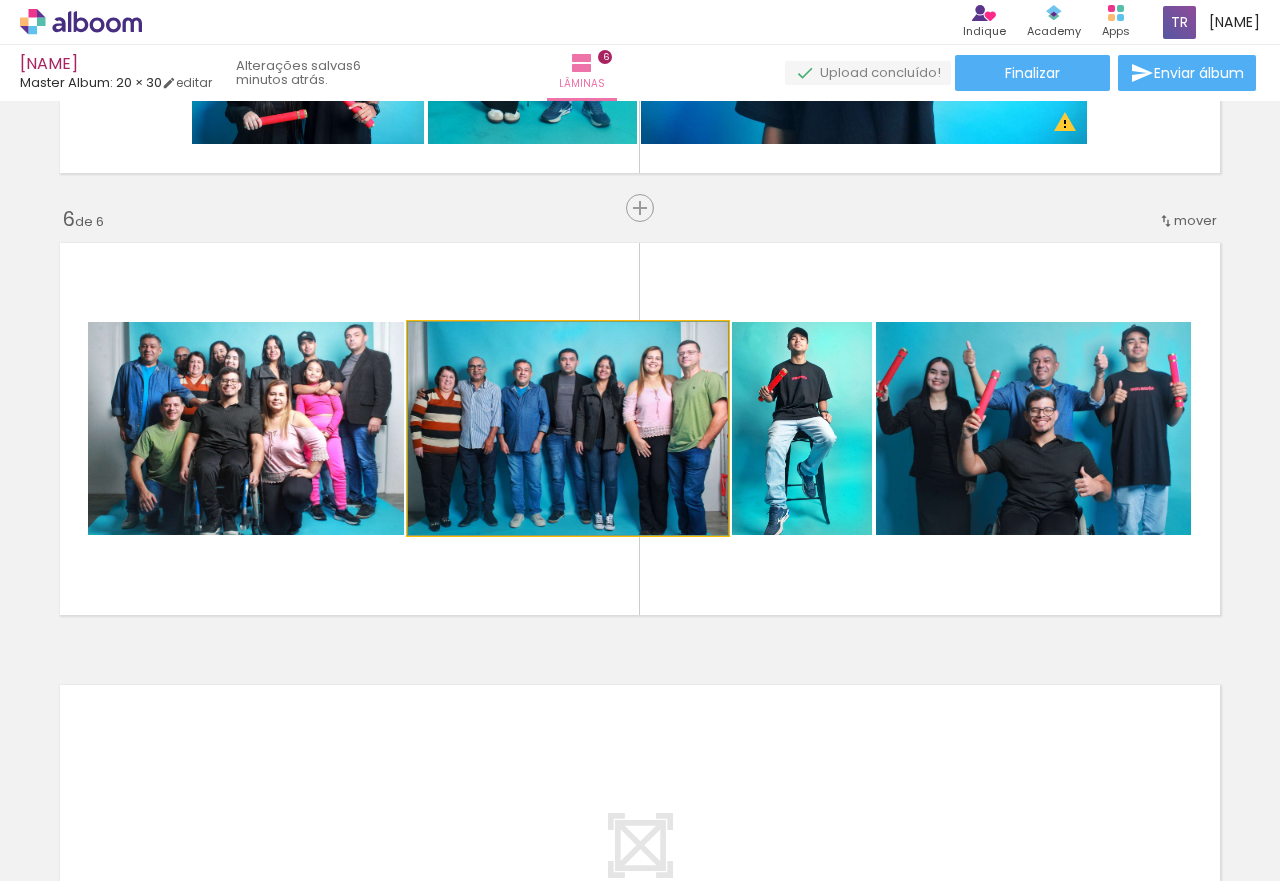 drag, startPoint x: 529, startPoint y: 440, endPoint x: 567, endPoint y: 440, distance: 38 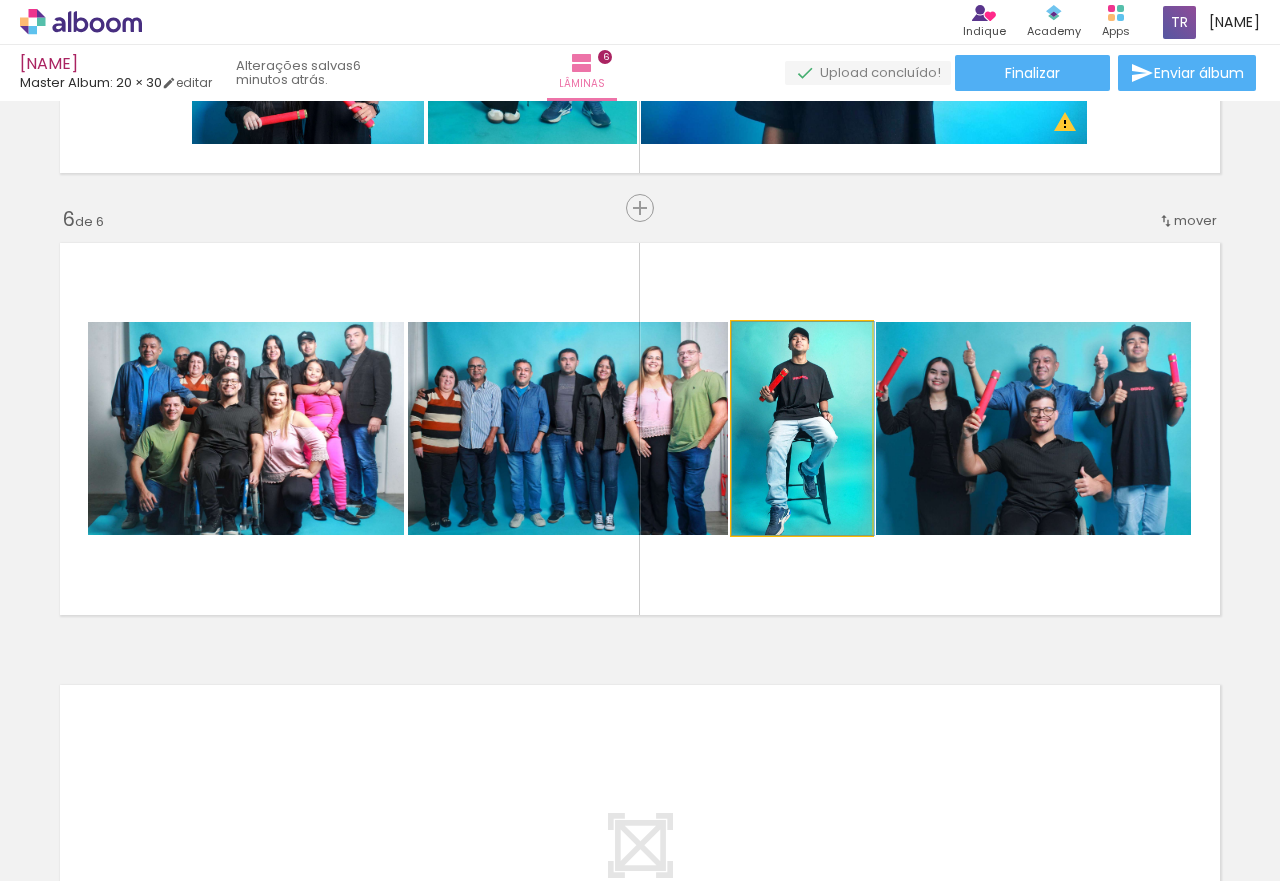 drag, startPoint x: 765, startPoint y: 455, endPoint x: 798, endPoint y: 455, distance: 33 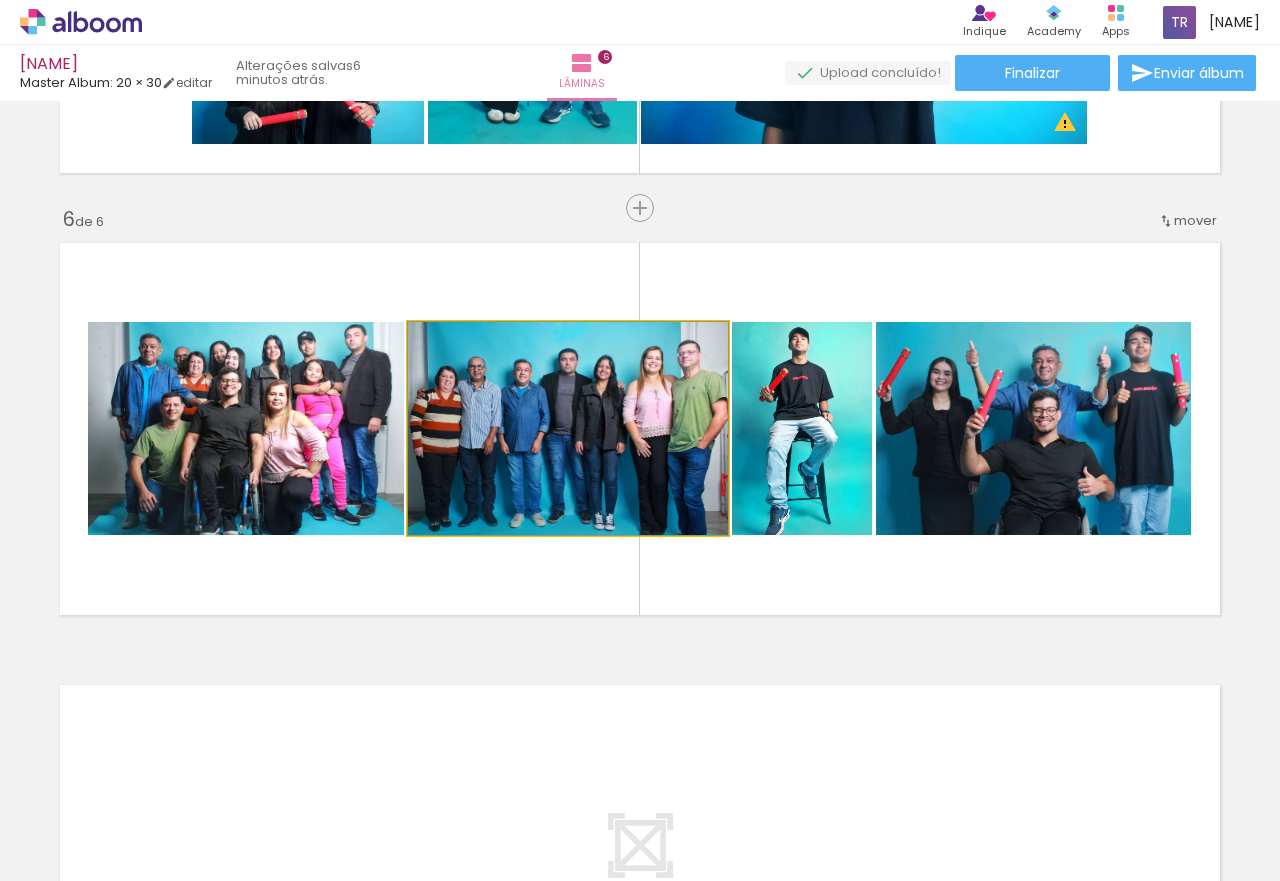 drag, startPoint x: 523, startPoint y: 440, endPoint x: 279, endPoint y: 422, distance: 244.66304 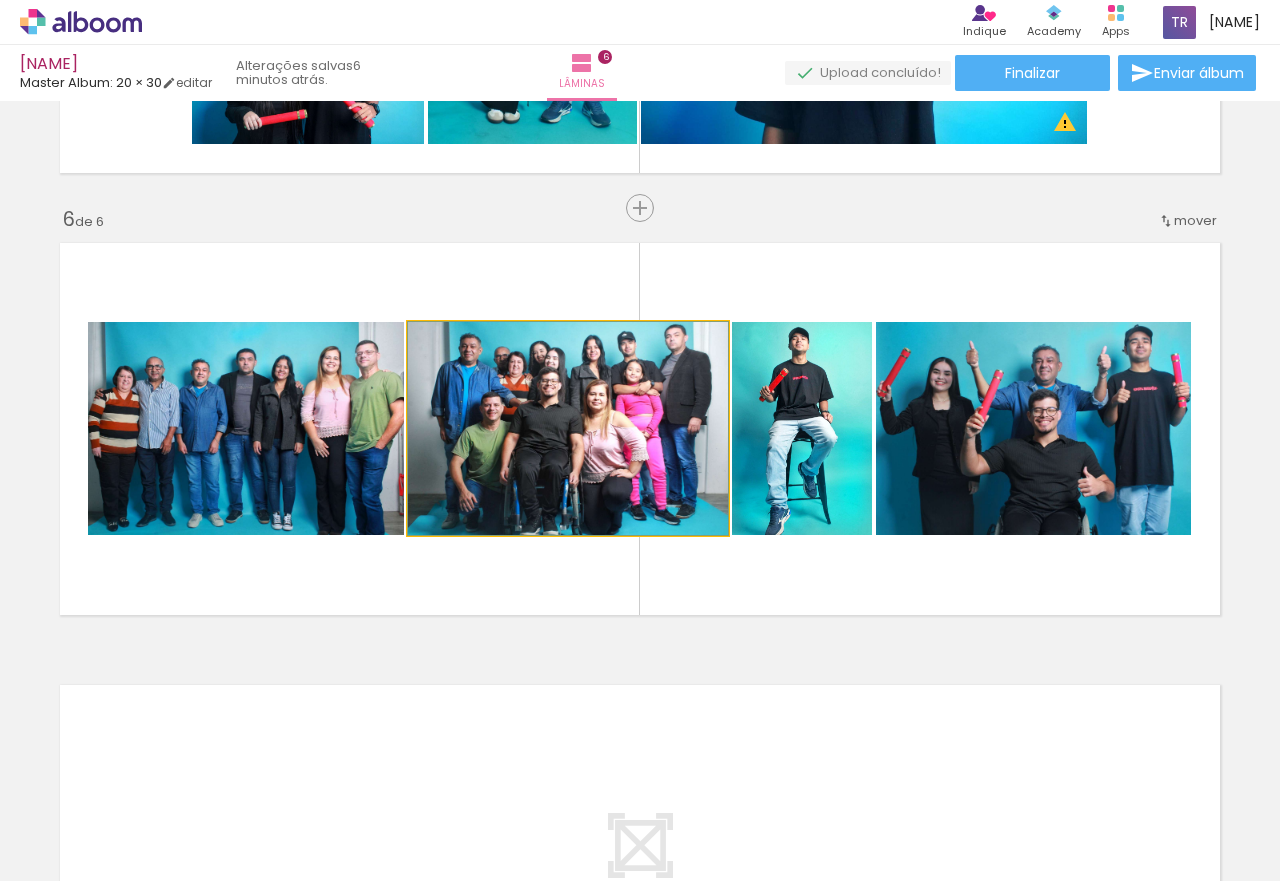 drag, startPoint x: 519, startPoint y: 430, endPoint x: 266, endPoint y: 396, distance: 255.27437 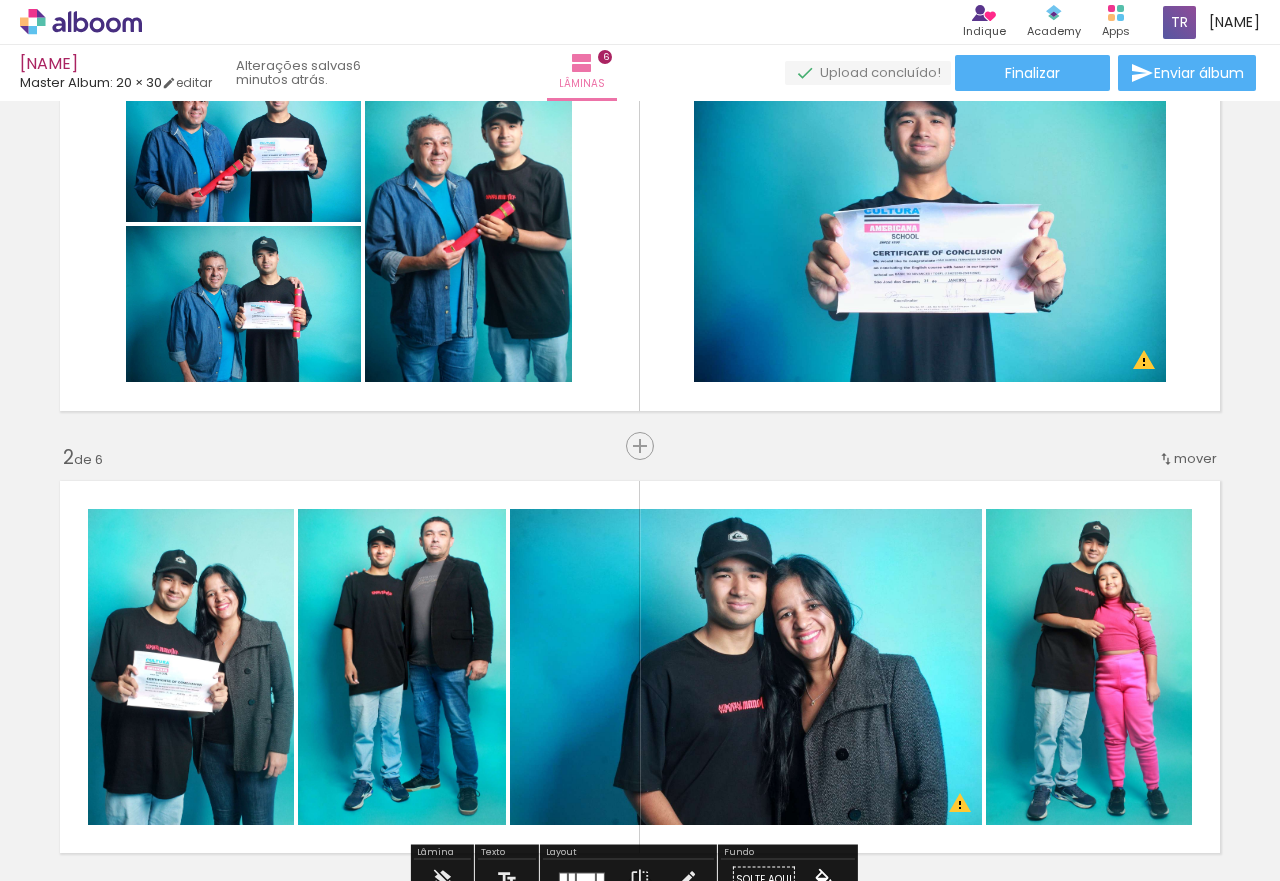 scroll, scrollTop: 0, scrollLeft: 0, axis: both 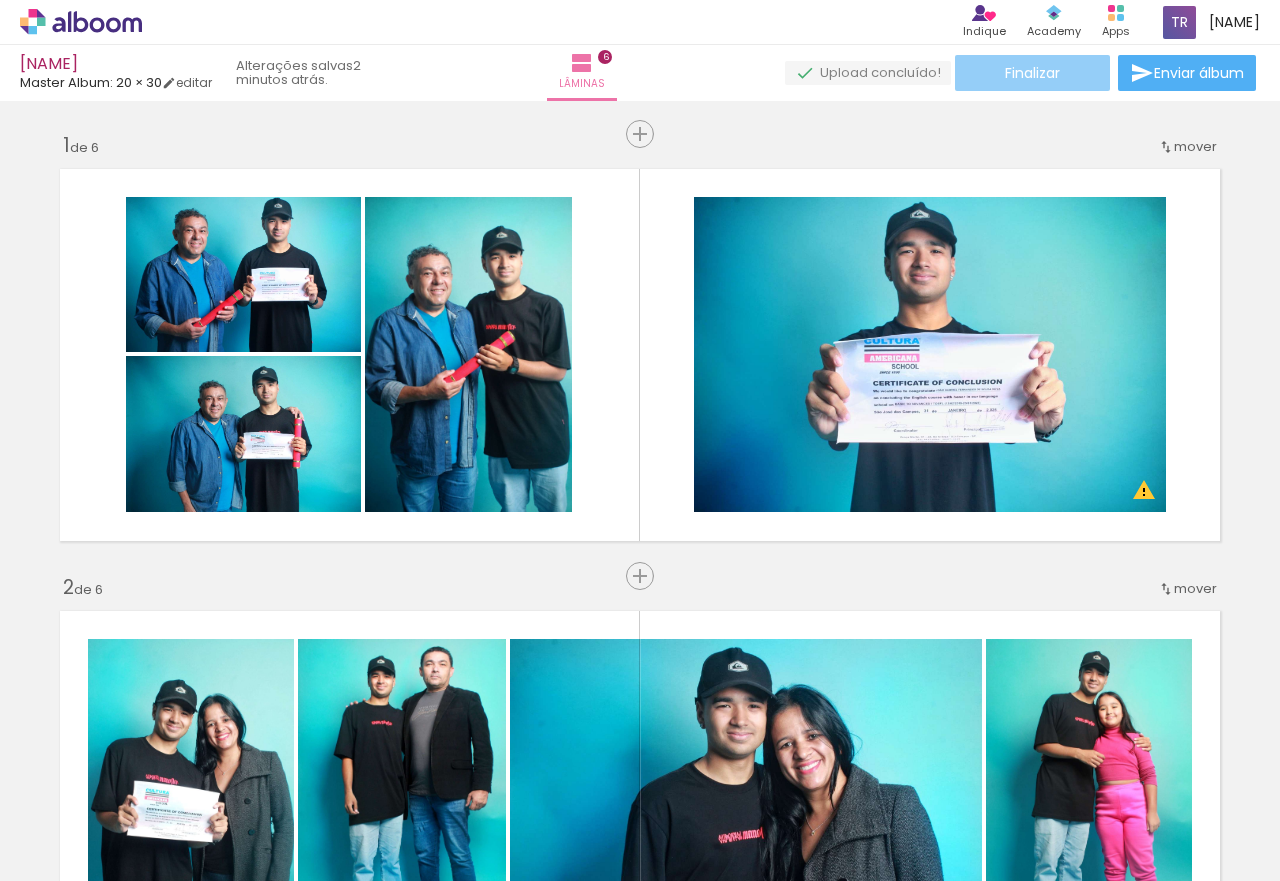 click on "Finalizar" 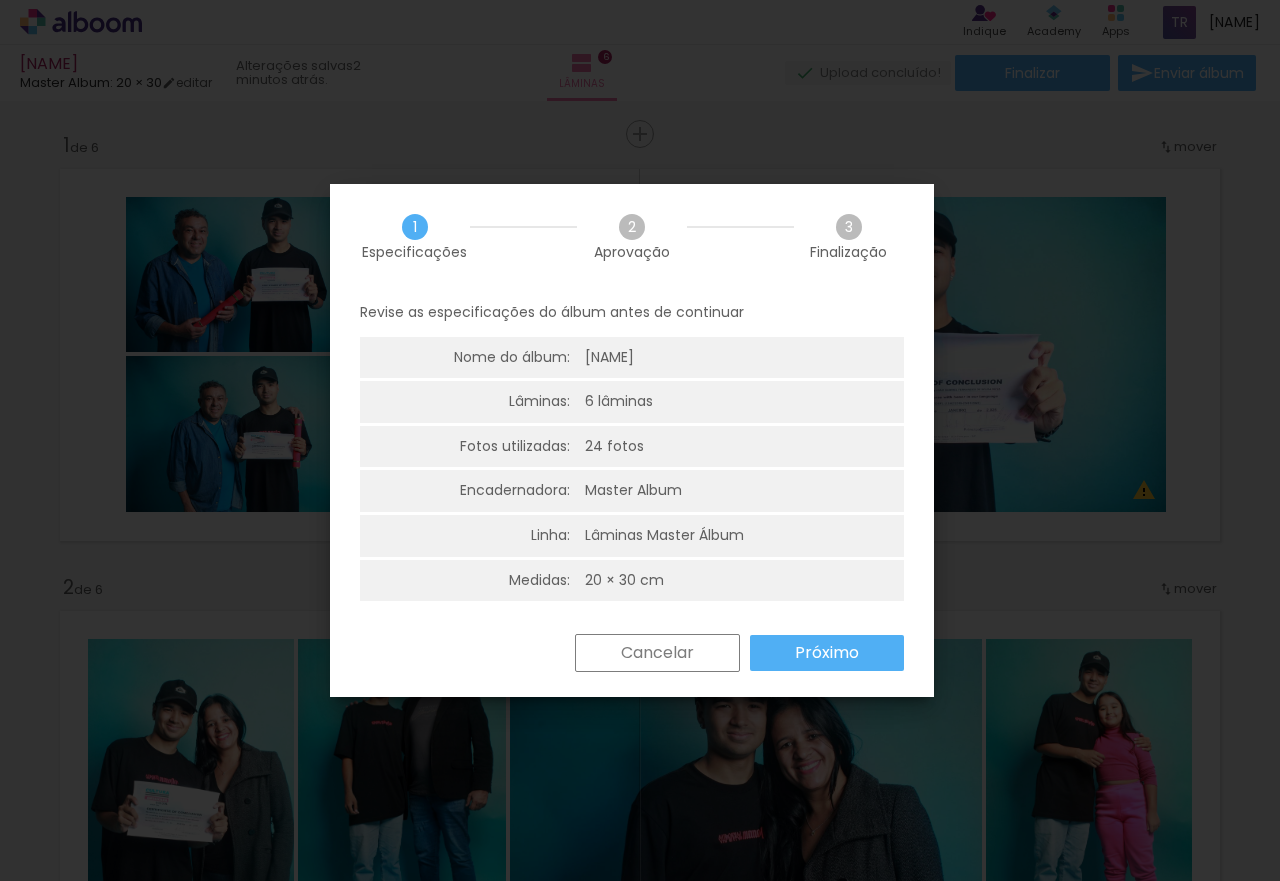 click on "Próximo" at bounding box center (827, 653) 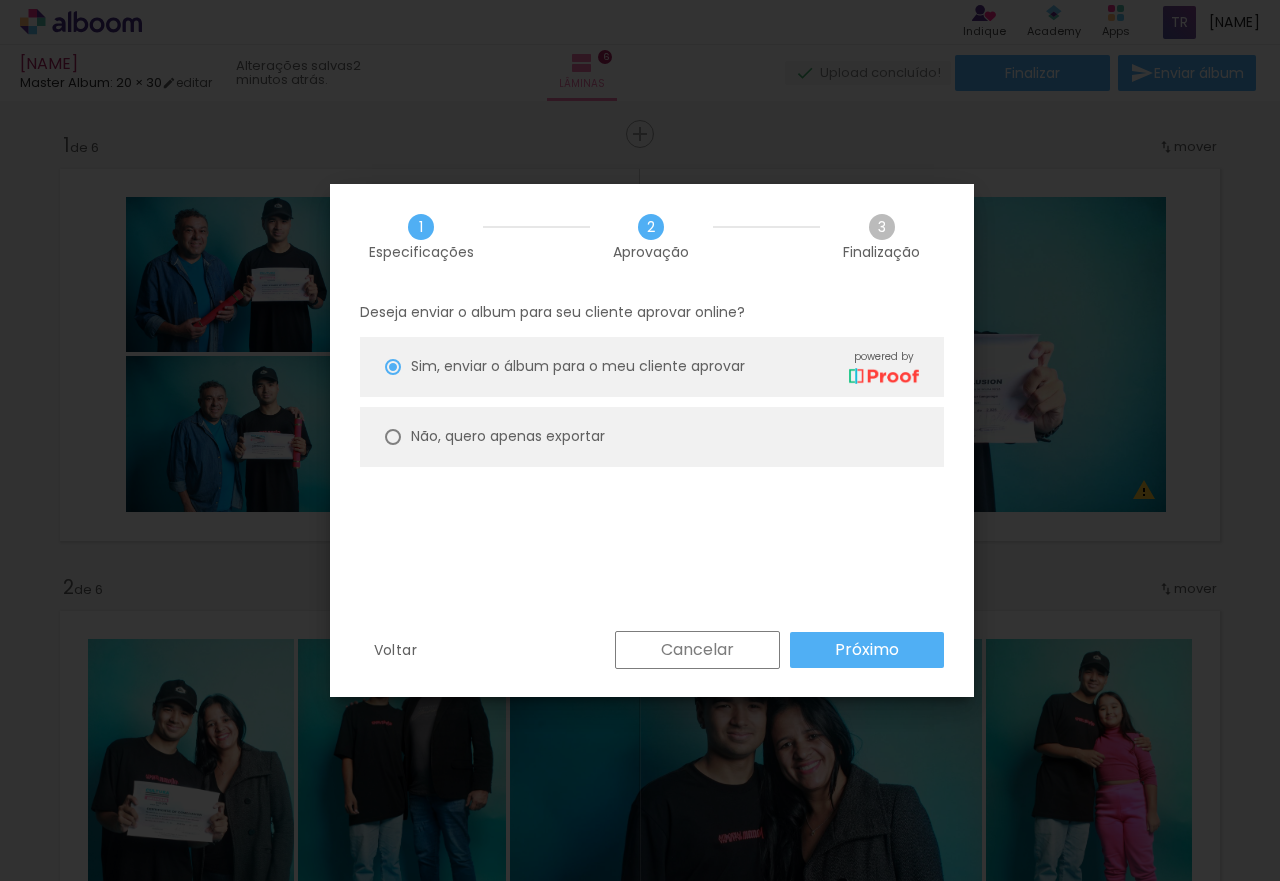 click on "Próximo" at bounding box center [0, 0] 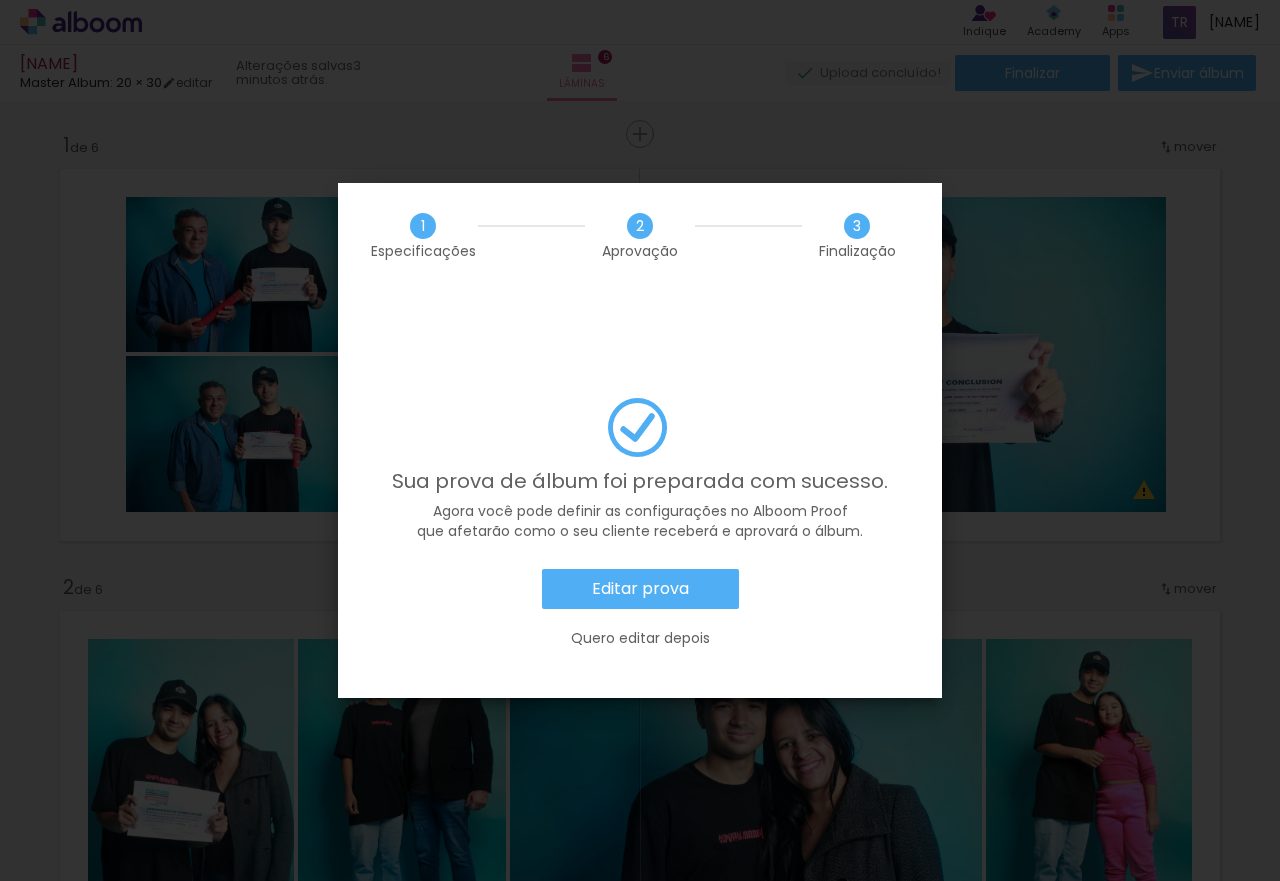 click on "Quero editar depois" at bounding box center (0, 0) 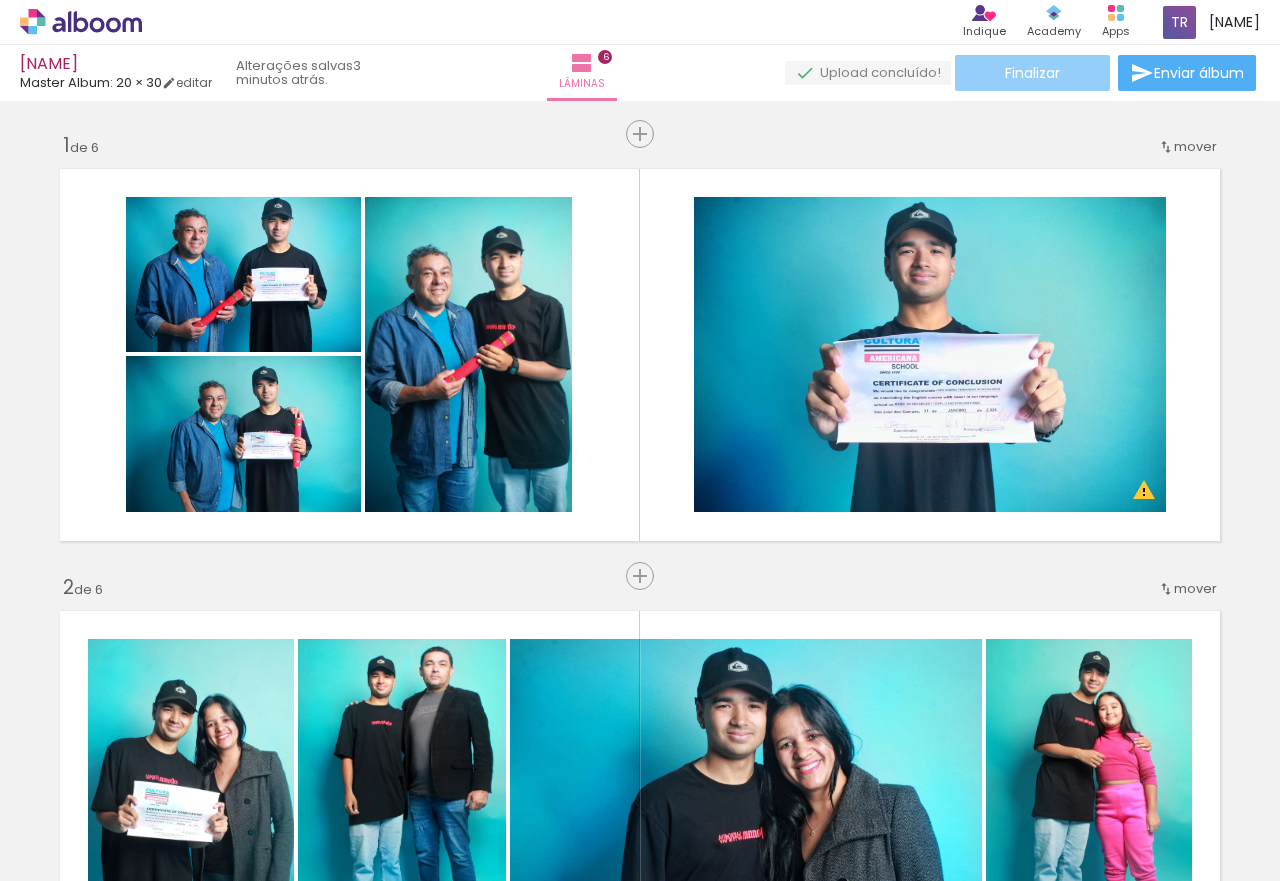 click on "Finalizar" 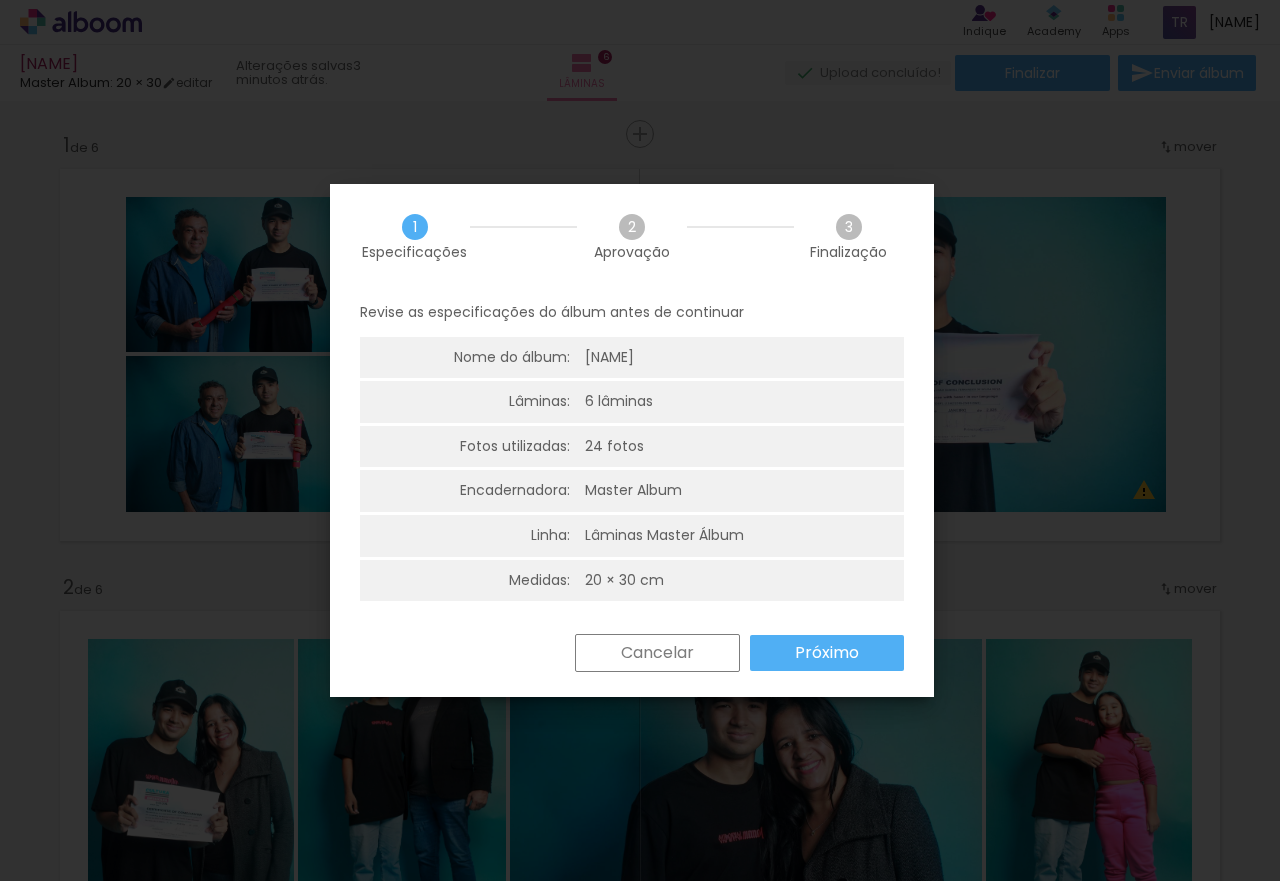 click on "Próximo" at bounding box center (0, 0) 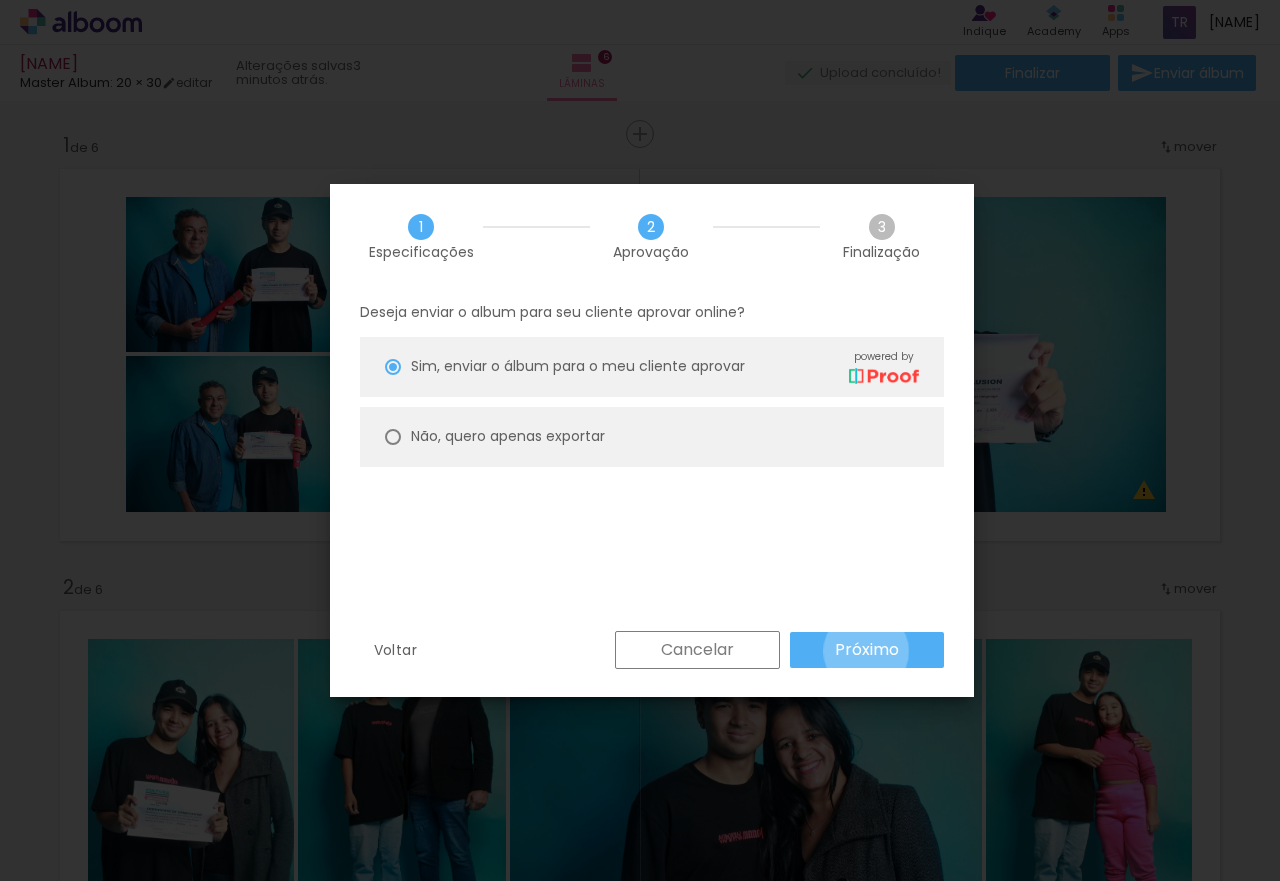 click on "Próximo" at bounding box center (0, 0) 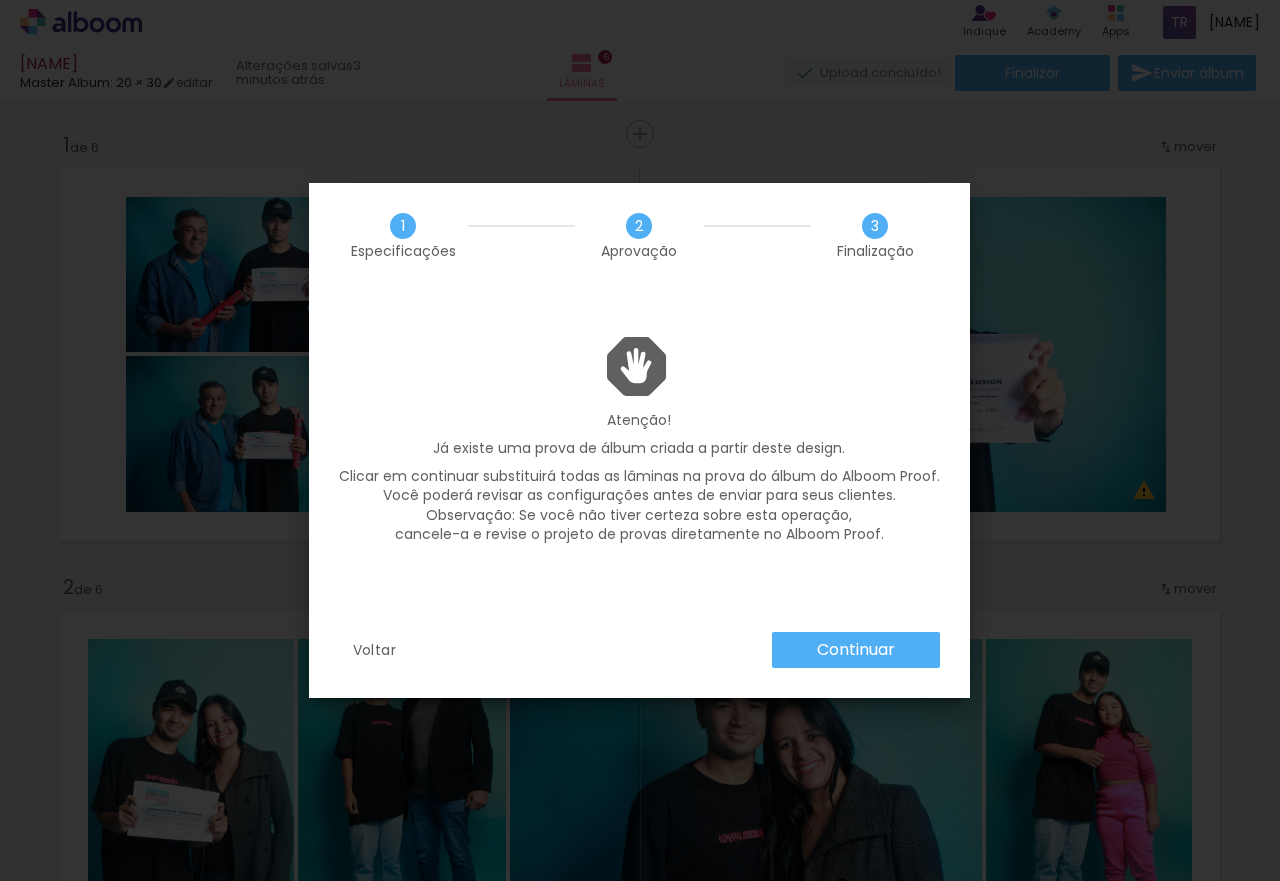 click on "Continuar" at bounding box center [0, 0] 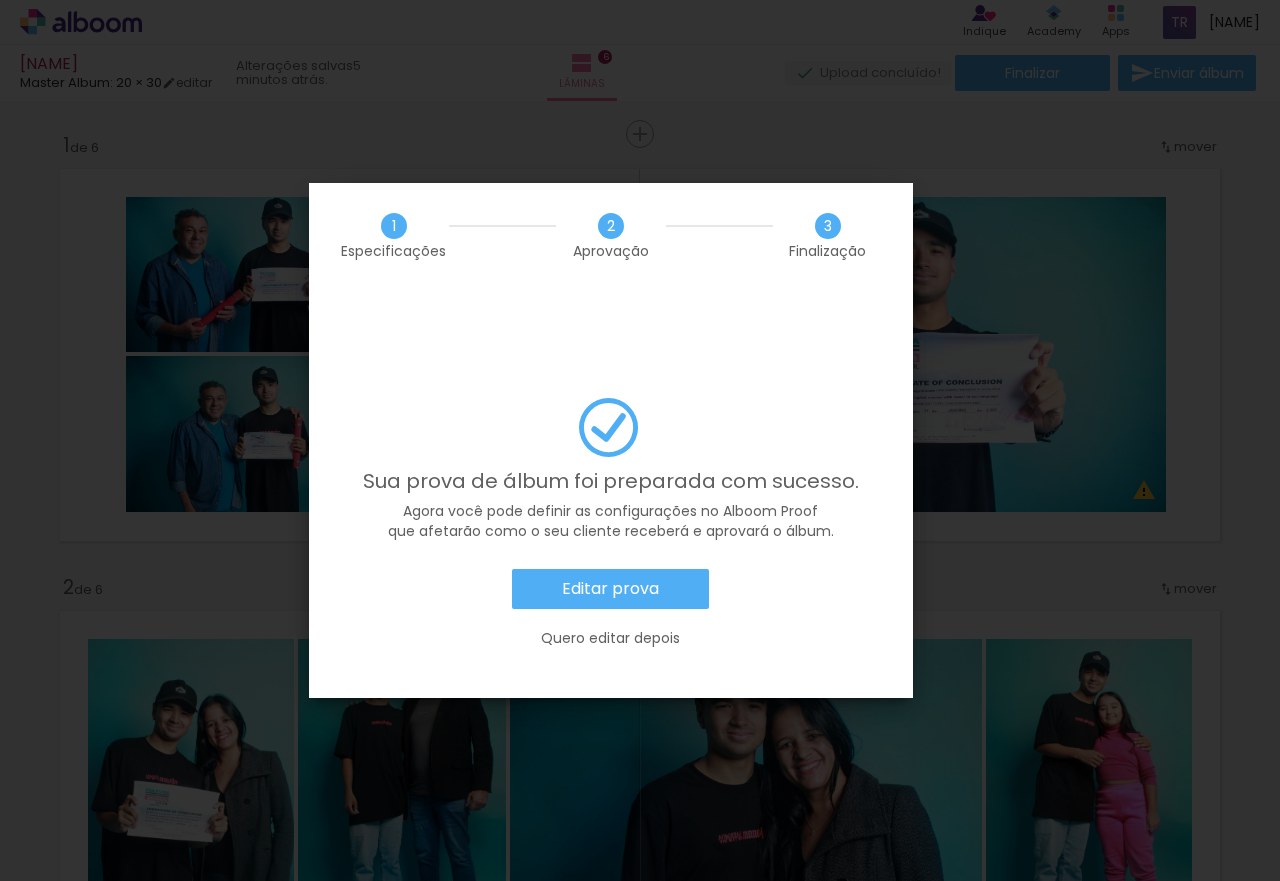 click on "Sua prova de álbum foi preparada com sucesso. Agora você pode definir as configurações no Alboom Proof
que afetarão como o seu cliente receberá e aprovará o álbum. Editar prova Quero editar depois" at bounding box center [611, 533] 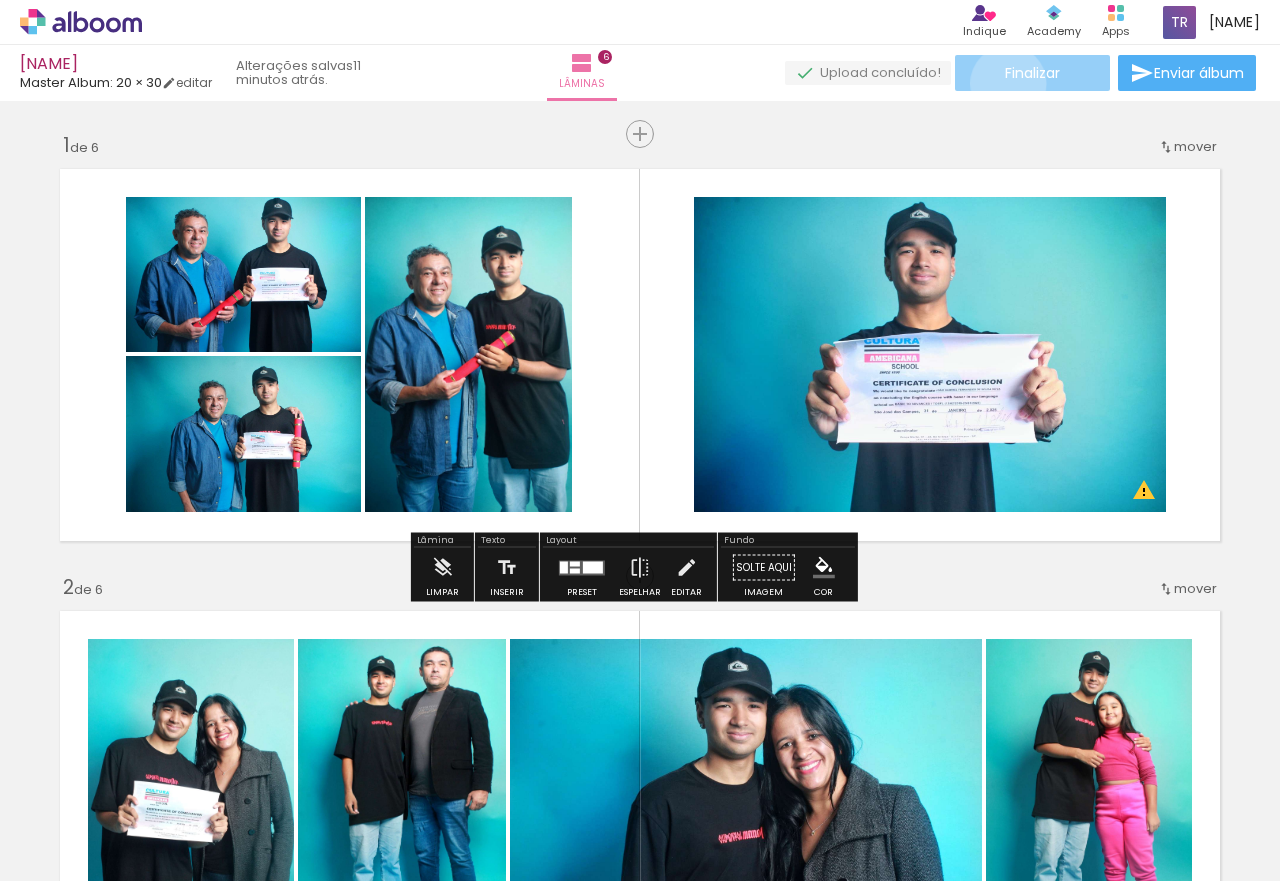 click on "Finalizar" 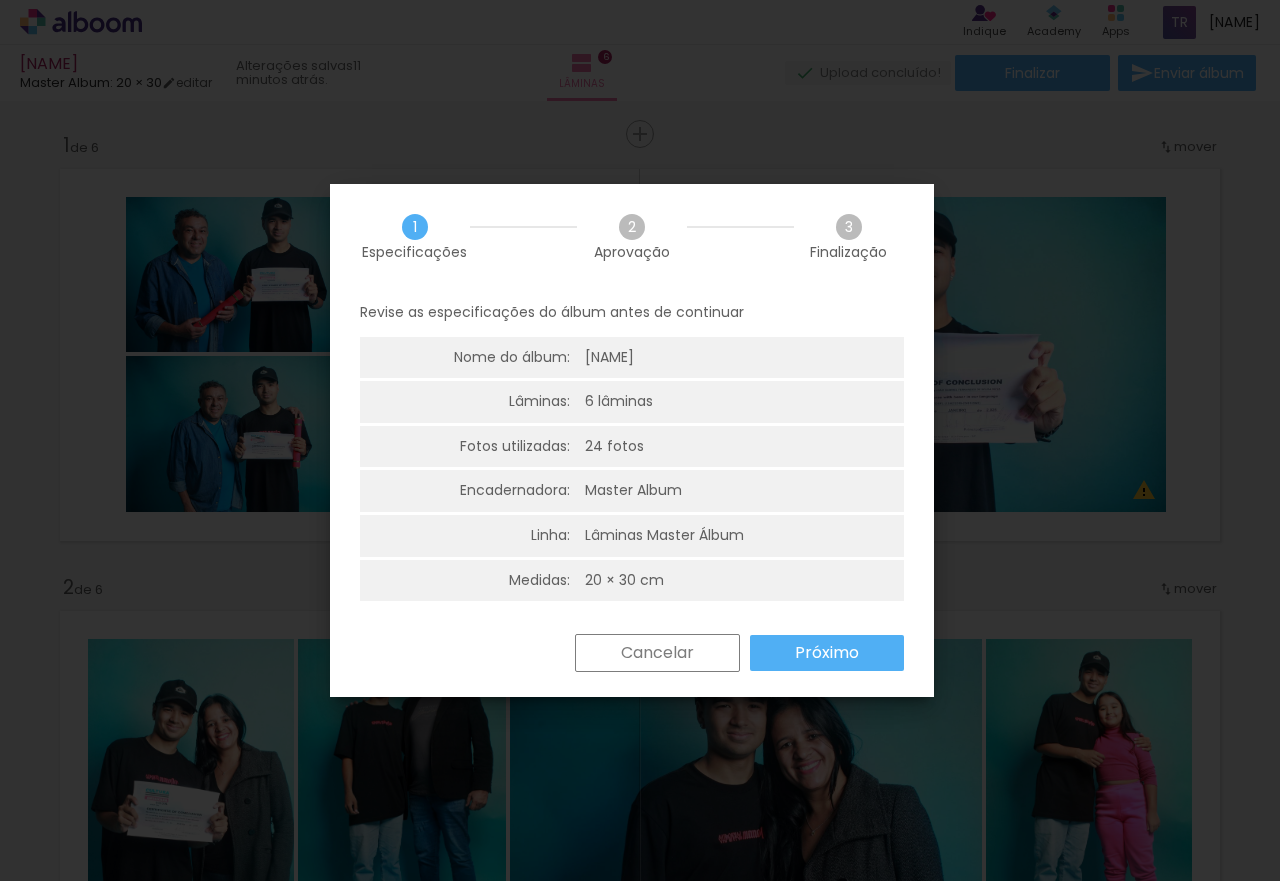 click on "Próximo" at bounding box center [0, 0] 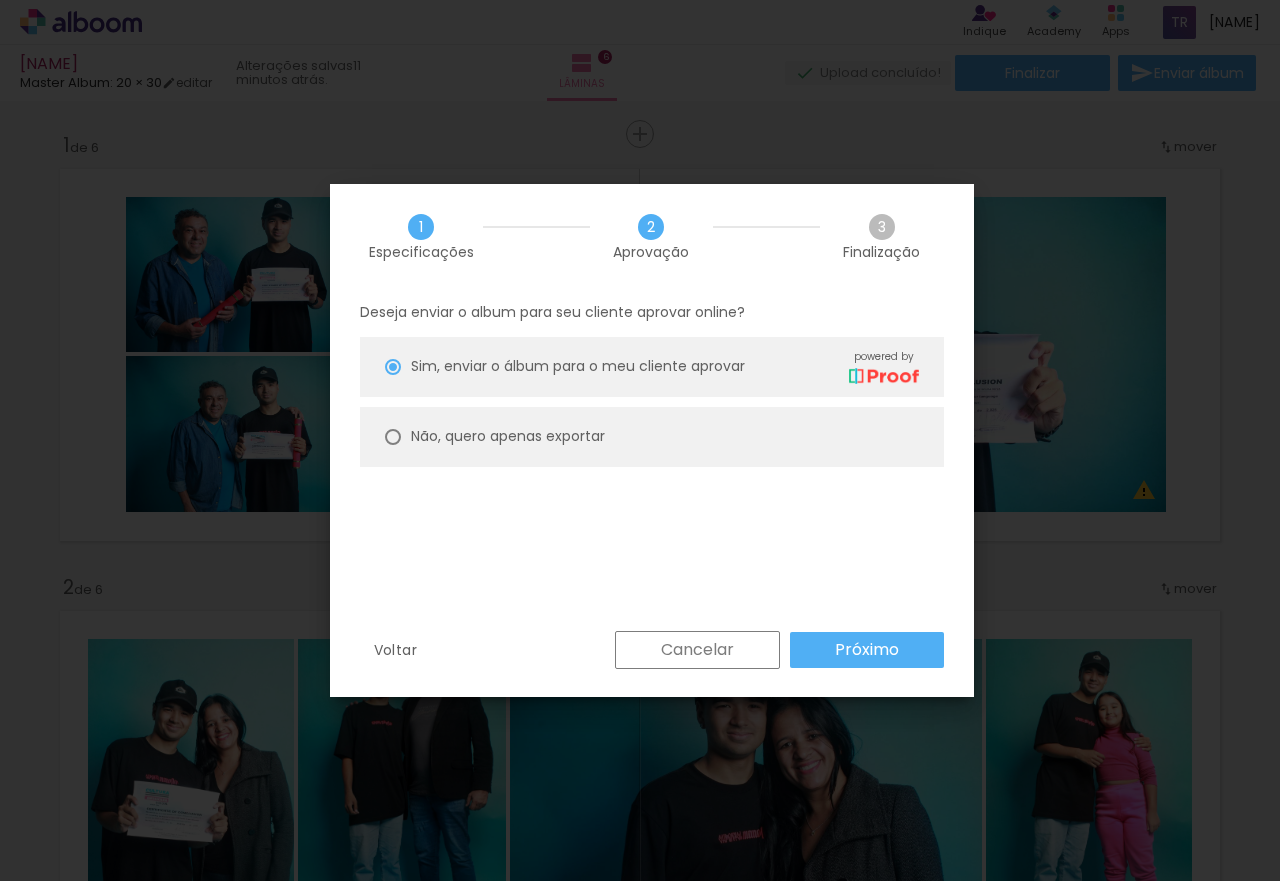 click on "Não, quero apenas exportar" at bounding box center (0, 0) 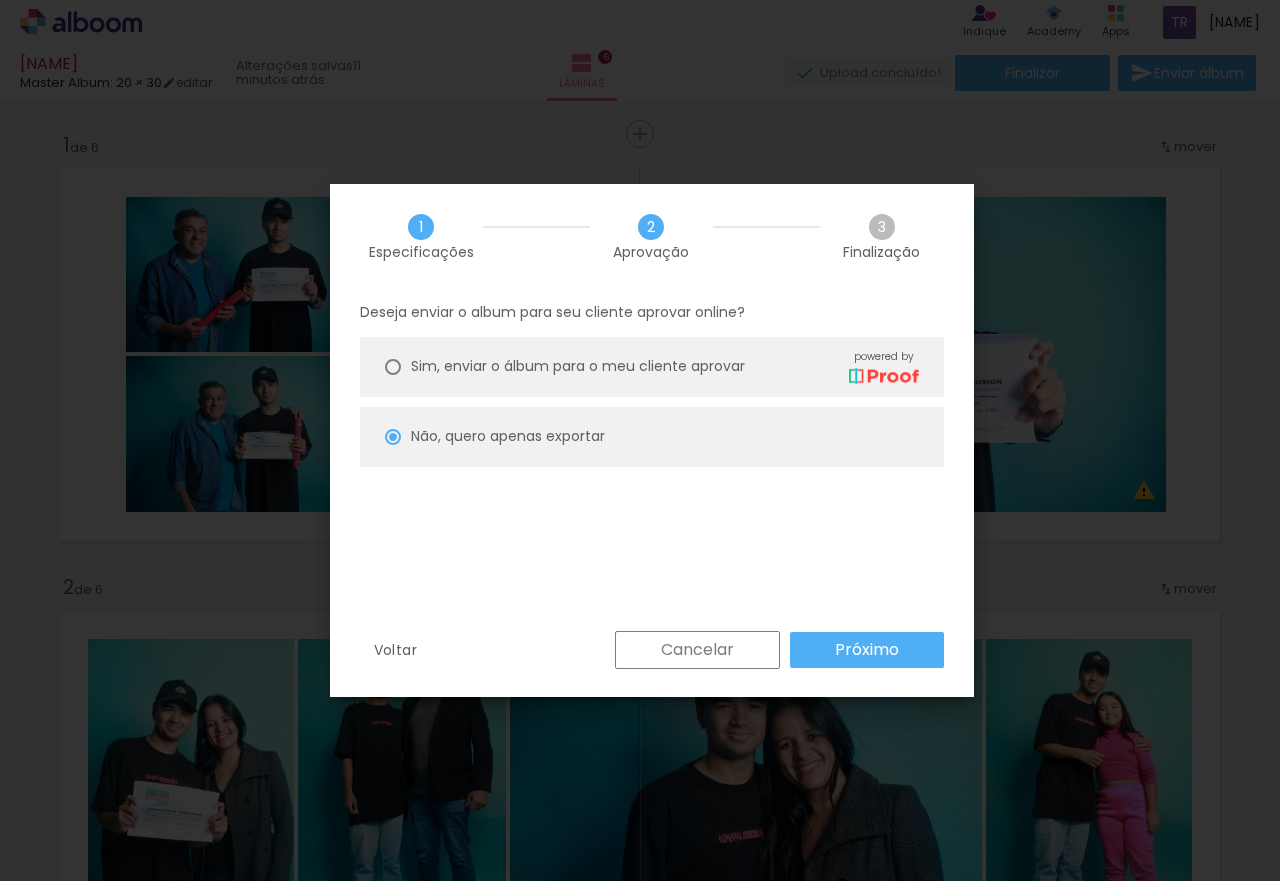 click on "Próximo" at bounding box center [0, 0] 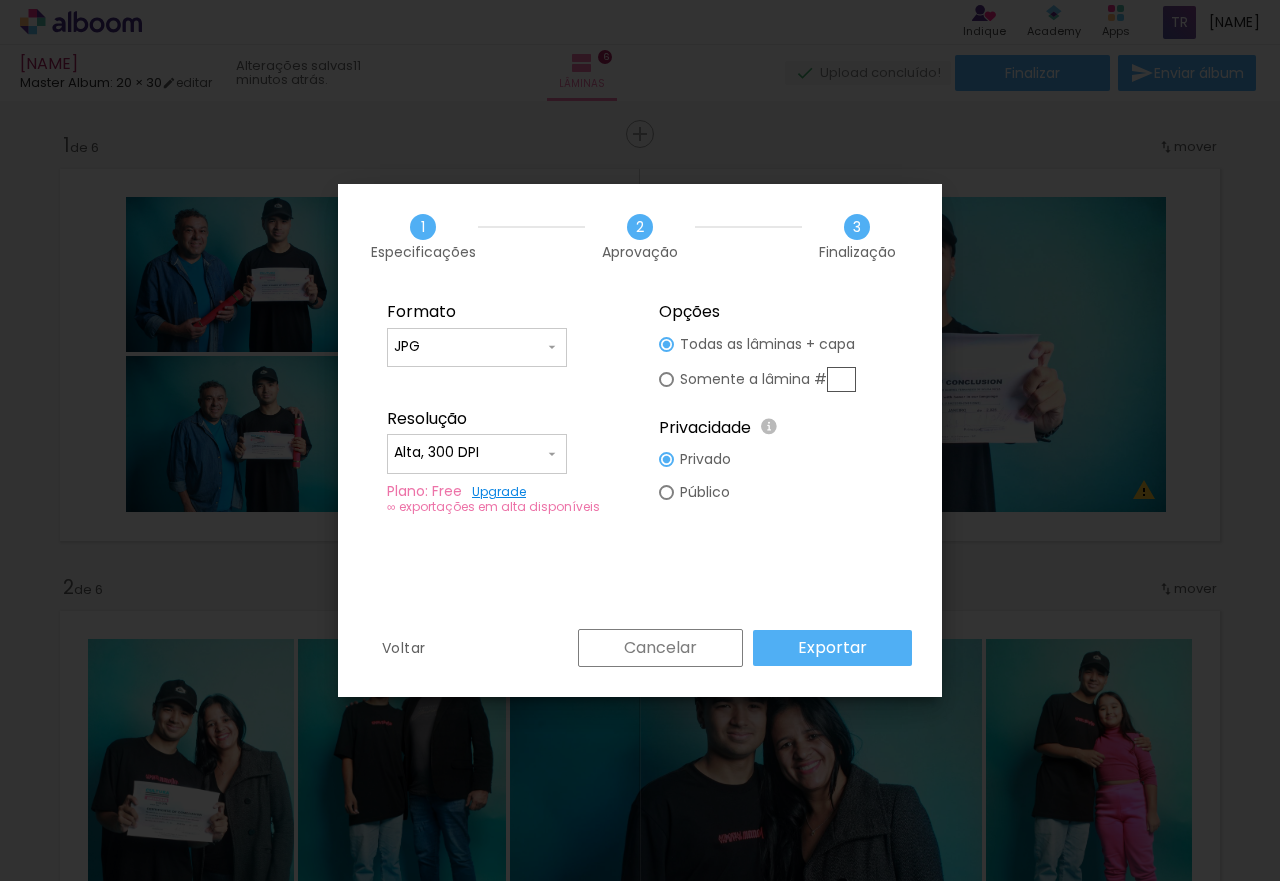 drag, startPoint x: 885, startPoint y: 632, endPoint x: 885, endPoint y: 643, distance: 11 